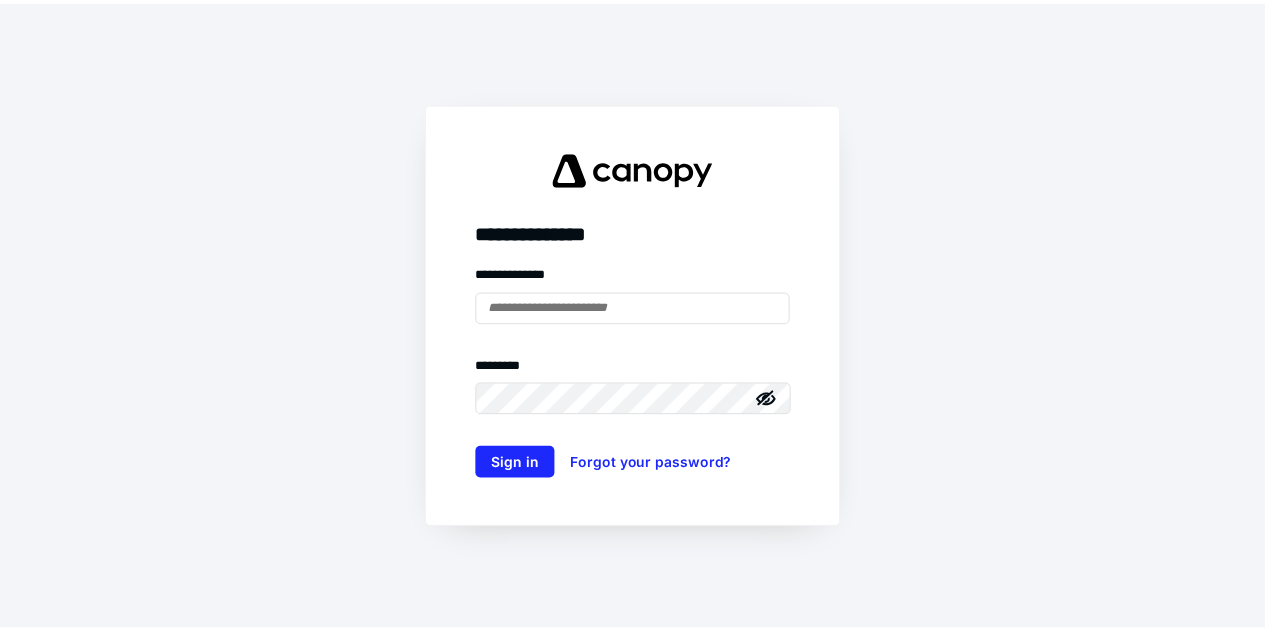 scroll, scrollTop: 0, scrollLeft: 0, axis: both 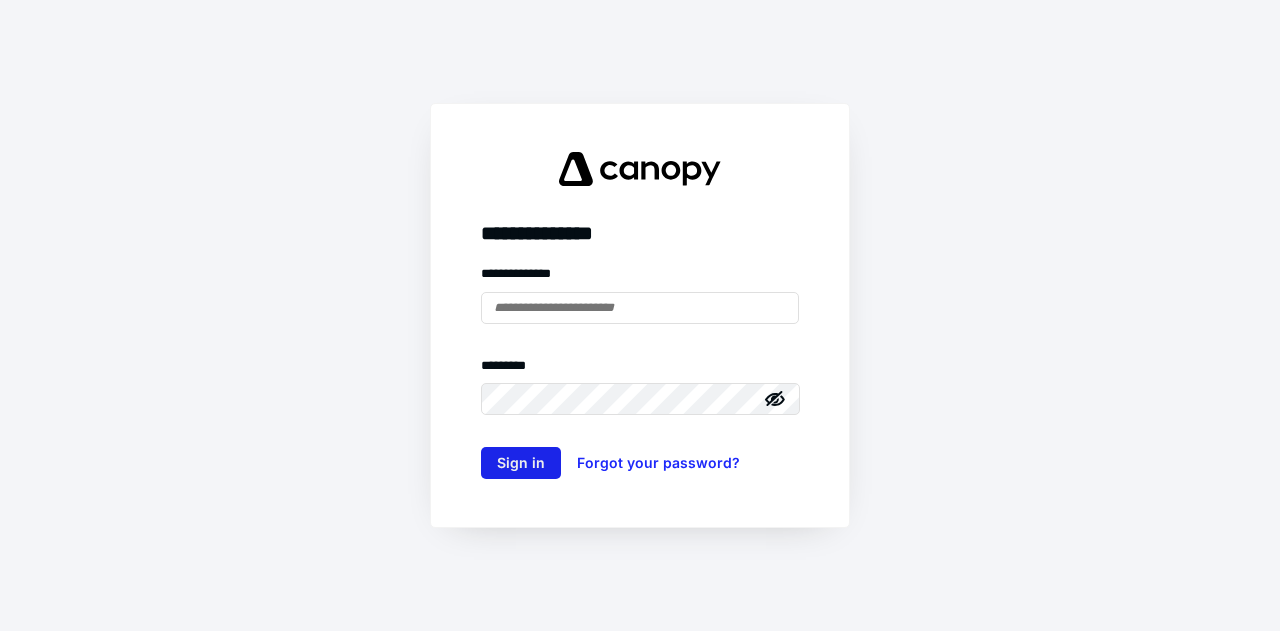 type on "**********" 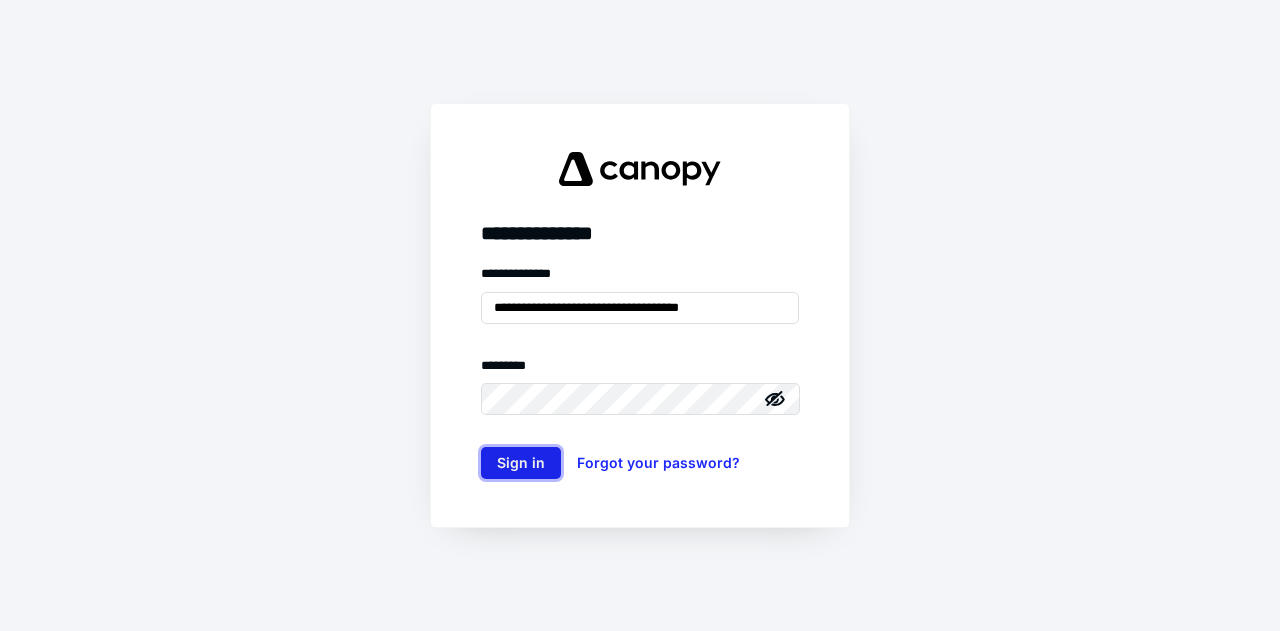 click on "Sign in" at bounding box center (521, 463) 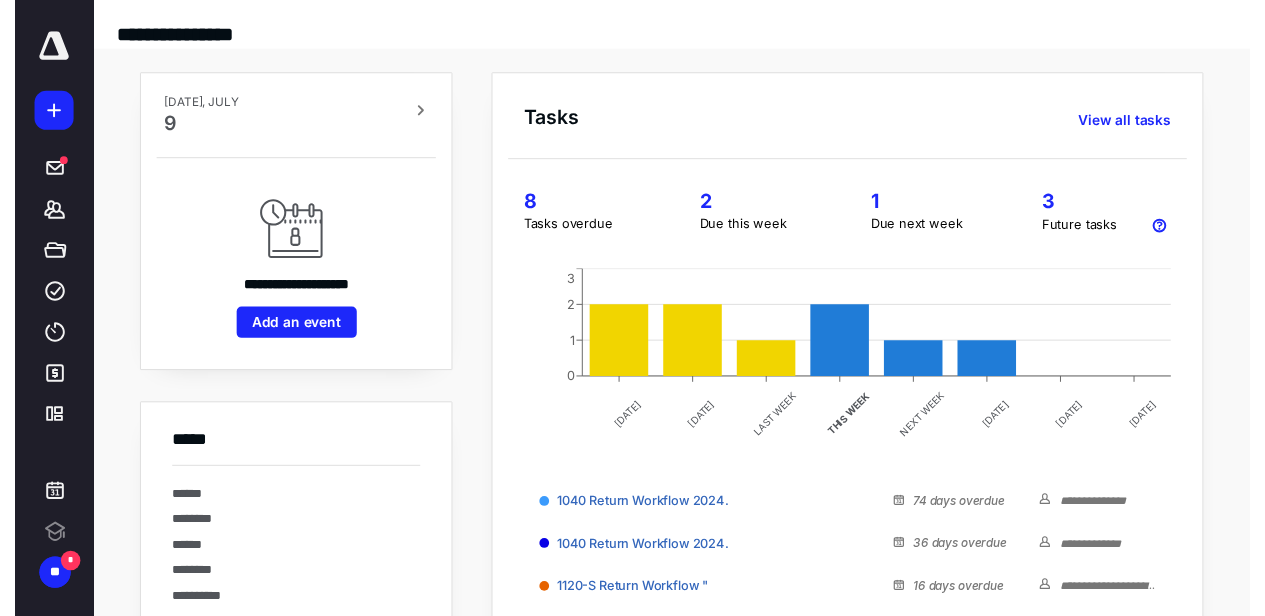 scroll, scrollTop: 0, scrollLeft: 0, axis: both 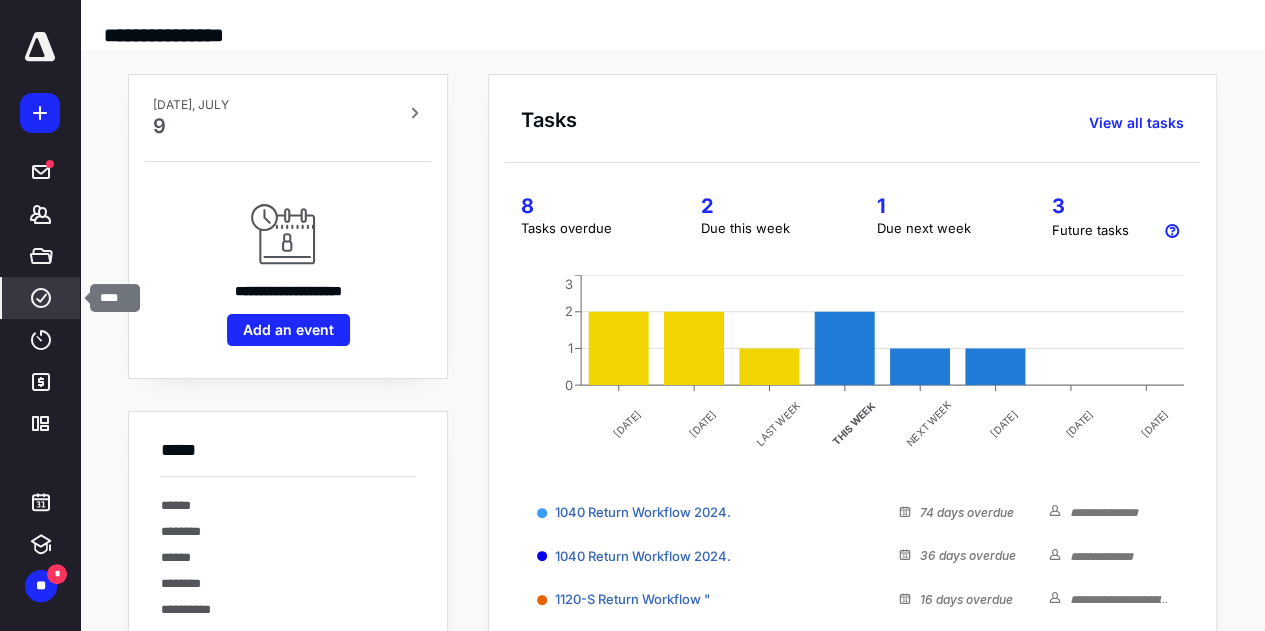 click 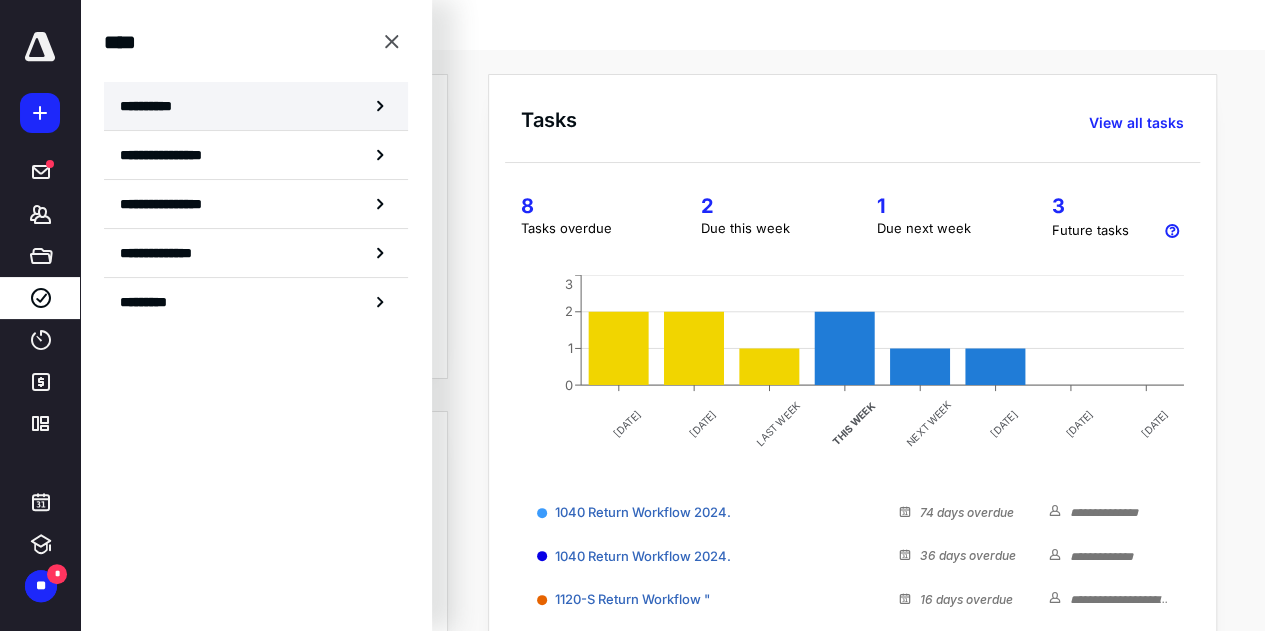 click on "**********" at bounding box center [256, 106] 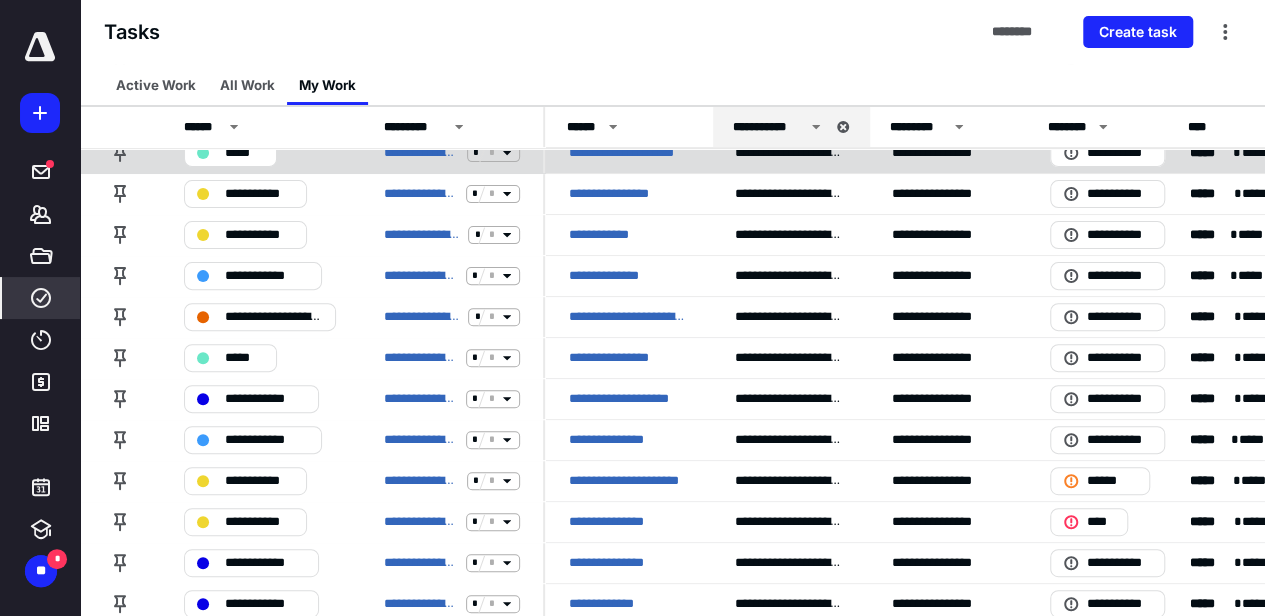 scroll, scrollTop: 160, scrollLeft: 0, axis: vertical 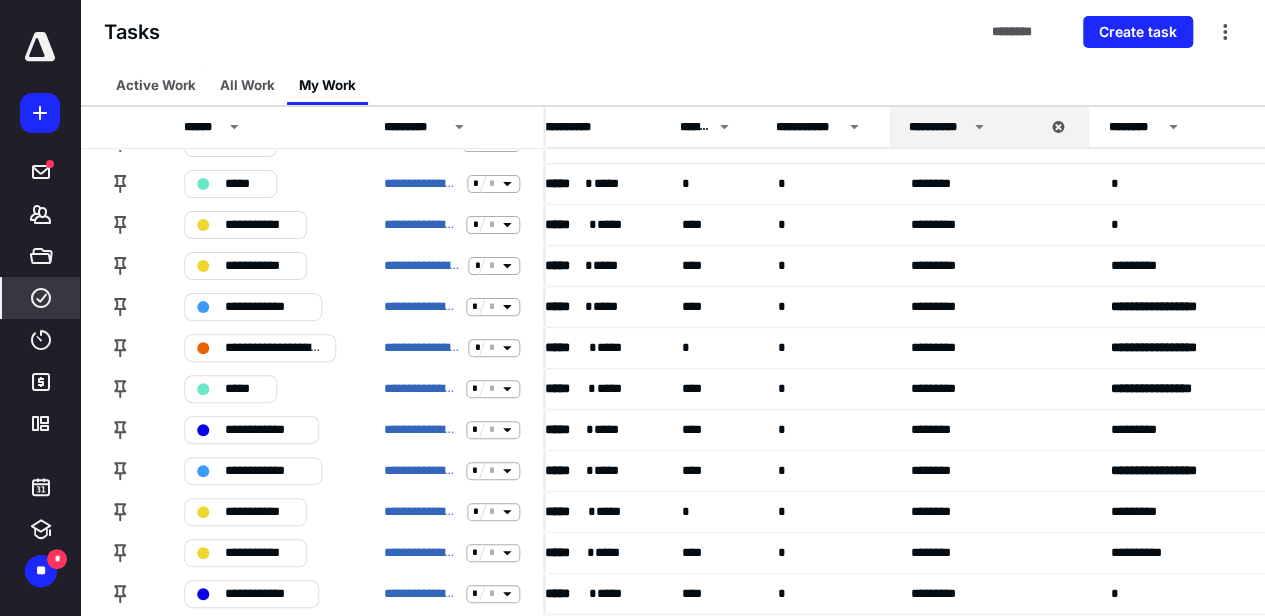 click on "**********" at bounding box center [974, 127] 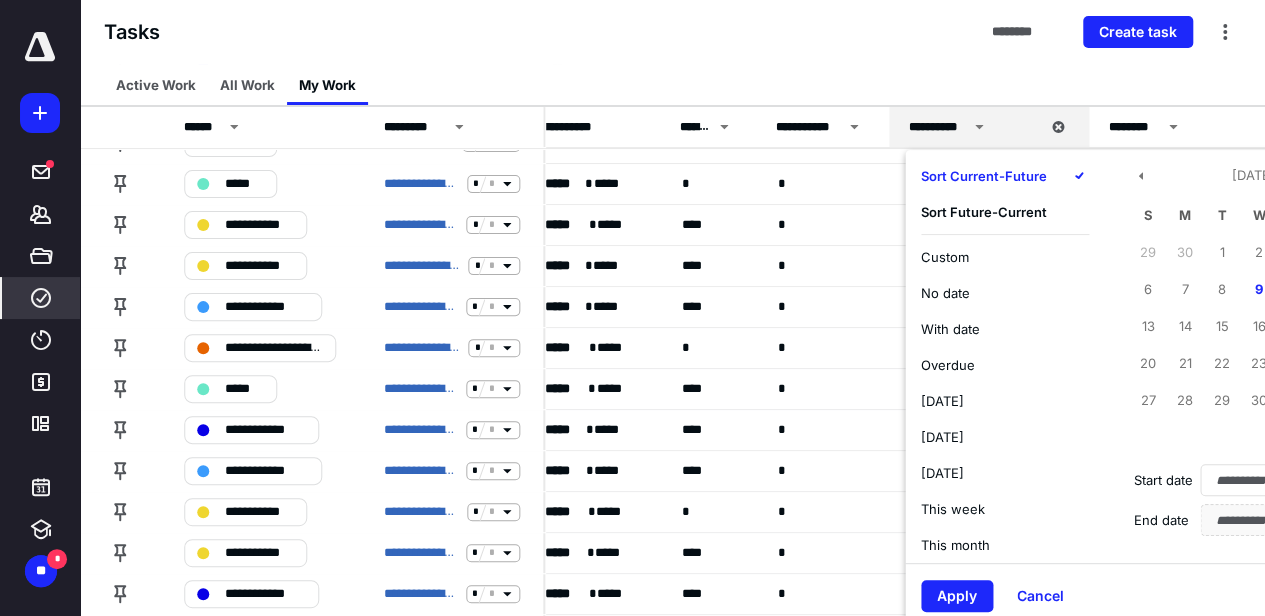 click on "**********" at bounding box center (938, 127) 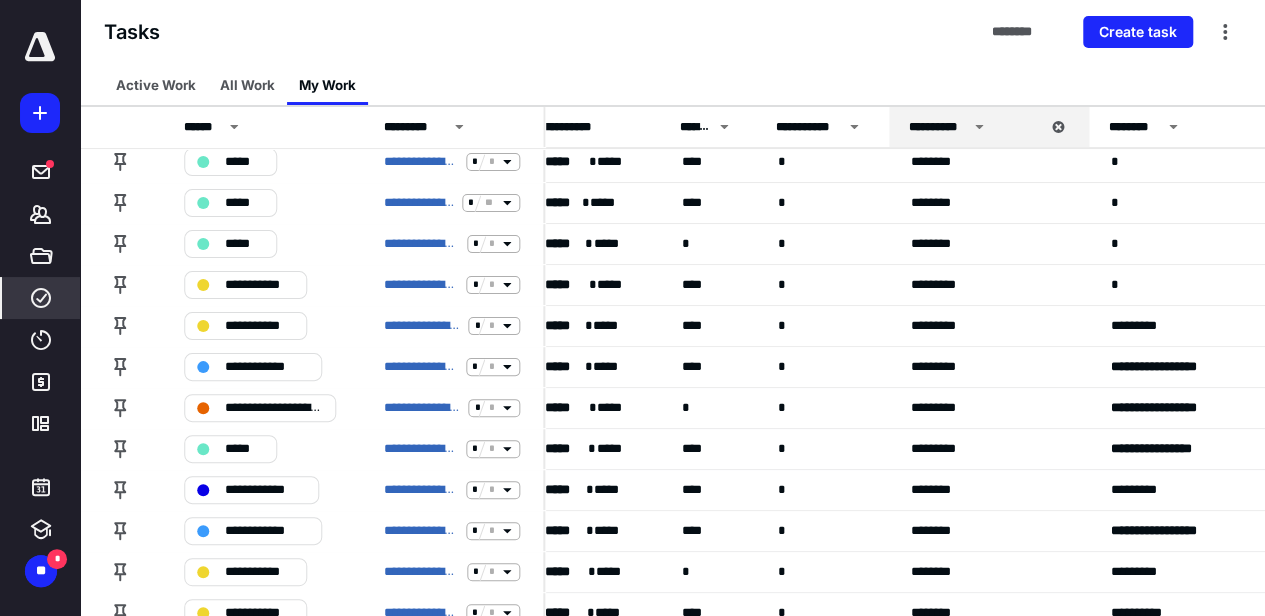 scroll, scrollTop: 0, scrollLeft: 781, axis: horizontal 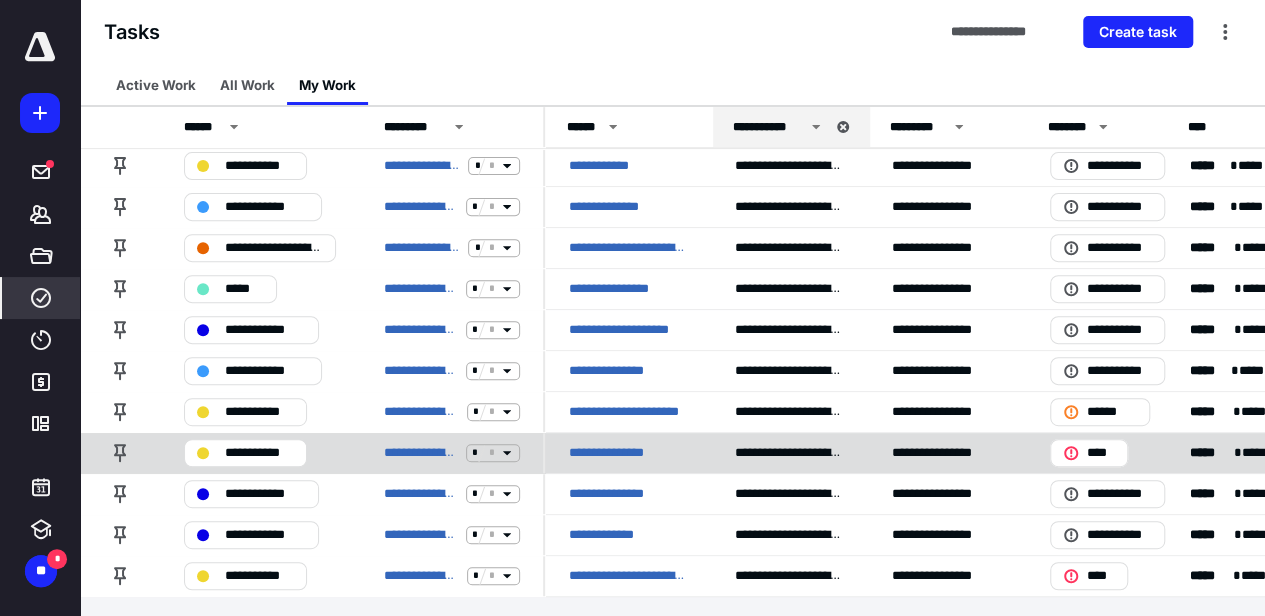 click on "**********" at bounding box center [628, 453] 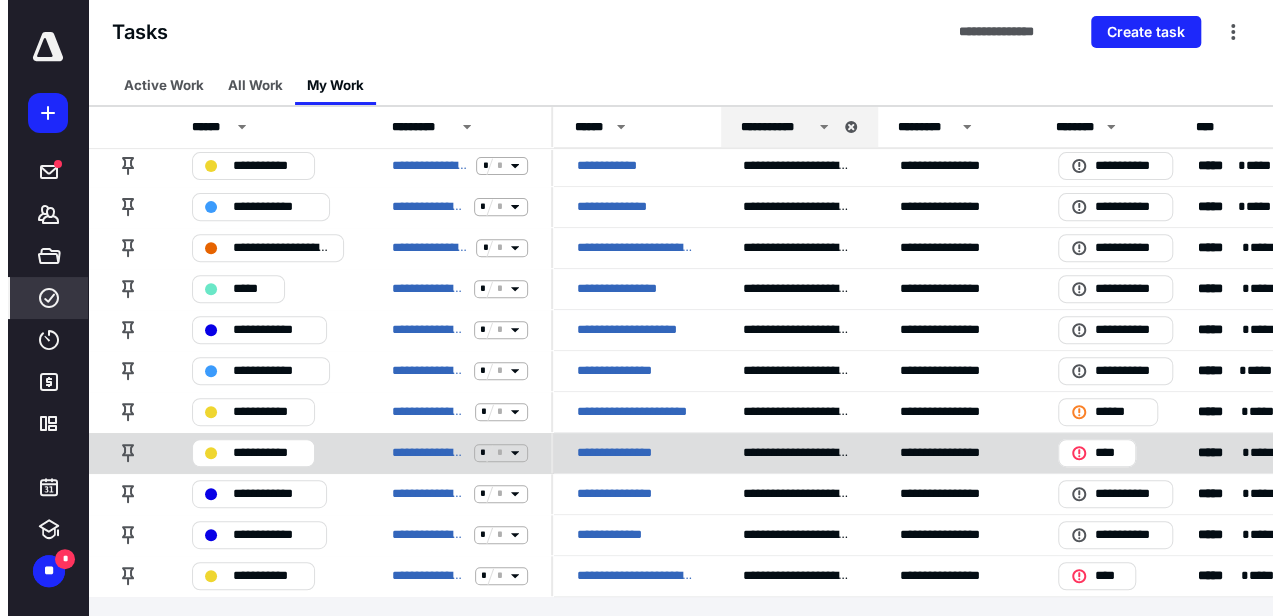 scroll, scrollTop: 0, scrollLeft: 0, axis: both 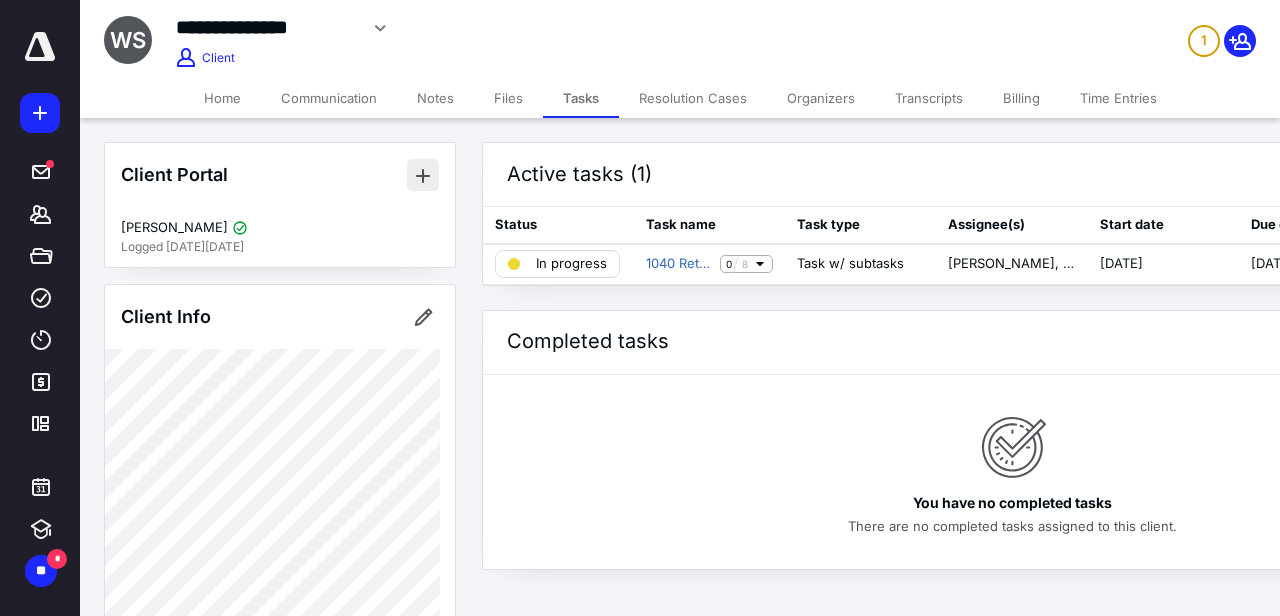 click at bounding box center [423, 175] 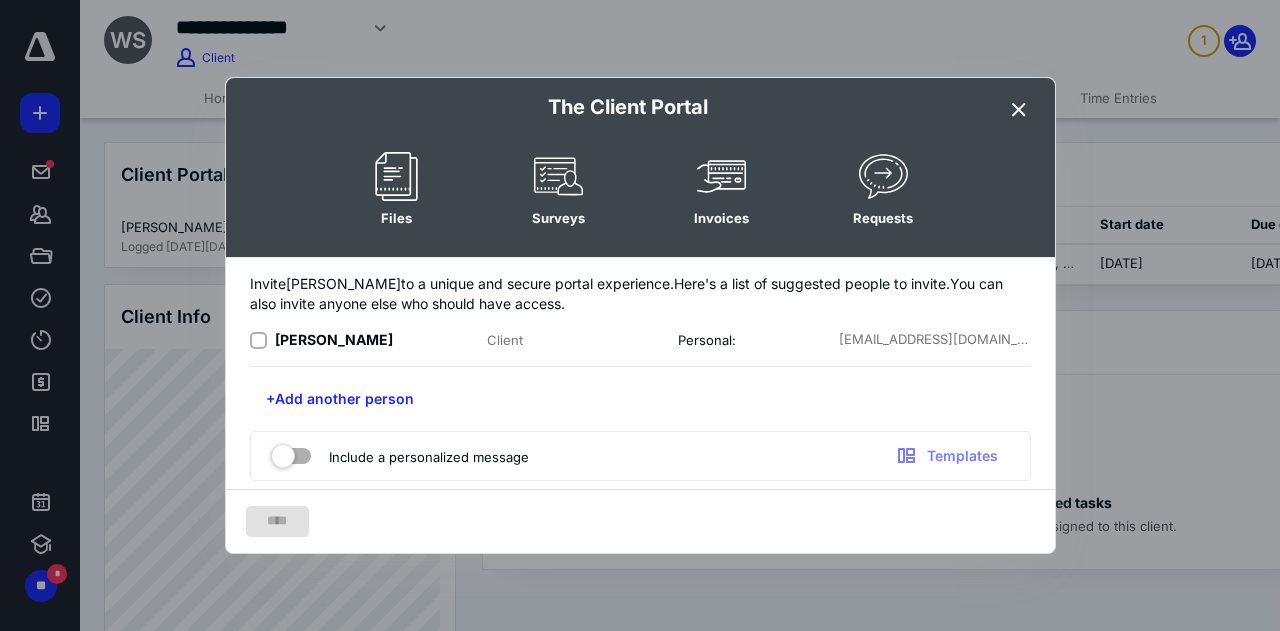 click at bounding box center [1019, 110] 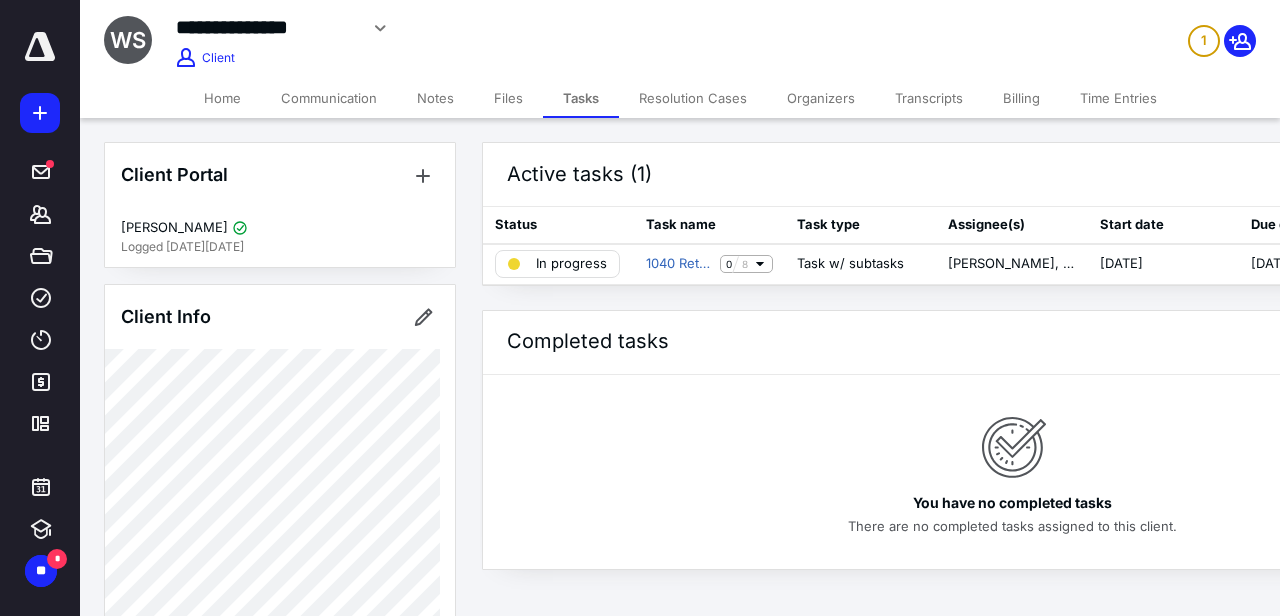 click on "Communication" at bounding box center (329, 98) 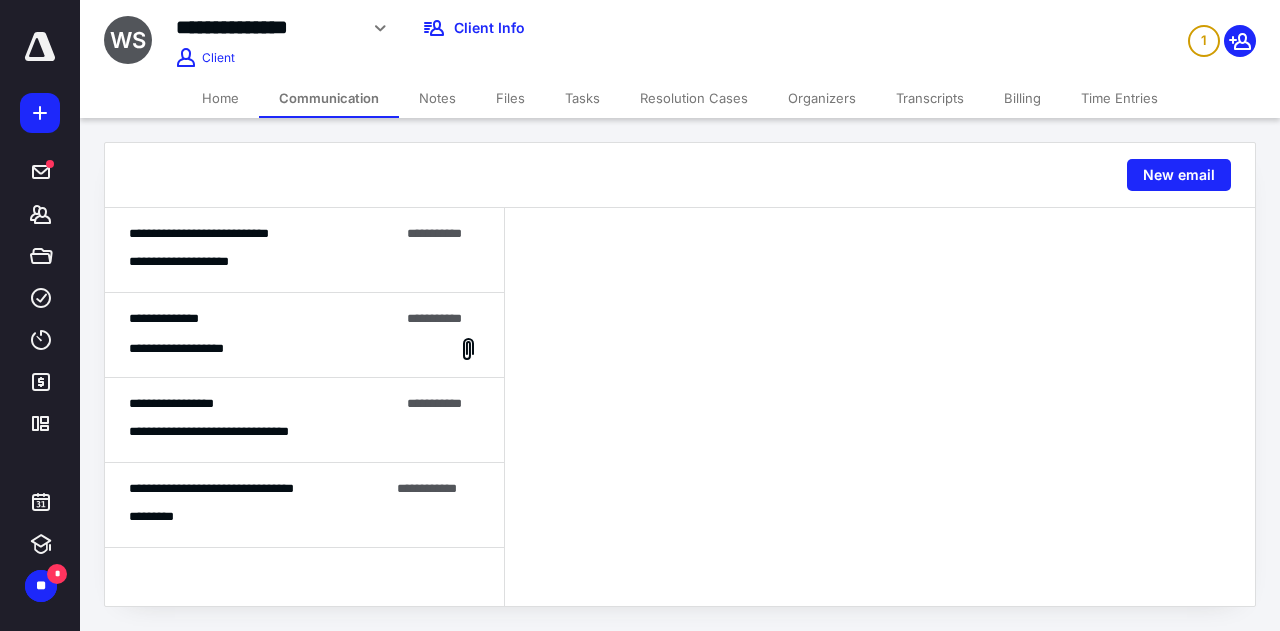 click 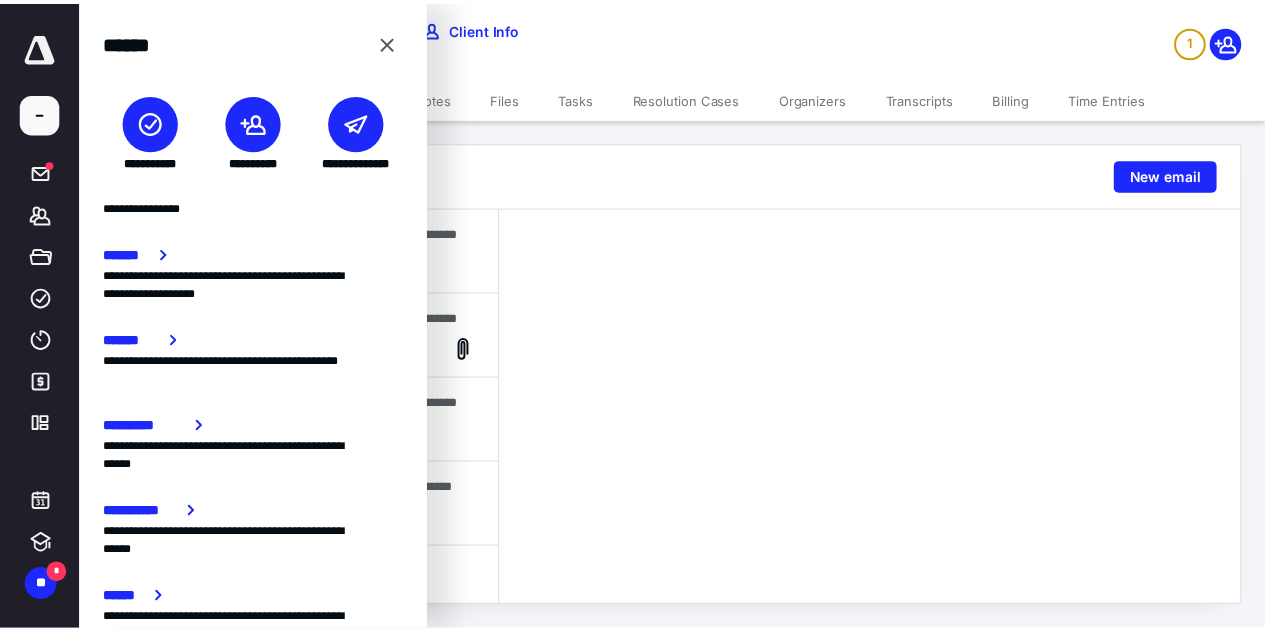 scroll, scrollTop: 422, scrollLeft: 0, axis: vertical 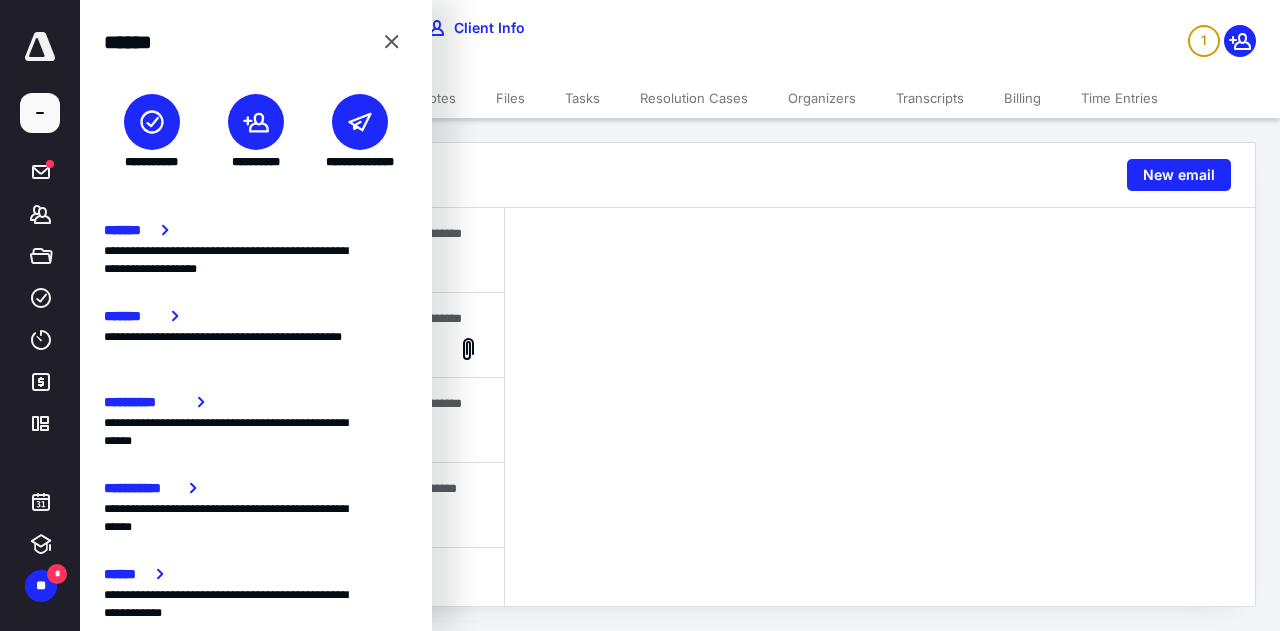 click on "**********" at bounding box center [485, 35] 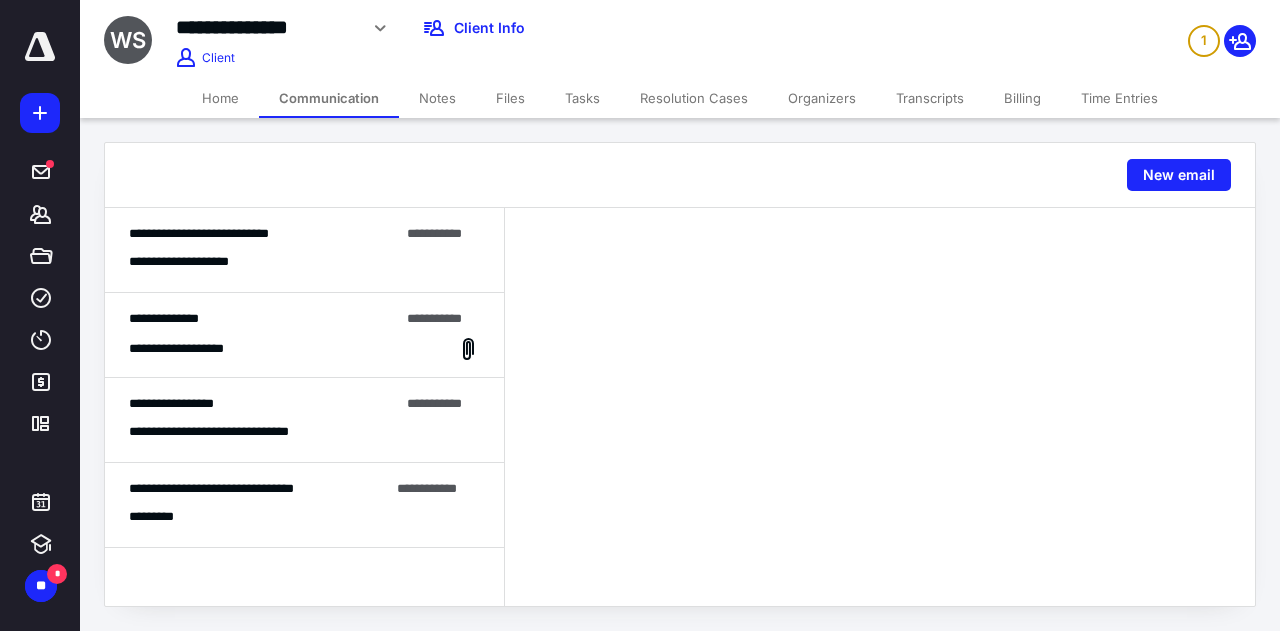 click on "Notes" at bounding box center [437, 98] 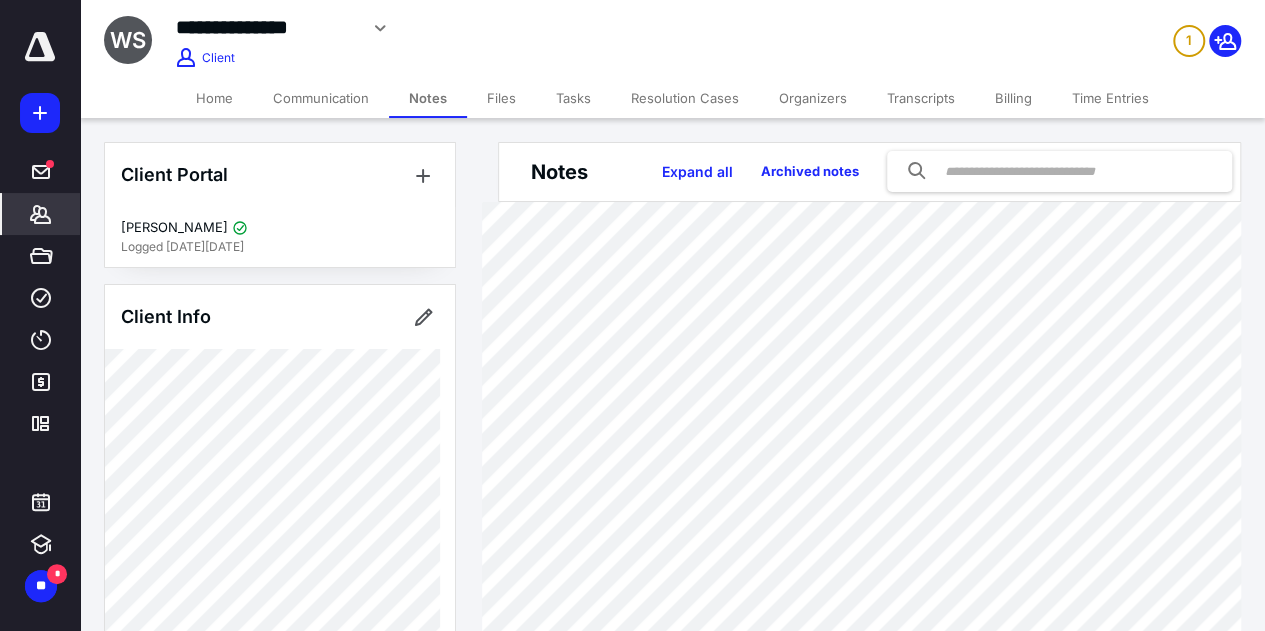 scroll, scrollTop: 0, scrollLeft: 0, axis: both 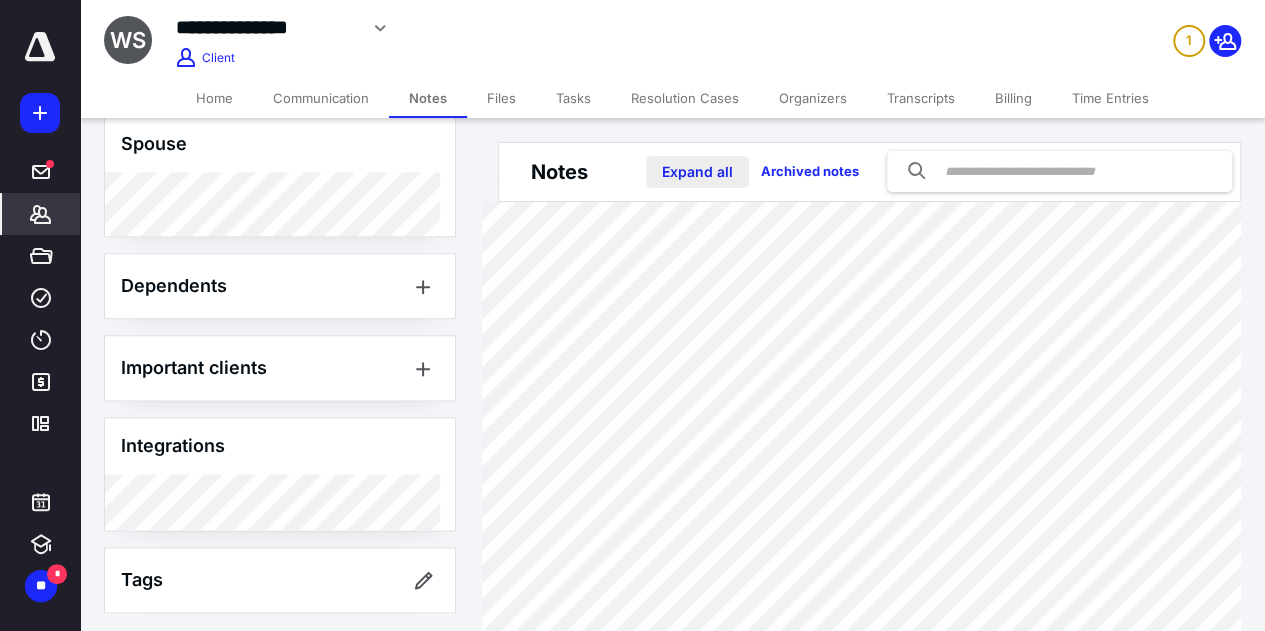 click on "Expand all" at bounding box center [697, 172] 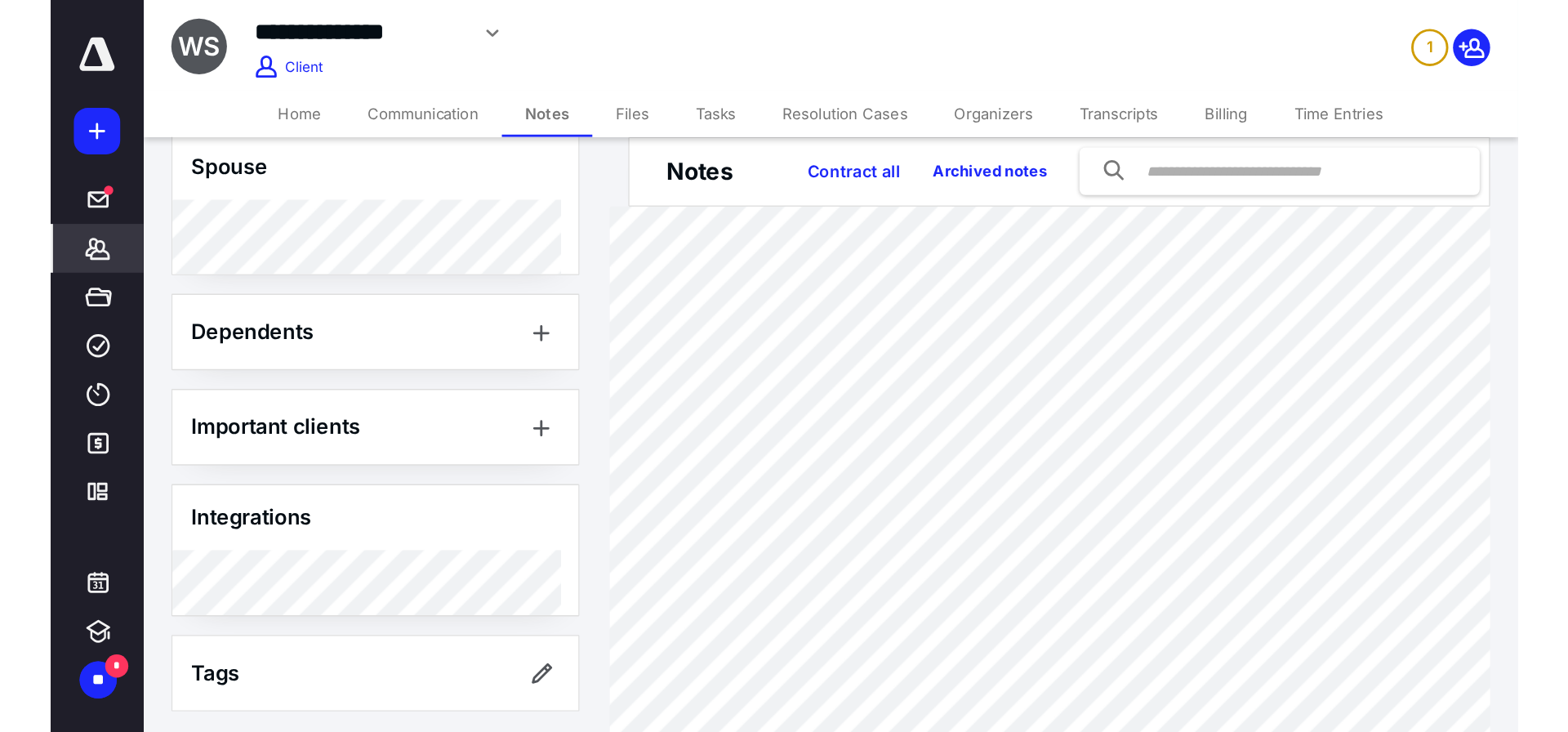 scroll, scrollTop: 0, scrollLeft: 0, axis: both 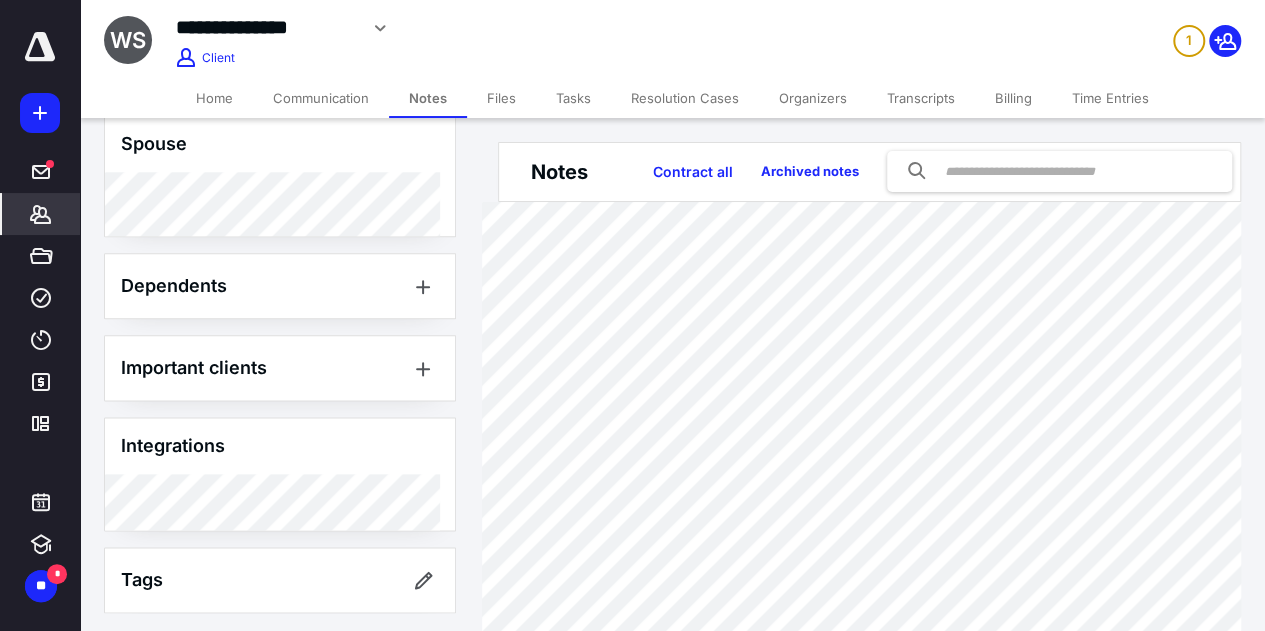 click on "Communication" at bounding box center [321, 98] 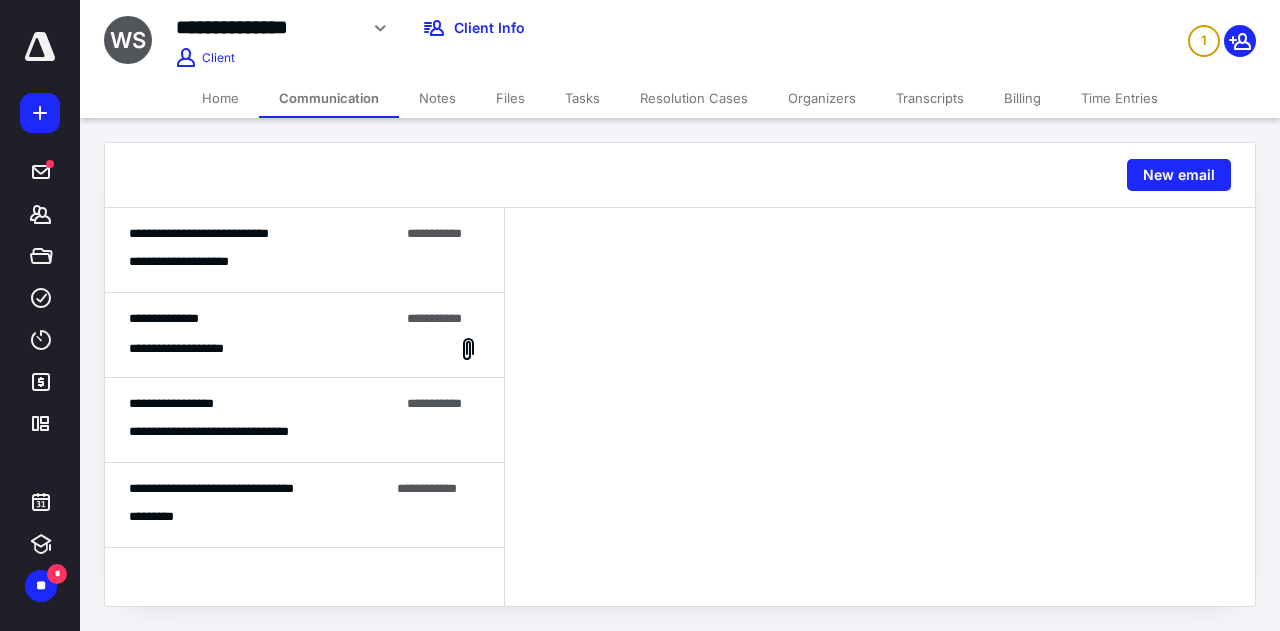 click on "Time Entries" at bounding box center (1119, 98) 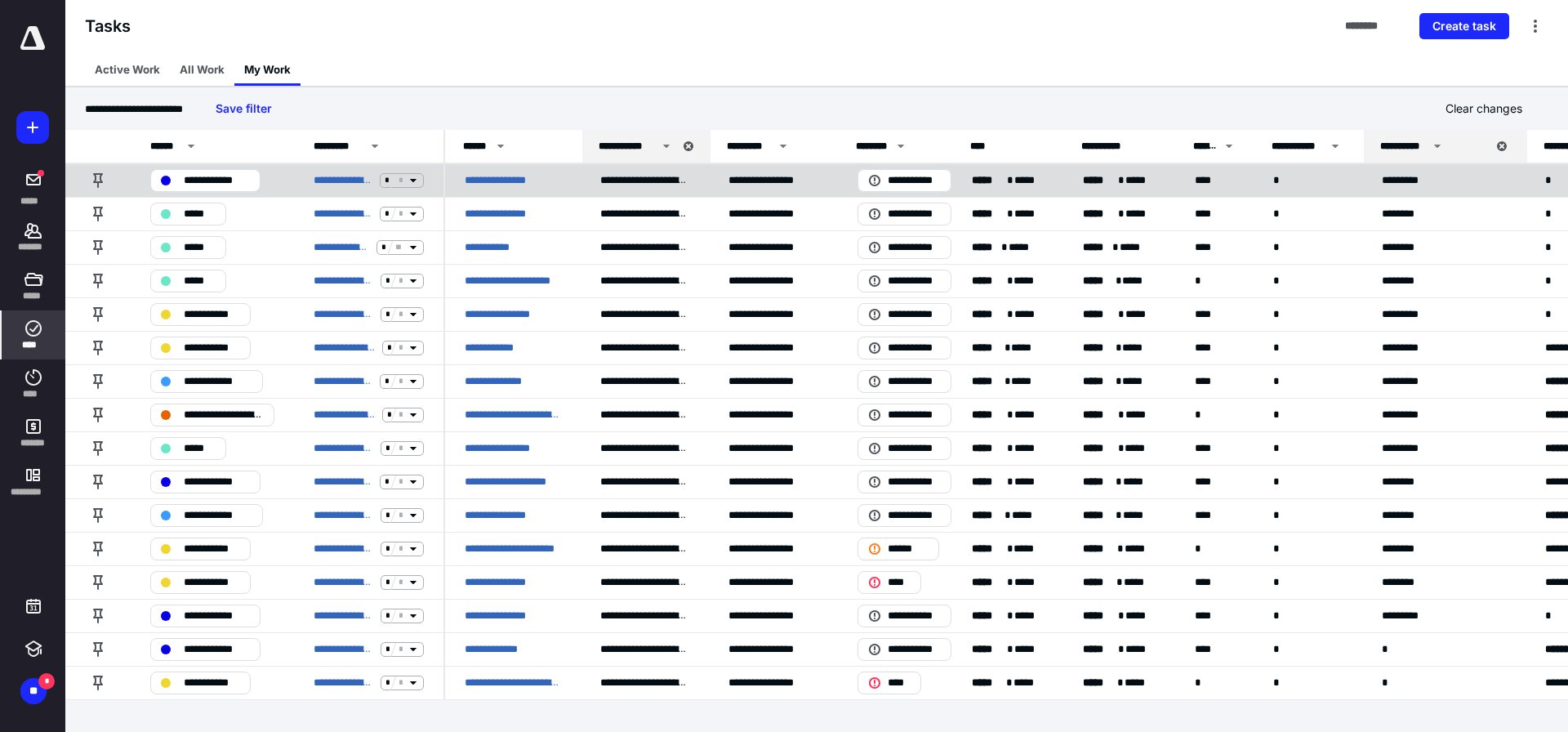 click on "**********" at bounding box center (773, 180) 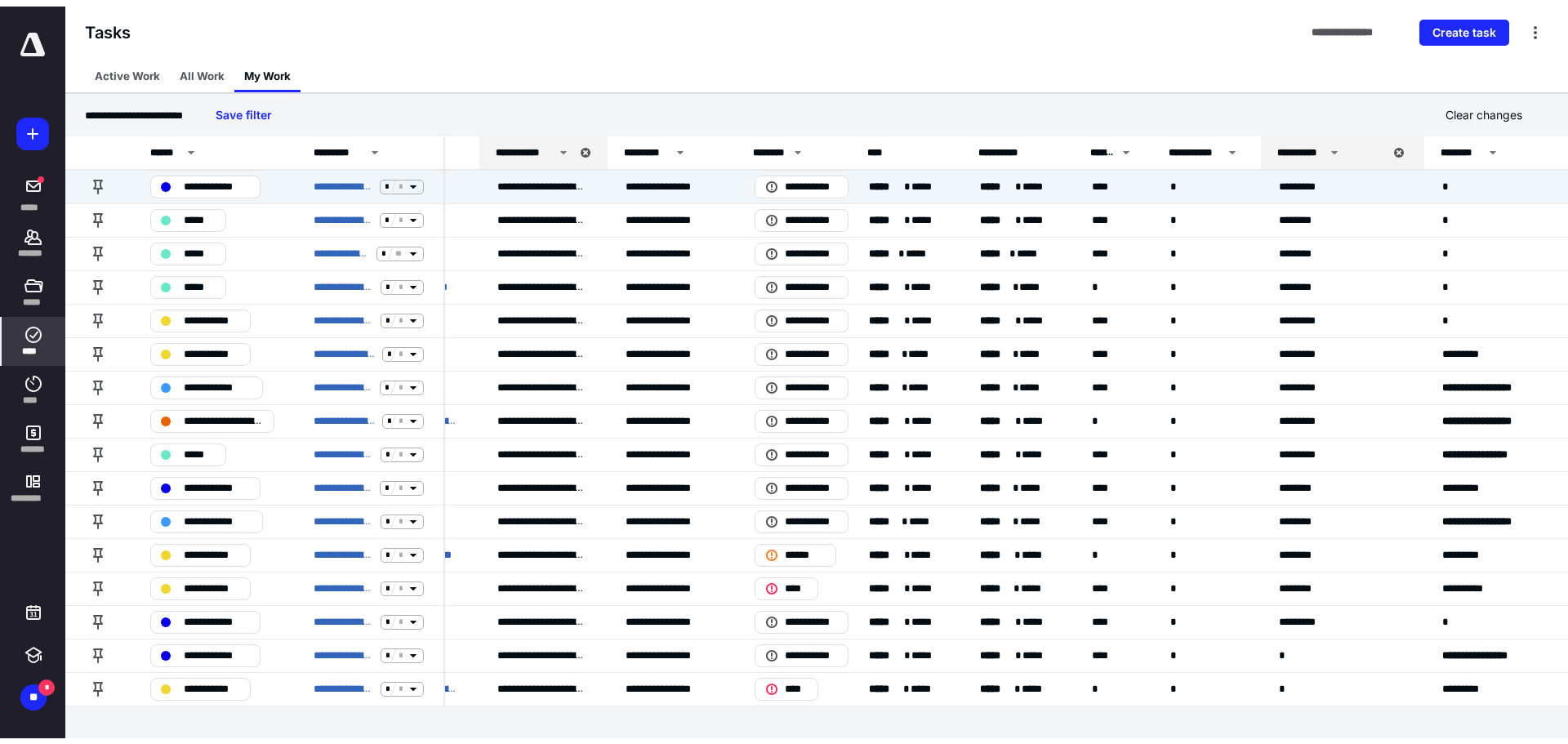 scroll, scrollTop: 0, scrollLeft: 0, axis: both 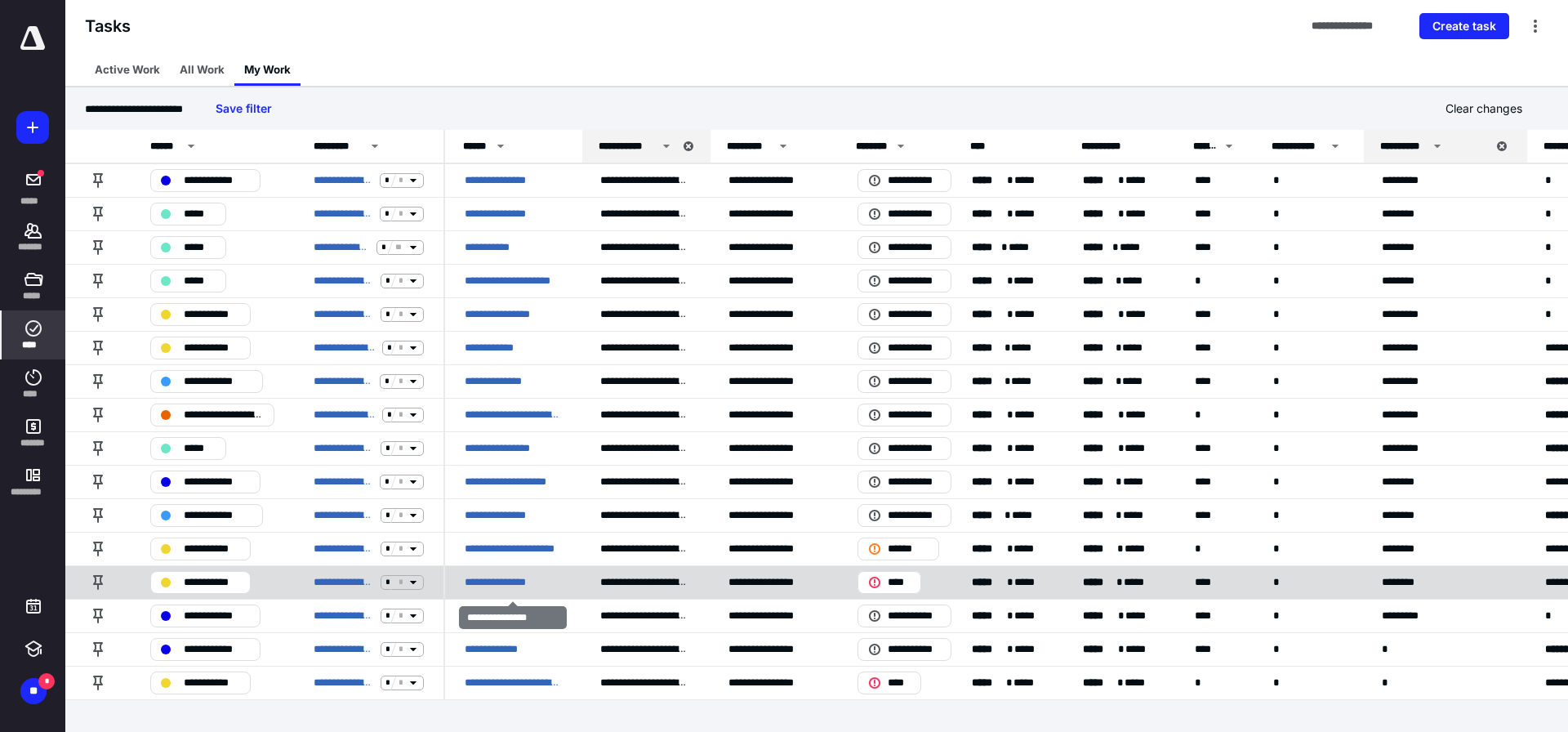 click on "**********" at bounding box center [513, 582] 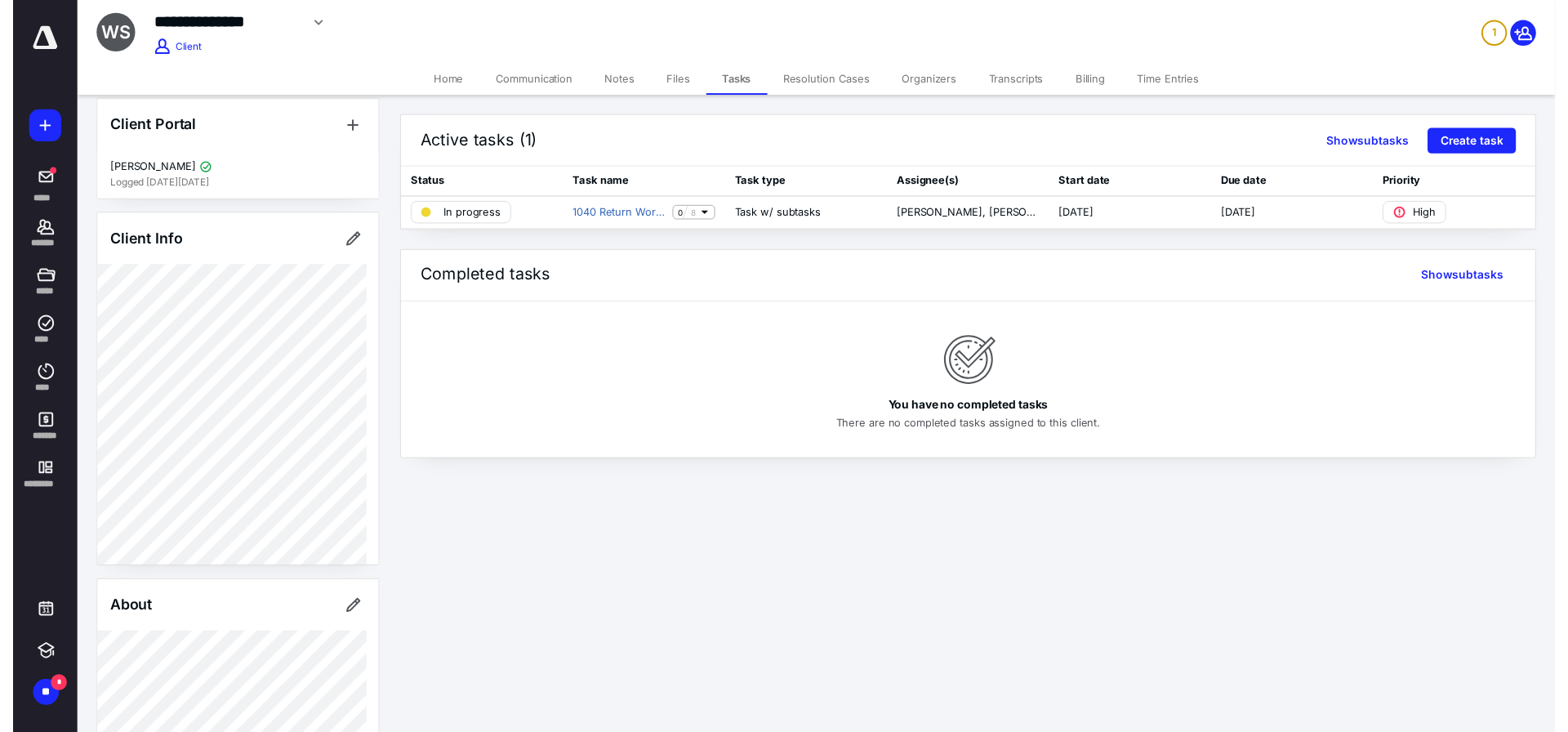 scroll, scrollTop: 0, scrollLeft: 0, axis: both 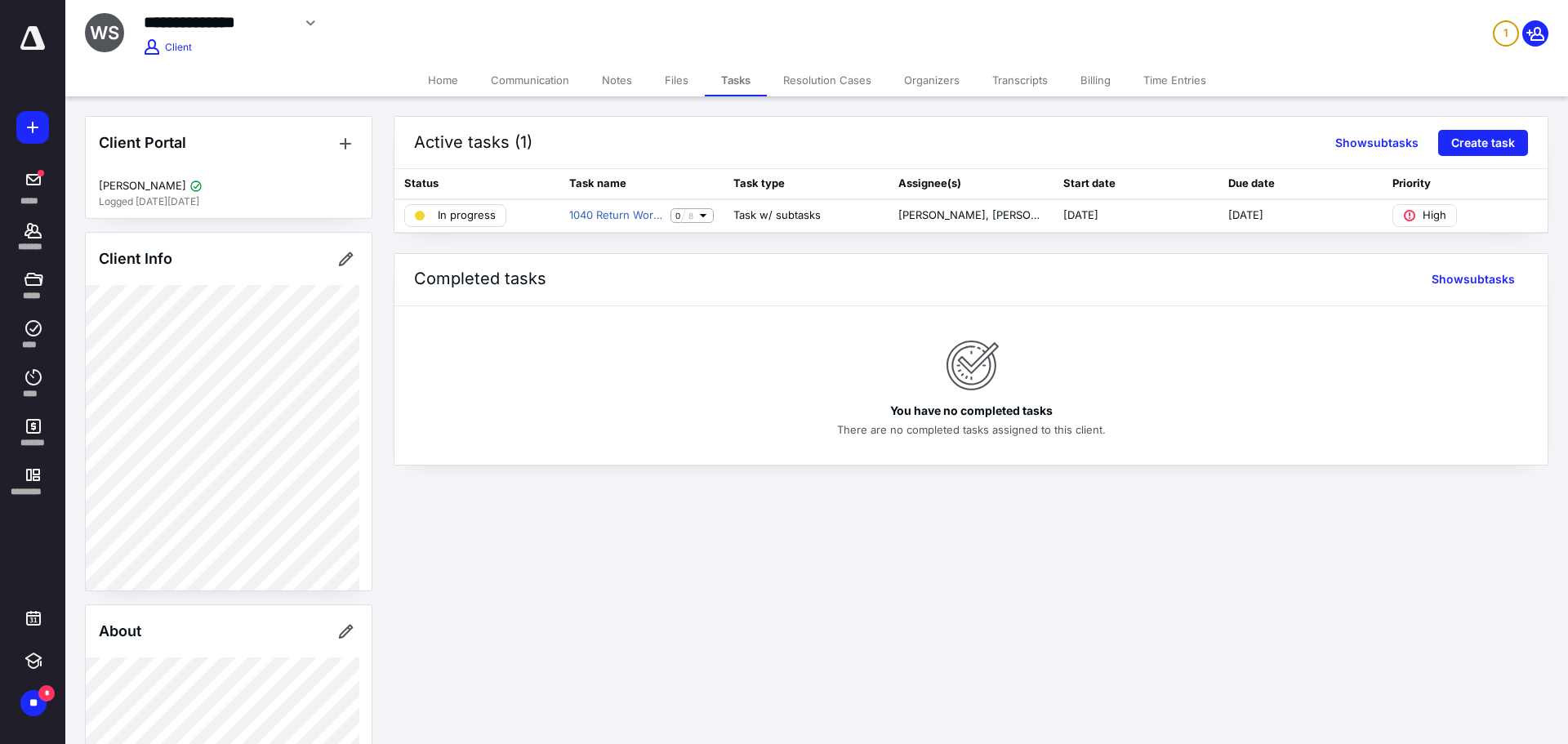 click on "Communication" at bounding box center (530, 80) 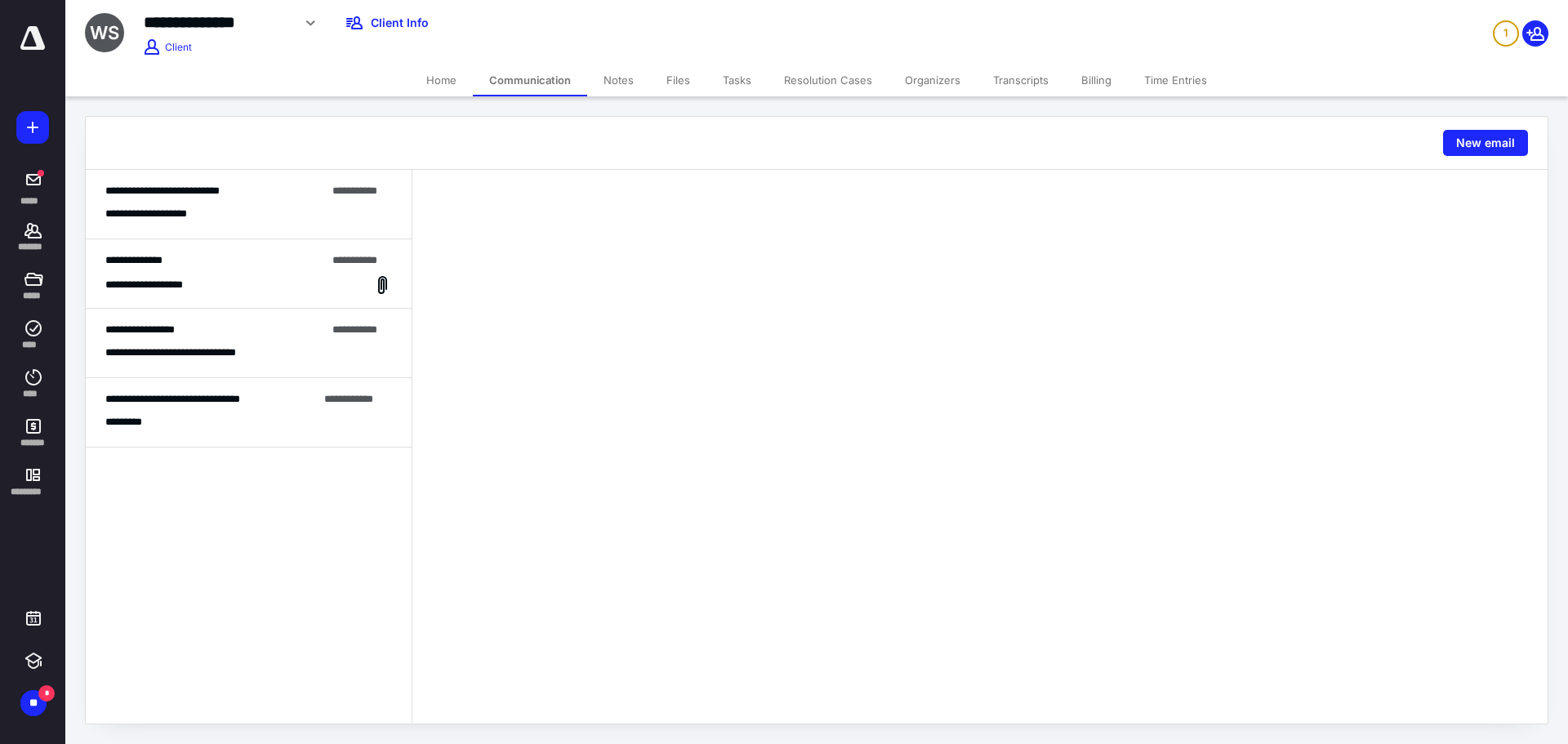 click on "Notes" at bounding box center [618, 80] 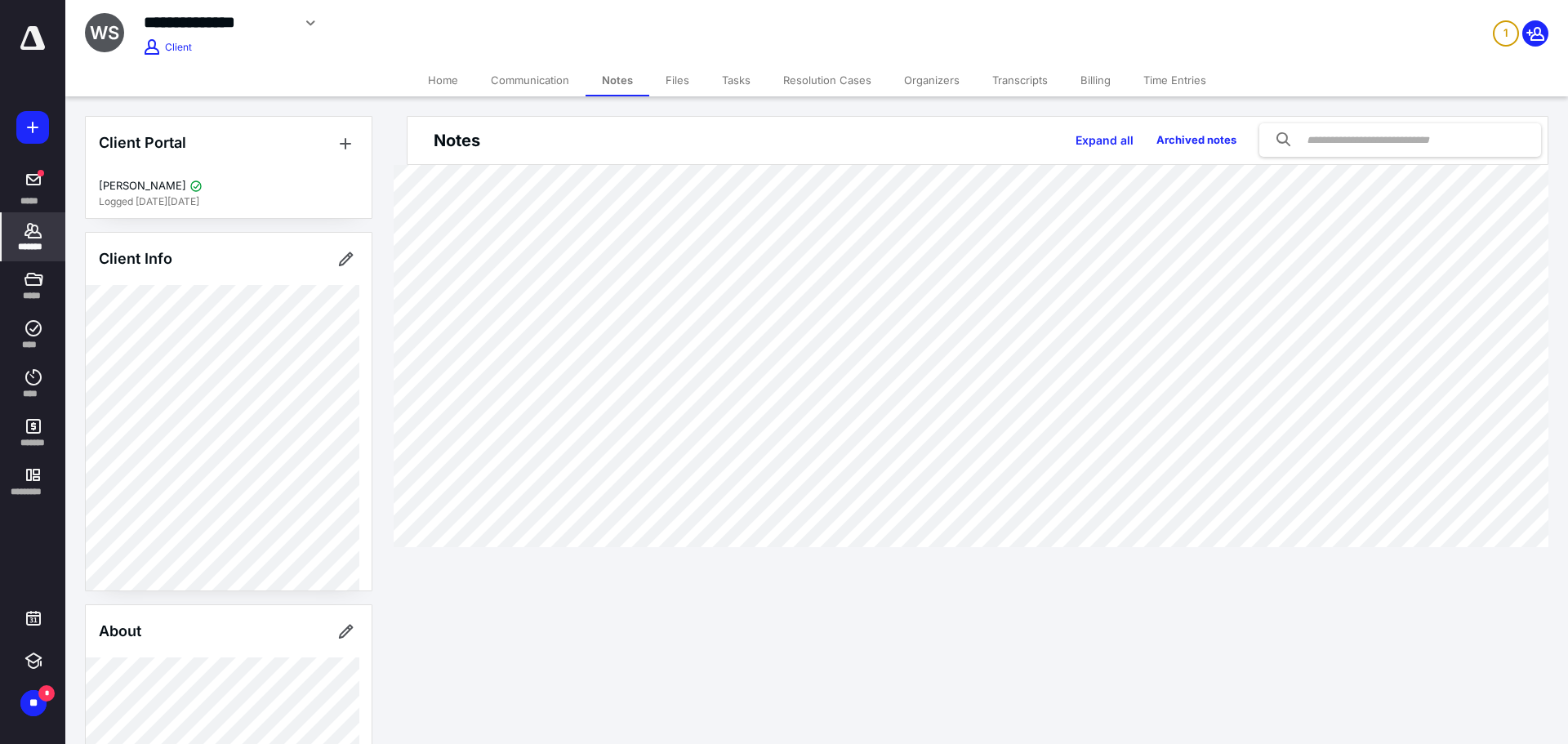 click 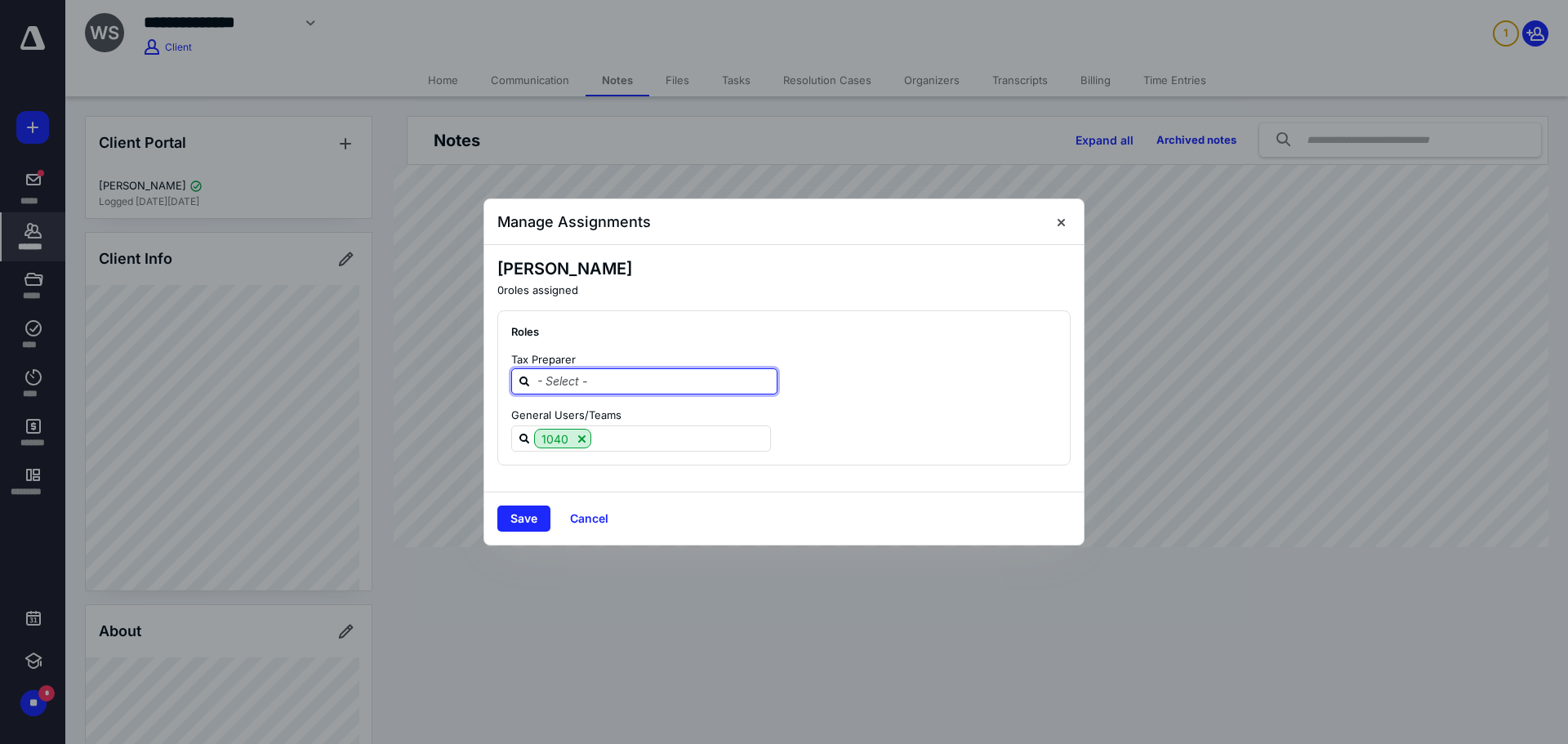click at bounding box center (654, 381) 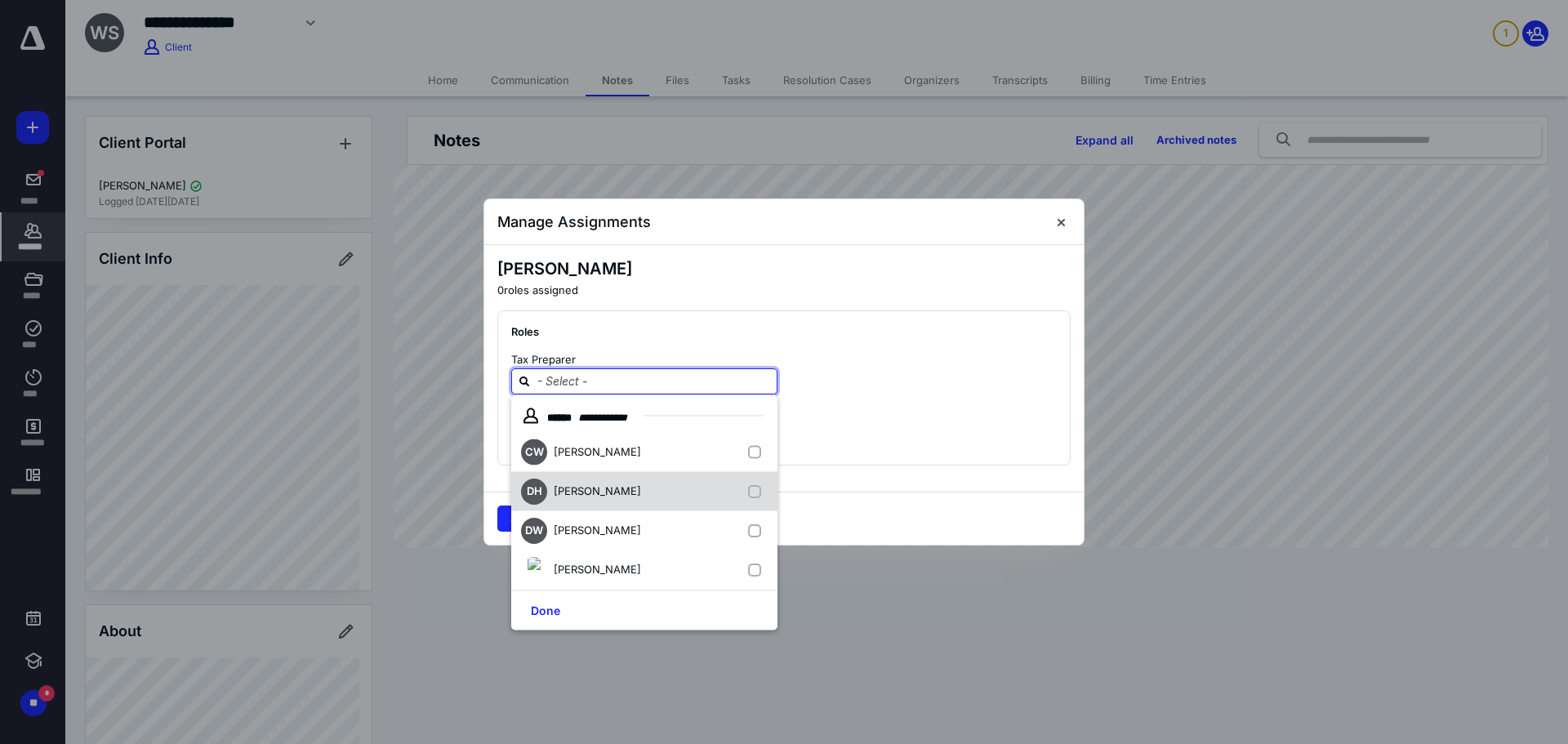 click at bounding box center (758, 492) 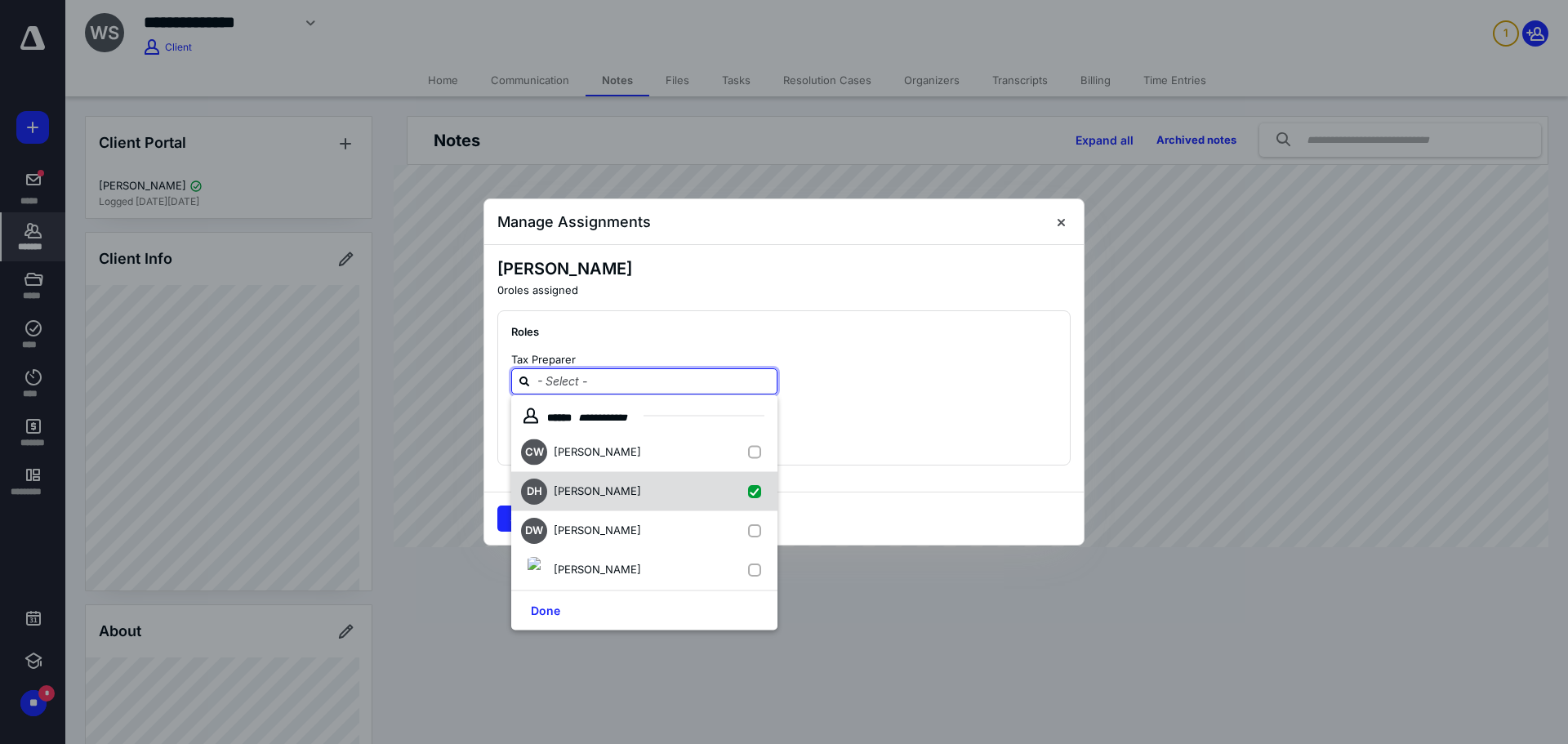 checkbox on "true" 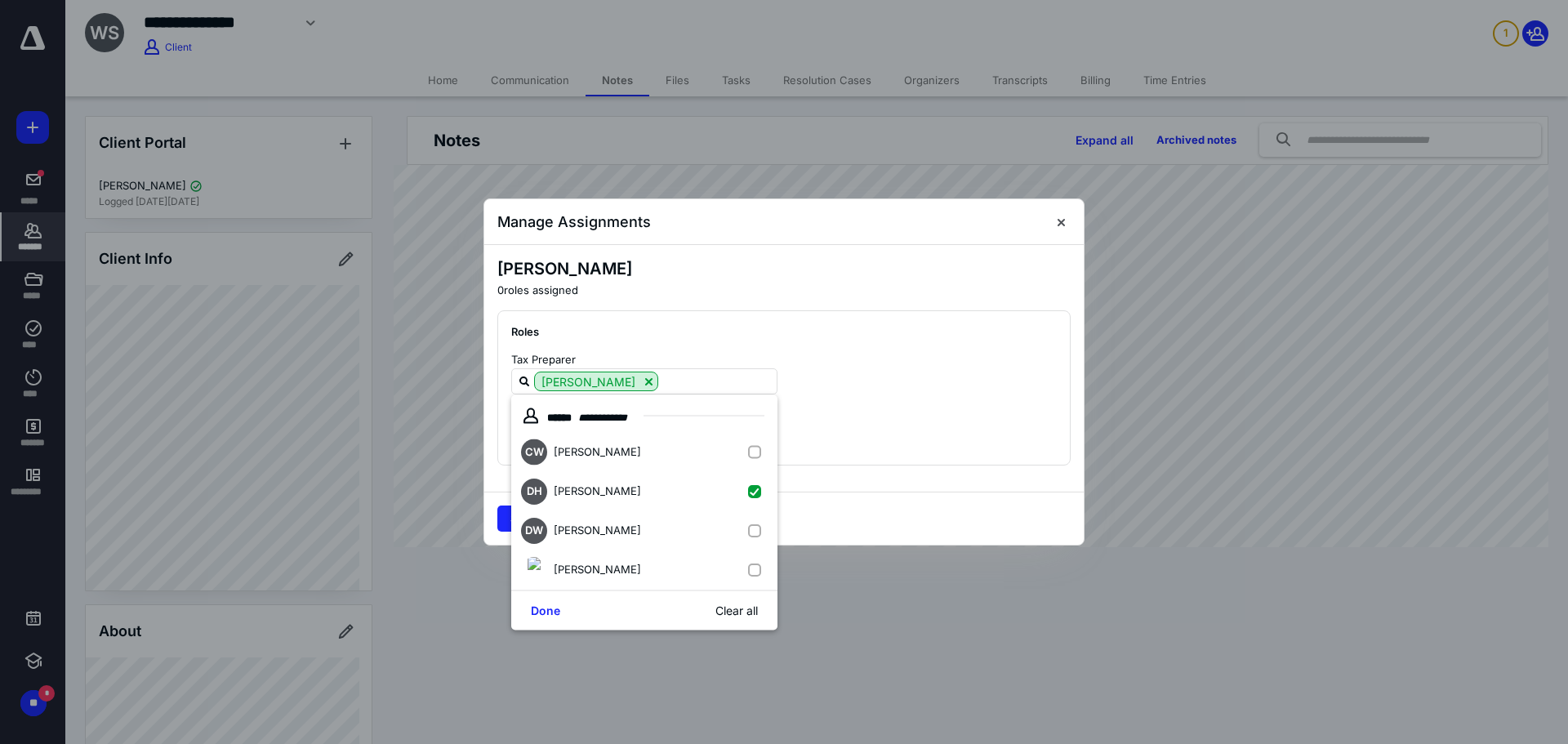 click on "Roles Tax Preparer [PERSON_NAME] General Users/Teams 1040" at bounding box center (784, 388) 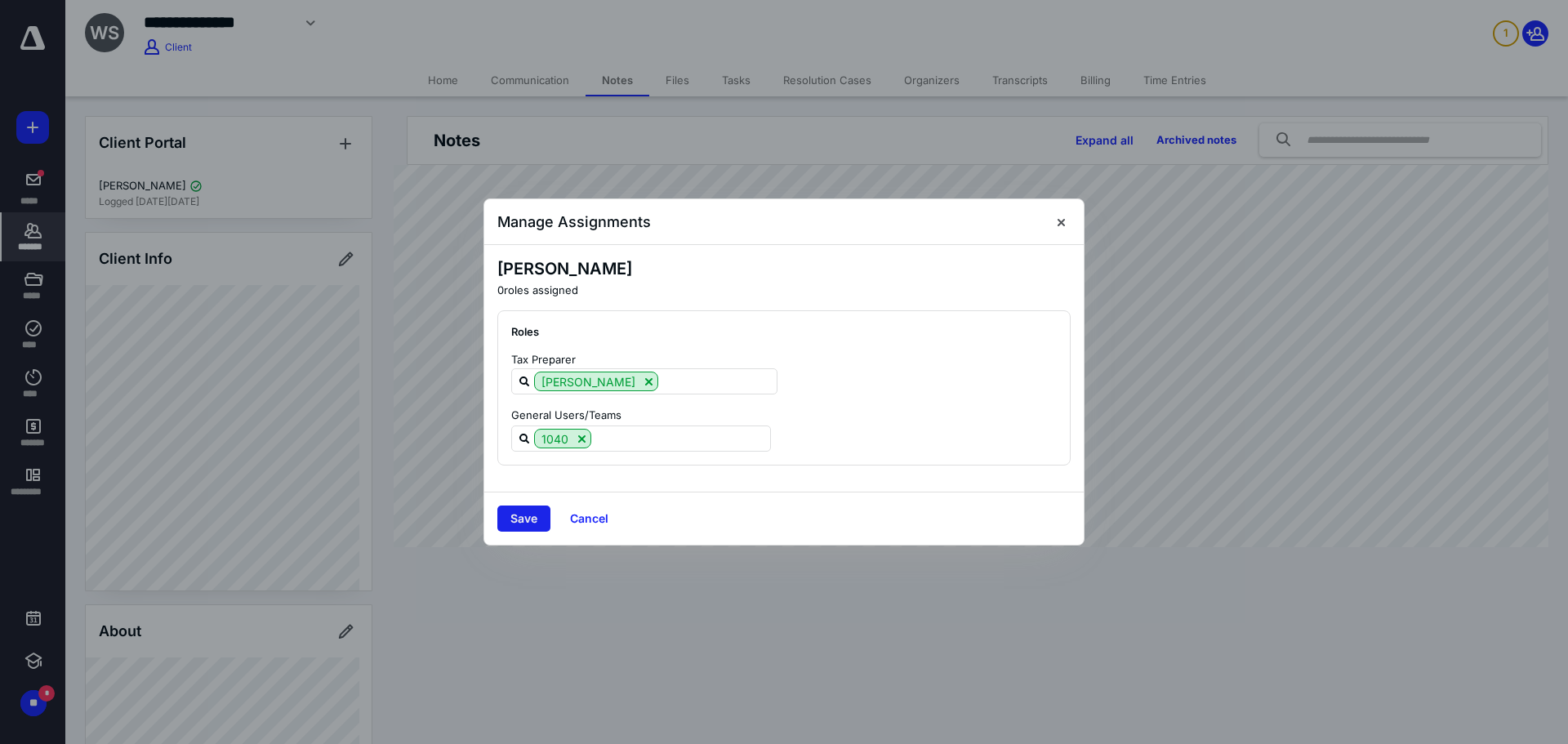 click on "Save" at bounding box center (523, 519) 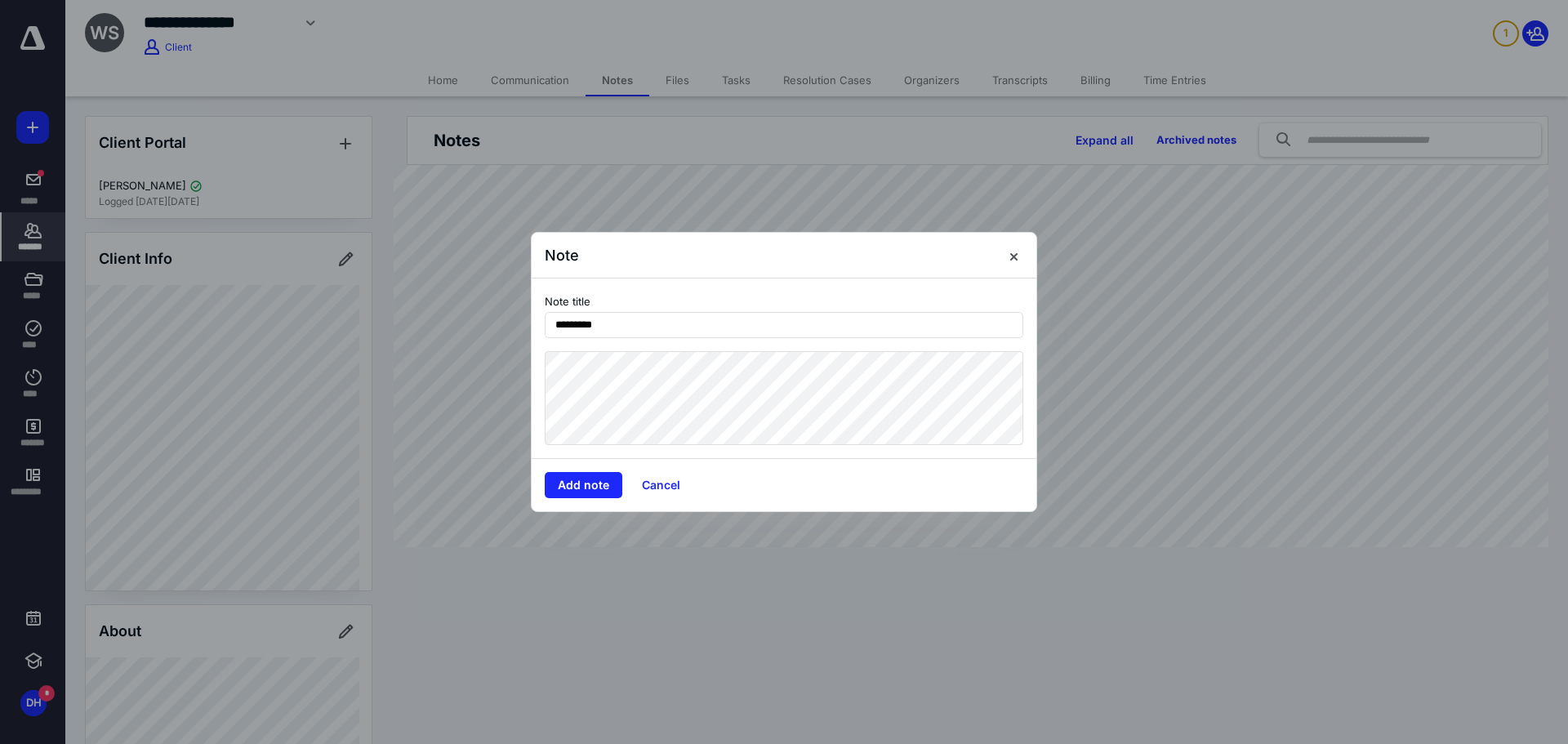 type on "*********" 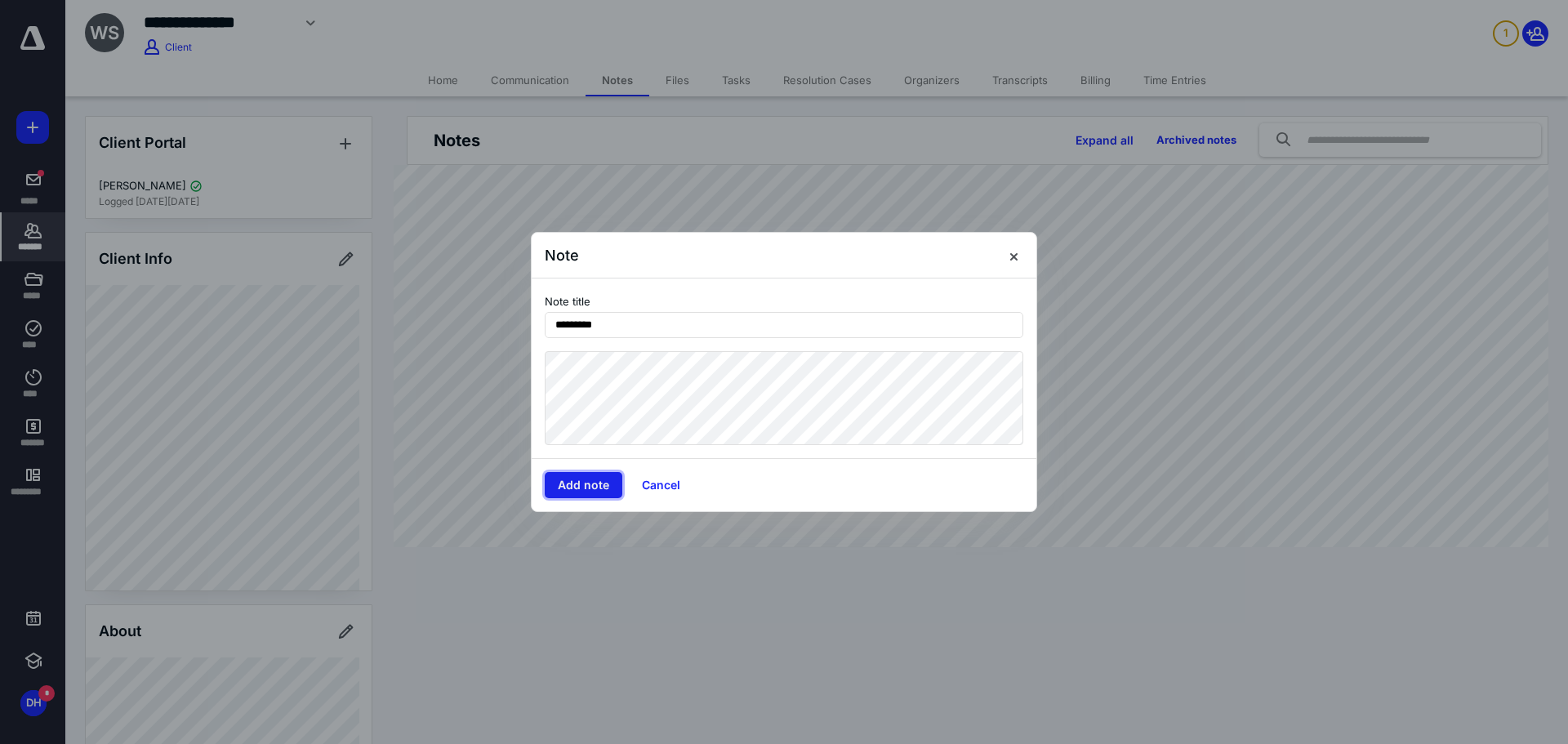 click on "Add note" at bounding box center (583, 485) 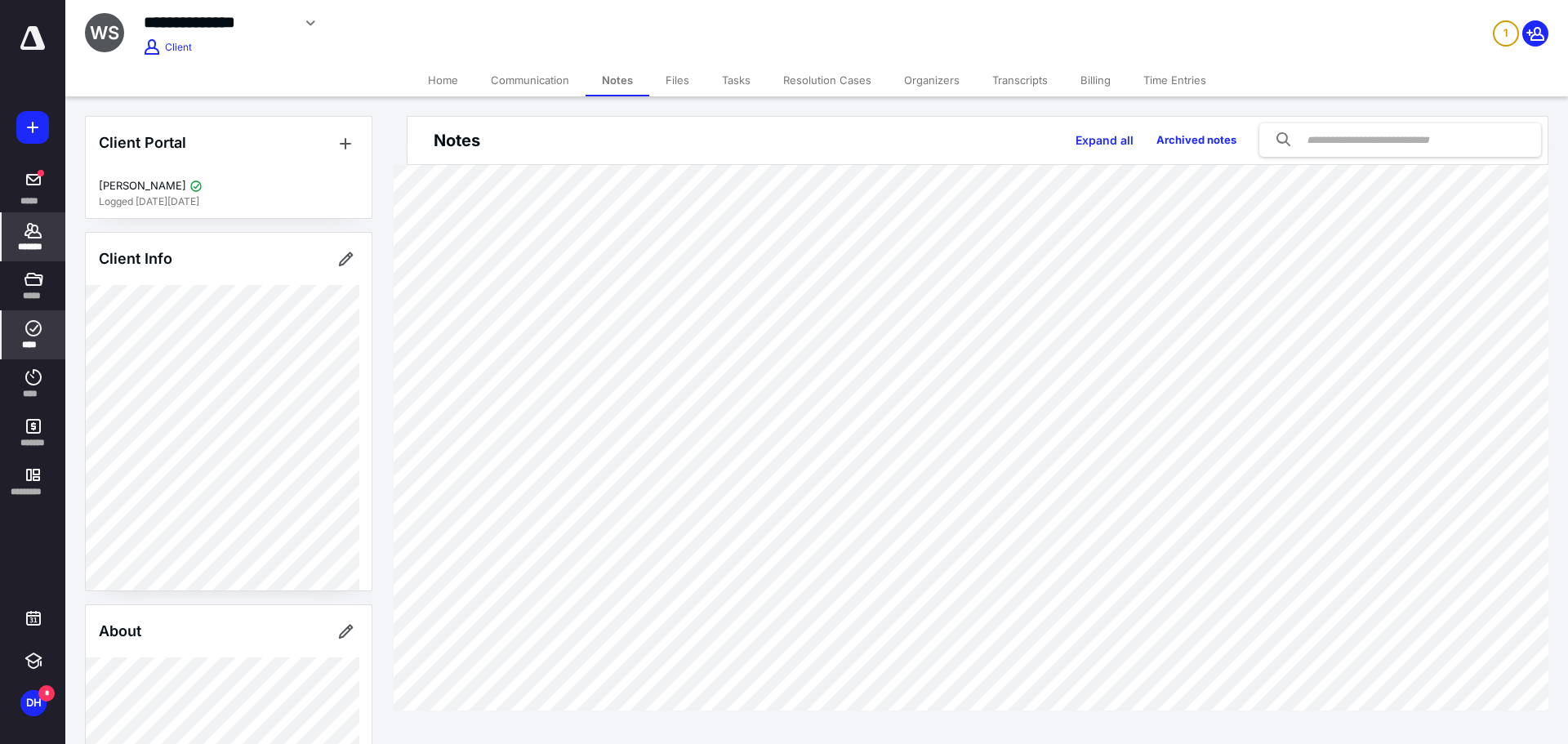 click on "****" at bounding box center [33, 345] 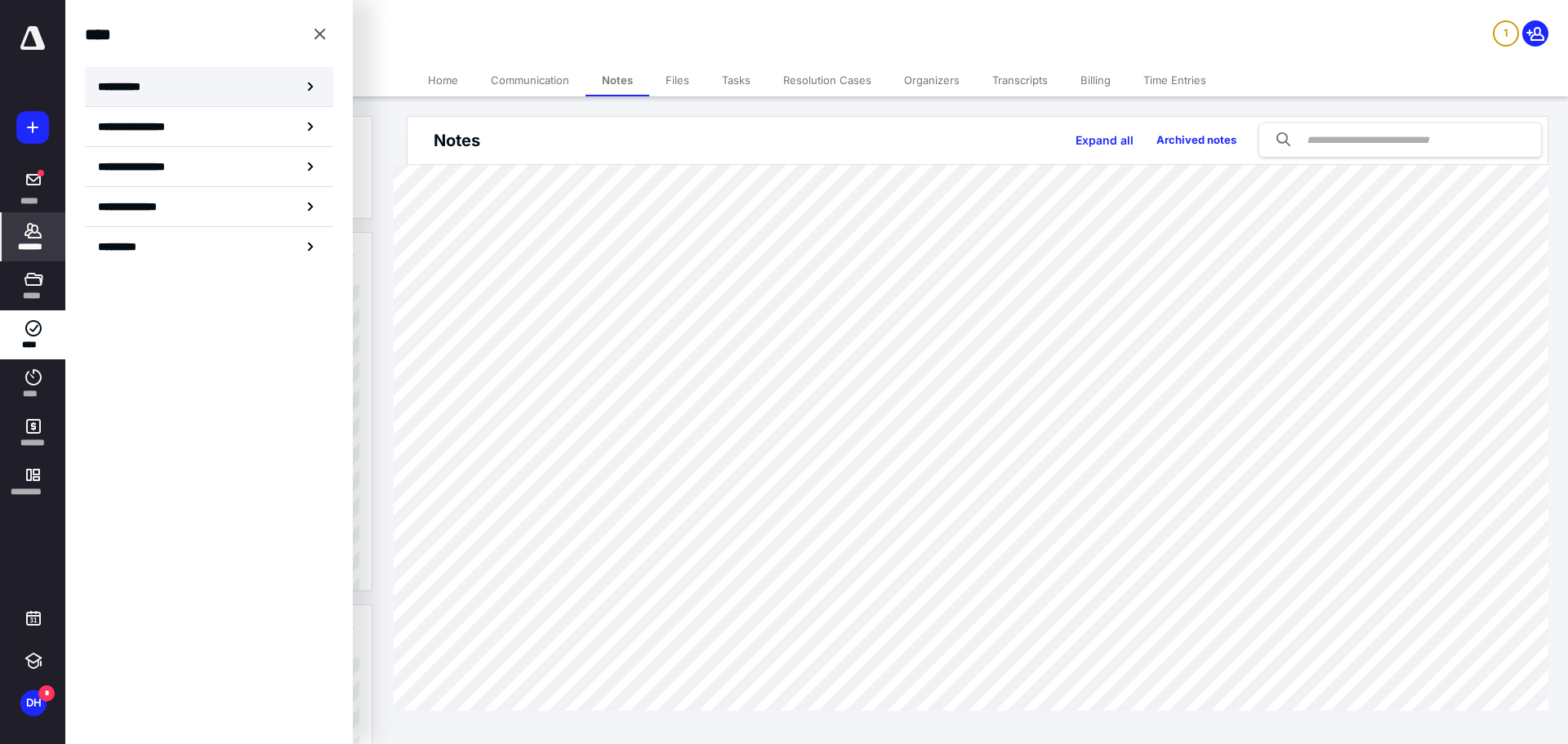 click on "**********" at bounding box center (209, 87) 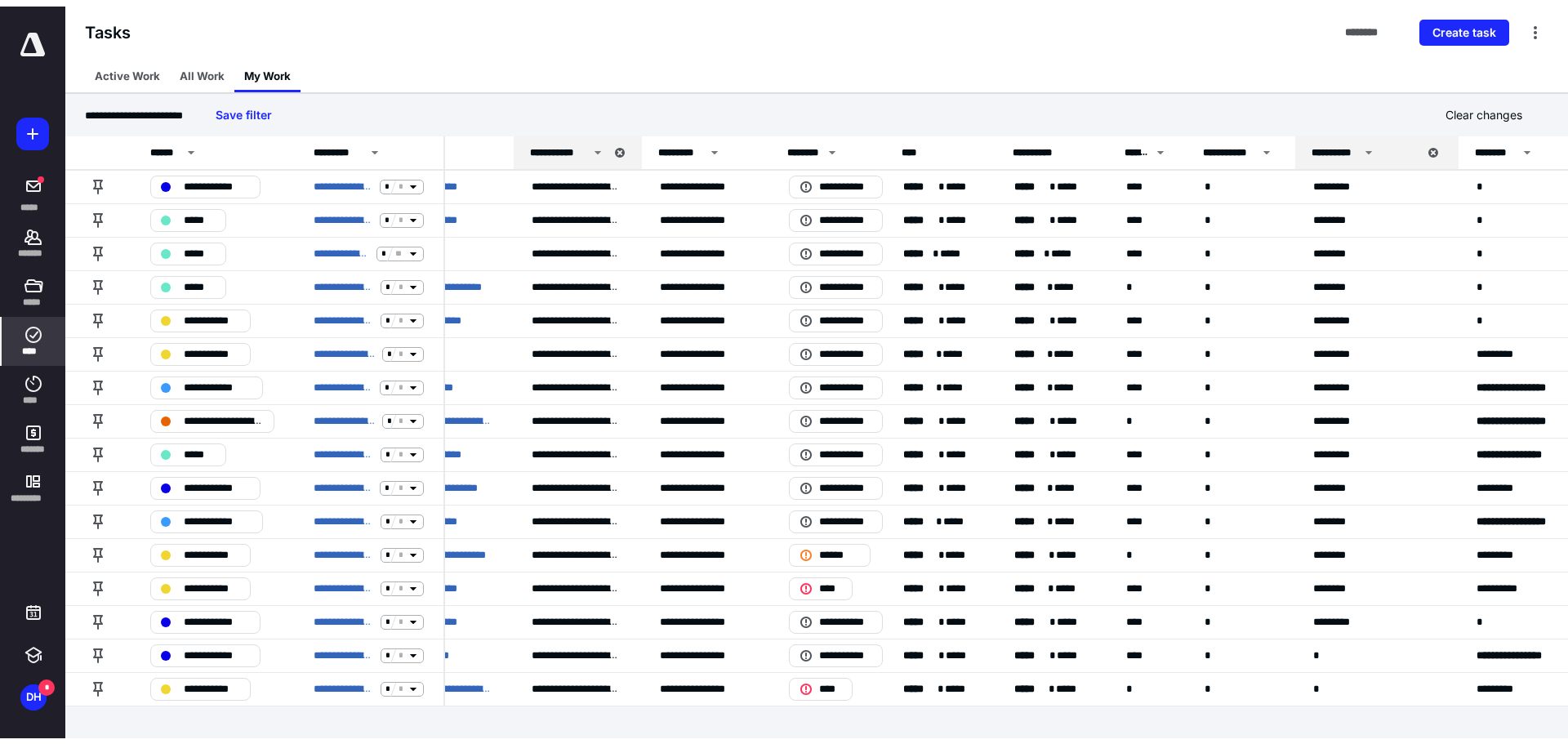 scroll, scrollTop: 0, scrollLeft: 0, axis: both 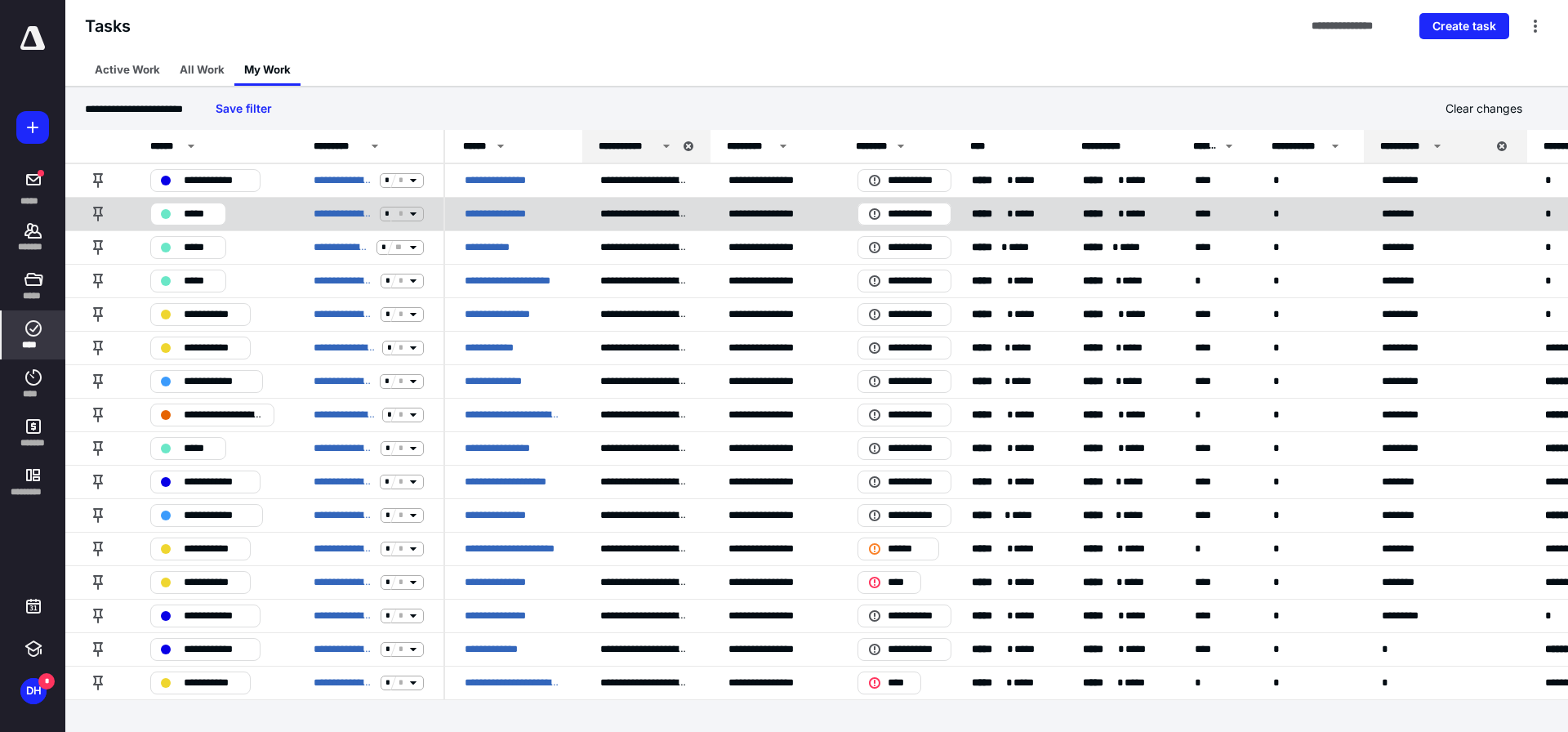 click on "**********" at bounding box center [501, 214] 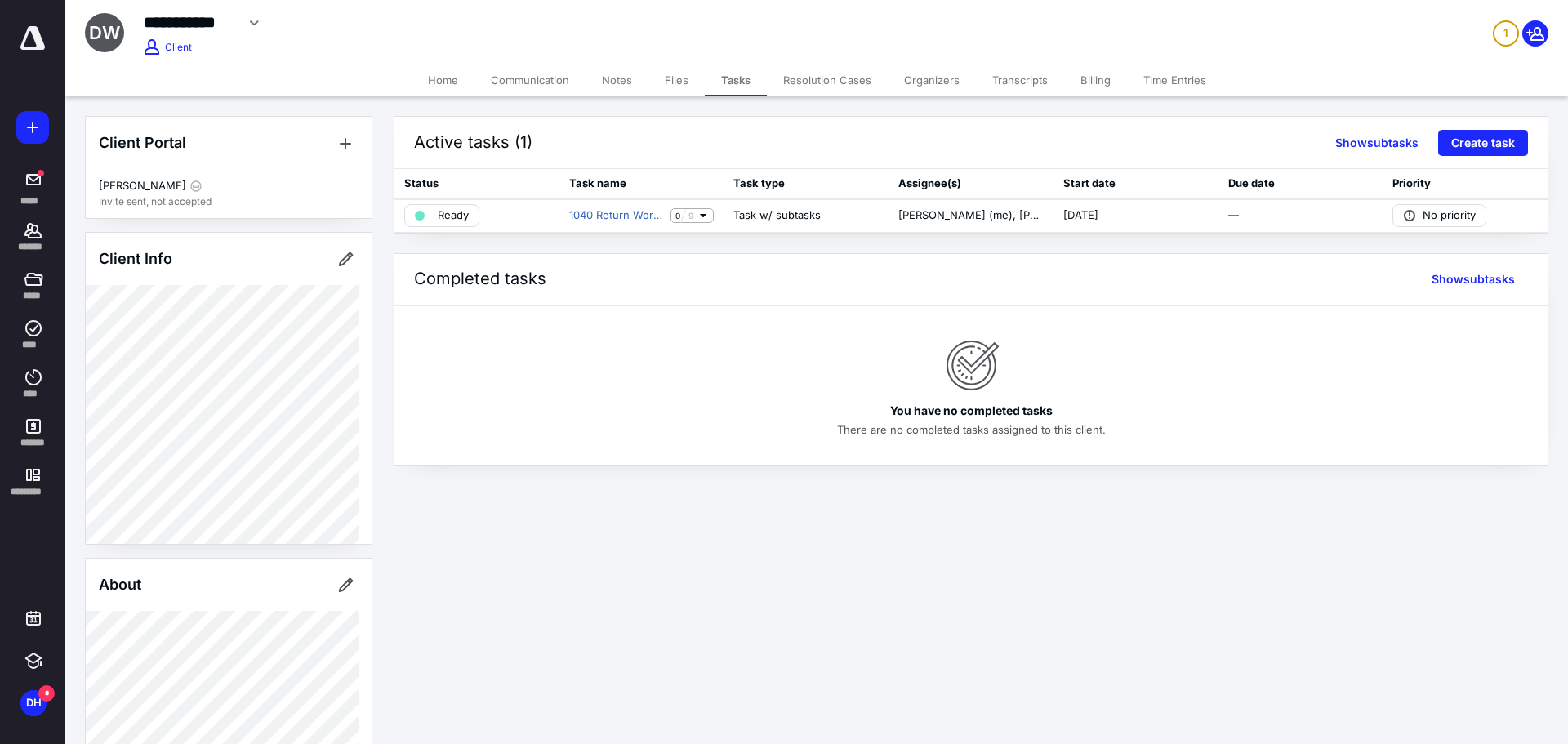 click on "Files" at bounding box center (676, 80) 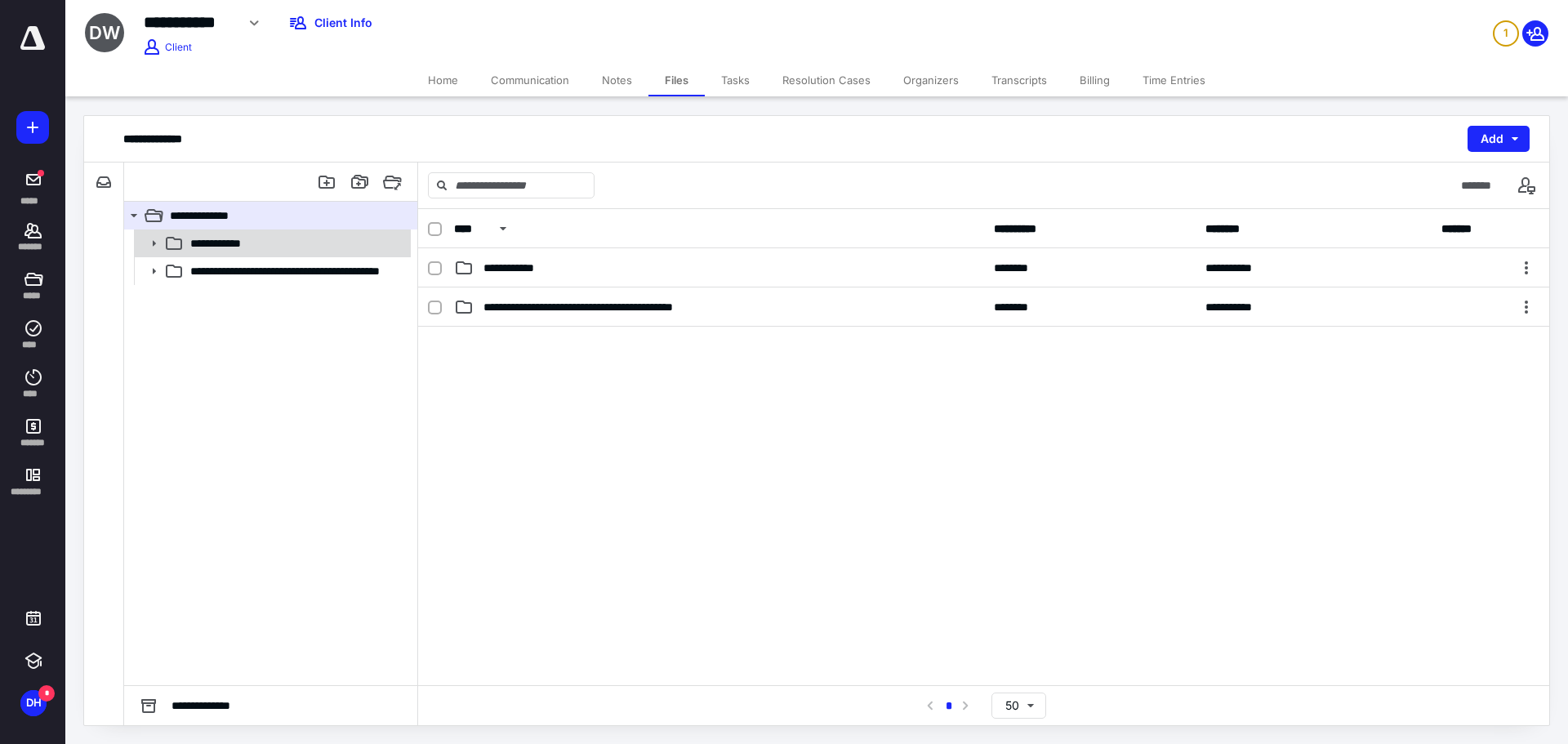 click 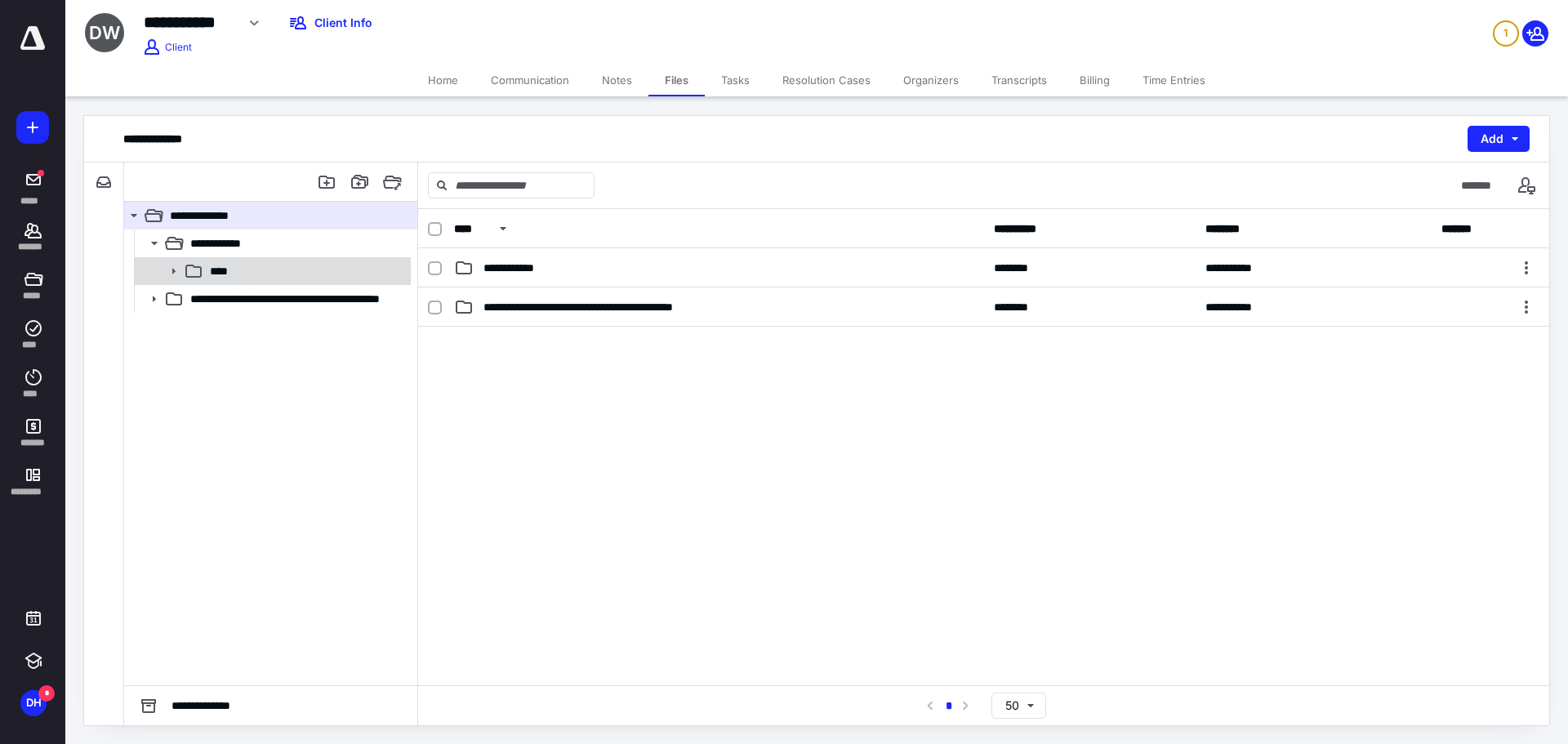 click 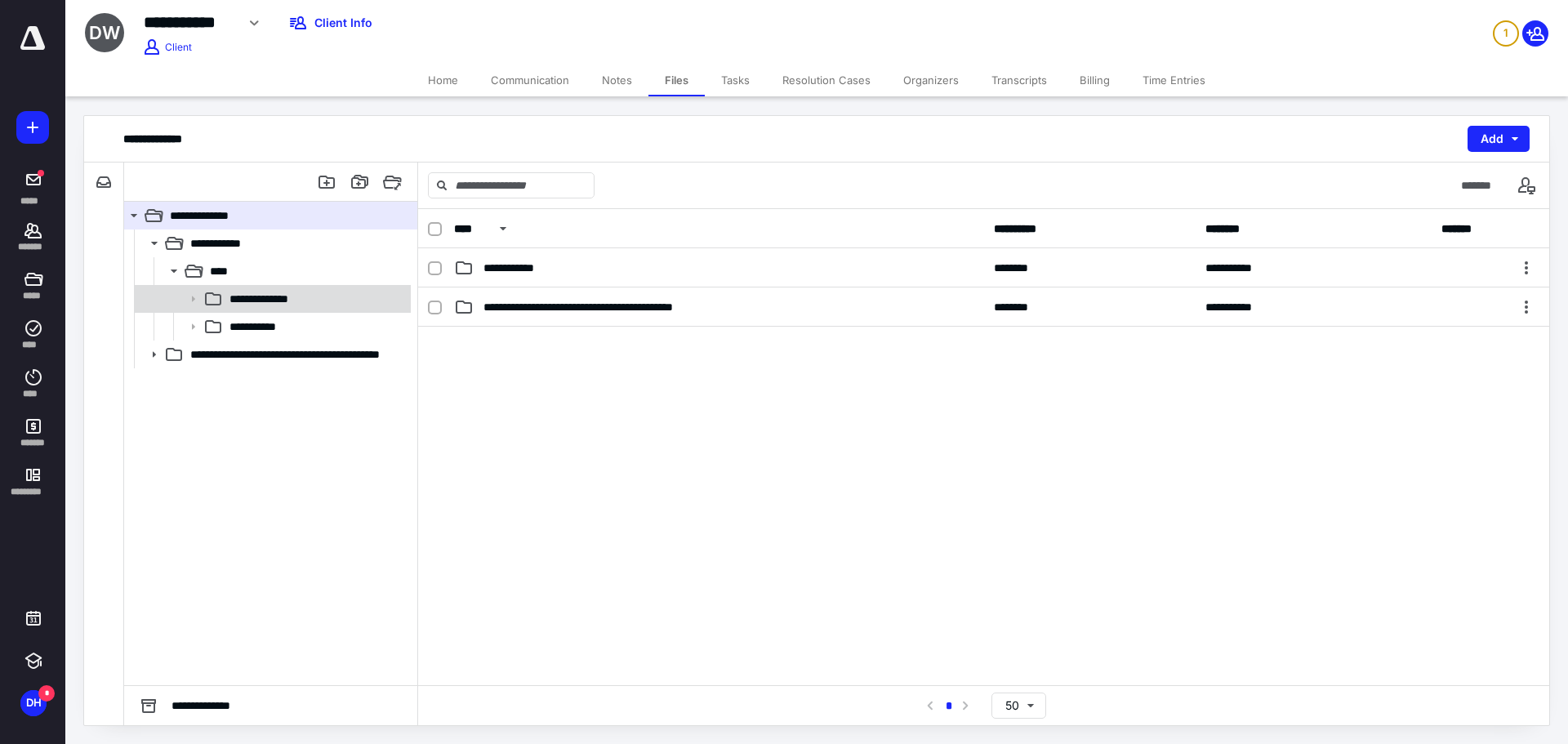click 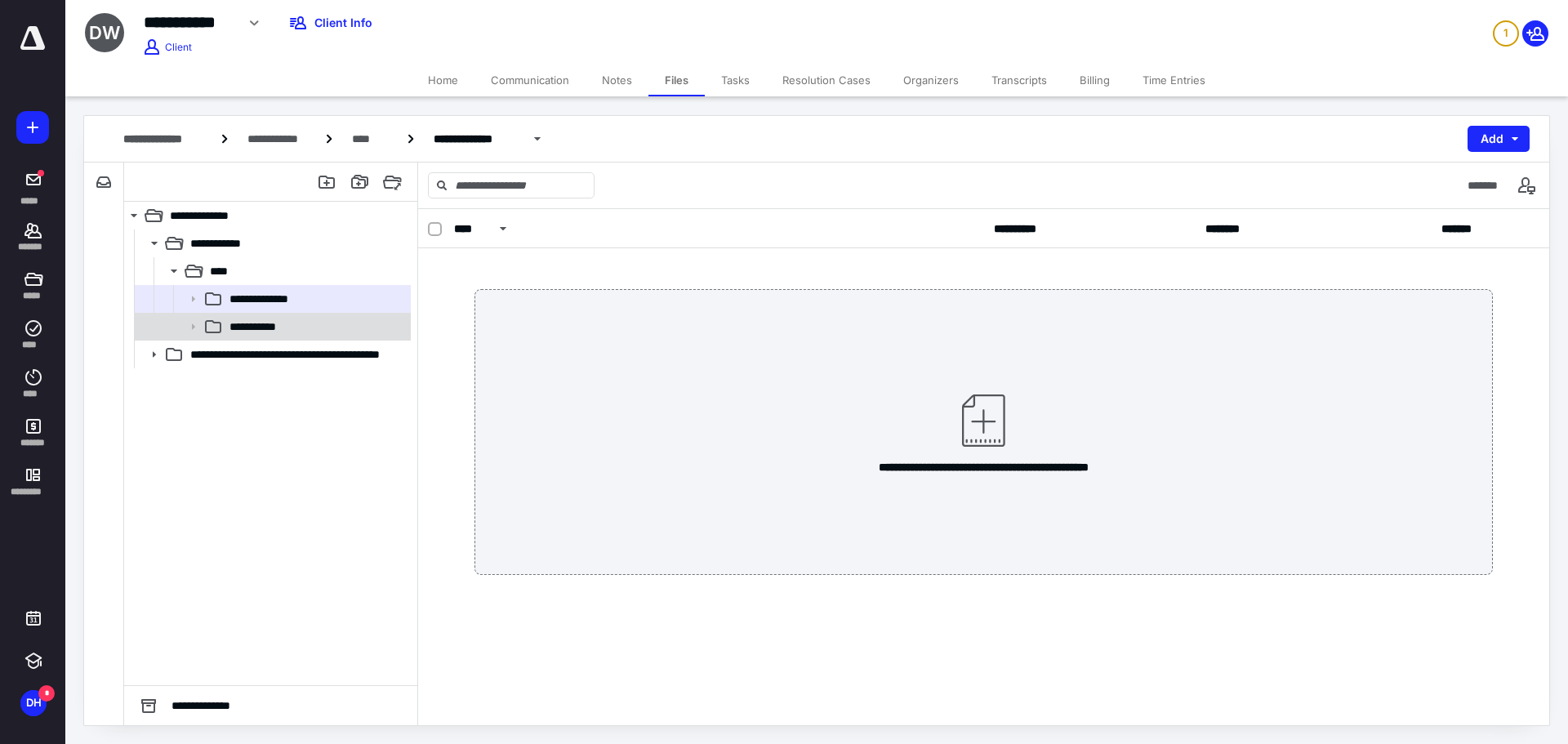 click on "**********" at bounding box center [261, 327] 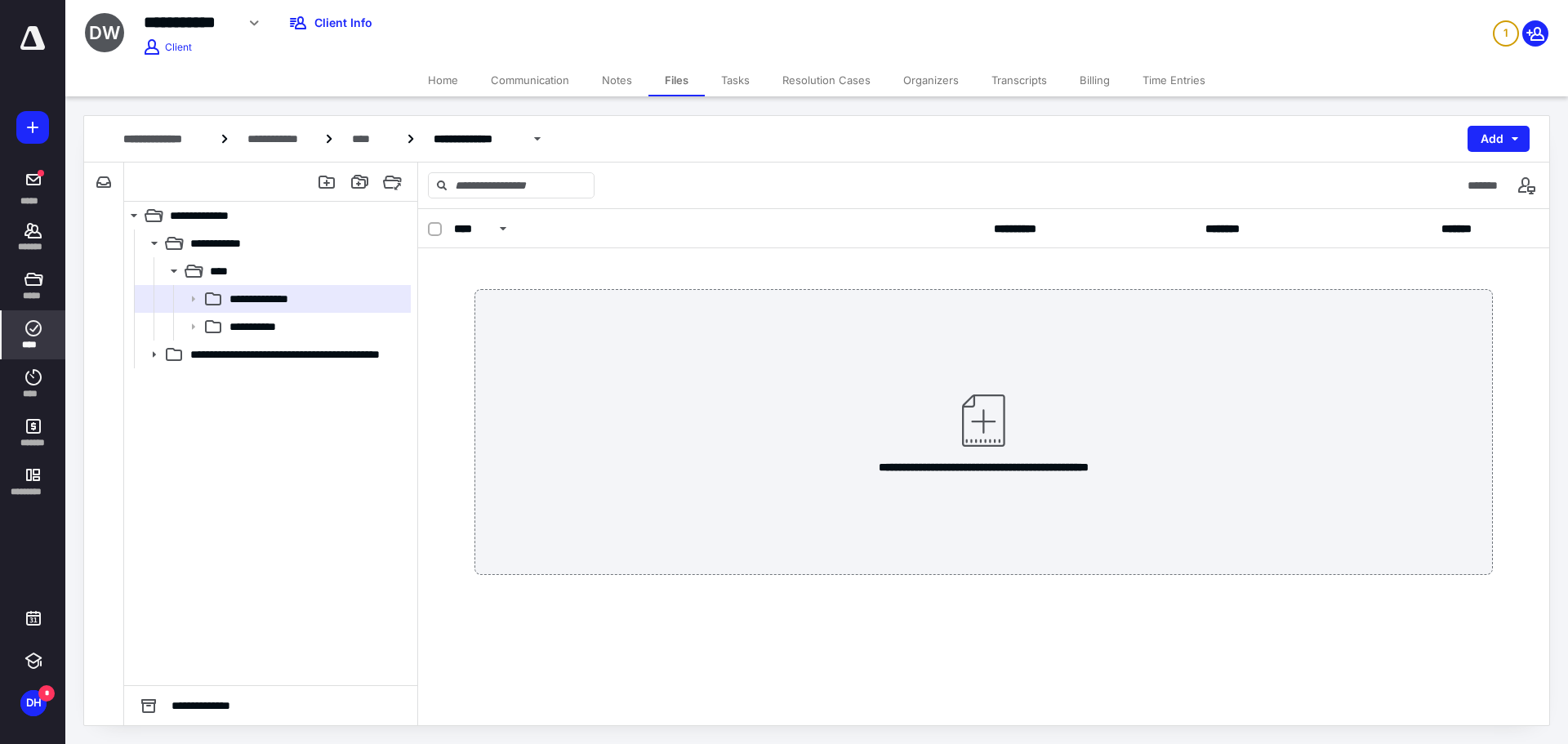 click 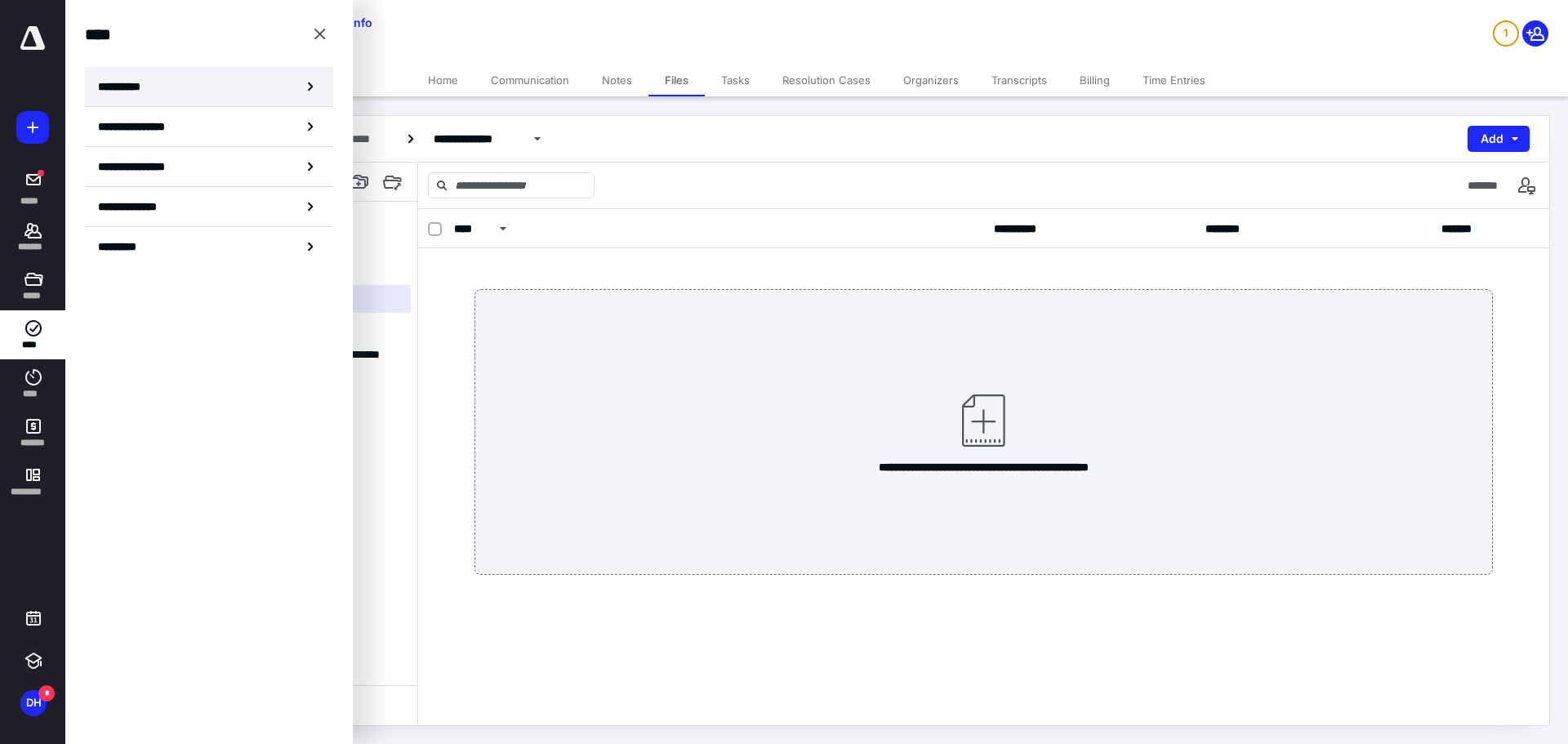 click on "**********" at bounding box center (125, 87) 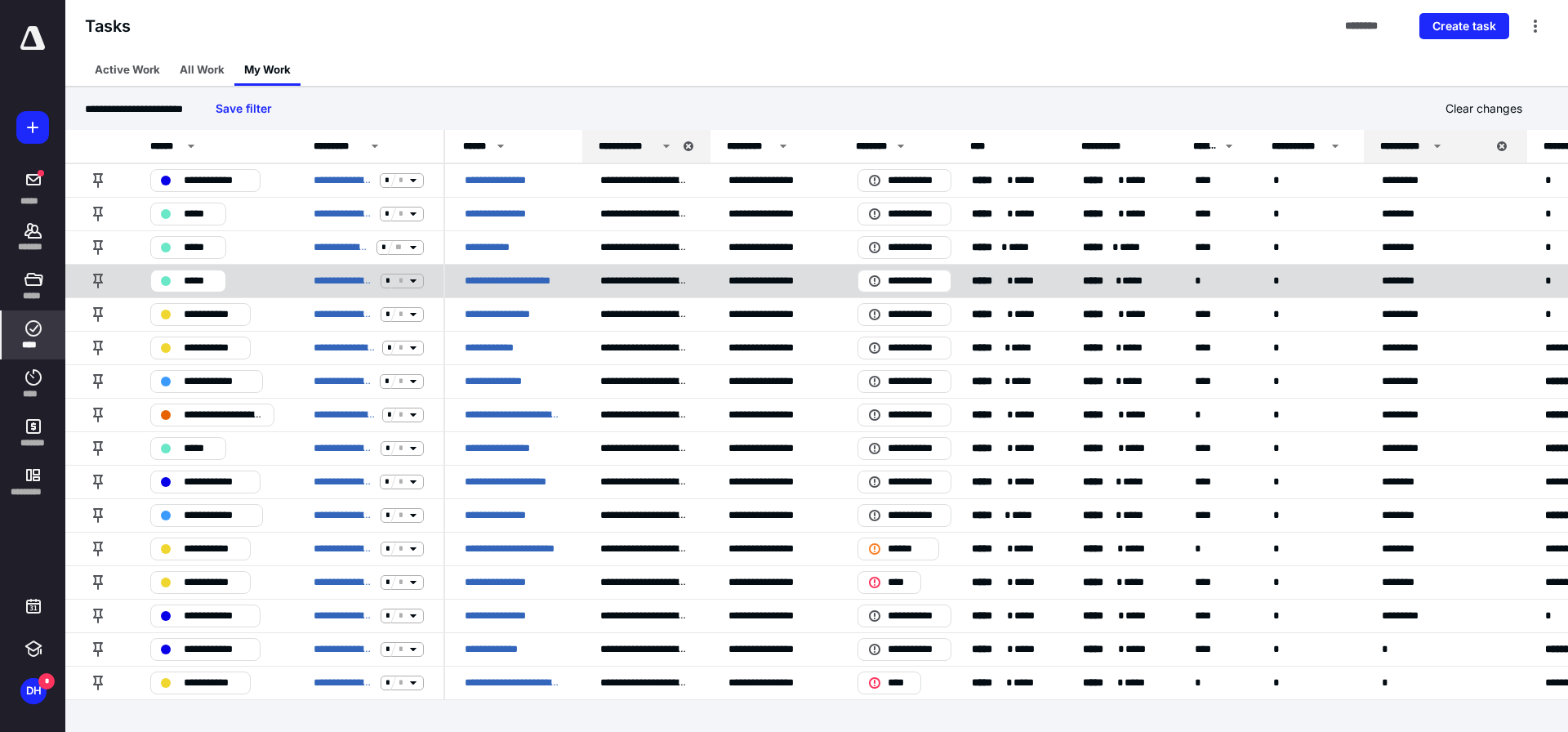 click on "**********" at bounding box center (513, 281) 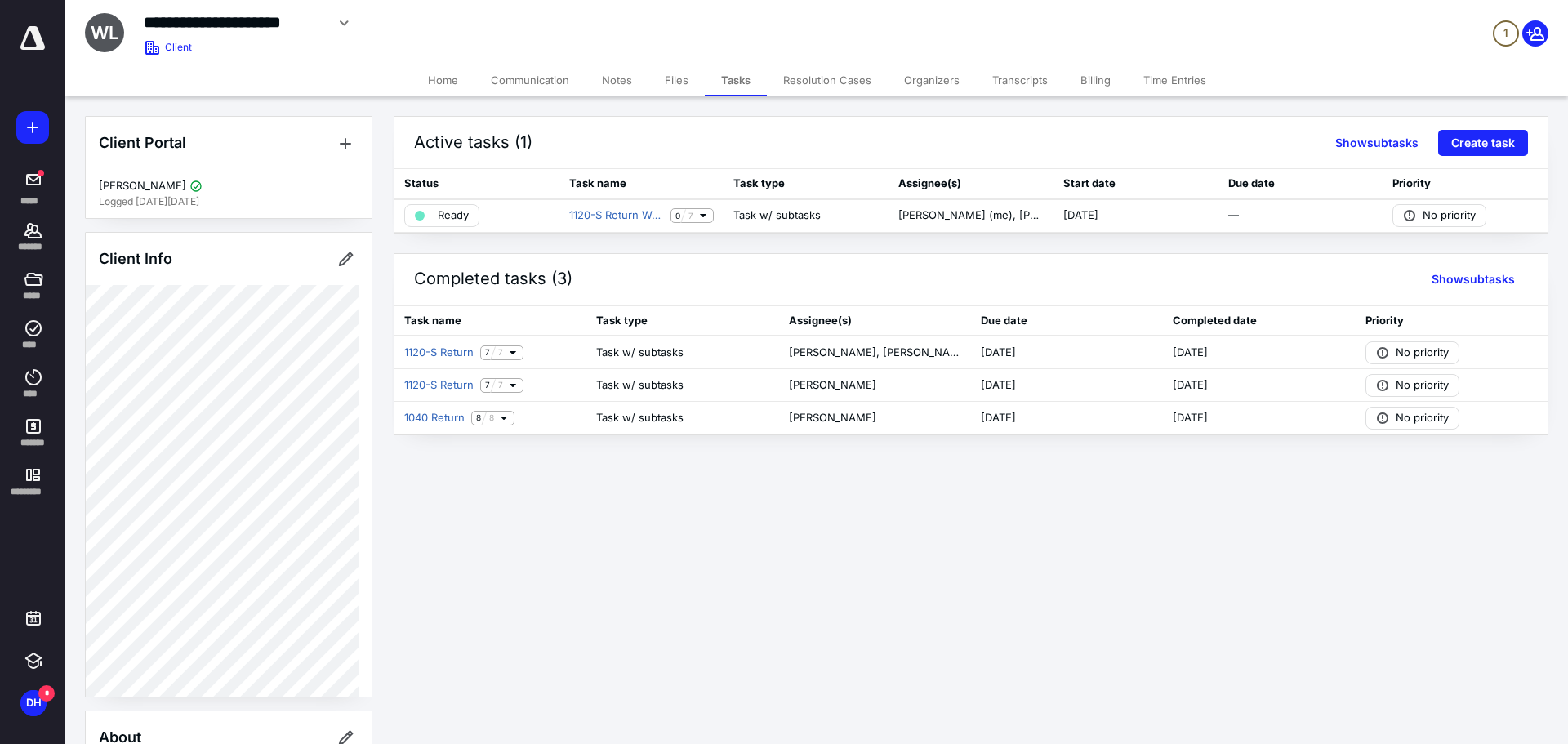click on "Files" at bounding box center (676, 80) 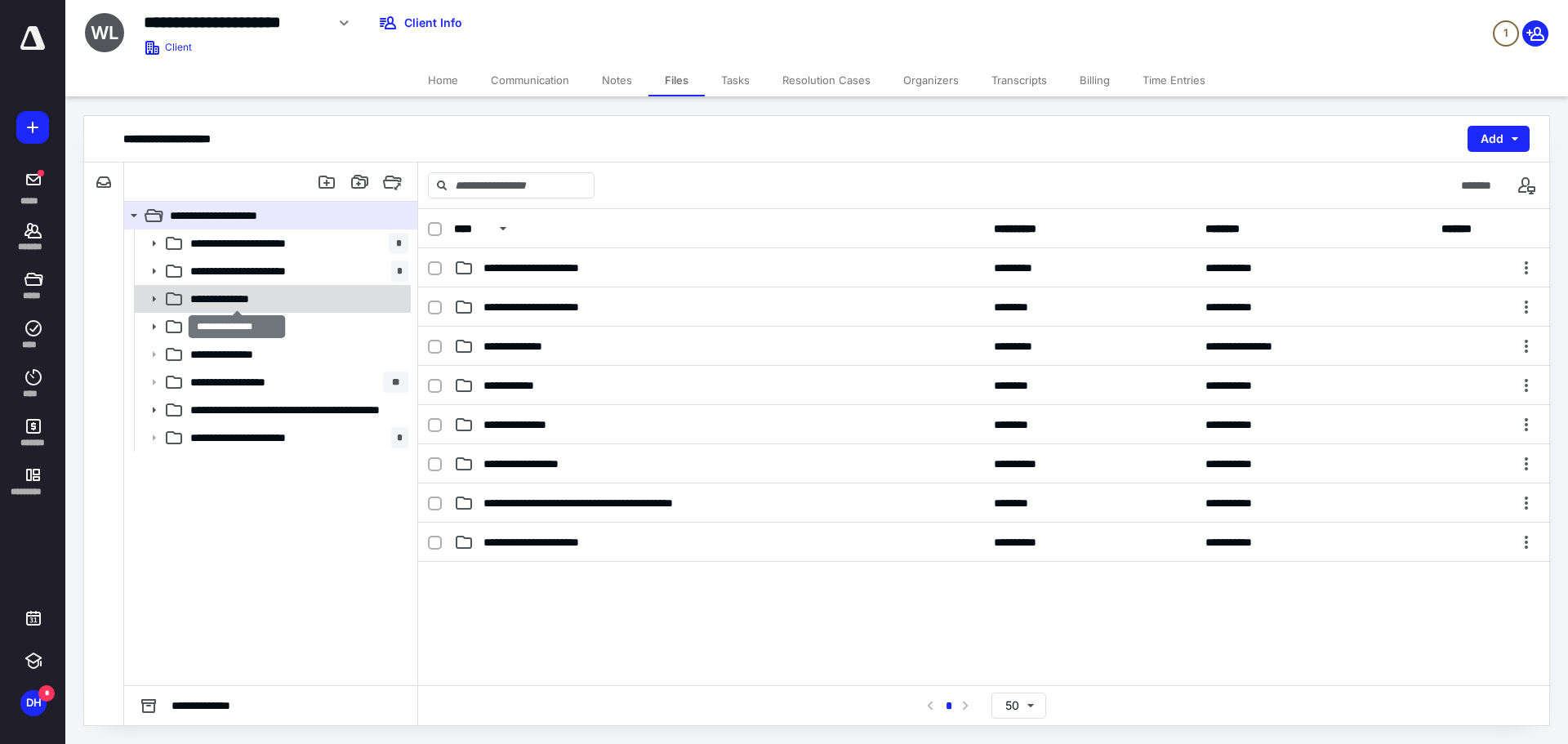 click on "**********" at bounding box center (237, 299) 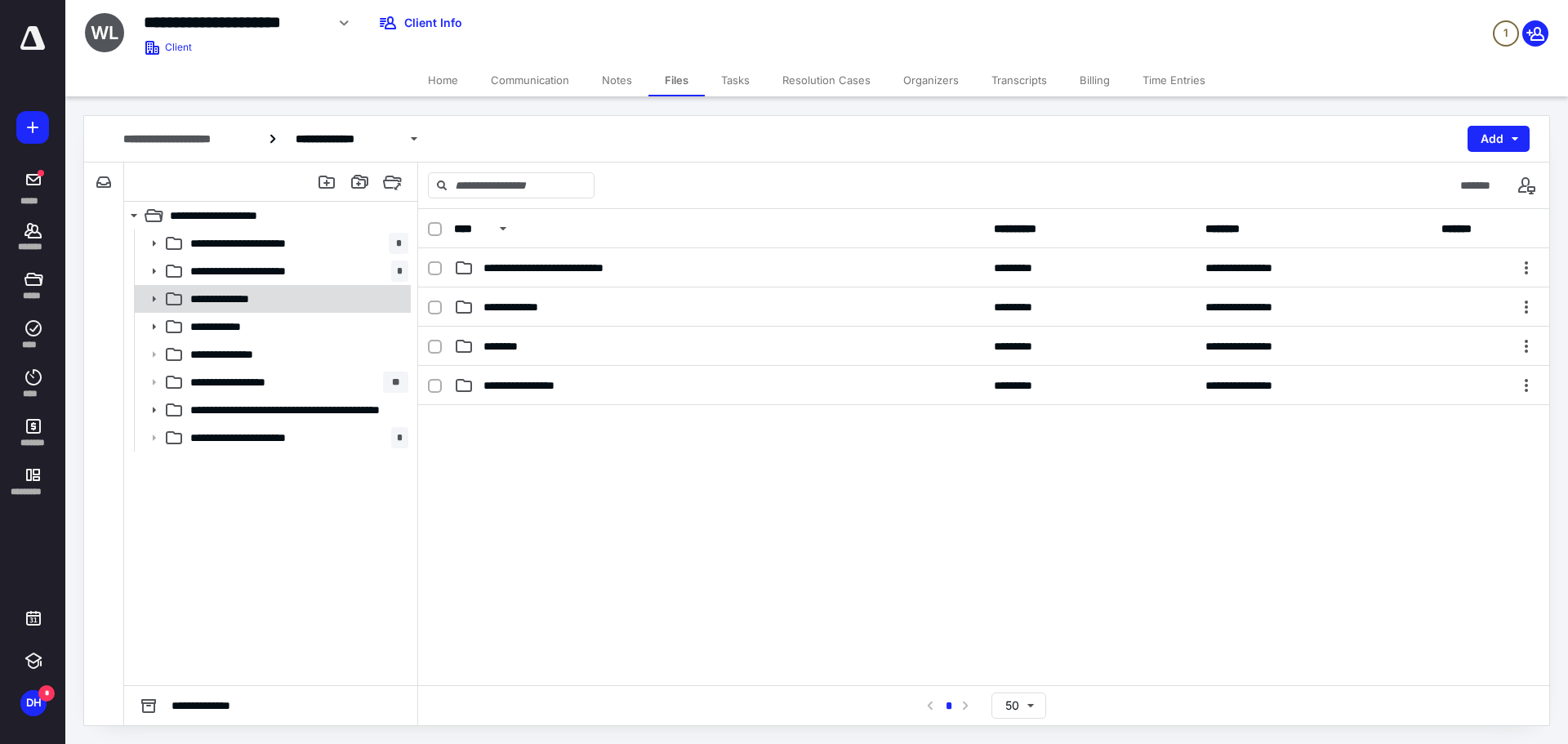 click 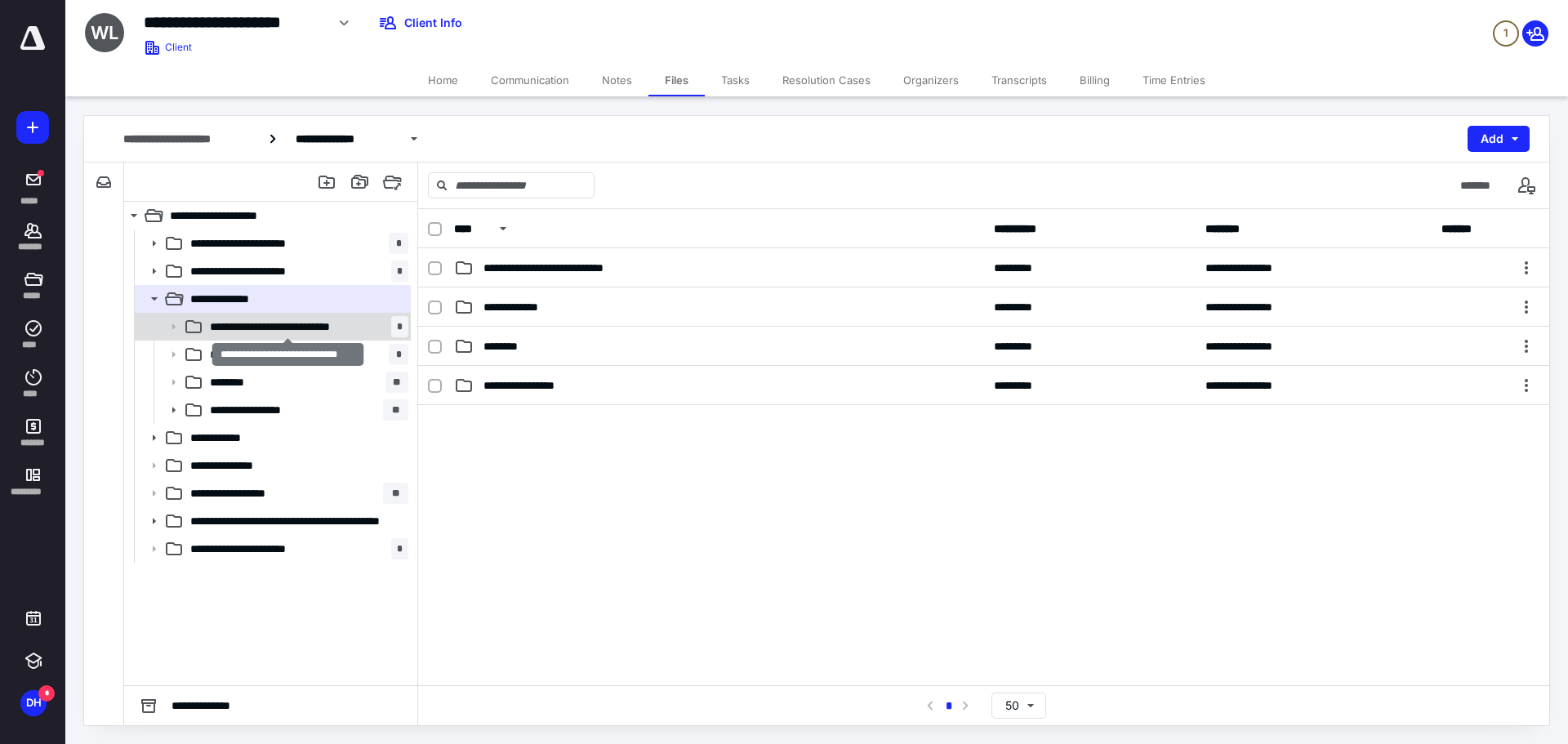 click on "**********" at bounding box center [288, 327] 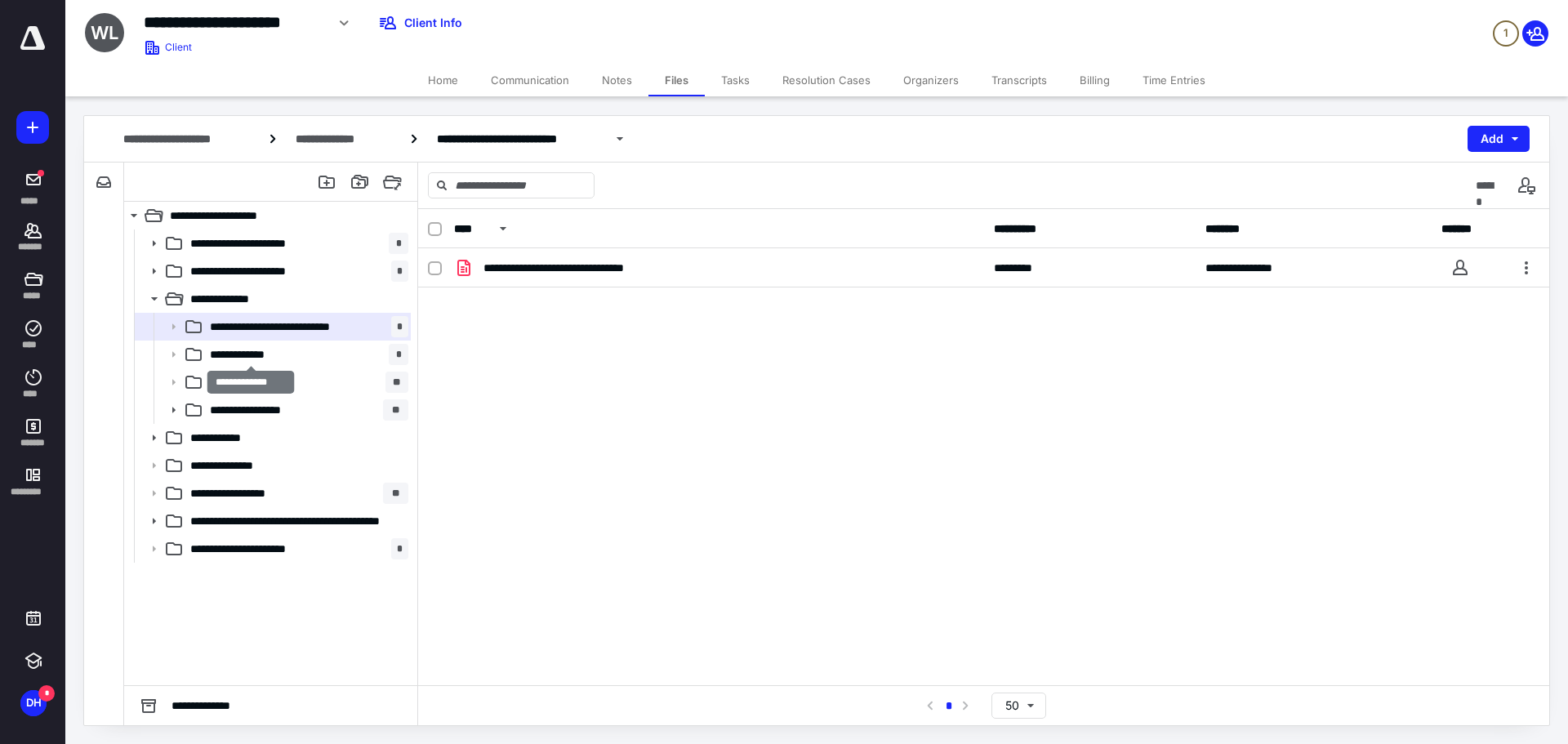 click on "**********" at bounding box center [251, 354] 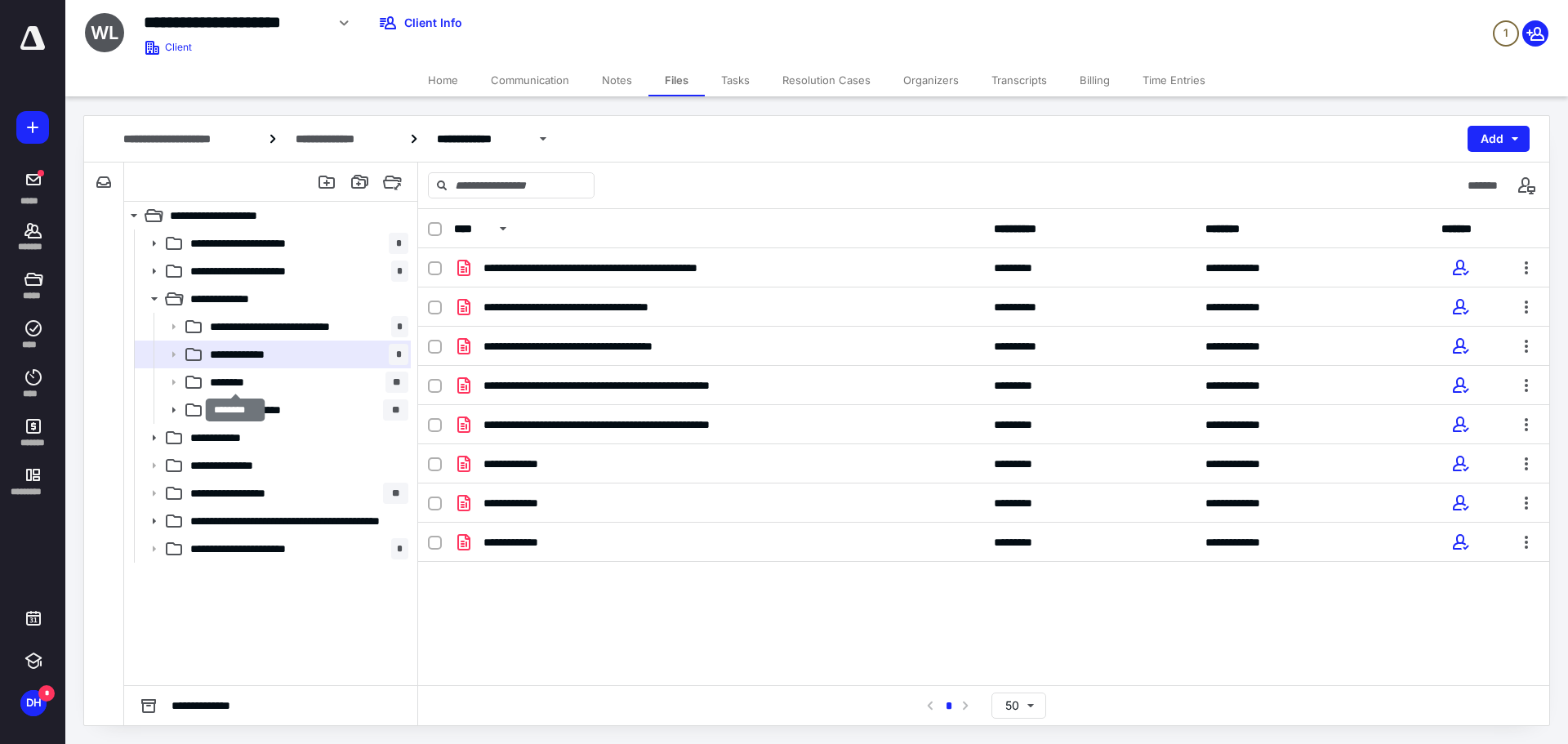 click on "********" at bounding box center (235, 382) 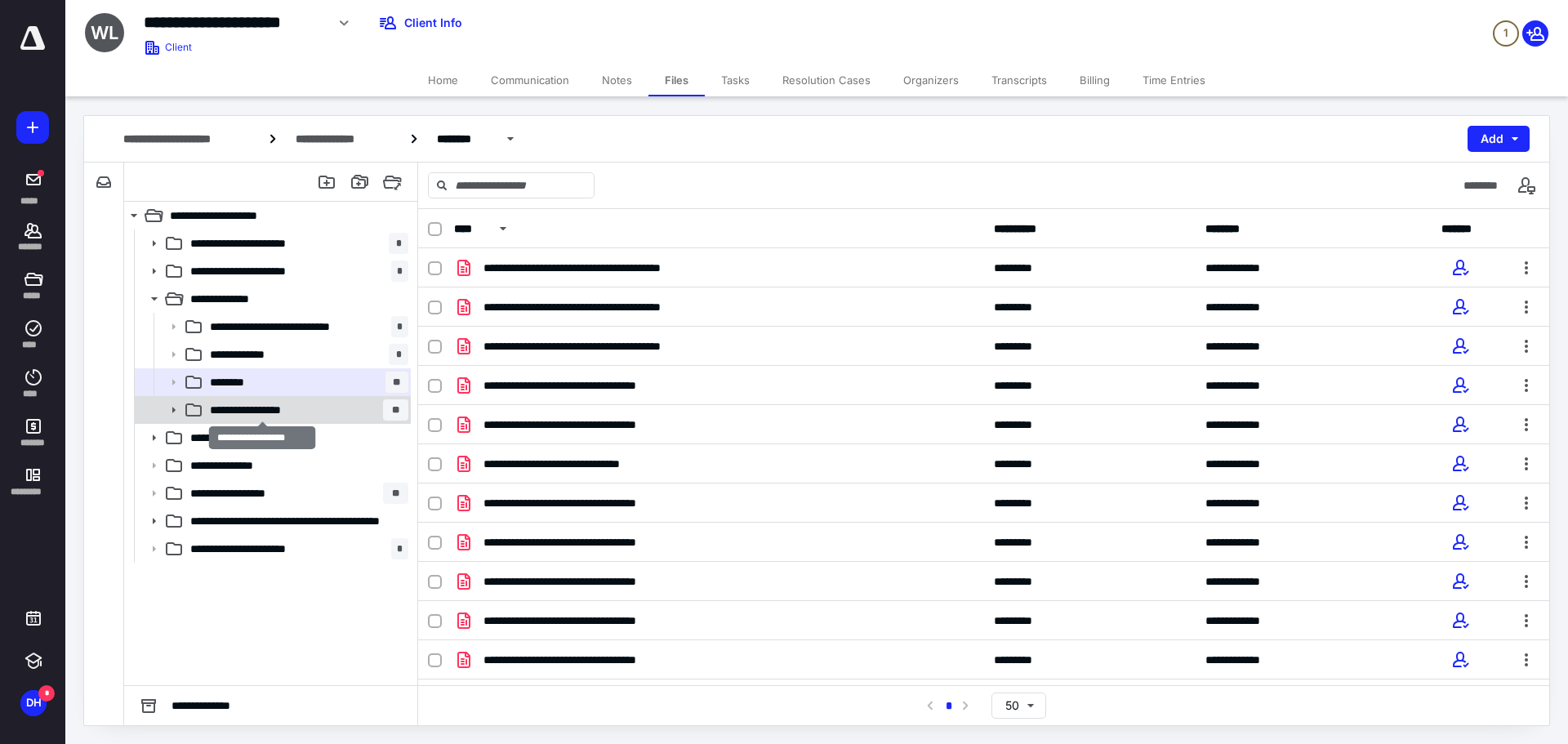click on "**********" at bounding box center [262, 410] 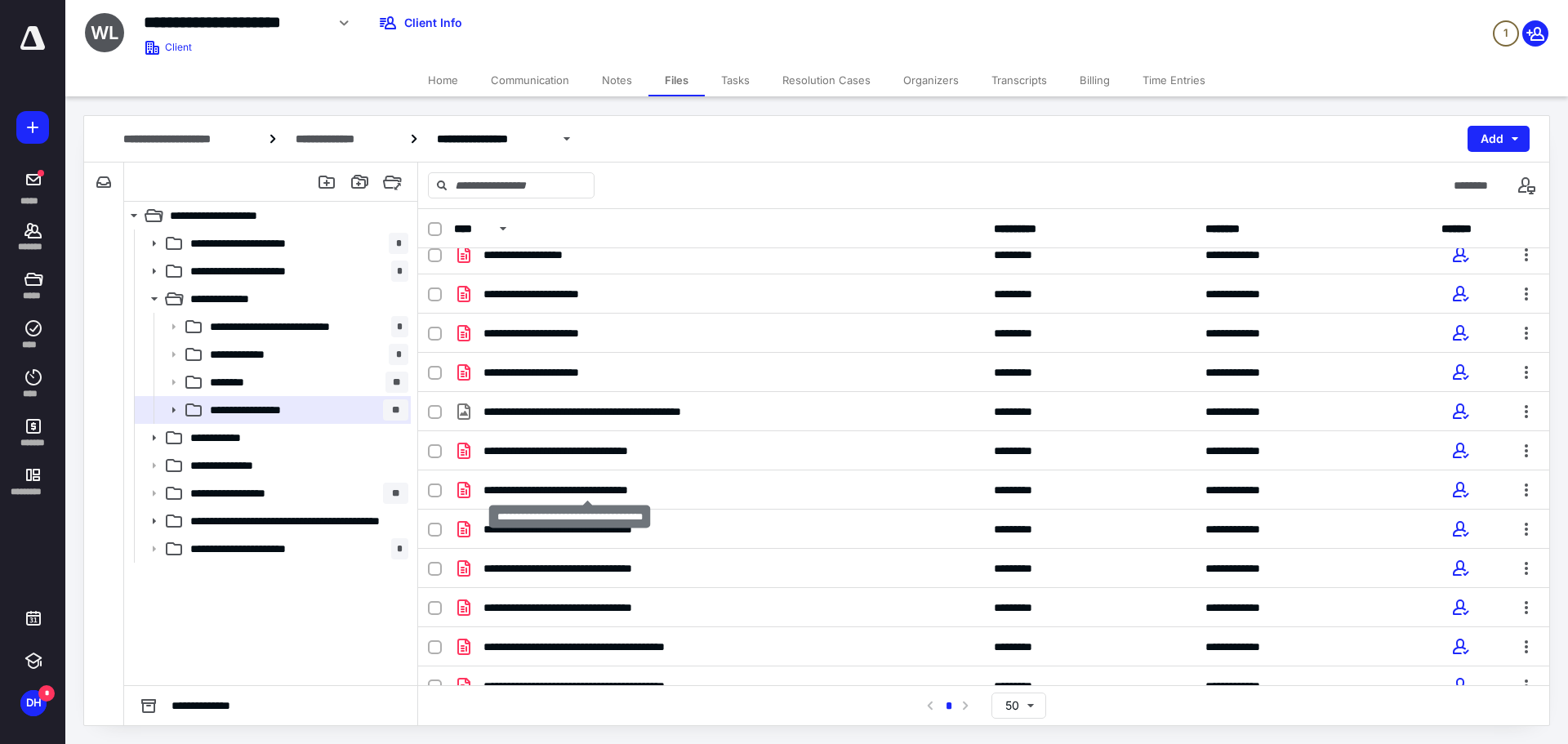 scroll, scrollTop: 1366, scrollLeft: 0, axis: vertical 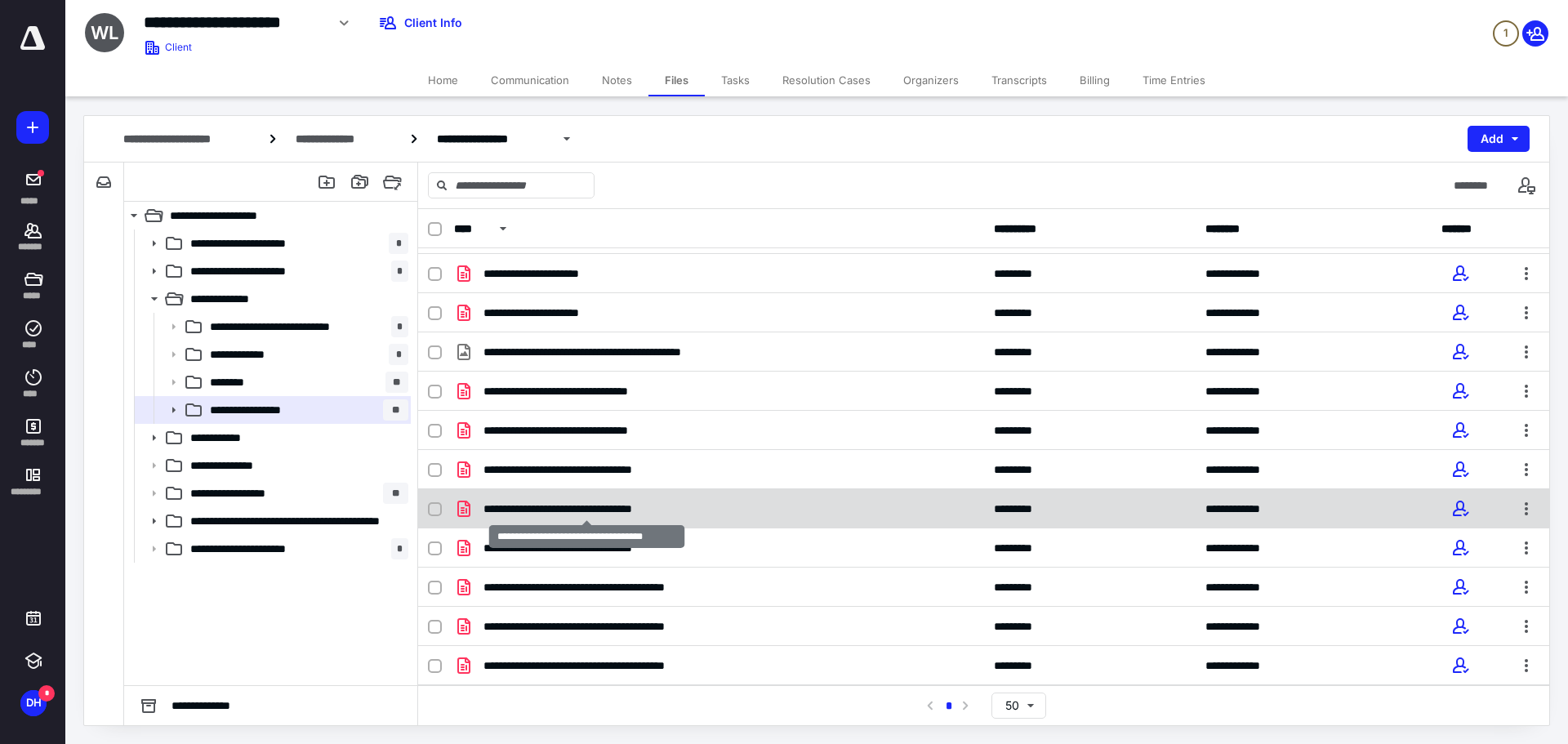 click on "**********" at bounding box center [586, 509] 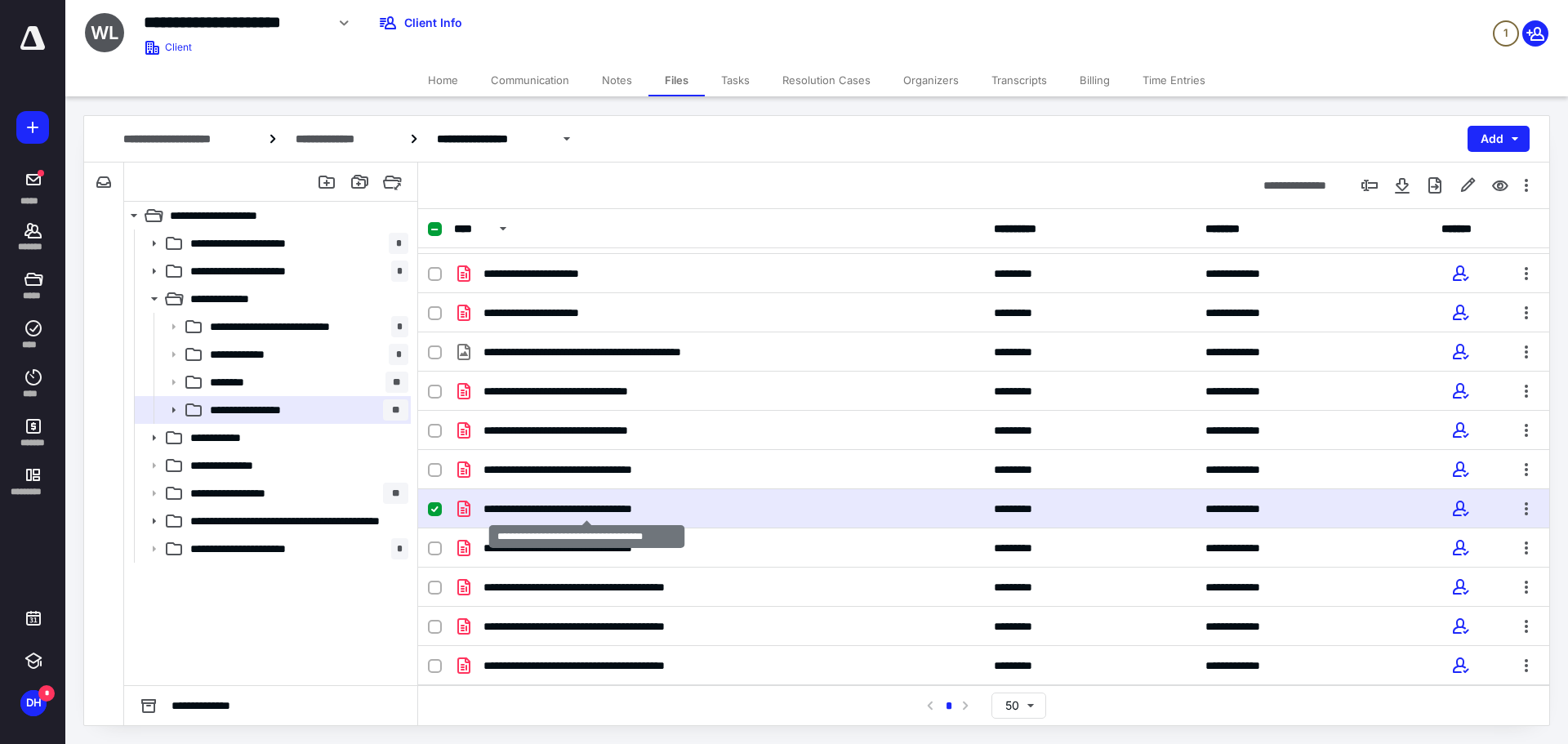 click on "**********" at bounding box center [586, 509] 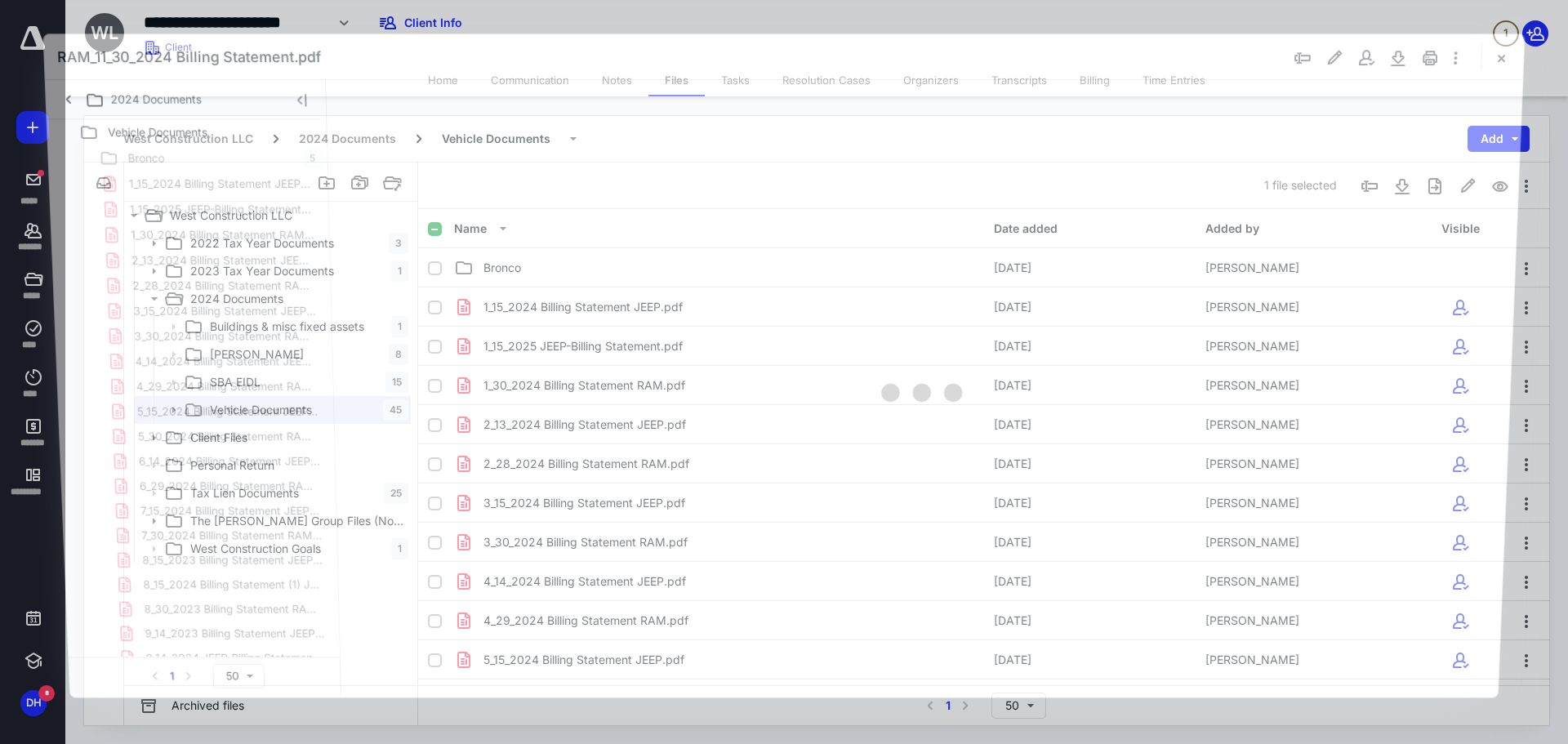 scroll, scrollTop: 1366, scrollLeft: 0, axis: vertical 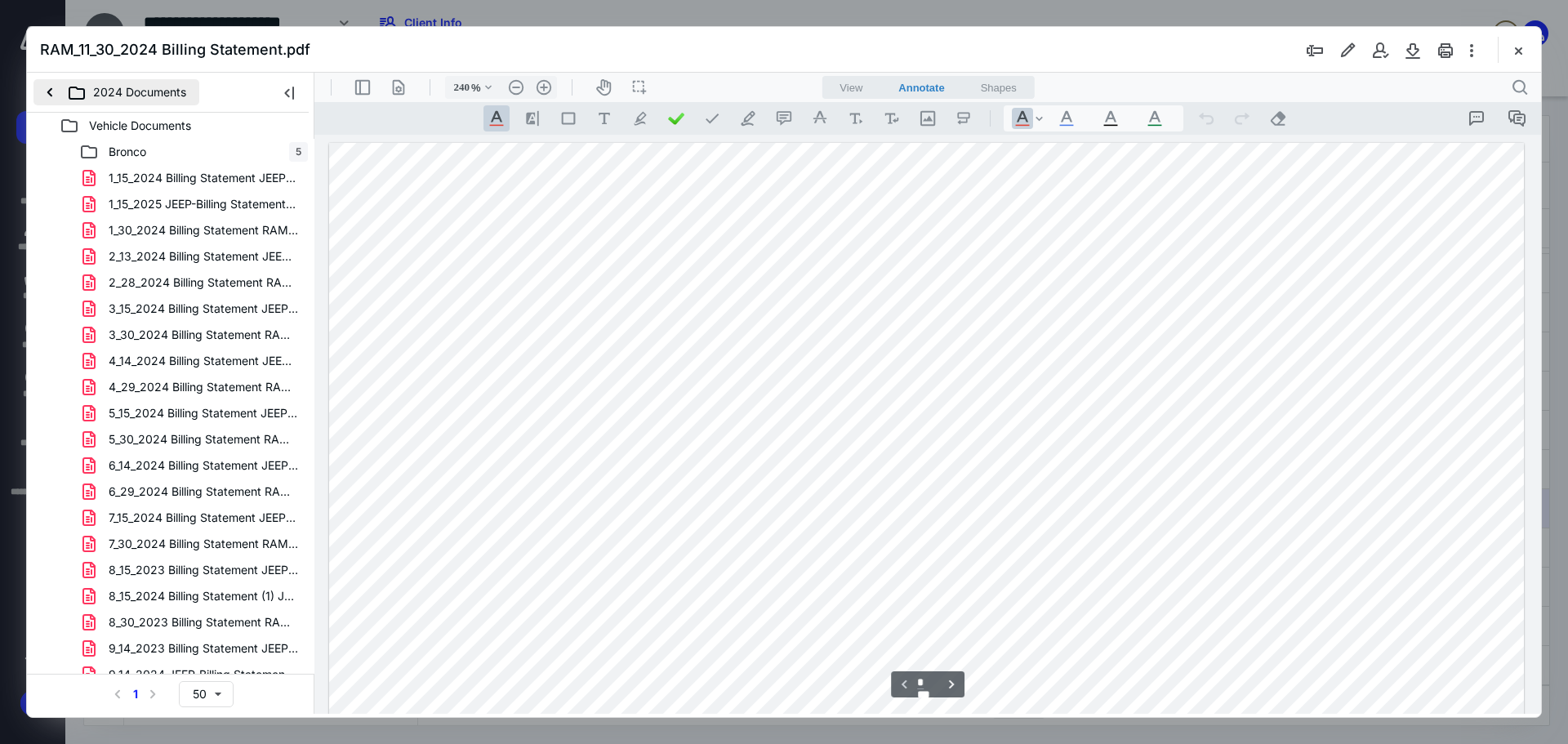 click on "2024 Documents" at bounding box center [116, 92] 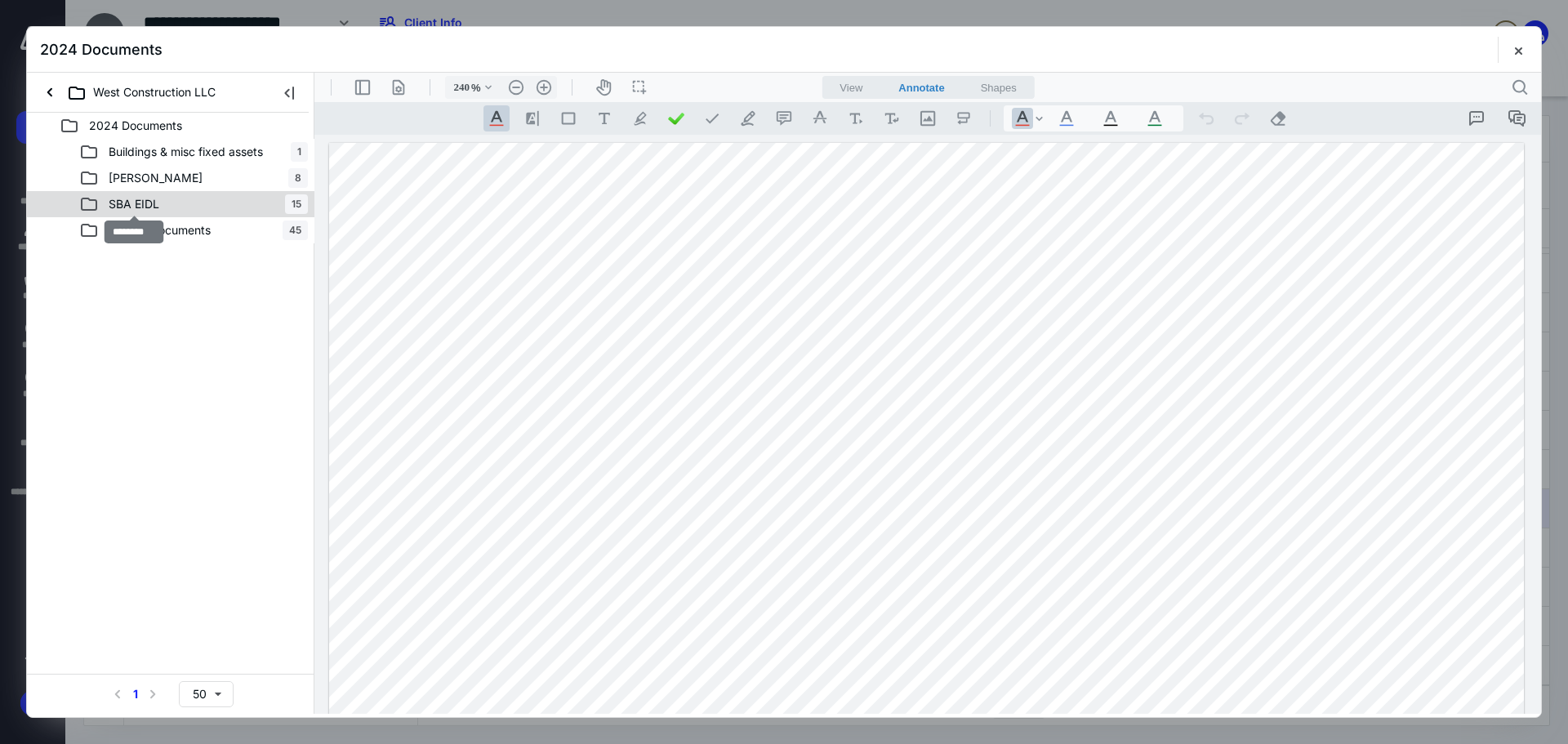 click on "SBA EIDL" at bounding box center [134, 204] 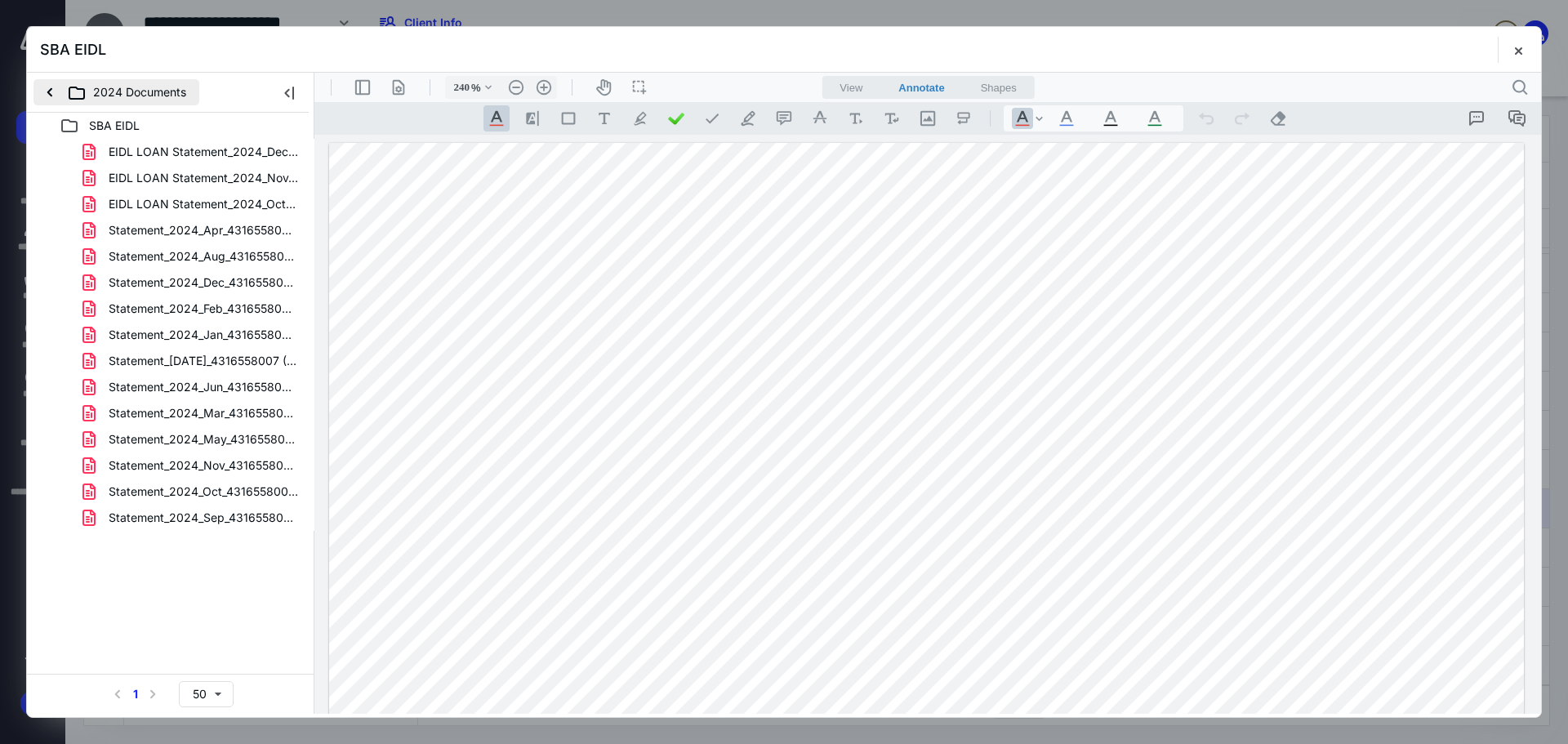 click on "2024 Documents" at bounding box center [116, 92] 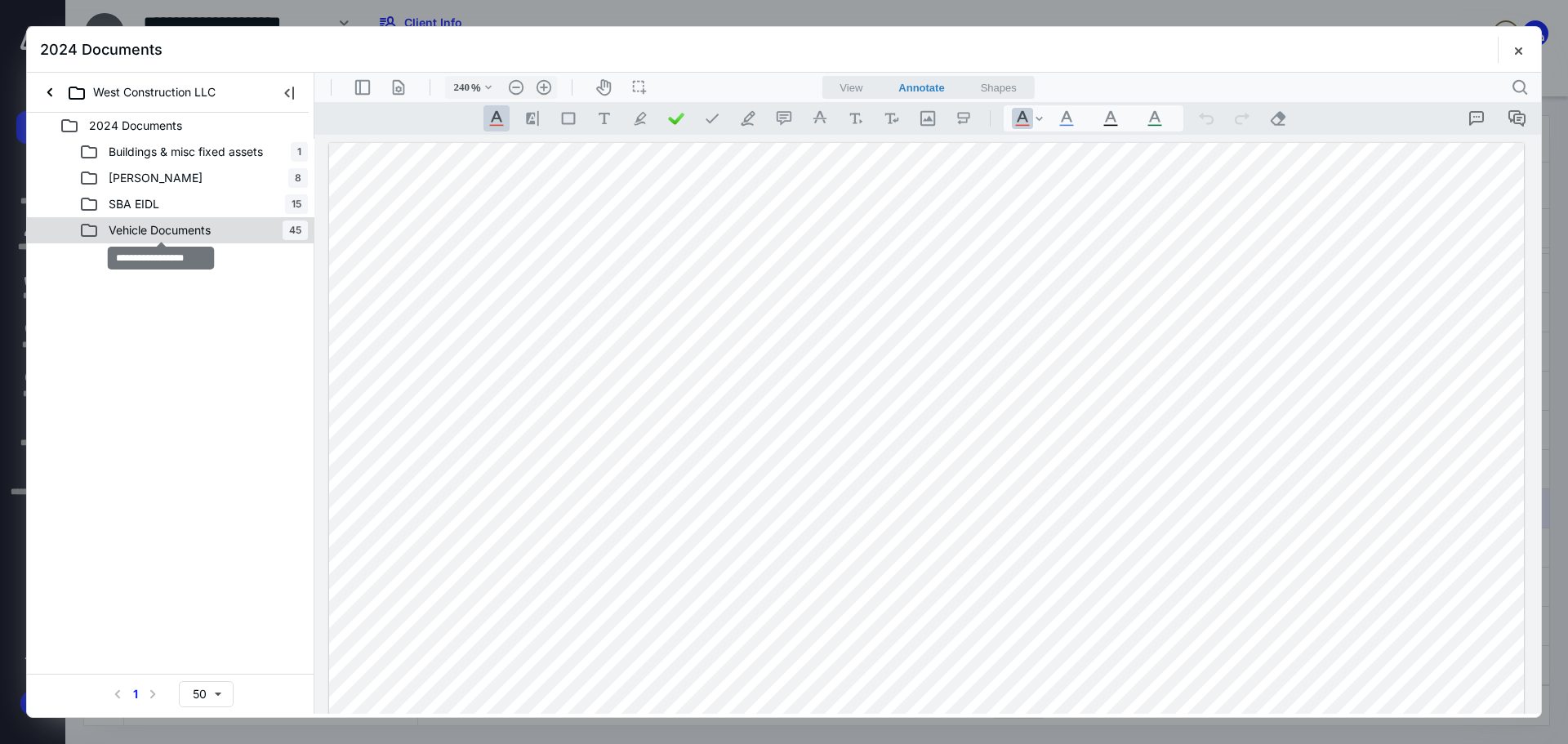 click on "Vehicle Documents" at bounding box center [159, 230] 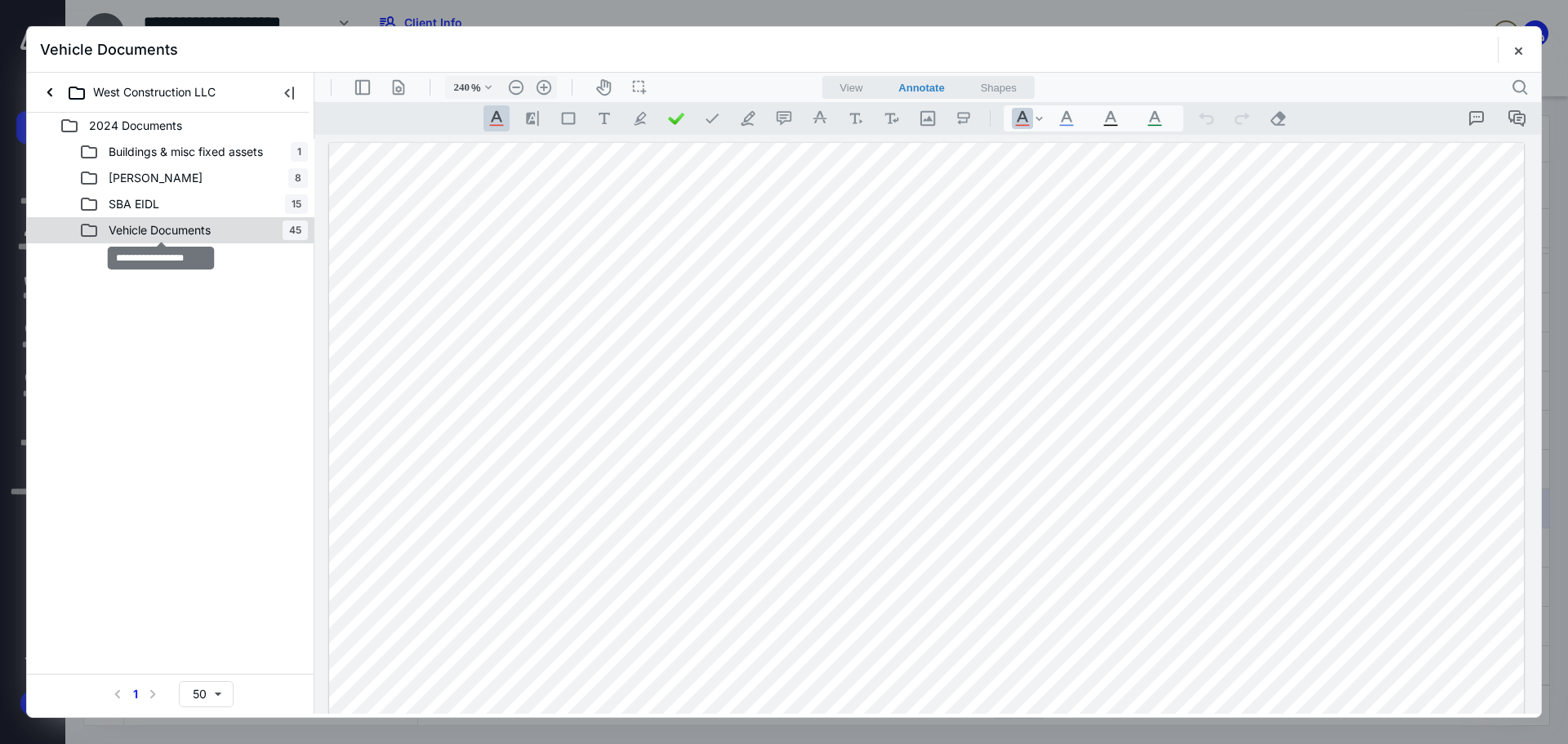 click on "Vehicle Documents" at bounding box center (159, 230) 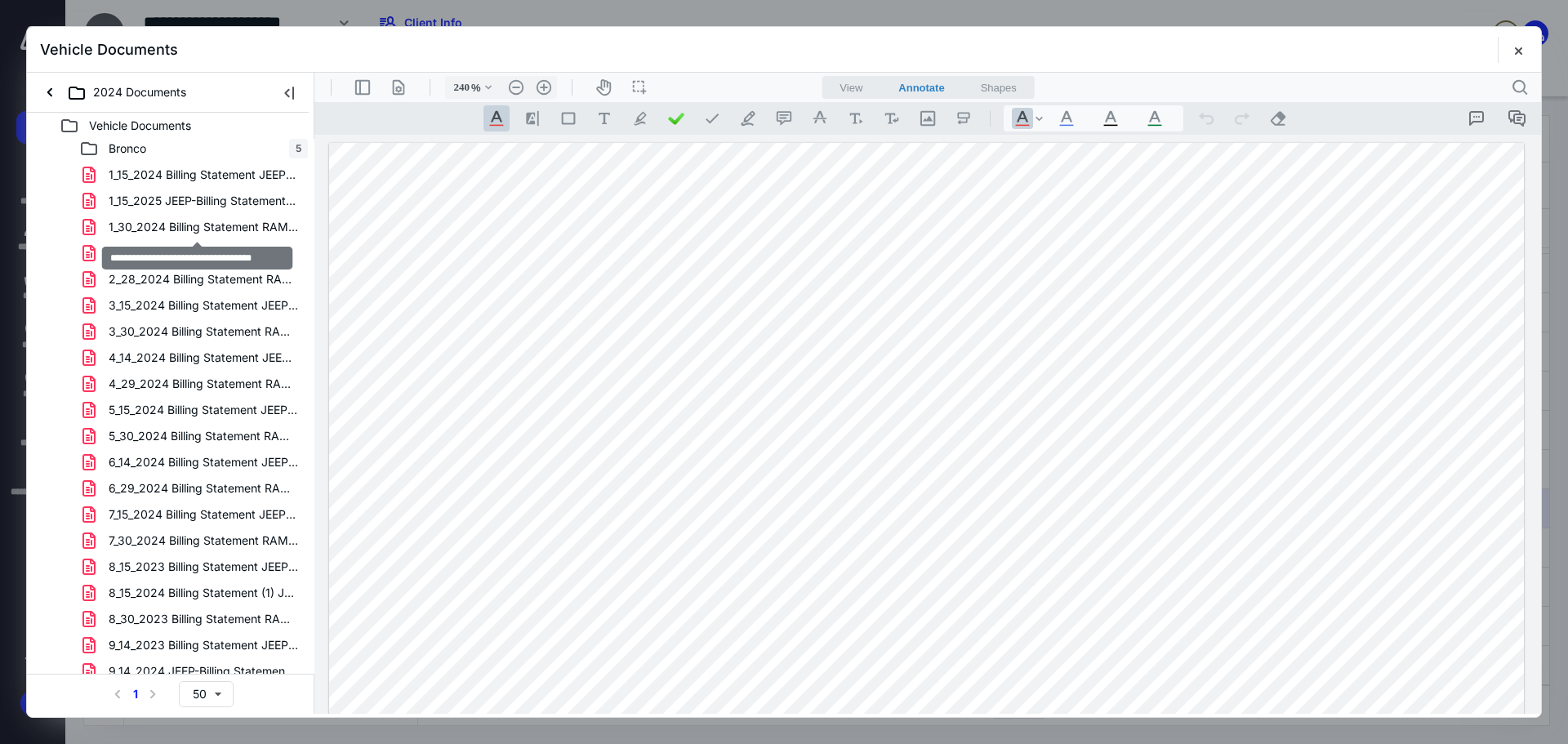 scroll, scrollTop: 0, scrollLeft: 0, axis: both 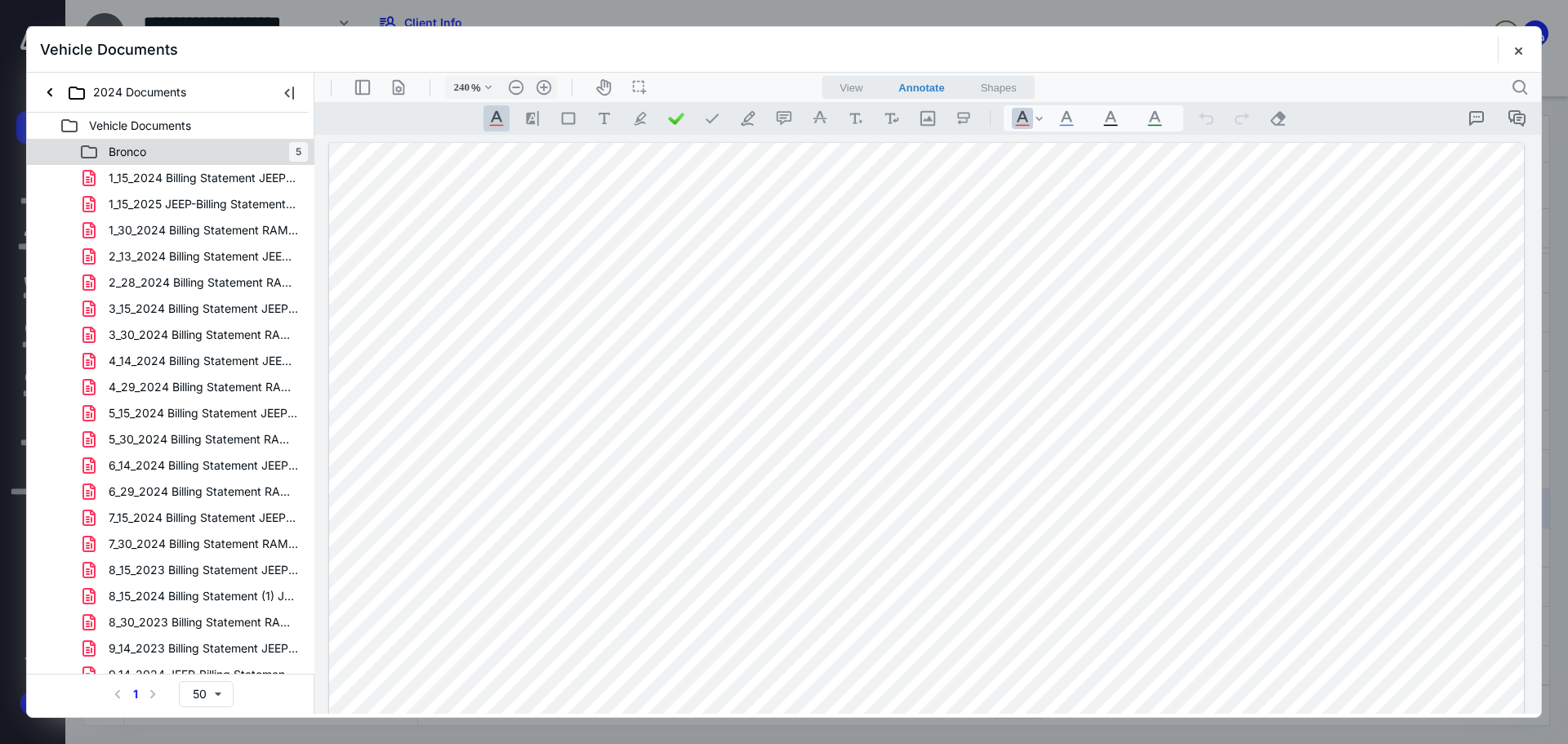 click on "Bronco" at bounding box center [127, 152] 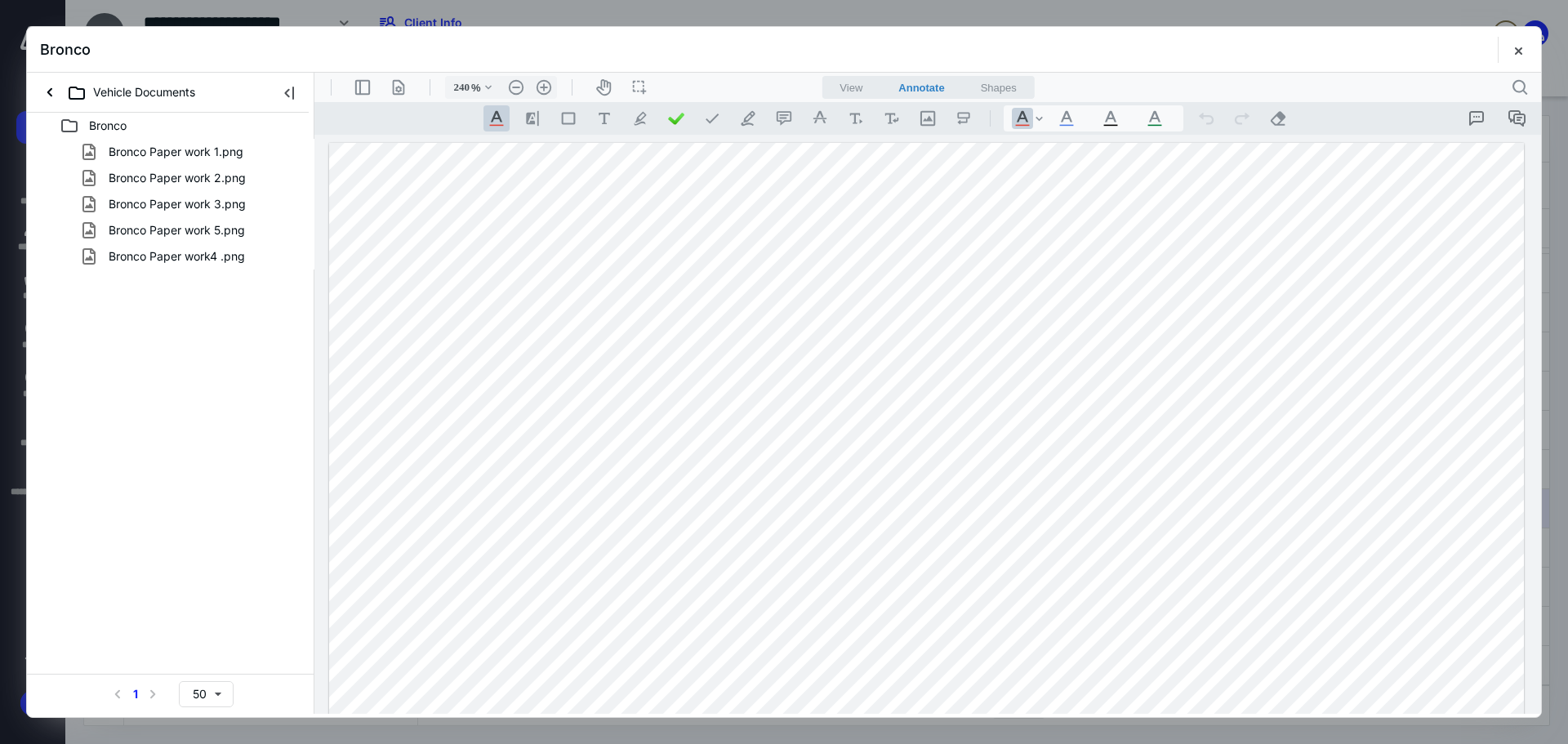click on "Bronco Paper work 1.png" at bounding box center (176, 152) 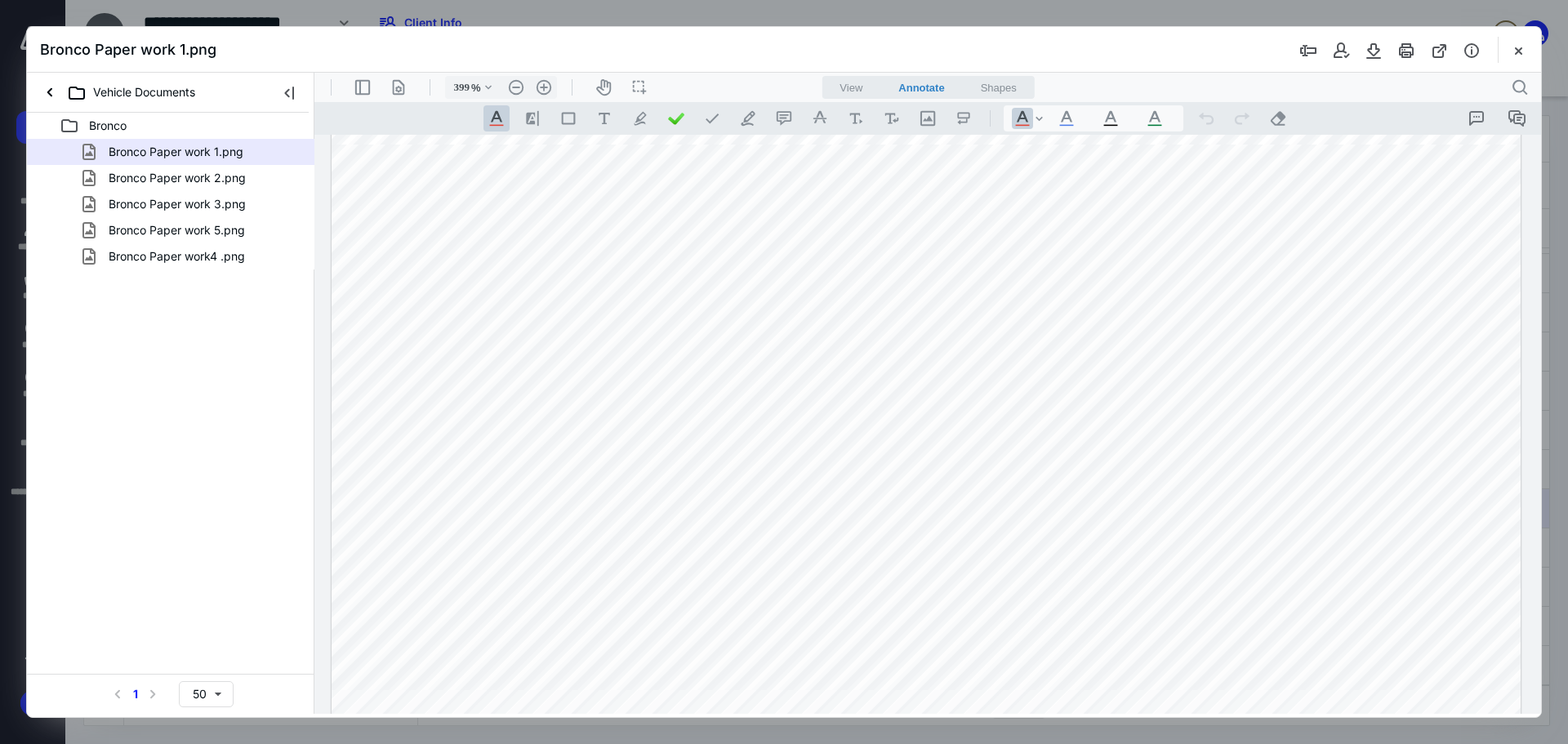 scroll, scrollTop: 408, scrollLeft: 0, axis: vertical 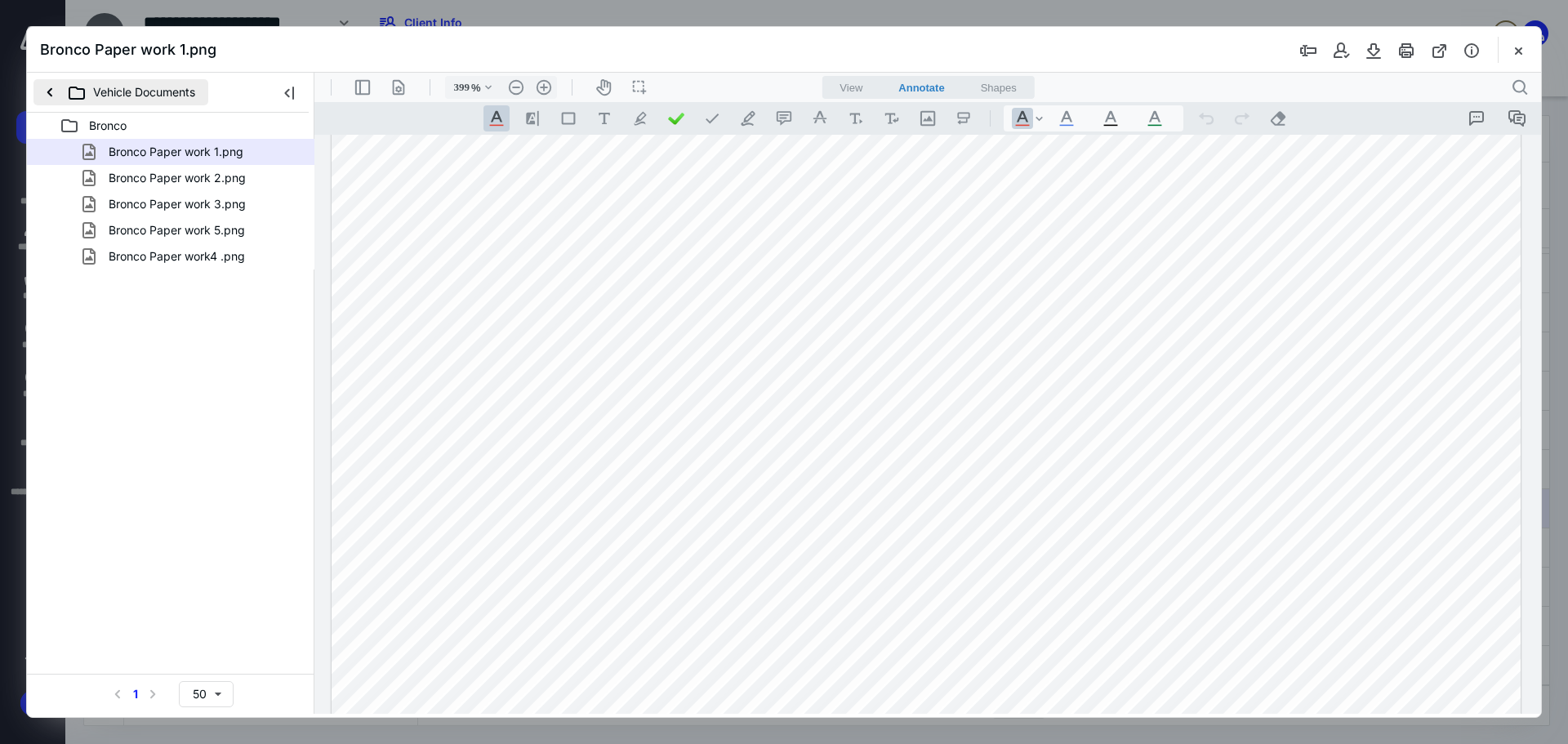 click on "Vehicle Documents" at bounding box center [121, 92] 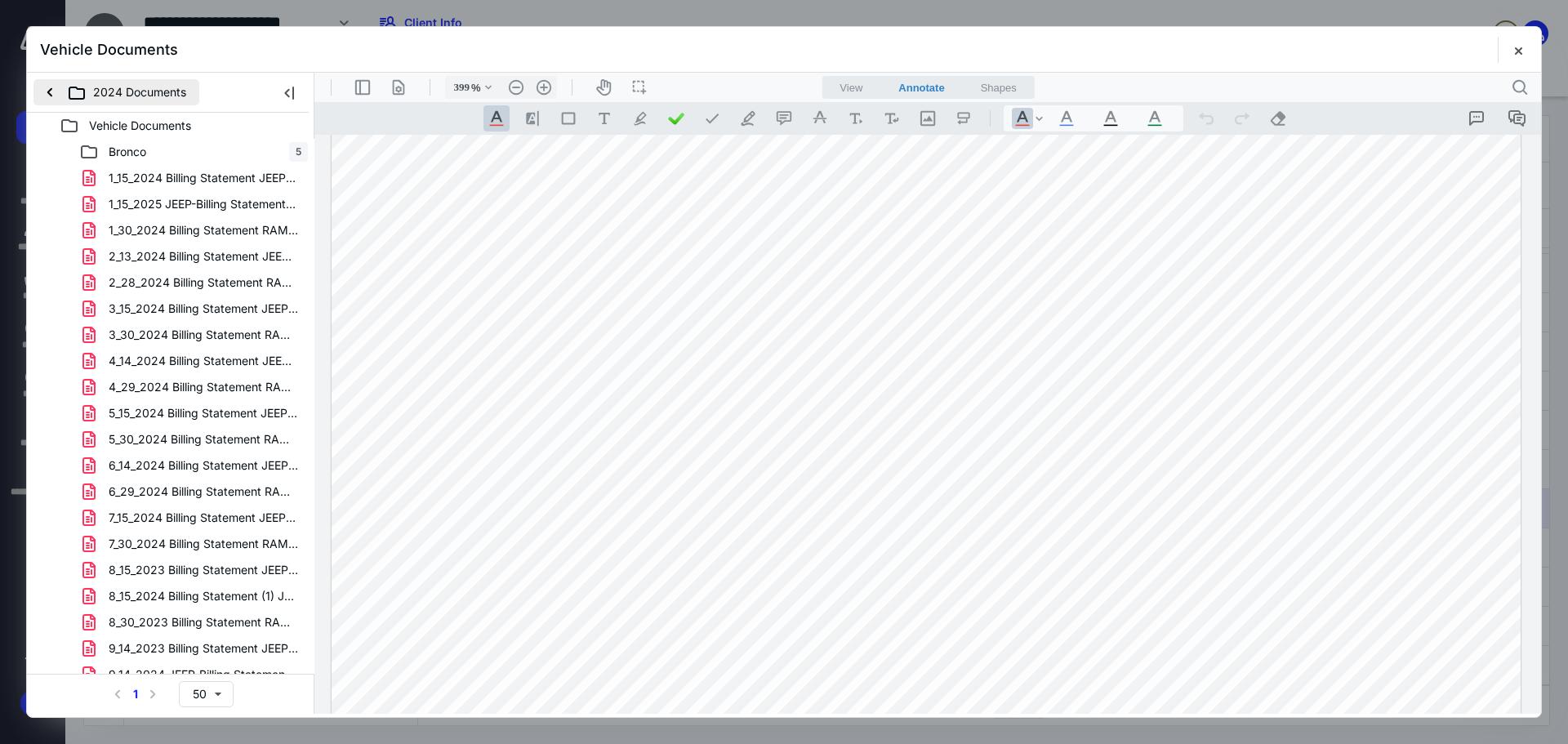 click on "2024 Documents" at bounding box center [116, 92] 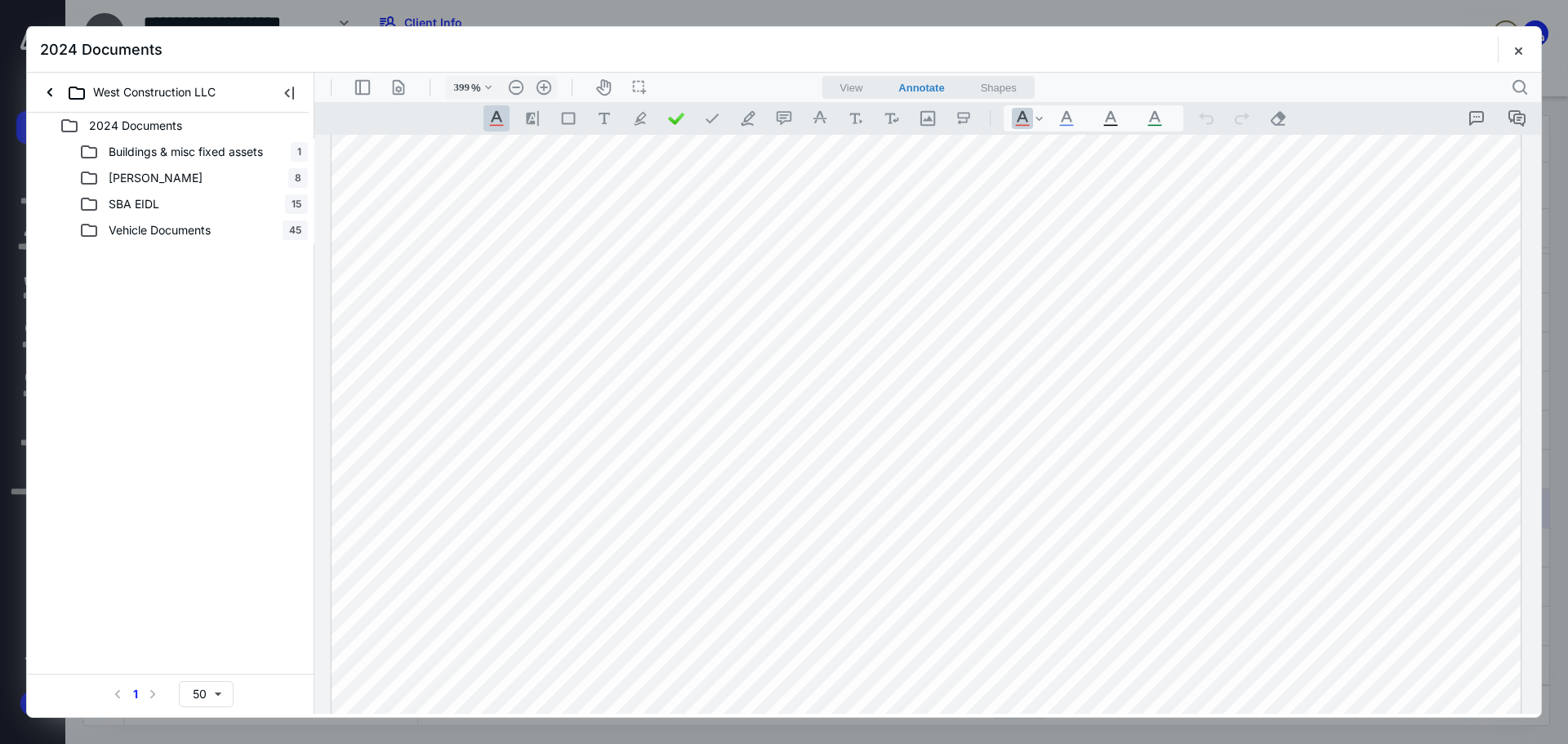 drag, startPoint x: 163, startPoint y: 180, endPoint x: 109, endPoint y: 271, distance: 106 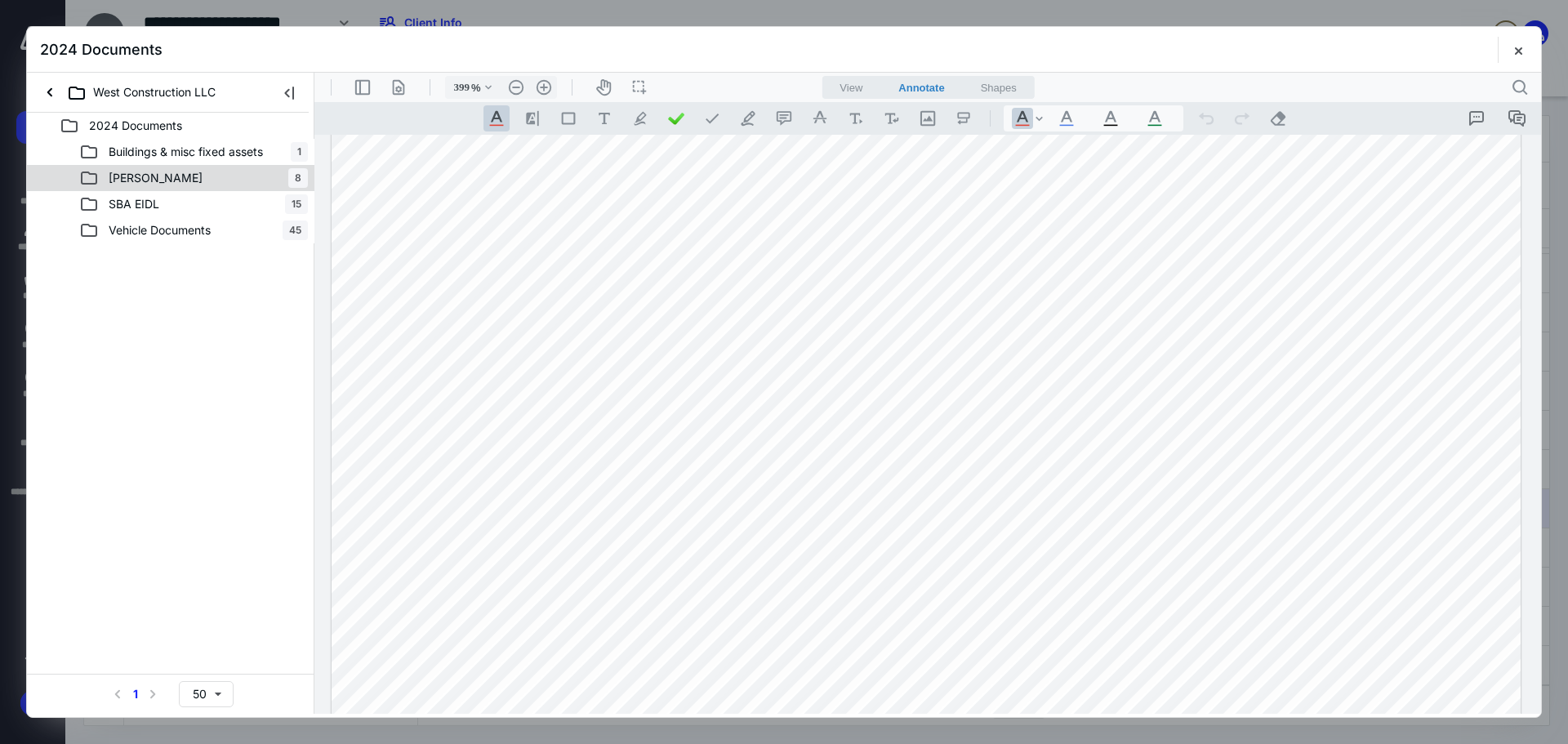 drag, startPoint x: 297, startPoint y: 177, endPoint x: 130, endPoint y: 175, distance: 167.01198 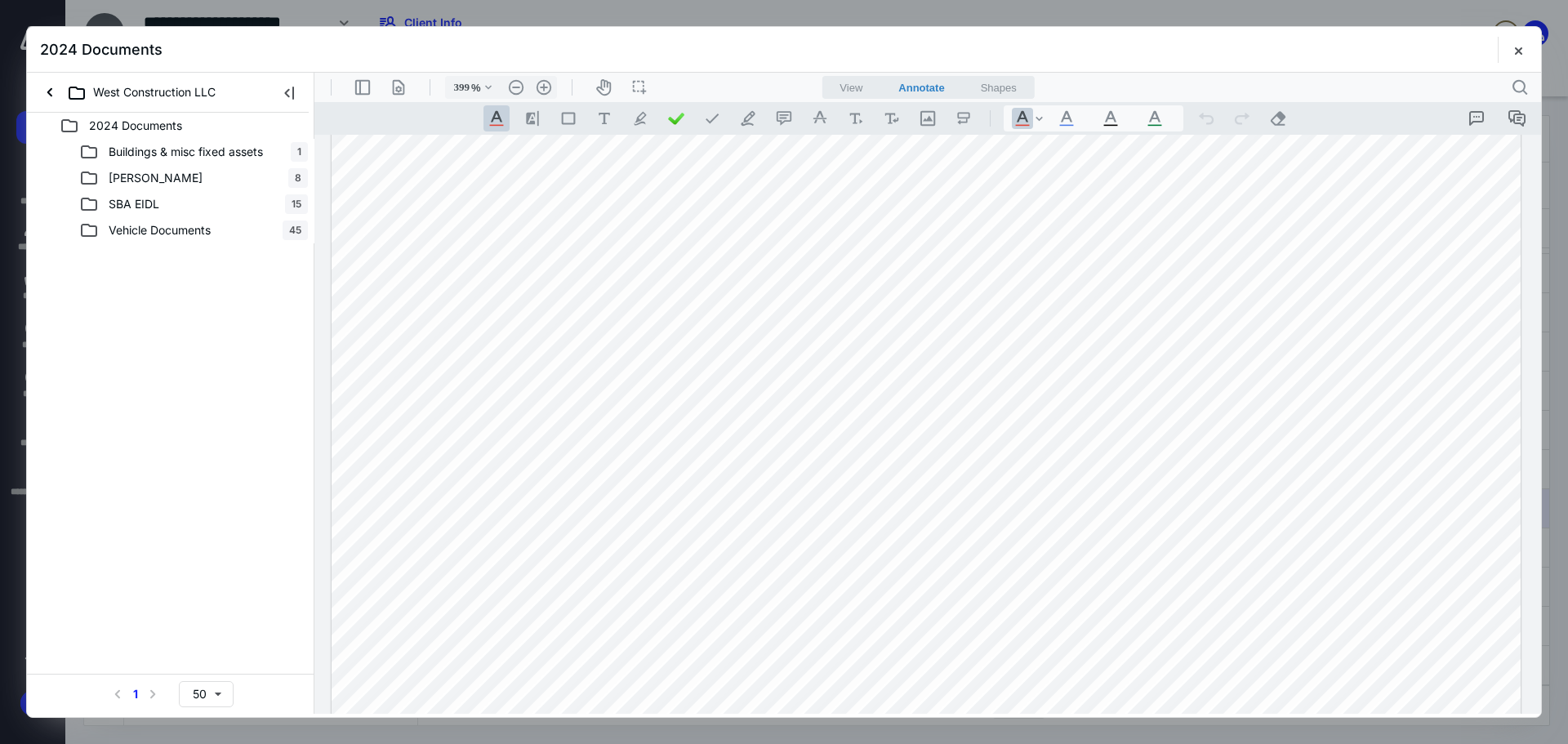 drag, startPoint x: 144, startPoint y: 183, endPoint x: 70, endPoint y: 488, distance: 313.84869 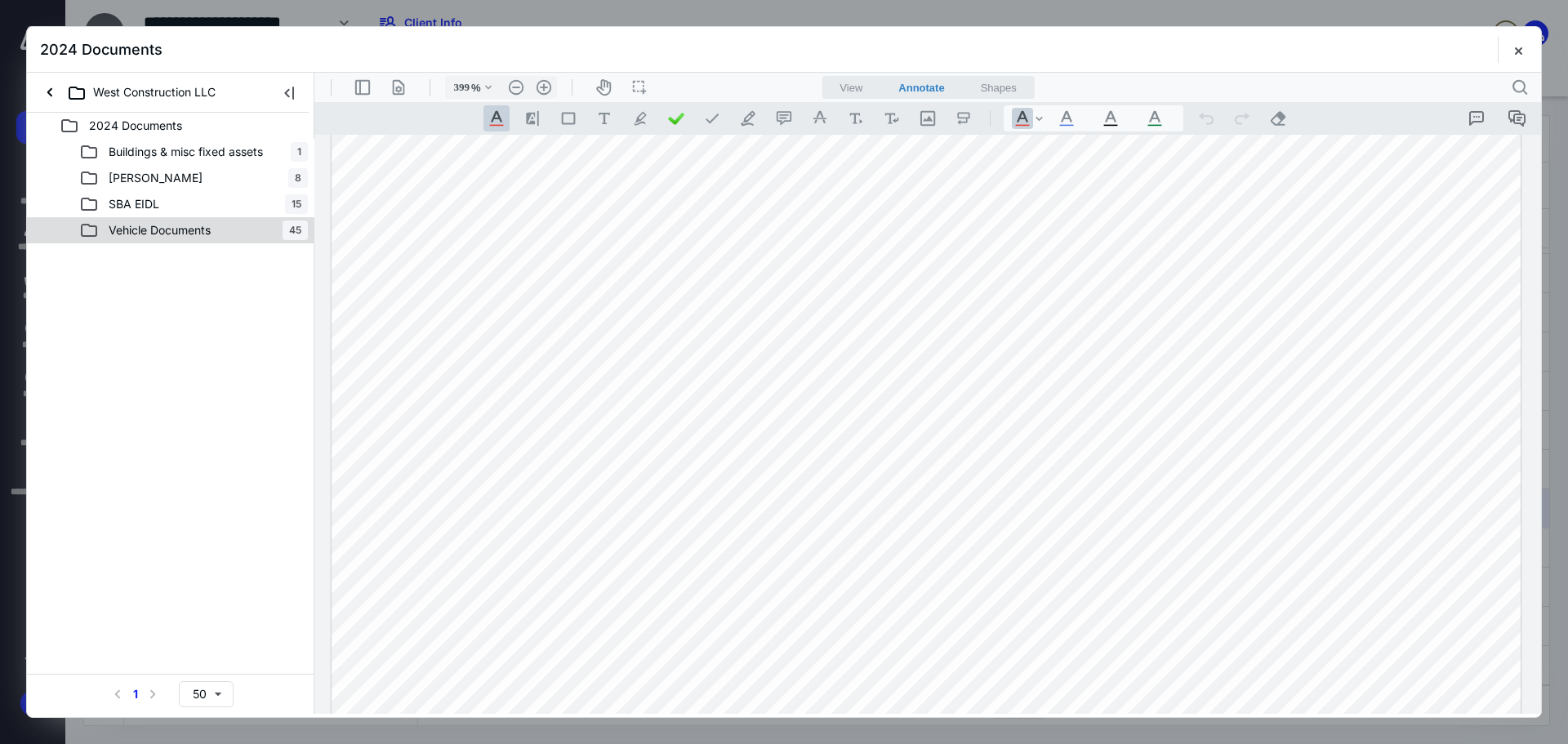 click on "Vehicle Documents" at bounding box center (159, 230) 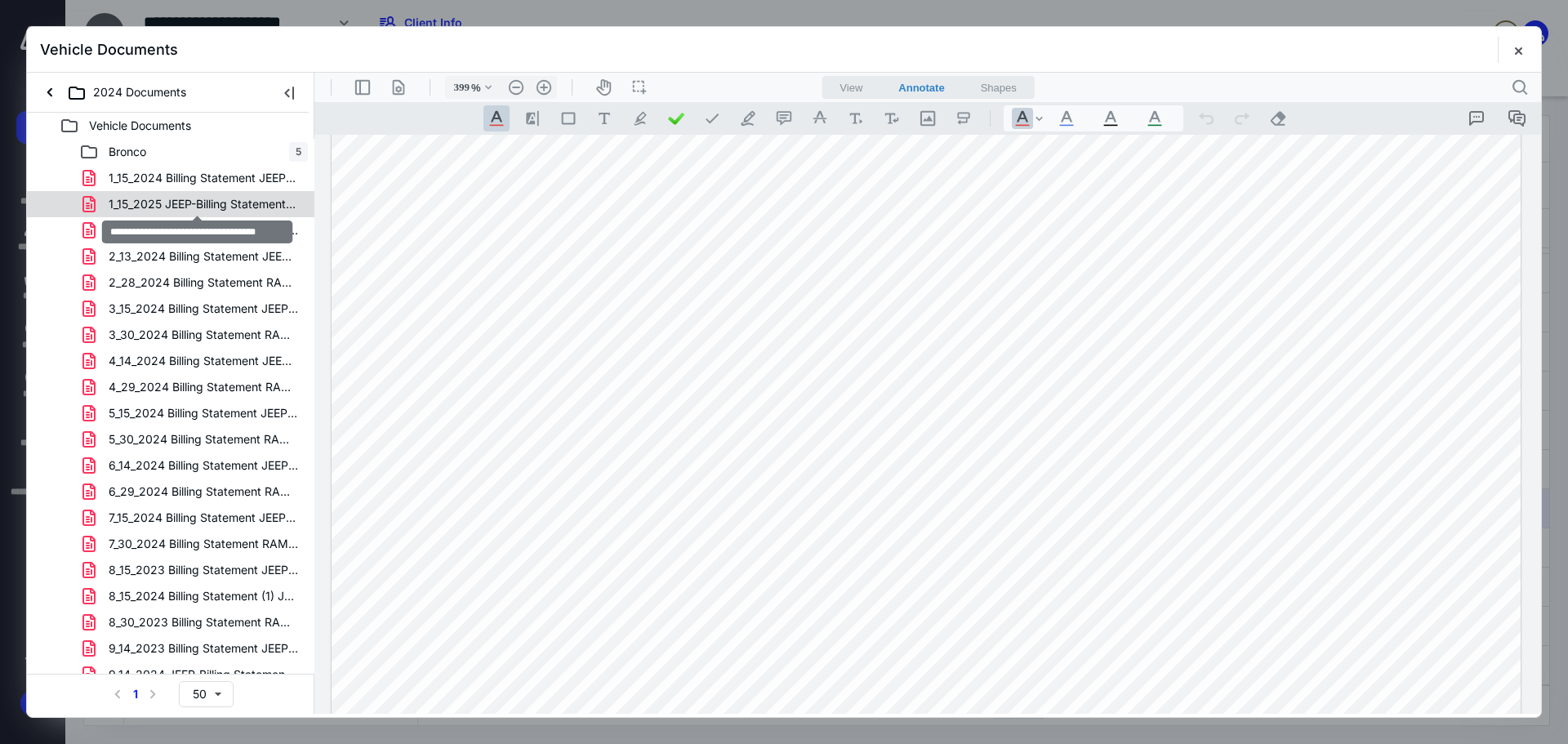 click on "1_15_2025 JEEP-Billing Statement.pdf" at bounding box center [203, 204] 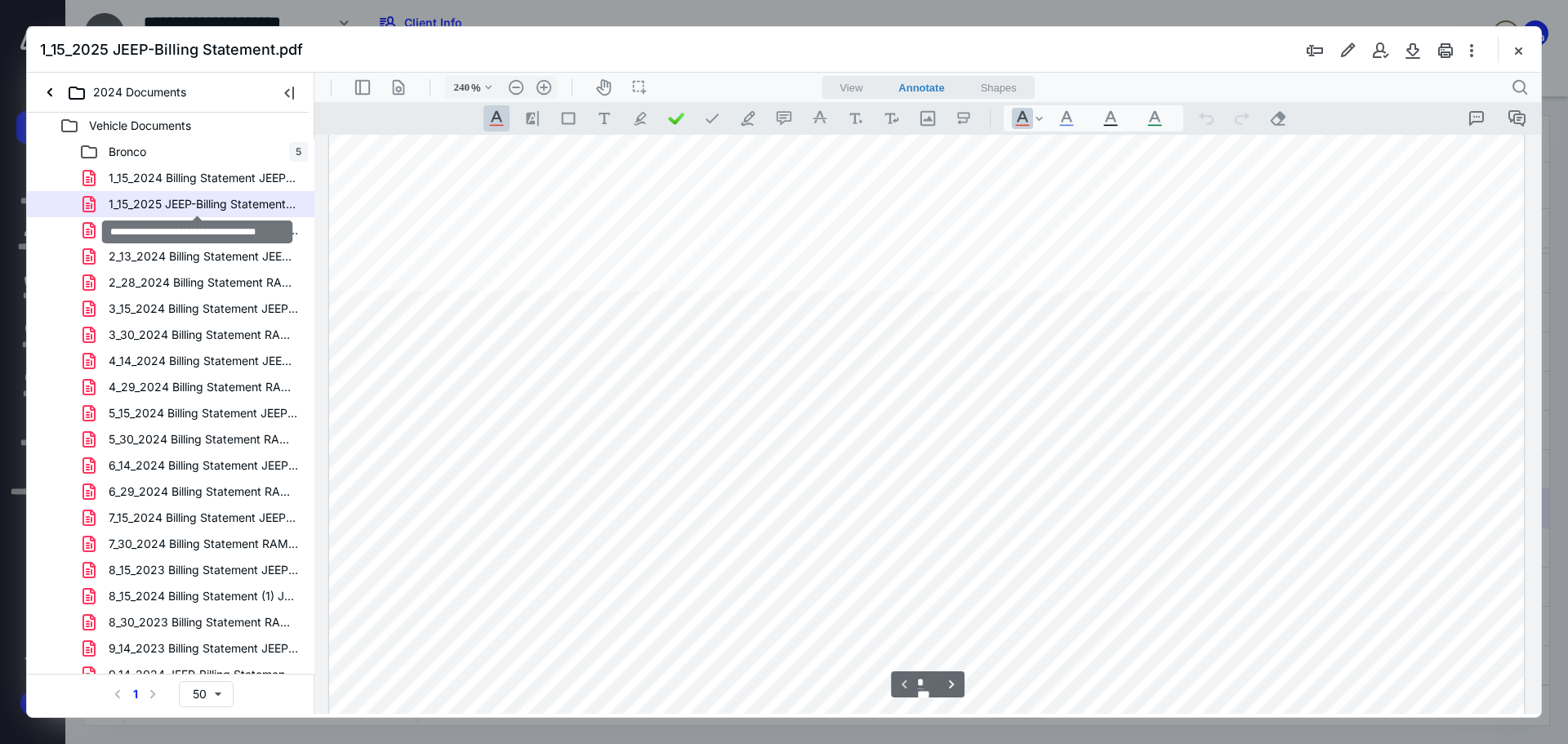 scroll, scrollTop: 221, scrollLeft: 0, axis: vertical 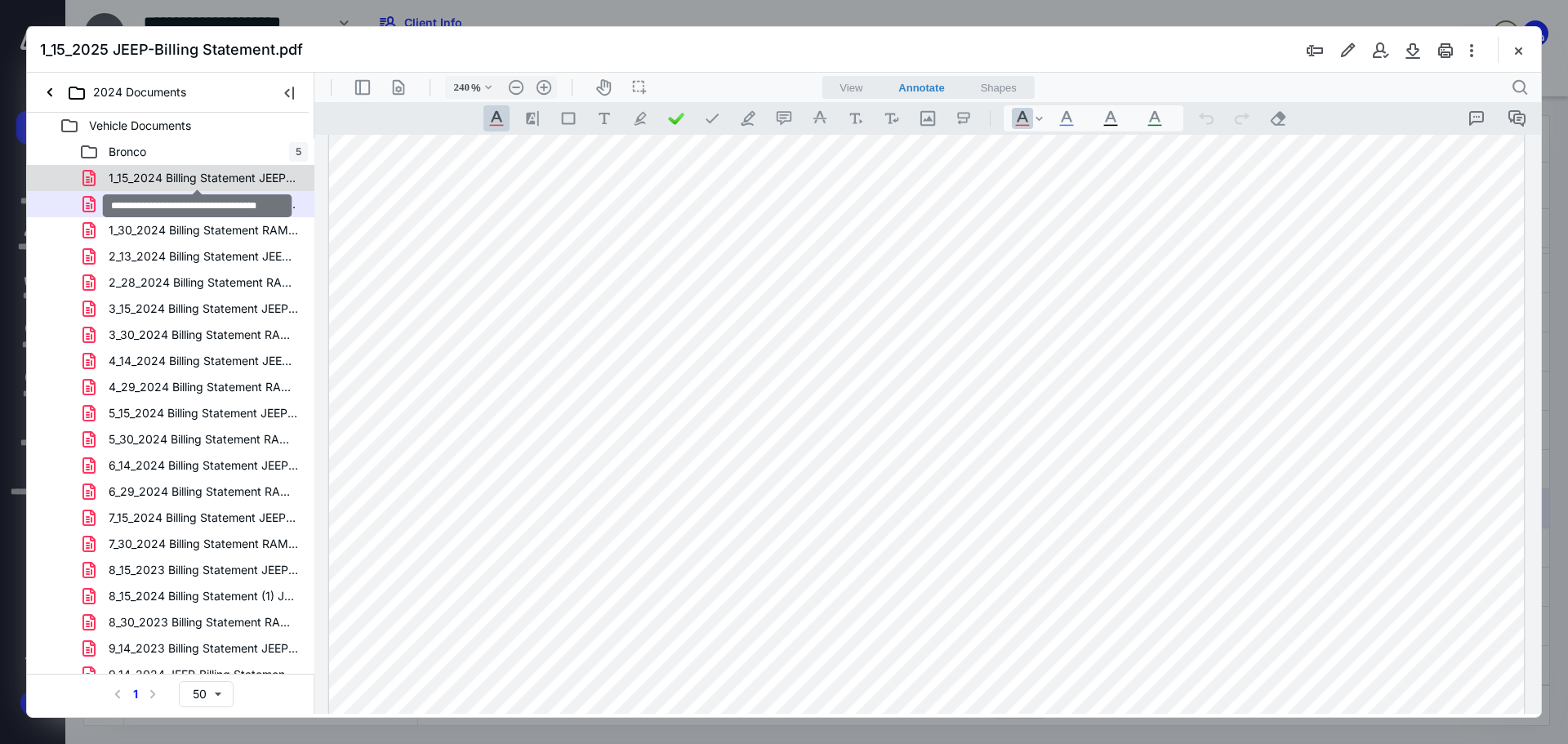 click on "1_15_2024 Billing Statement JEEP.pdf" at bounding box center (203, 178) 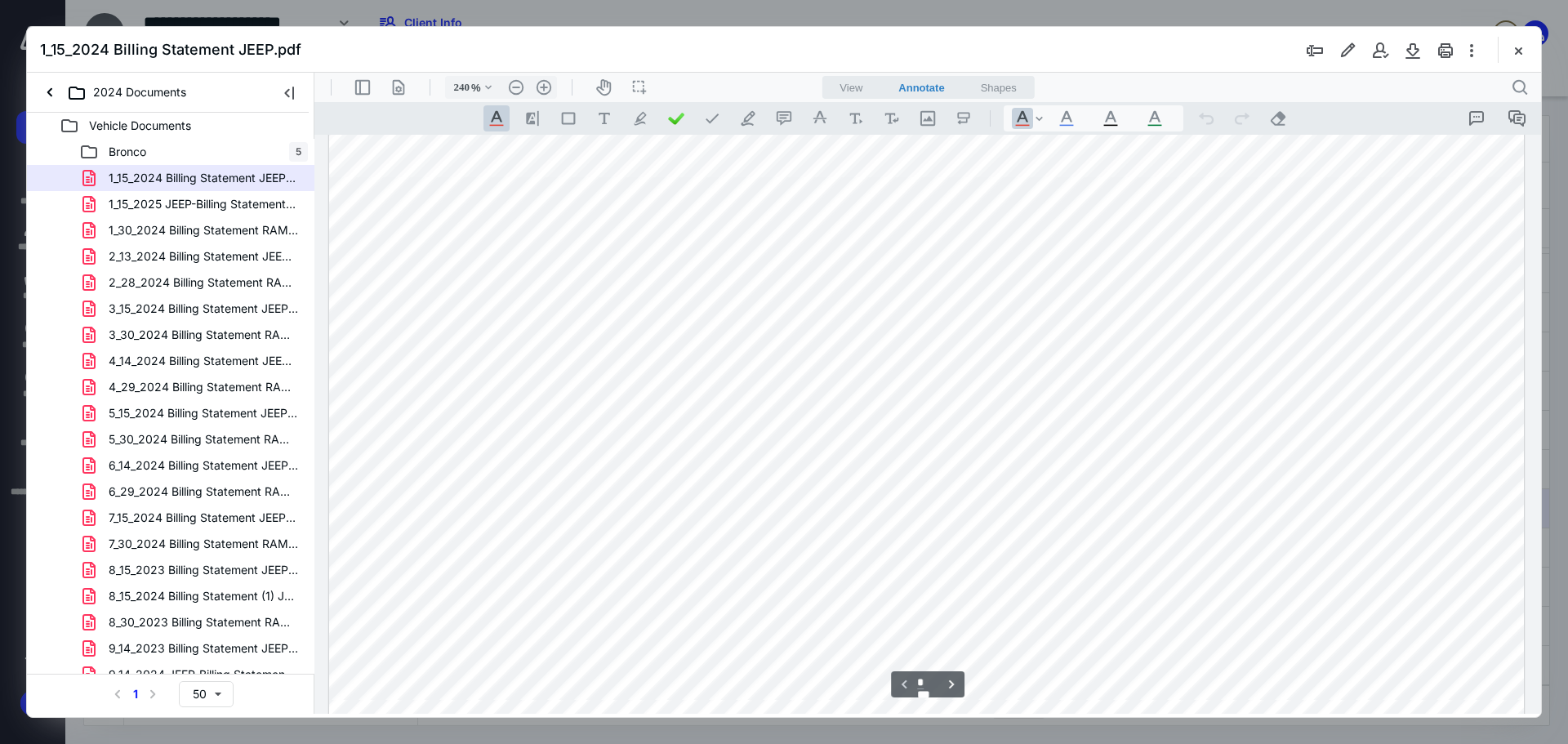 scroll, scrollTop: 327, scrollLeft: 0, axis: vertical 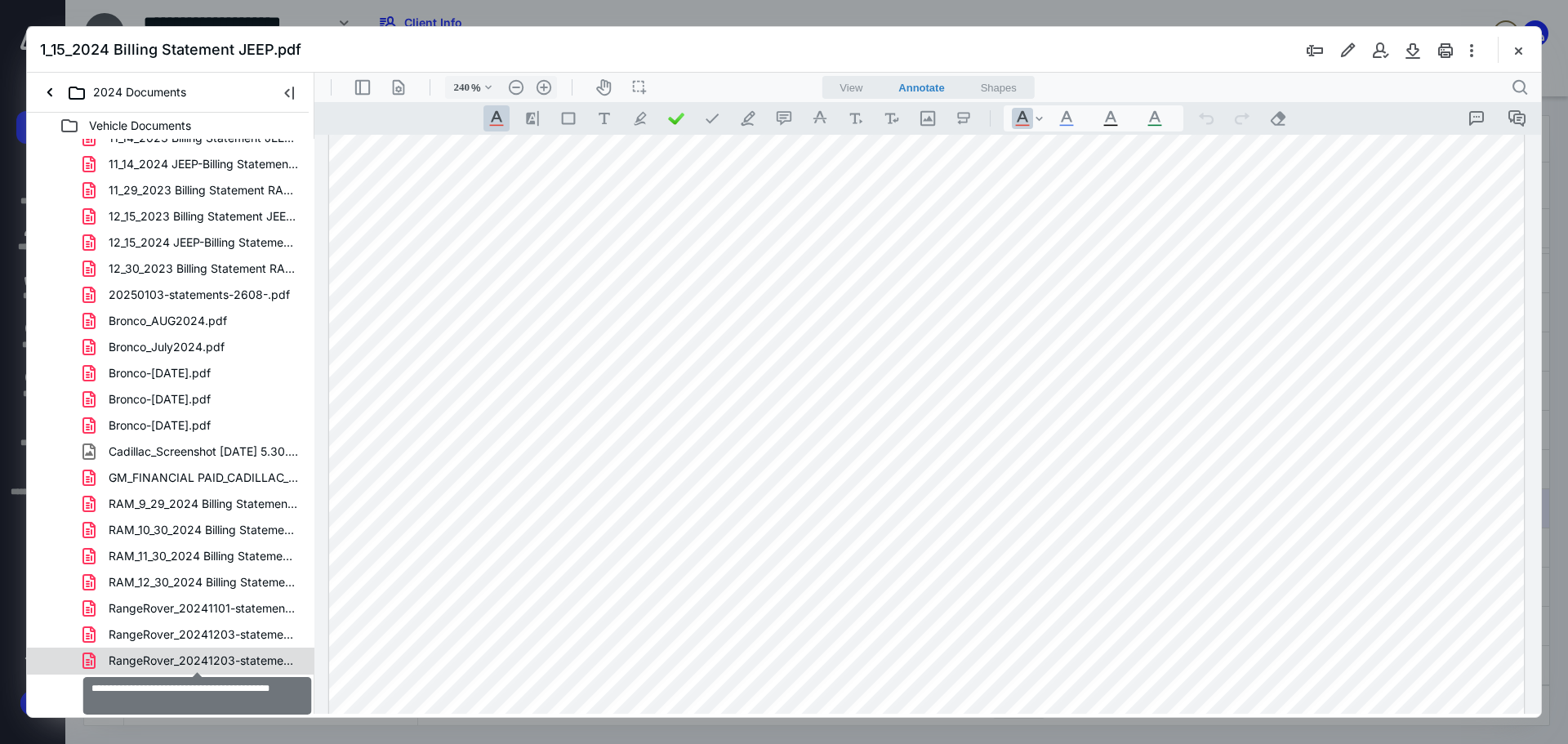 click on "RangeRover_20241203-statements-2608- (3).pdf" at bounding box center [203, 661] 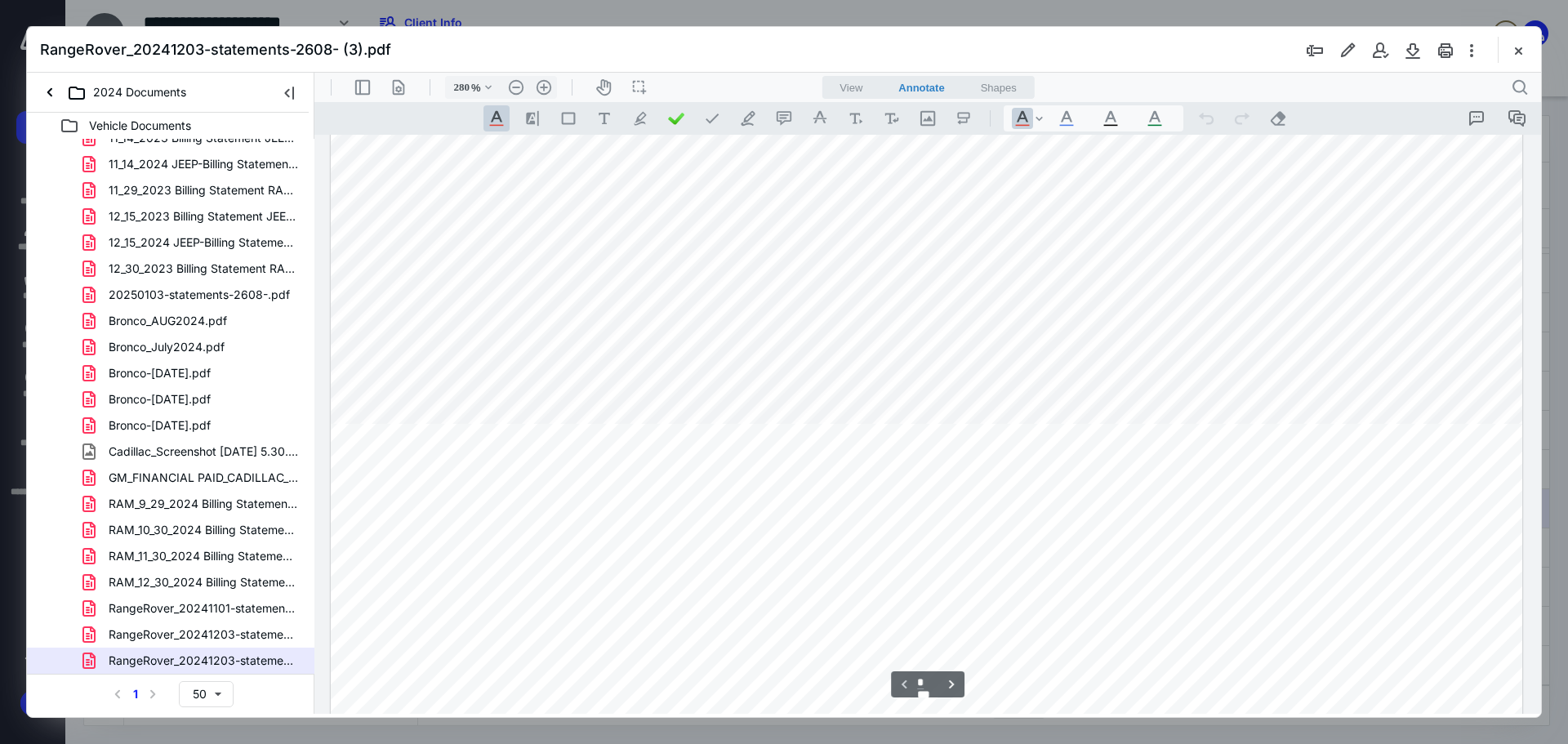 scroll, scrollTop: 653, scrollLeft: 0, axis: vertical 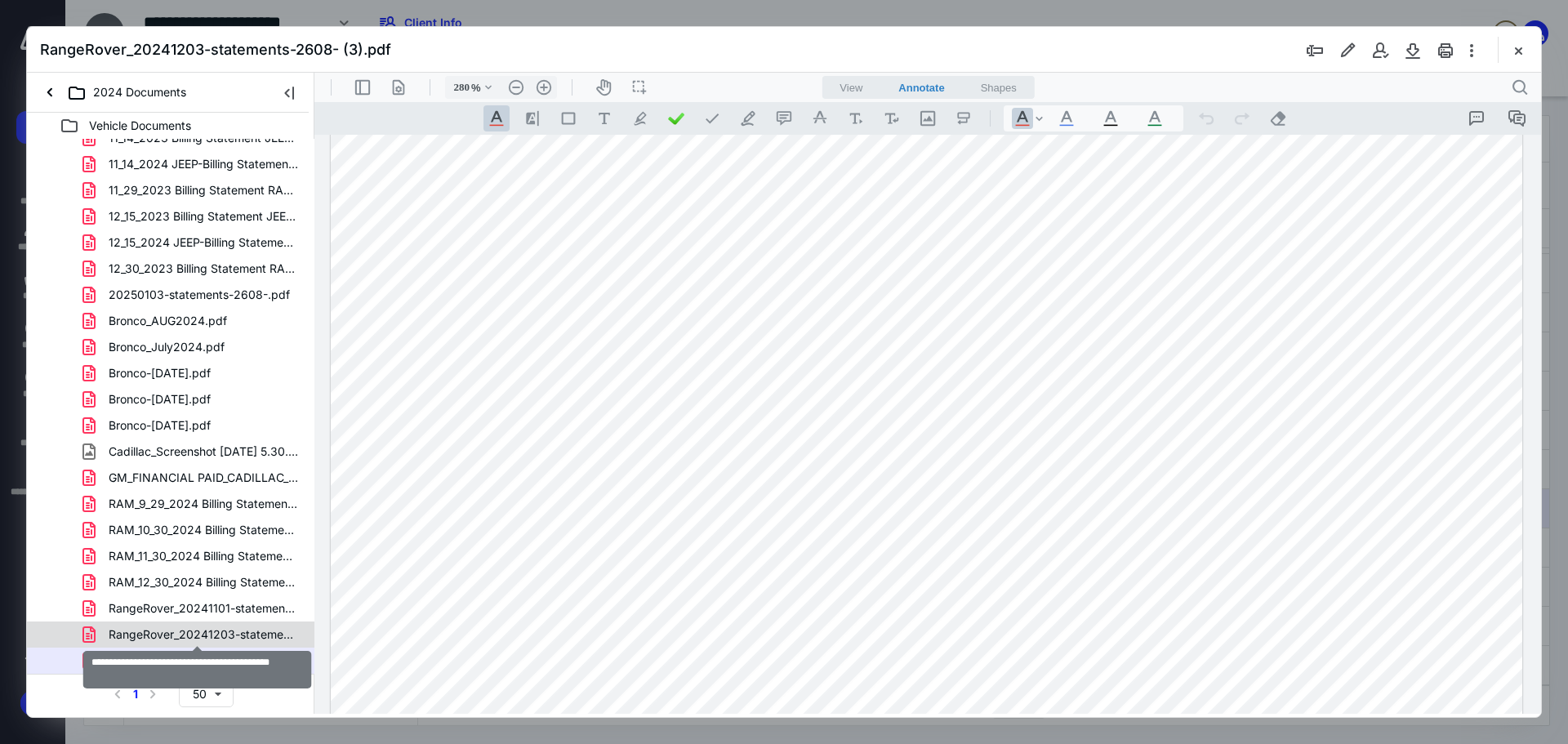 click on "RangeRover_20241203-statements-2608- (2).pdf" at bounding box center (203, 635) 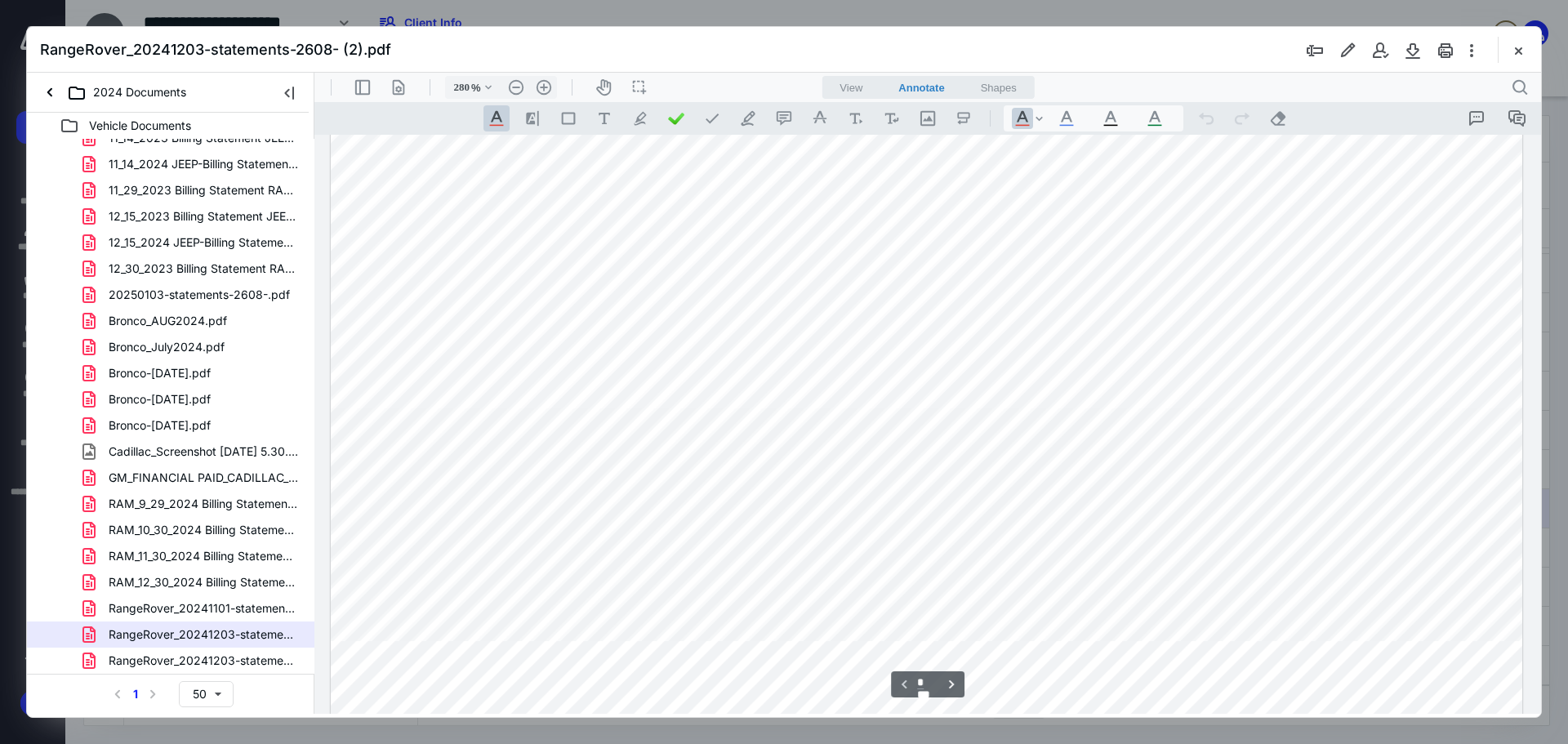 scroll, scrollTop: 0, scrollLeft: 0, axis: both 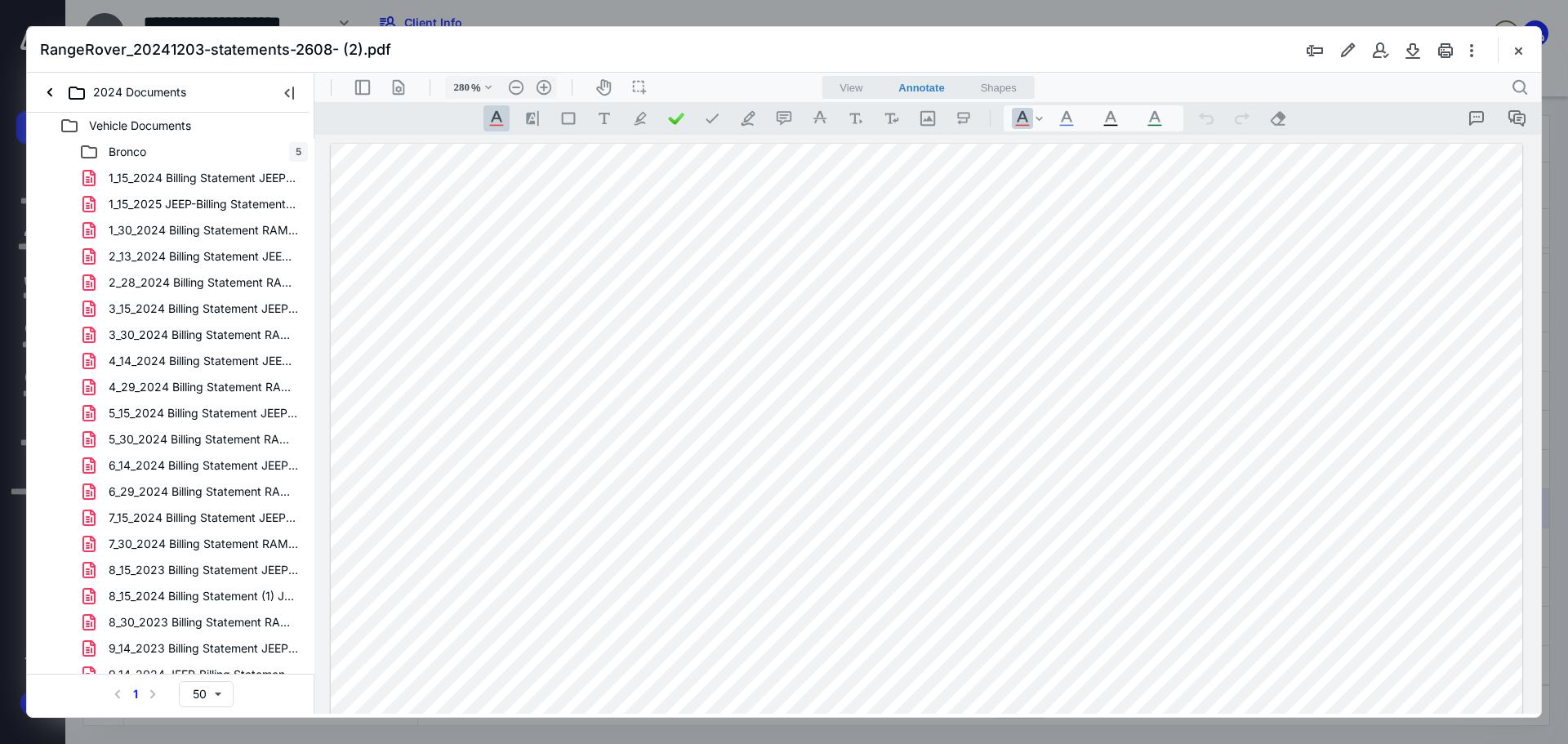 drag, startPoint x: 482, startPoint y: 228, endPoint x: 693, endPoint y: 353, distance: 245.247 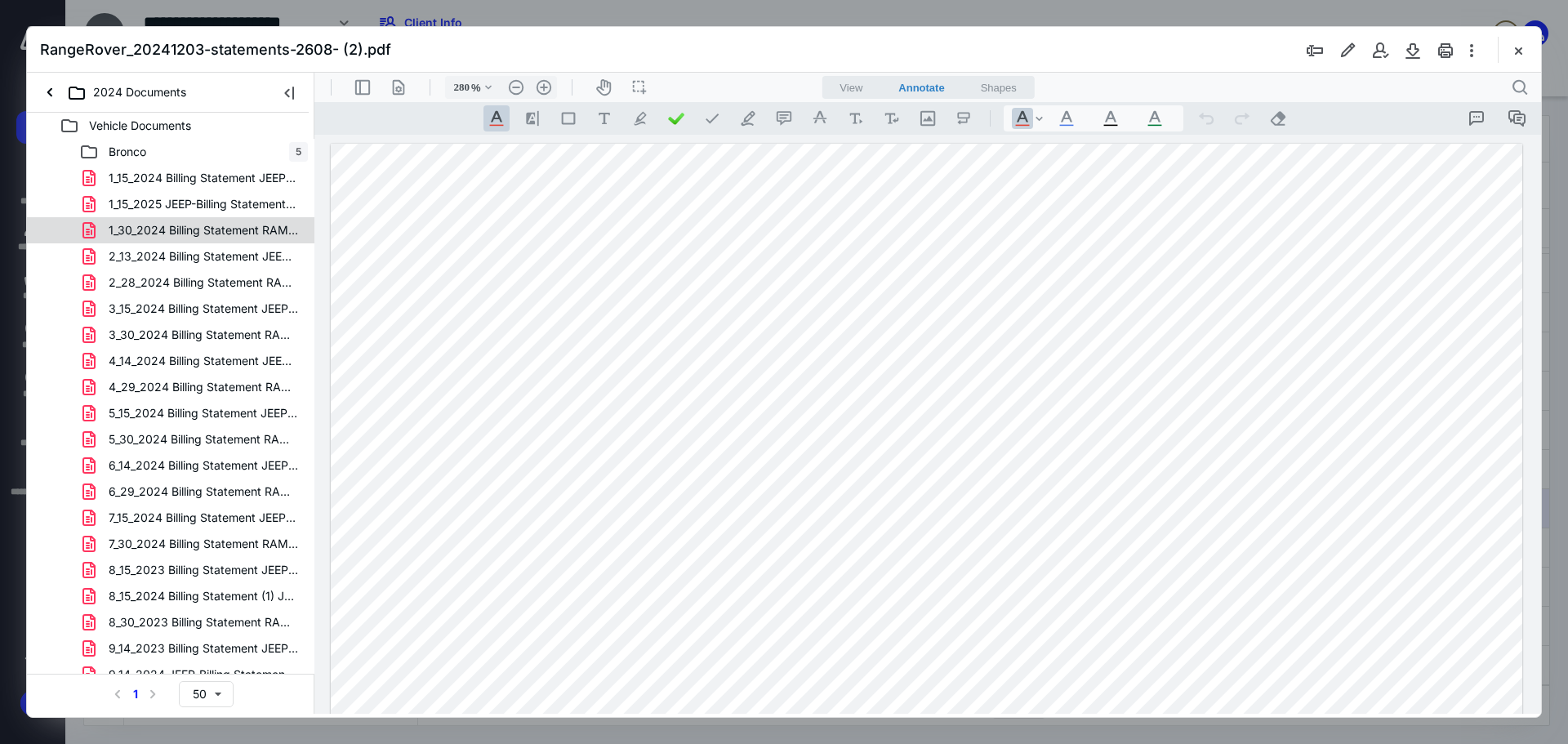 click on "1_30_2024 Billing Statement RAM.pdf" at bounding box center [203, 230] 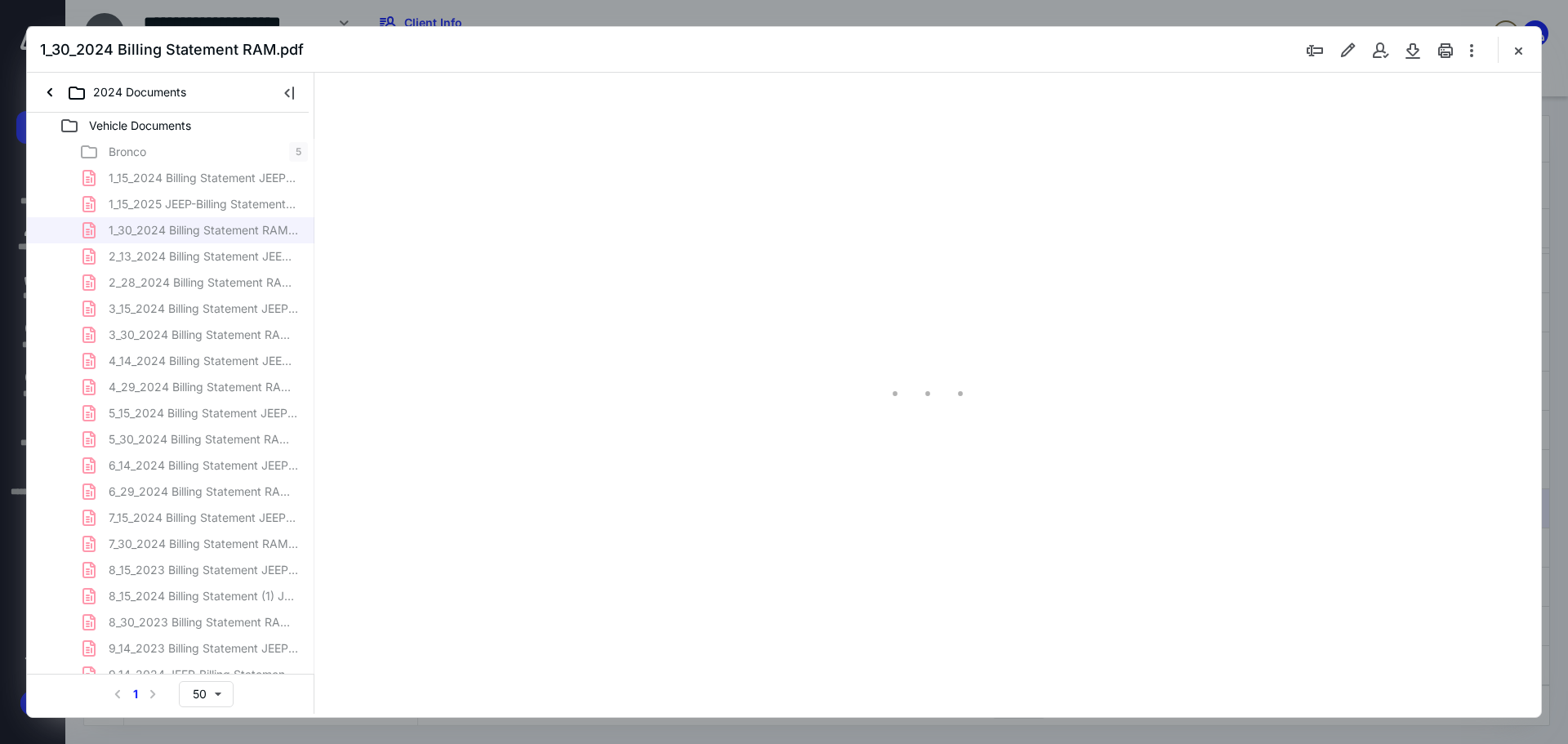 type on "240" 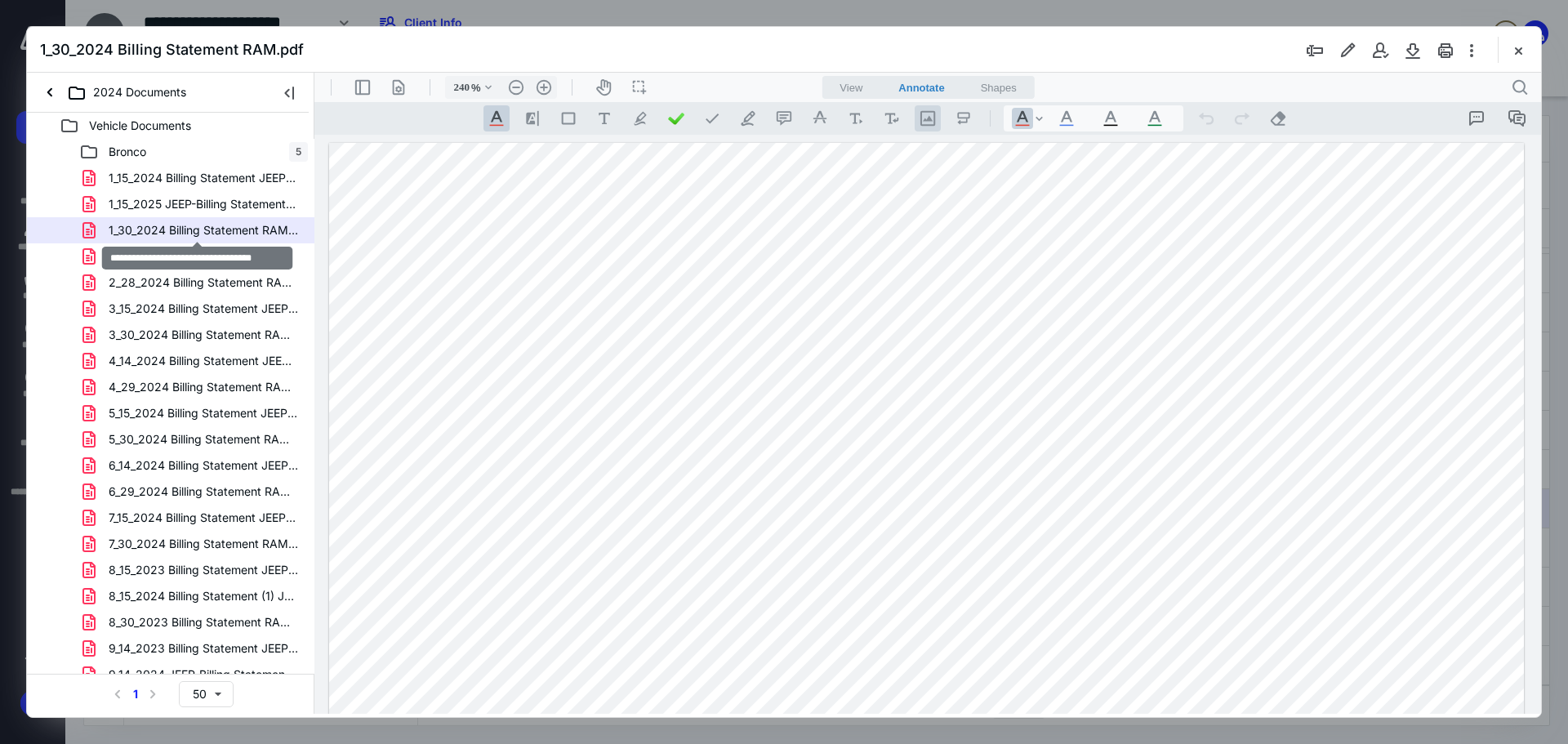drag, startPoint x: 498, startPoint y: 309, endPoint x: 922, endPoint y: 119, distance: 464.62458 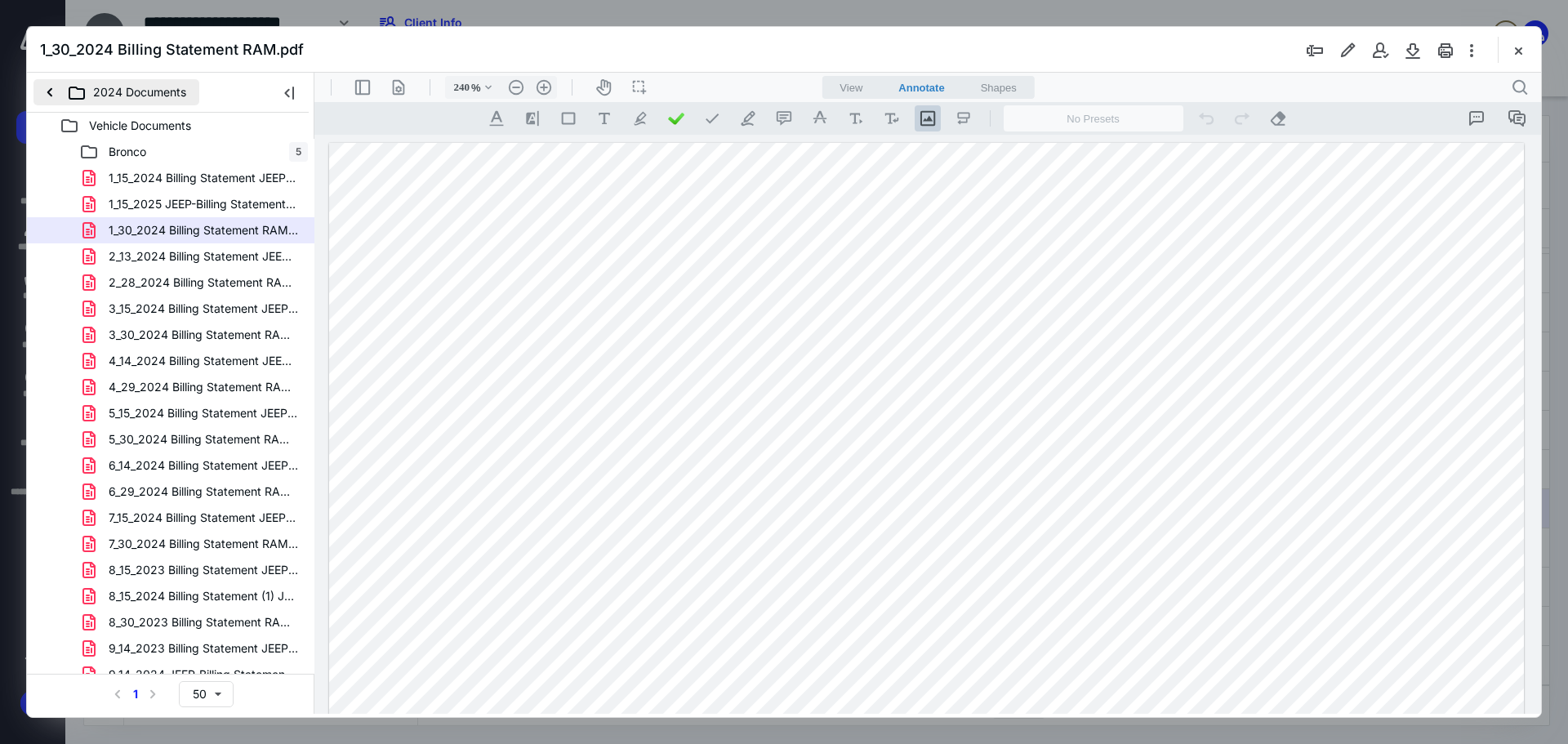 click on "2024 Documents" at bounding box center (116, 92) 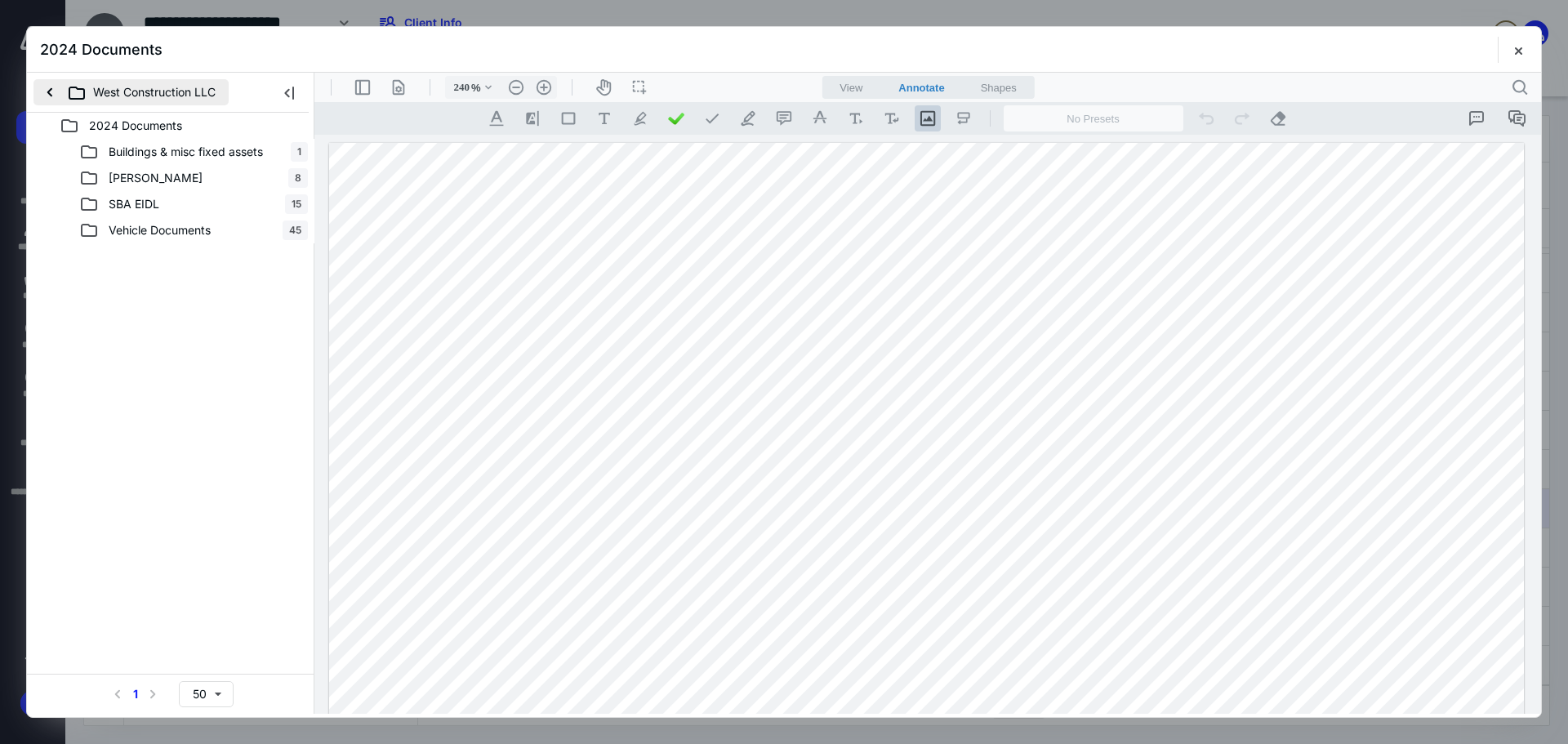 click on "West Construction LLC" at bounding box center [131, 92] 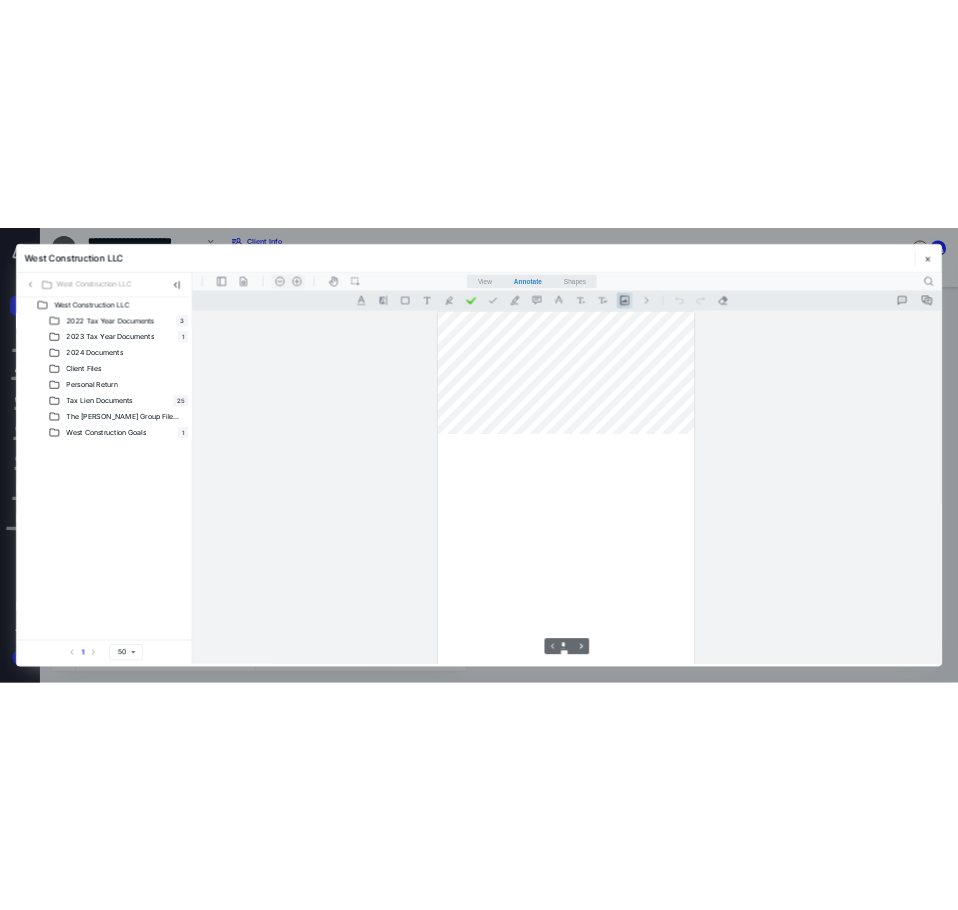scroll, scrollTop: 21, scrollLeft: 0, axis: vertical 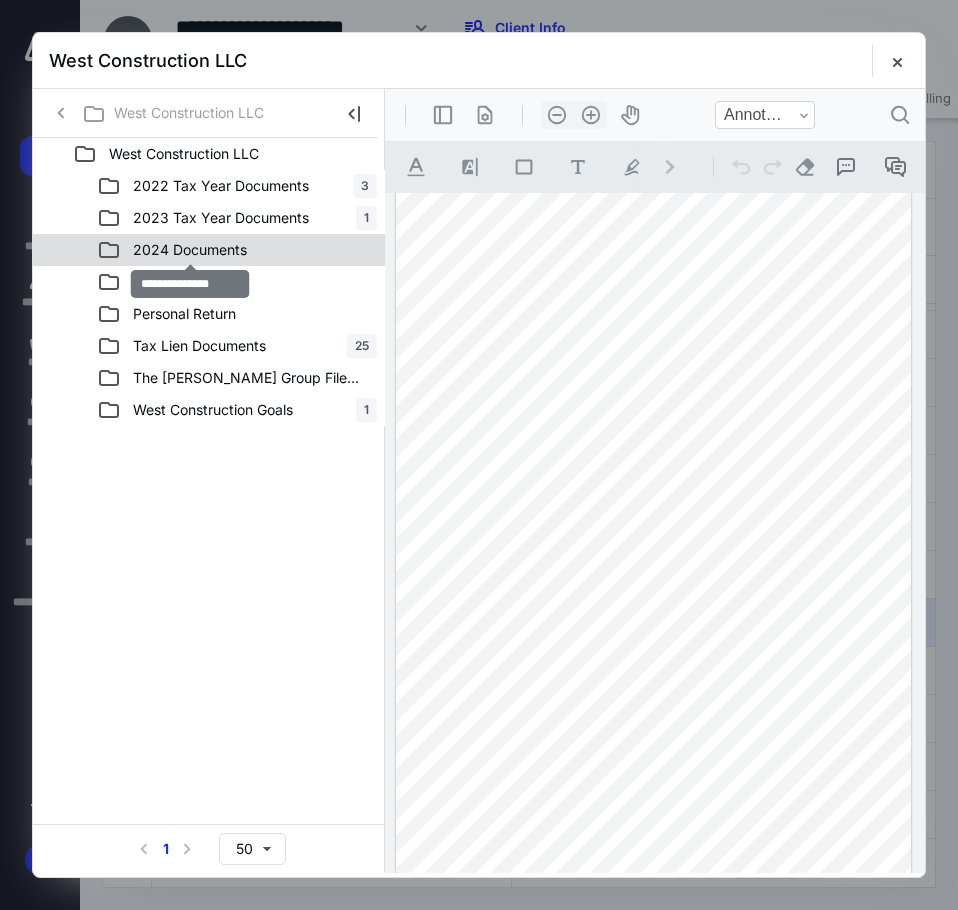 click on "2024 Documents" at bounding box center [190, 250] 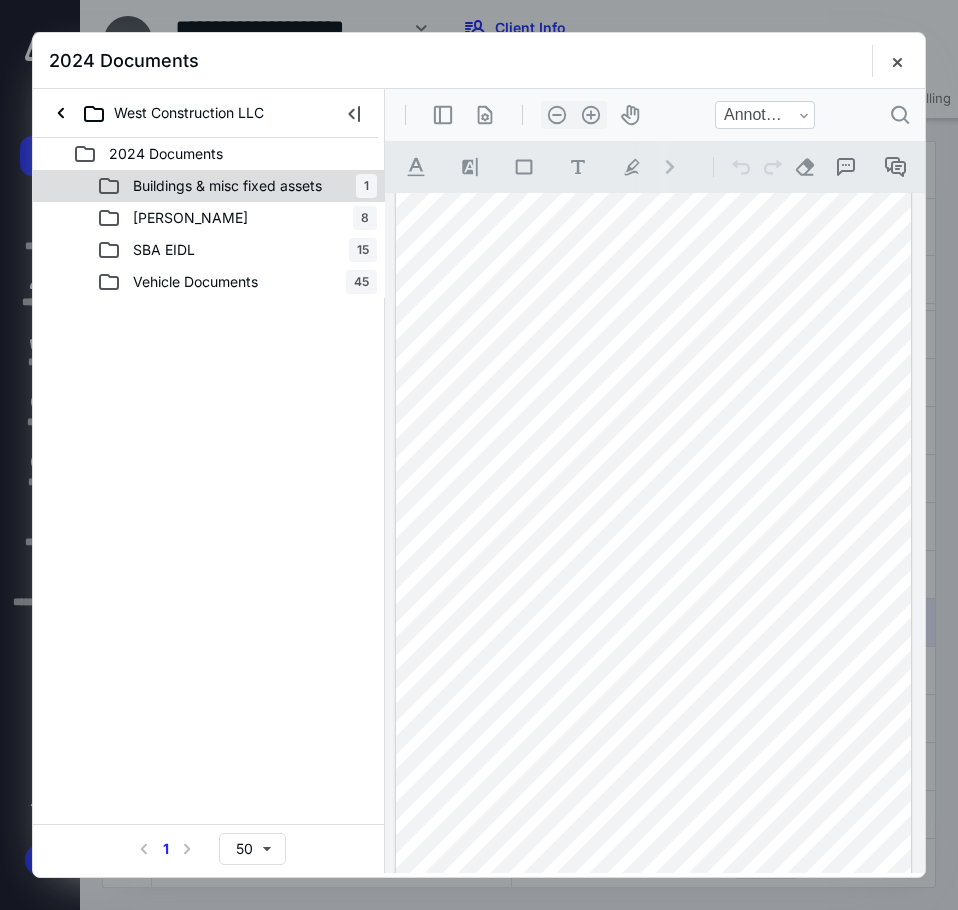 click on "Buildings & misc fixed assets" at bounding box center [227, 186] 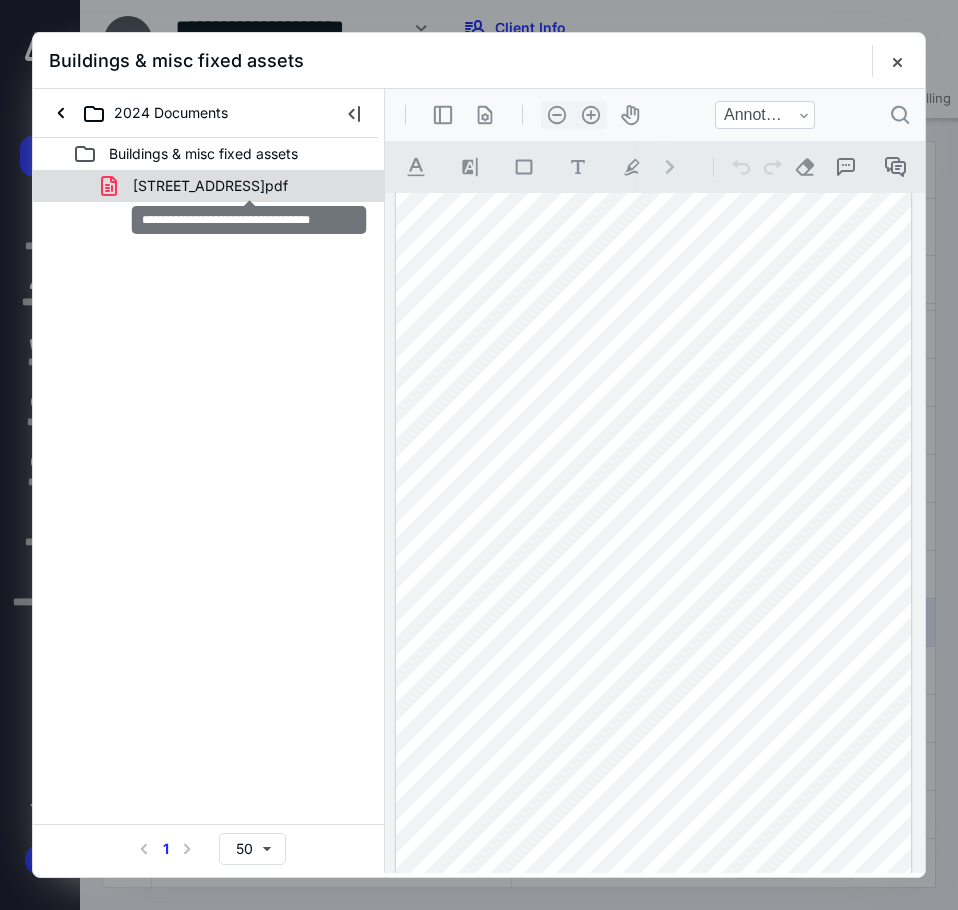 click on "[STREET_ADDRESS]pdf" at bounding box center [210, 186] 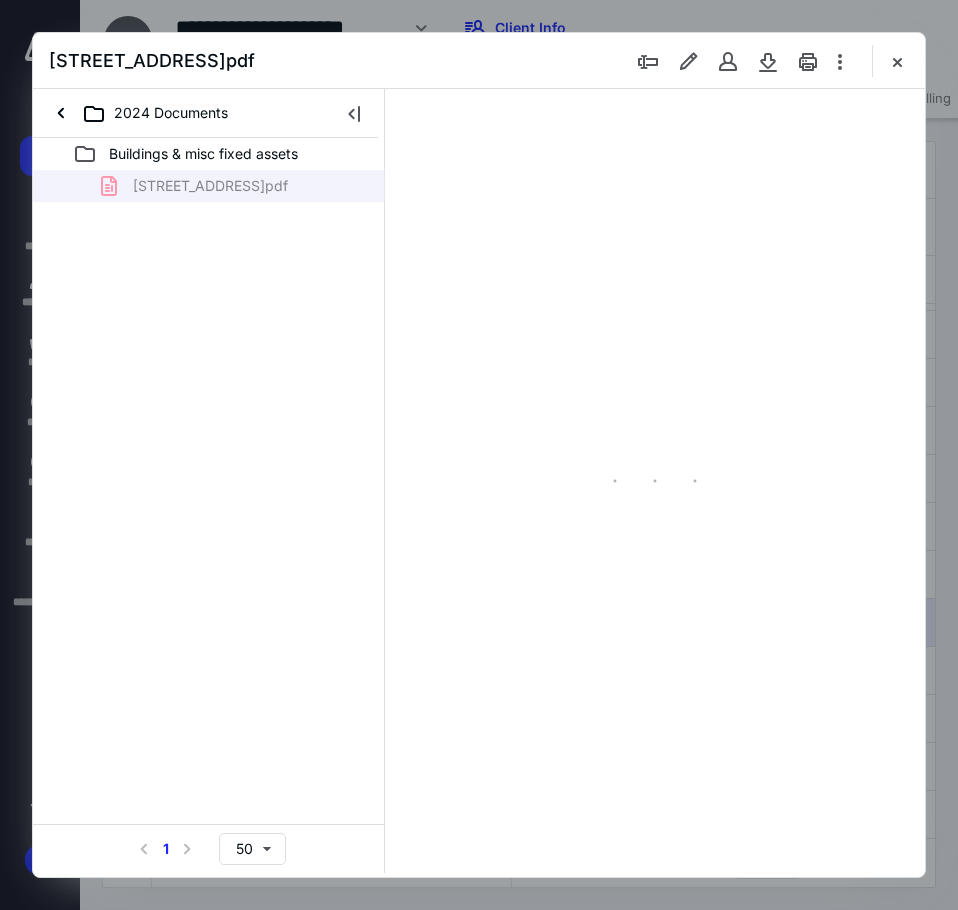 click on "[STREET_ADDRESS]pdf" at bounding box center [209, 186] 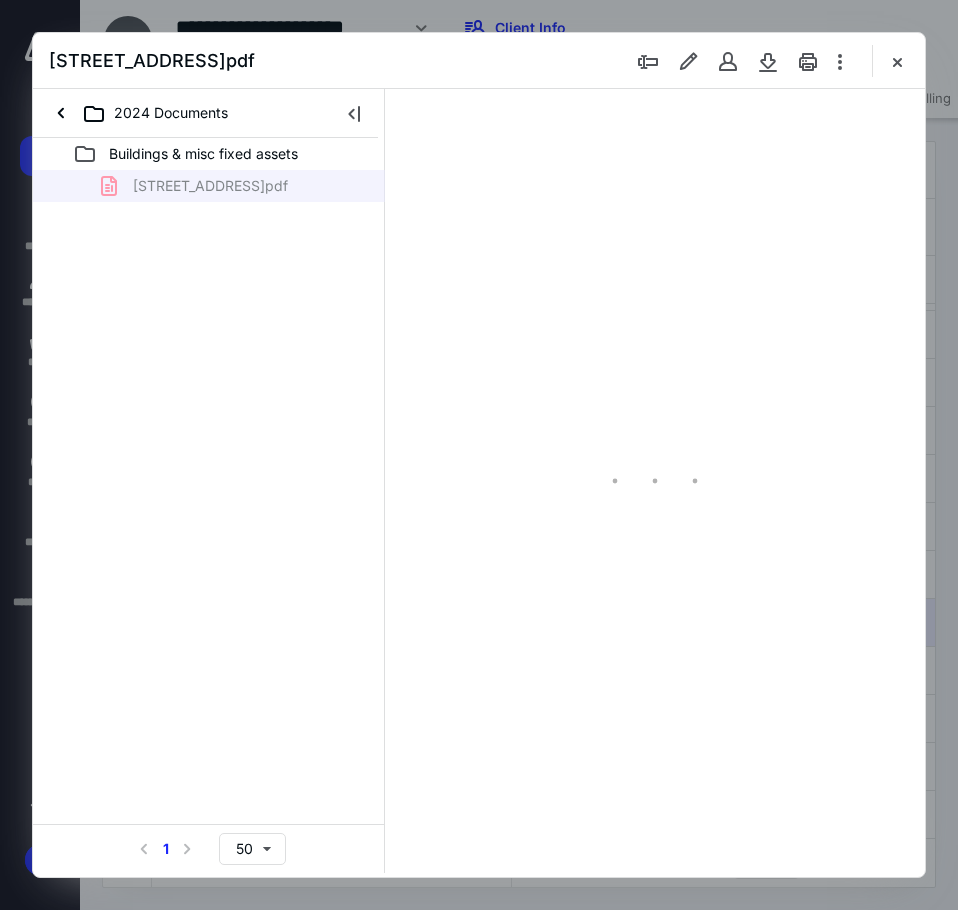 scroll, scrollTop: 107, scrollLeft: 0, axis: vertical 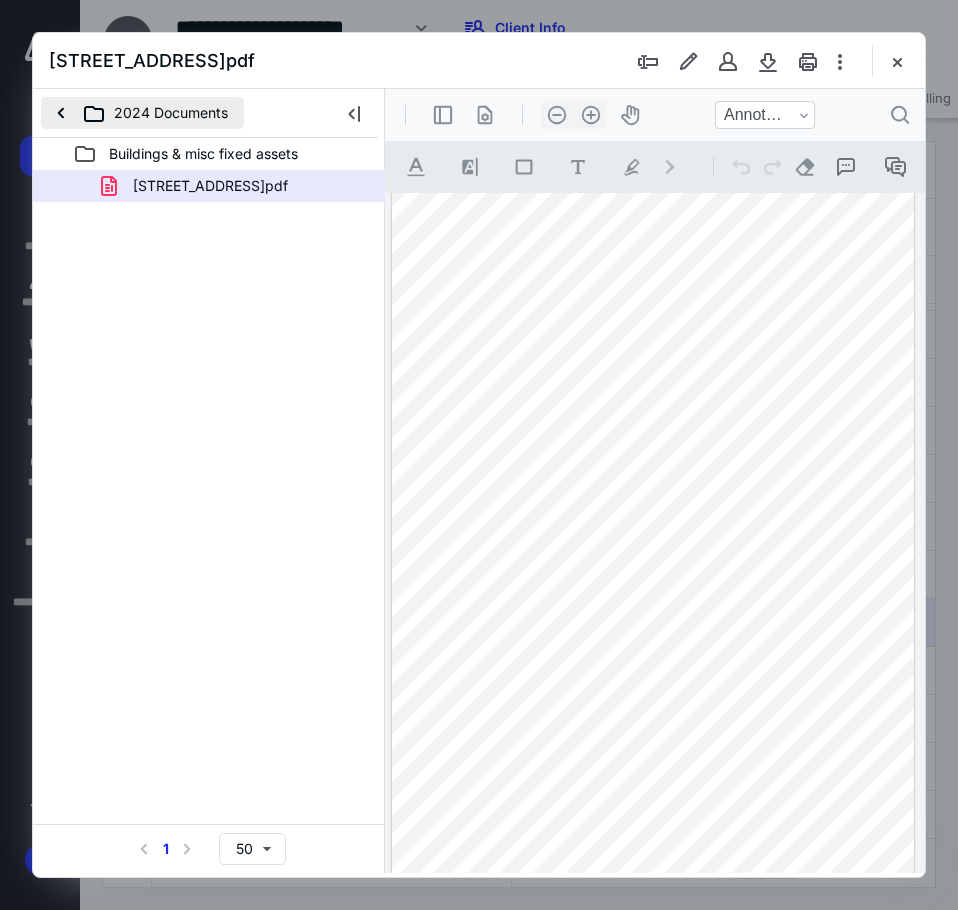 click on "2024 Documents" at bounding box center [142, 113] 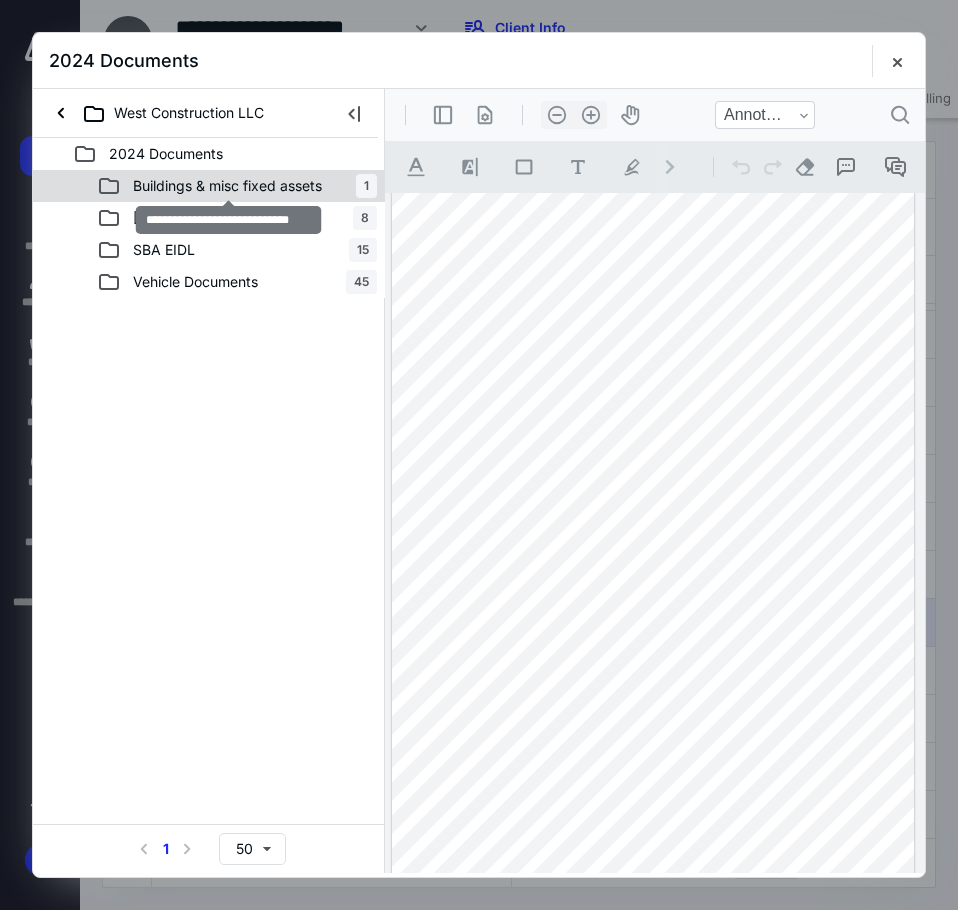 click on "Buildings & misc fixed assets" at bounding box center [227, 186] 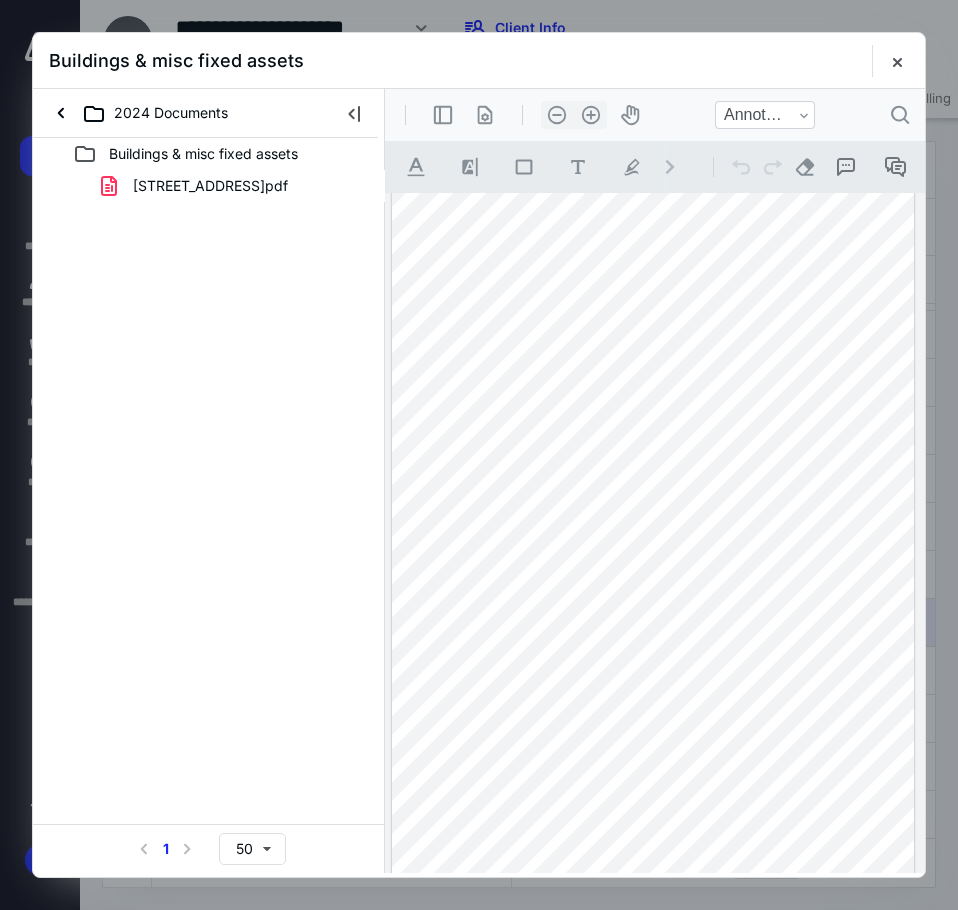 drag, startPoint x: 507, startPoint y: 277, endPoint x: 275, endPoint y: 52, distance: 323.1857 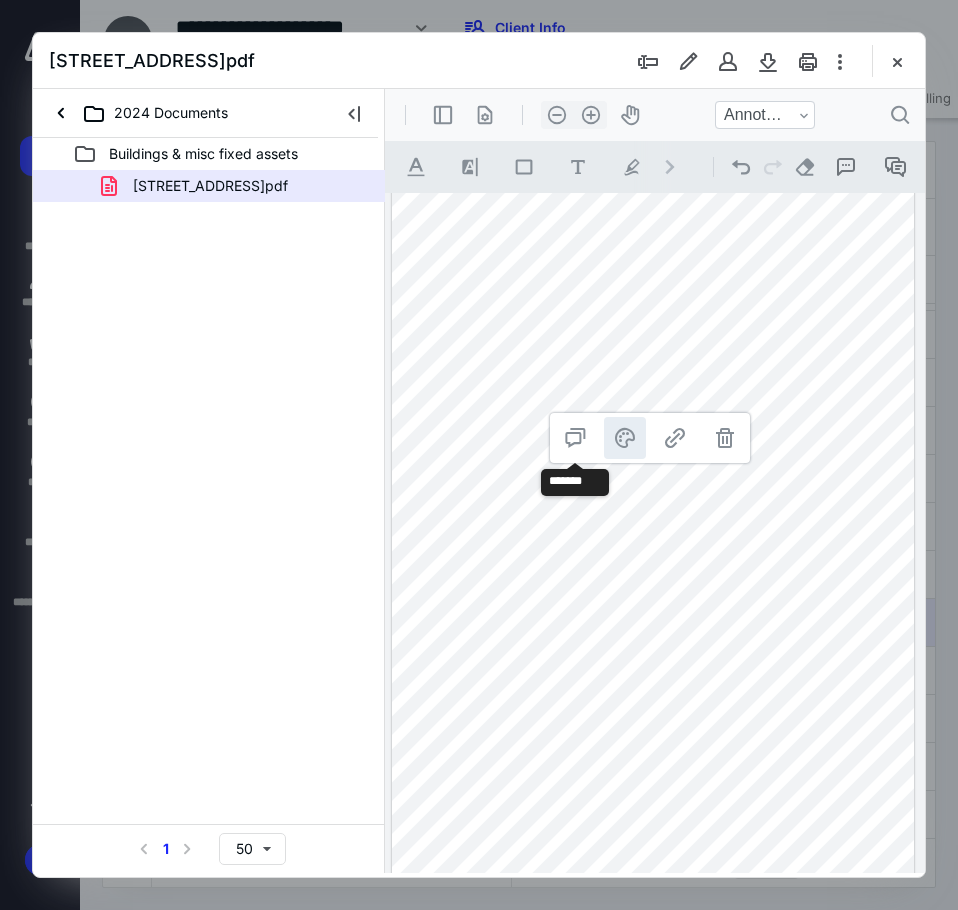 click on "**********" at bounding box center (625, 438) 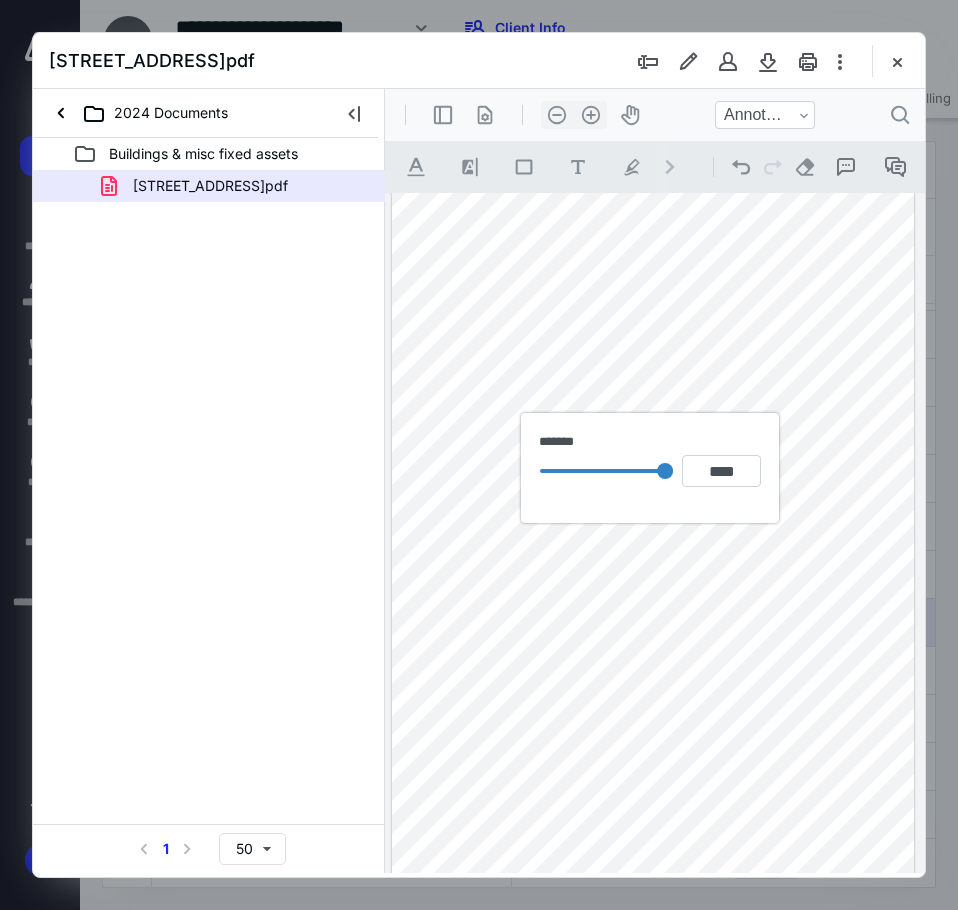 click at bounding box center (653, 519) 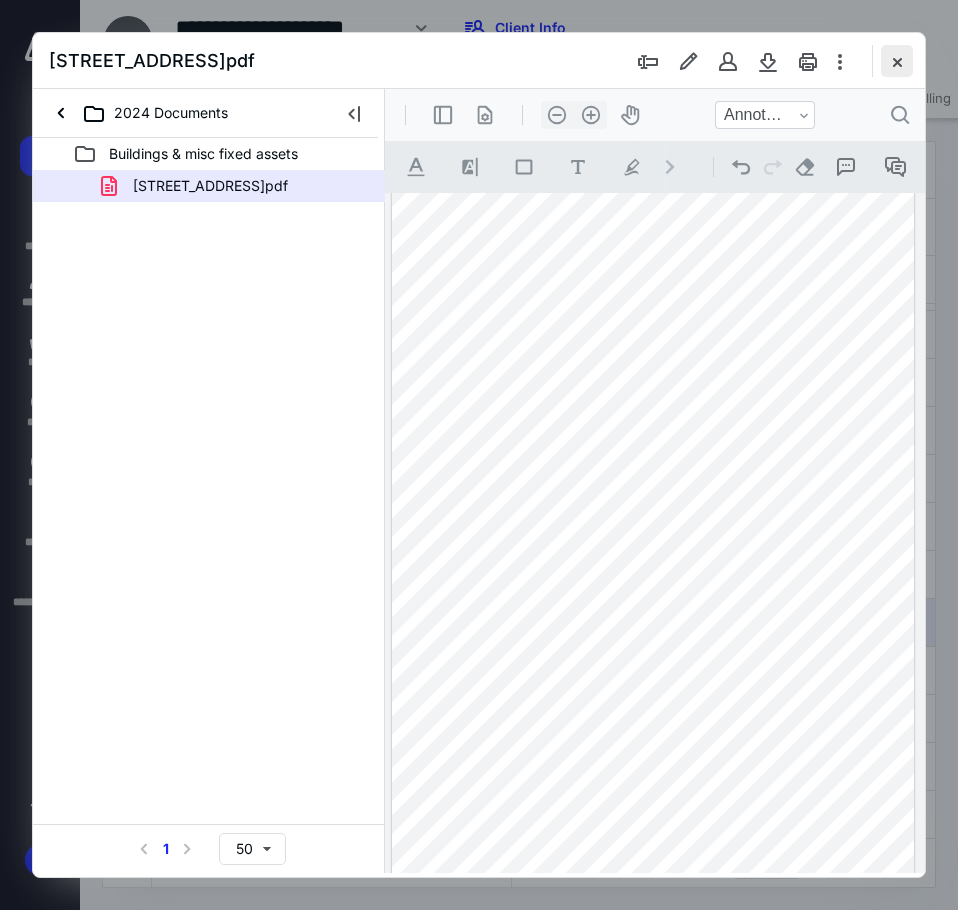 click at bounding box center [897, 61] 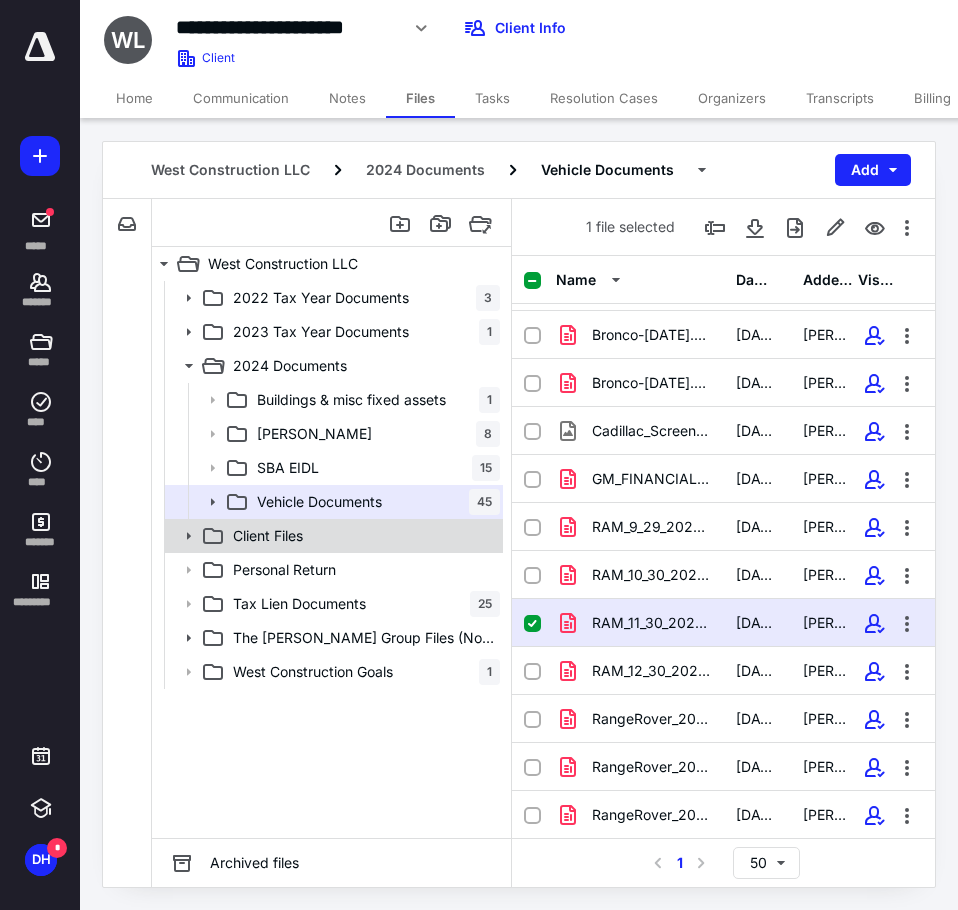 click 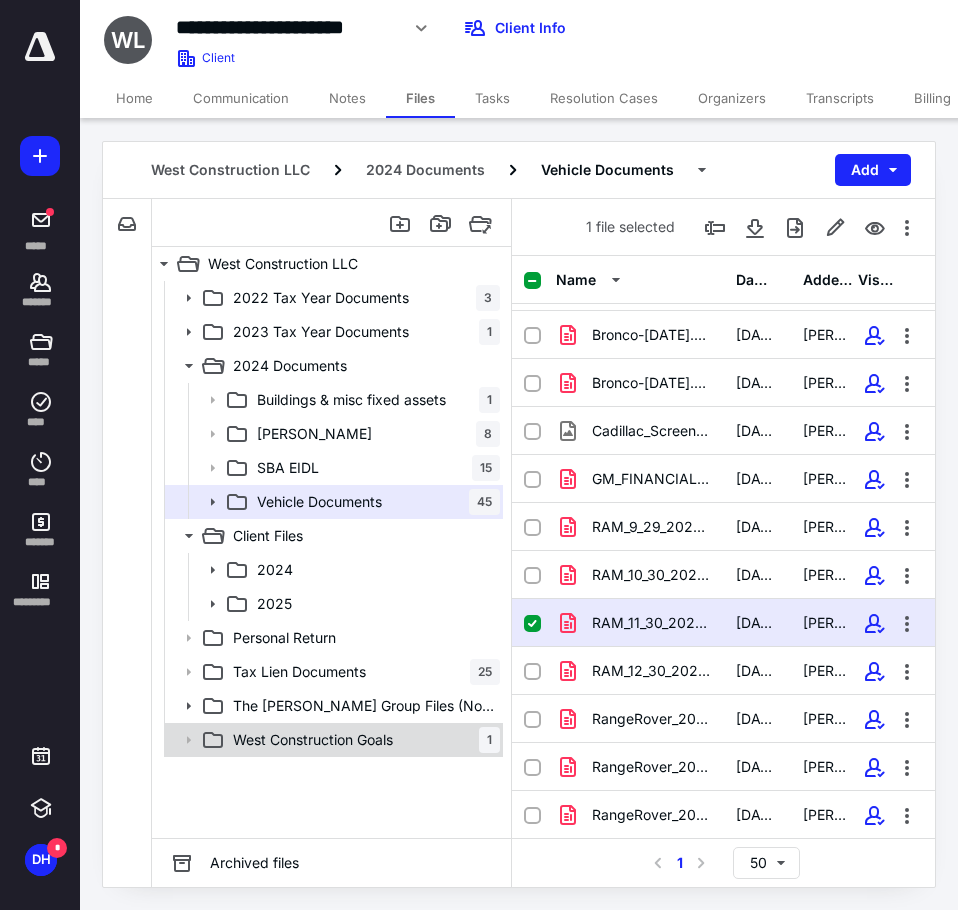 click 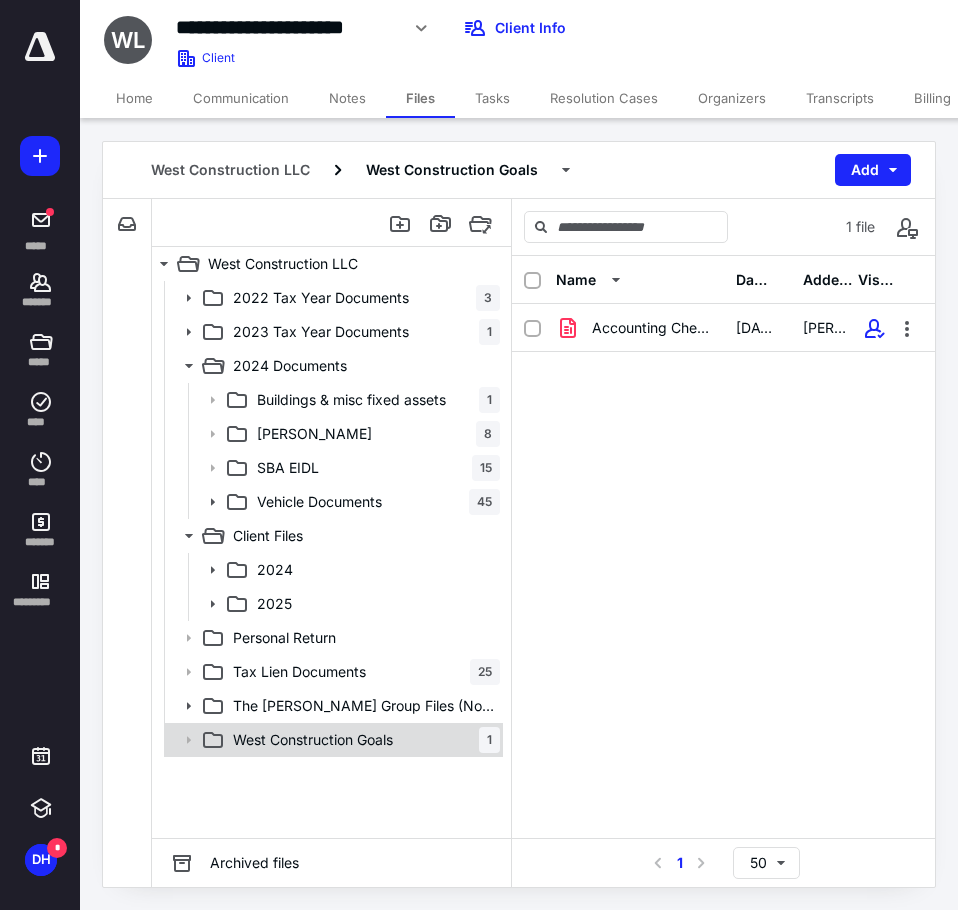 click 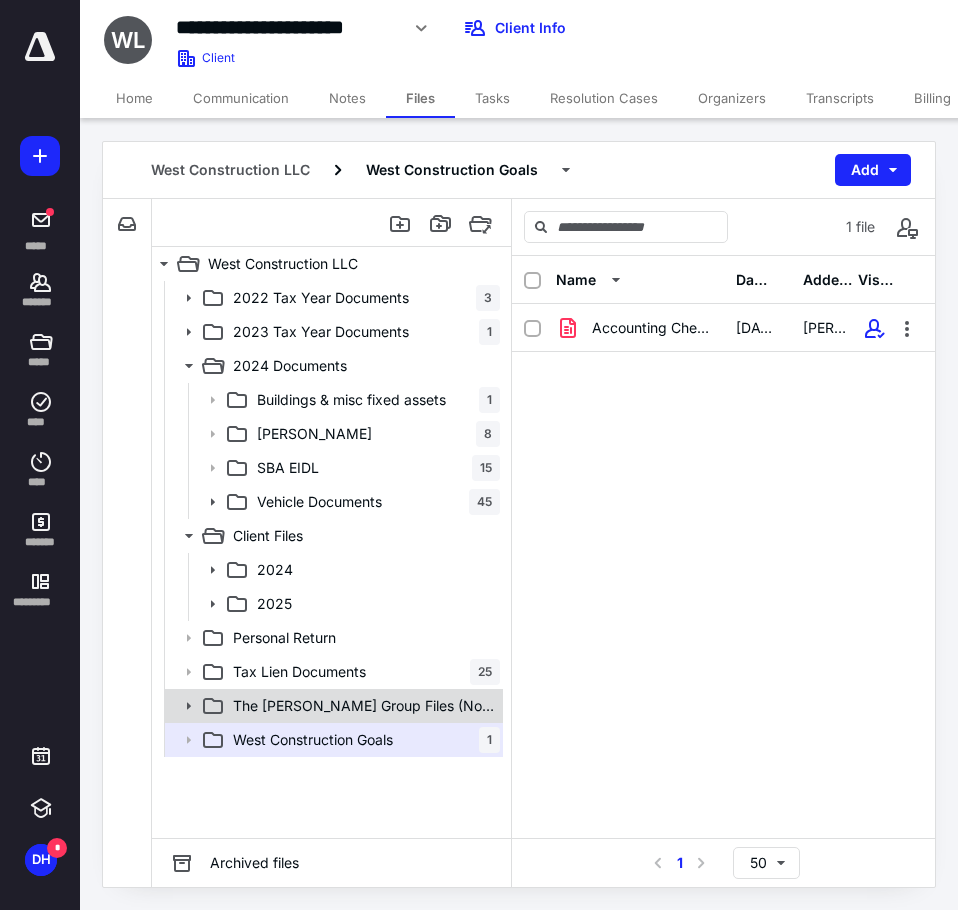 click 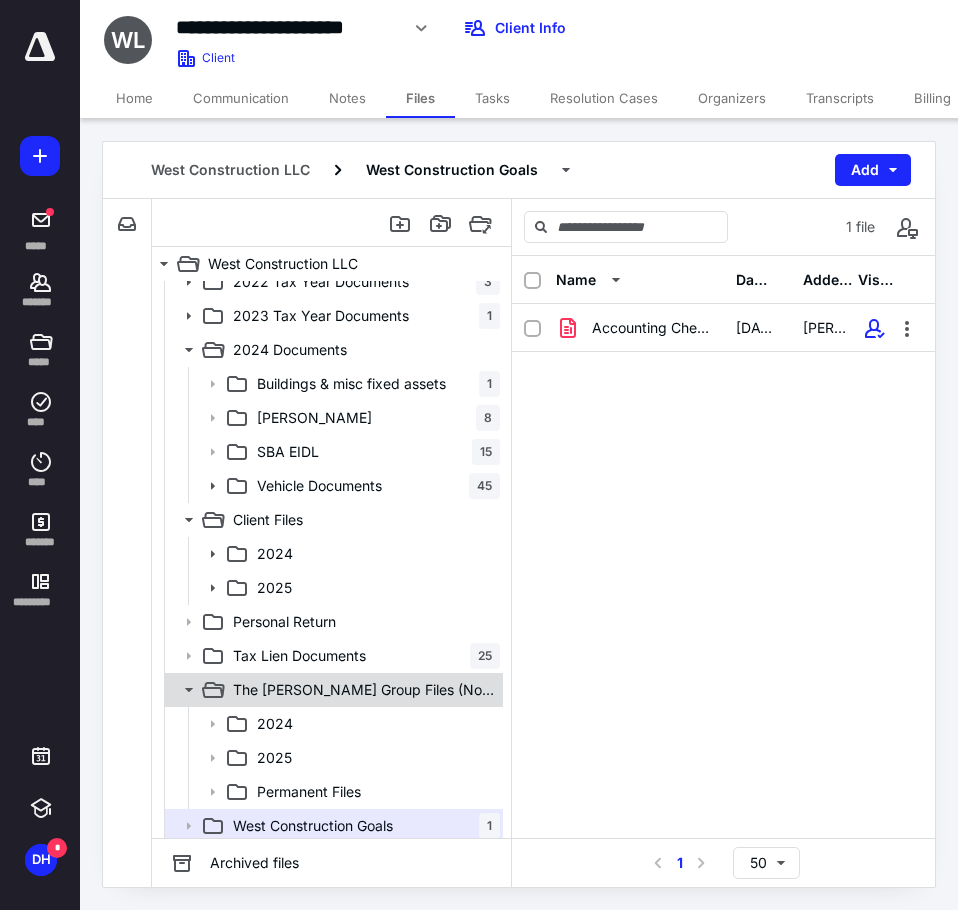 scroll, scrollTop: 21, scrollLeft: 0, axis: vertical 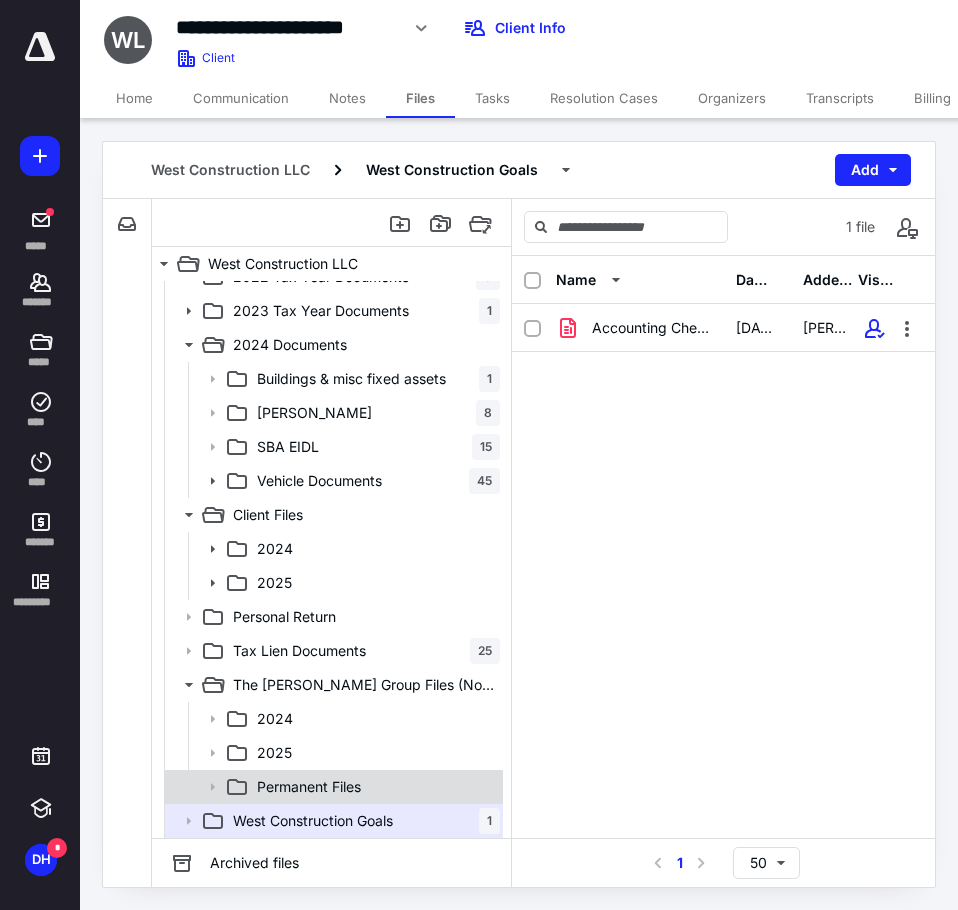 click 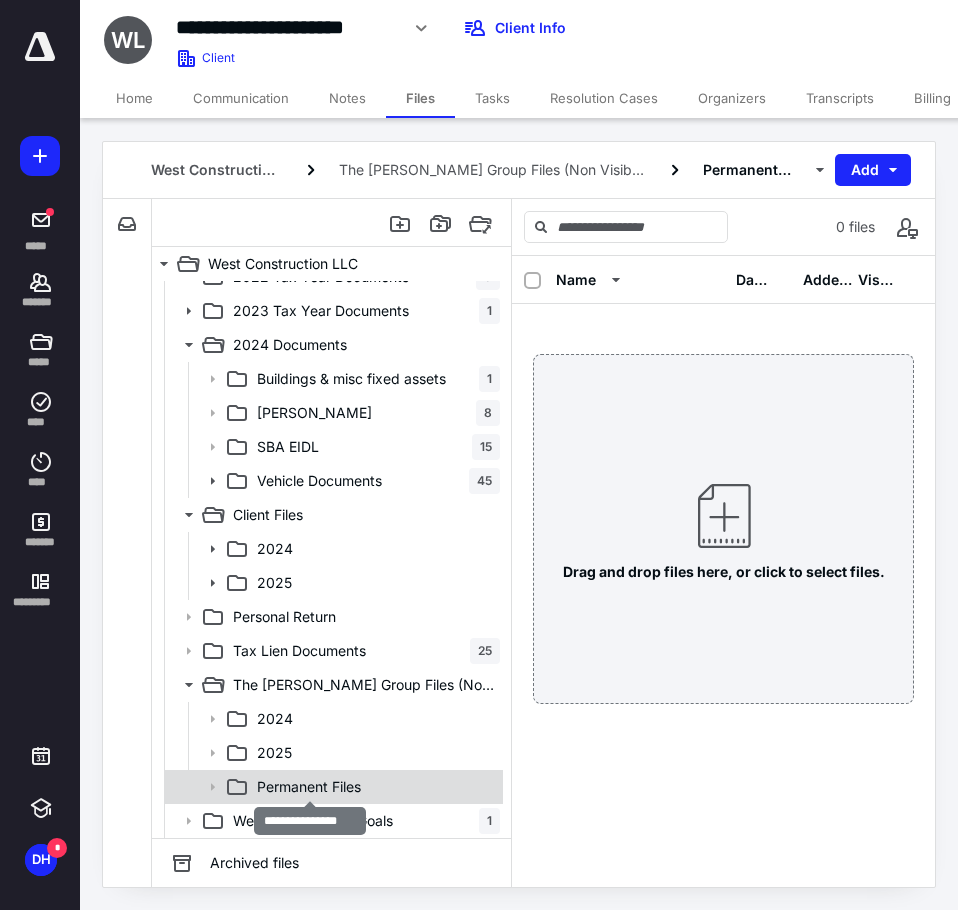 click on "Permanent Files" at bounding box center (309, 787) 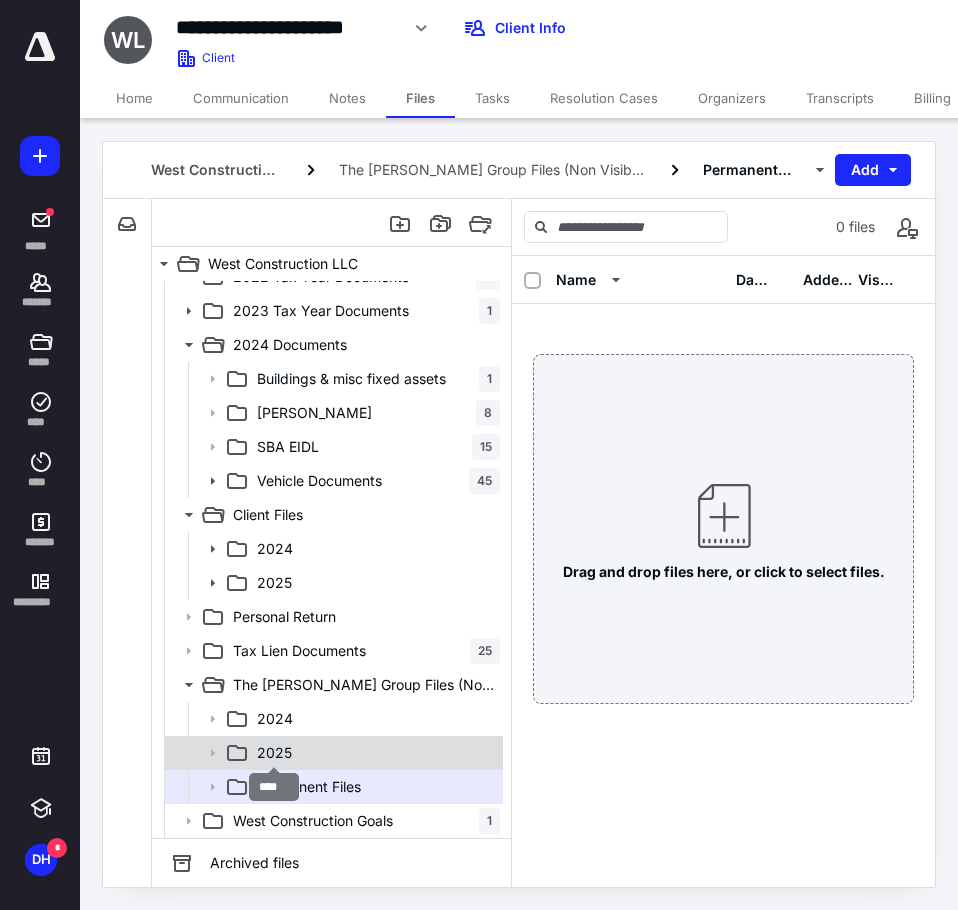 click on "2025" at bounding box center [274, 753] 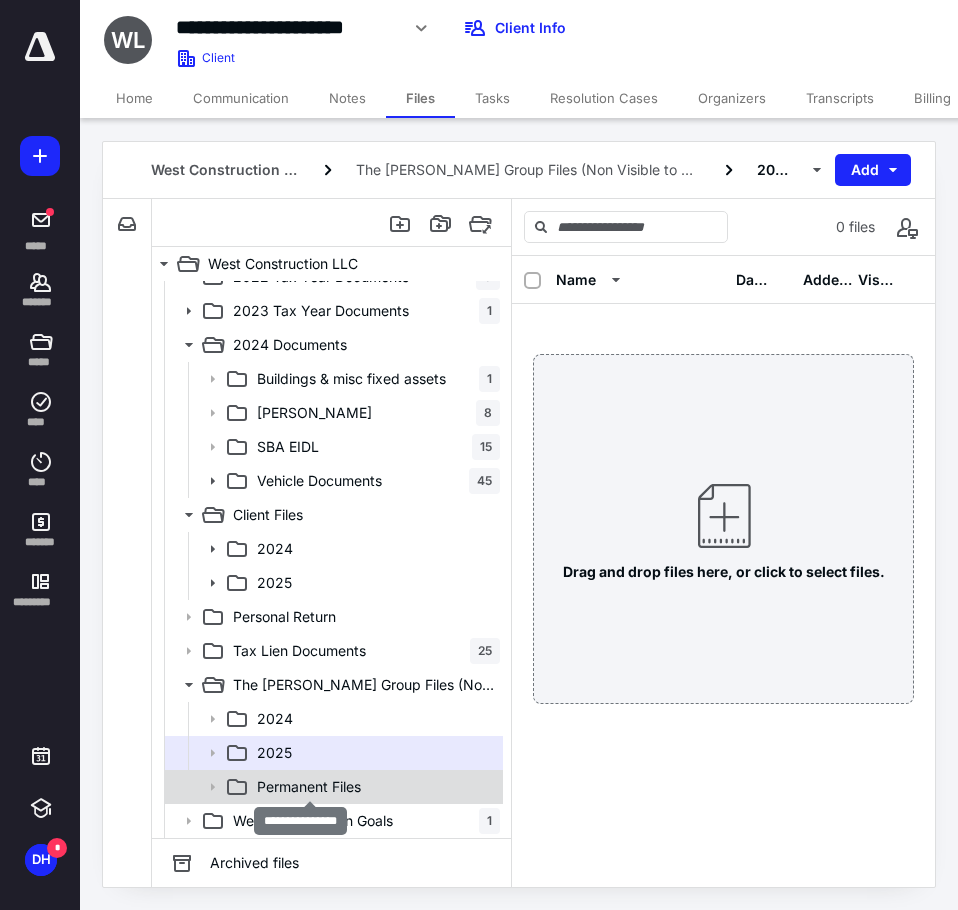 click on "Permanent Files" at bounding box center (309, 787) 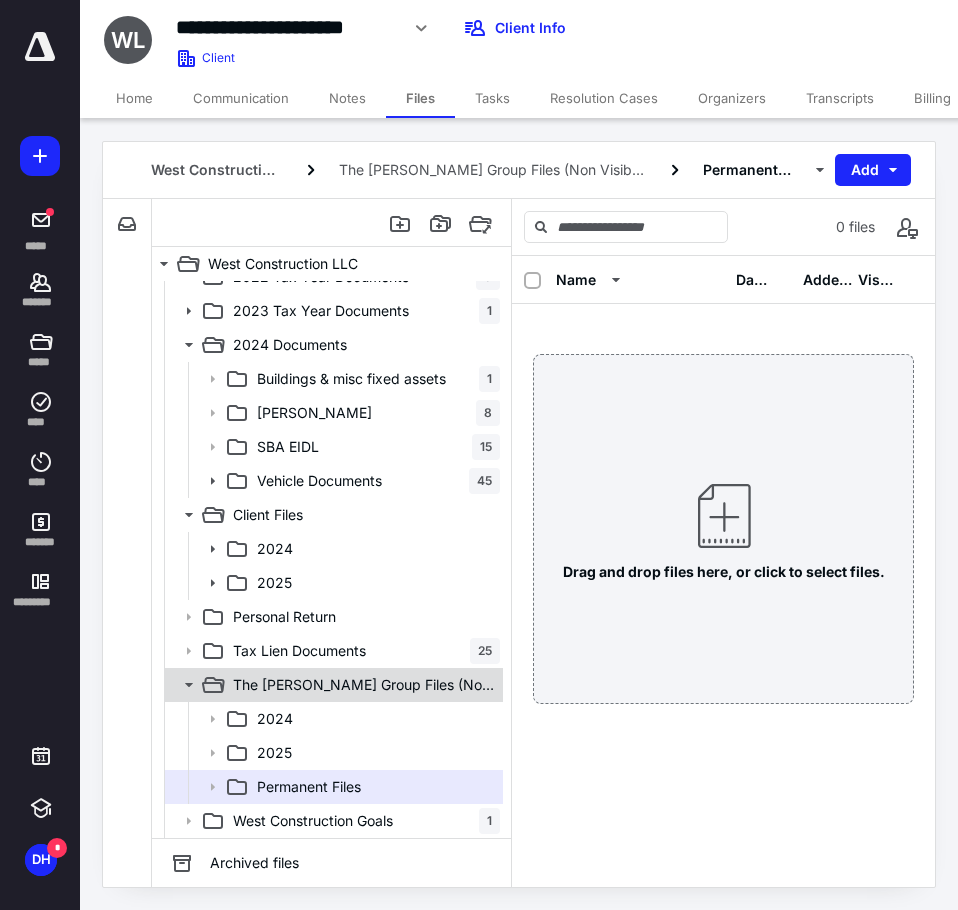 scroll, scrollTop: 0, scrollLeft: 0, axis: both 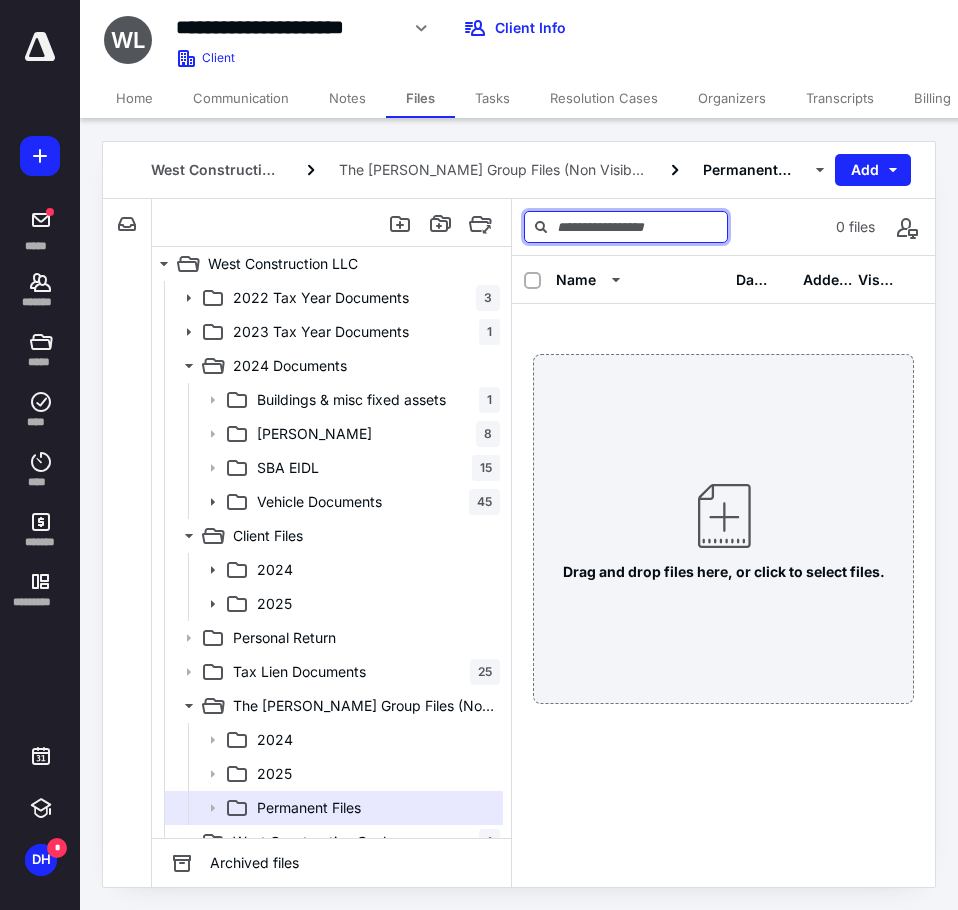 click at bounding box center [626, 227] 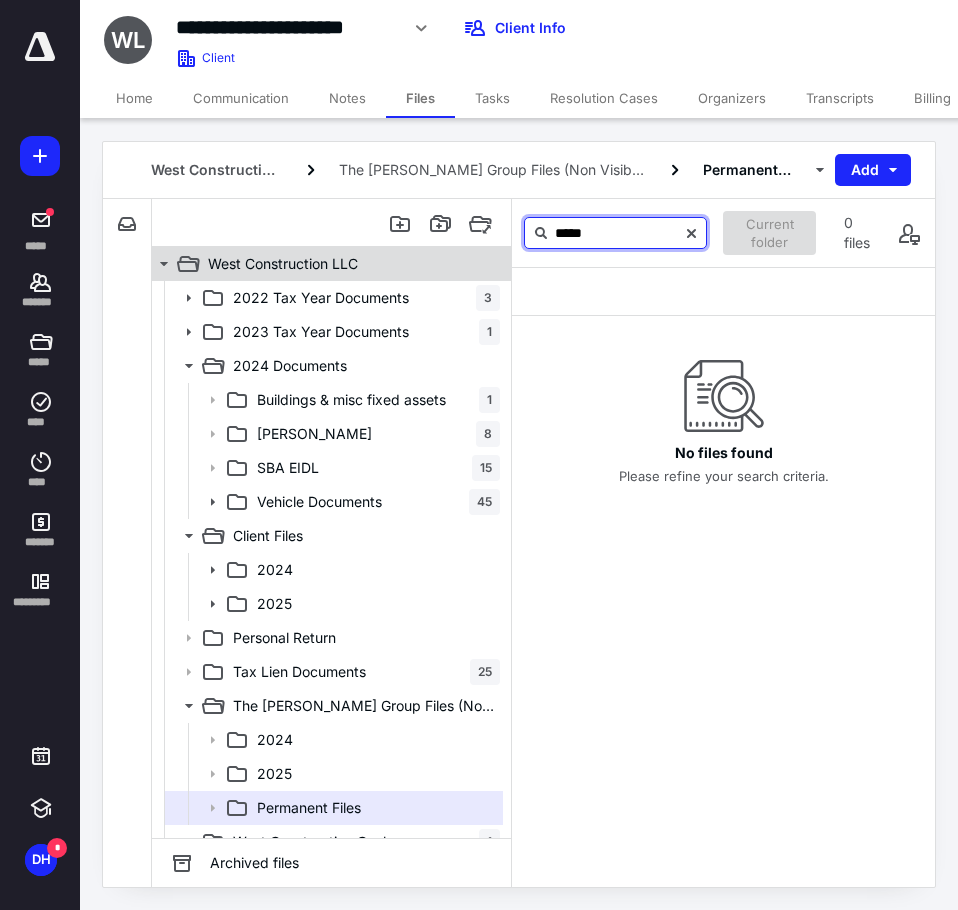 type on "*****" 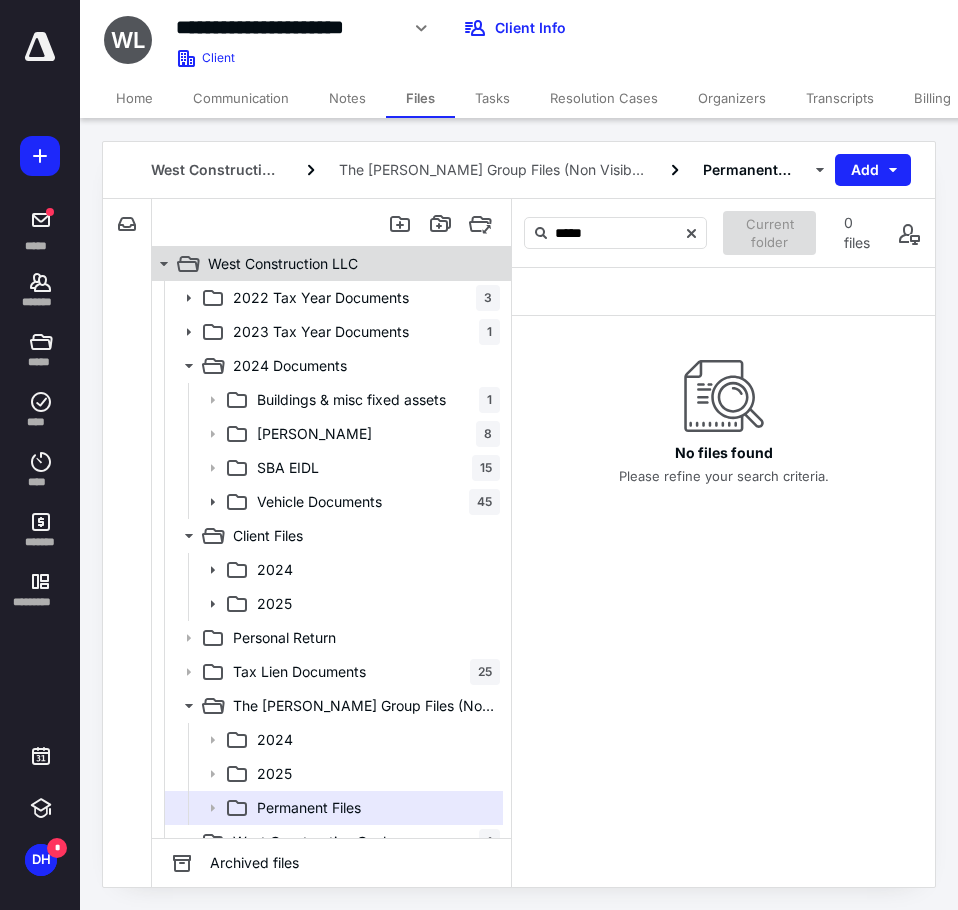 click on "West Construction LLC" at bounding box center [283, 264] 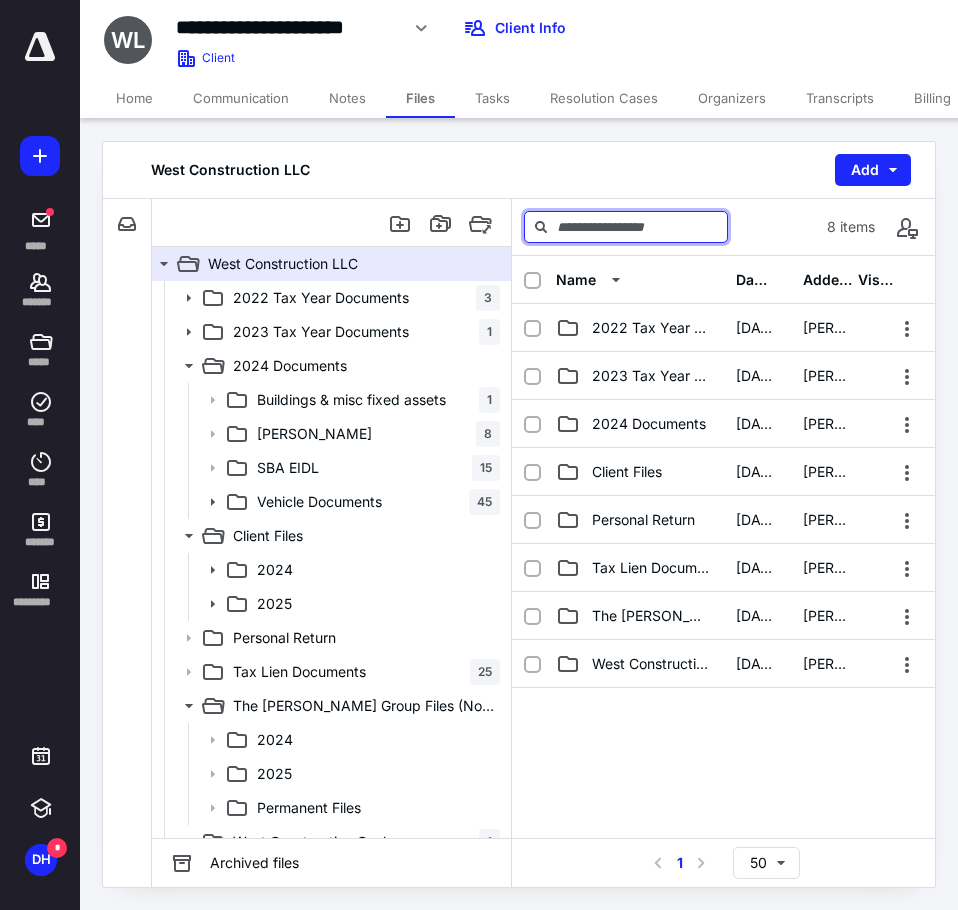 click at bounding box center (626, 227) 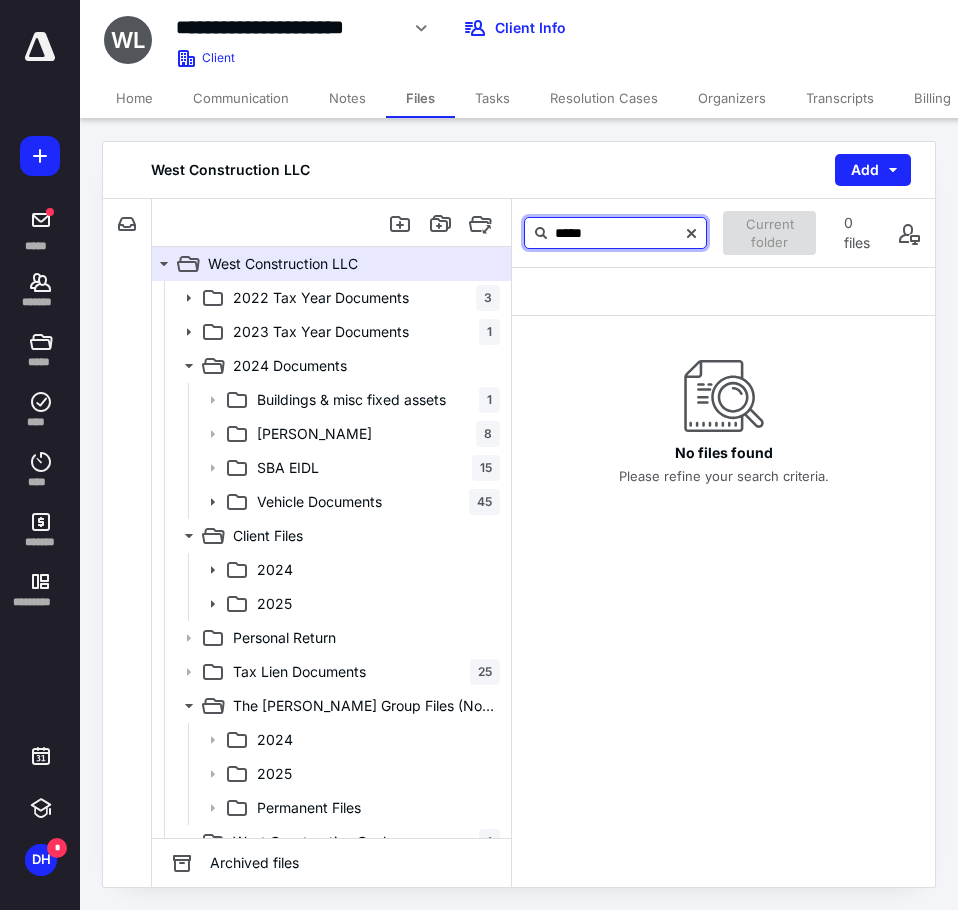 drag, startPoint x: 631, startPoint y: 239, endPoint x: 439, endPoint y: 240, distance: 192.00261 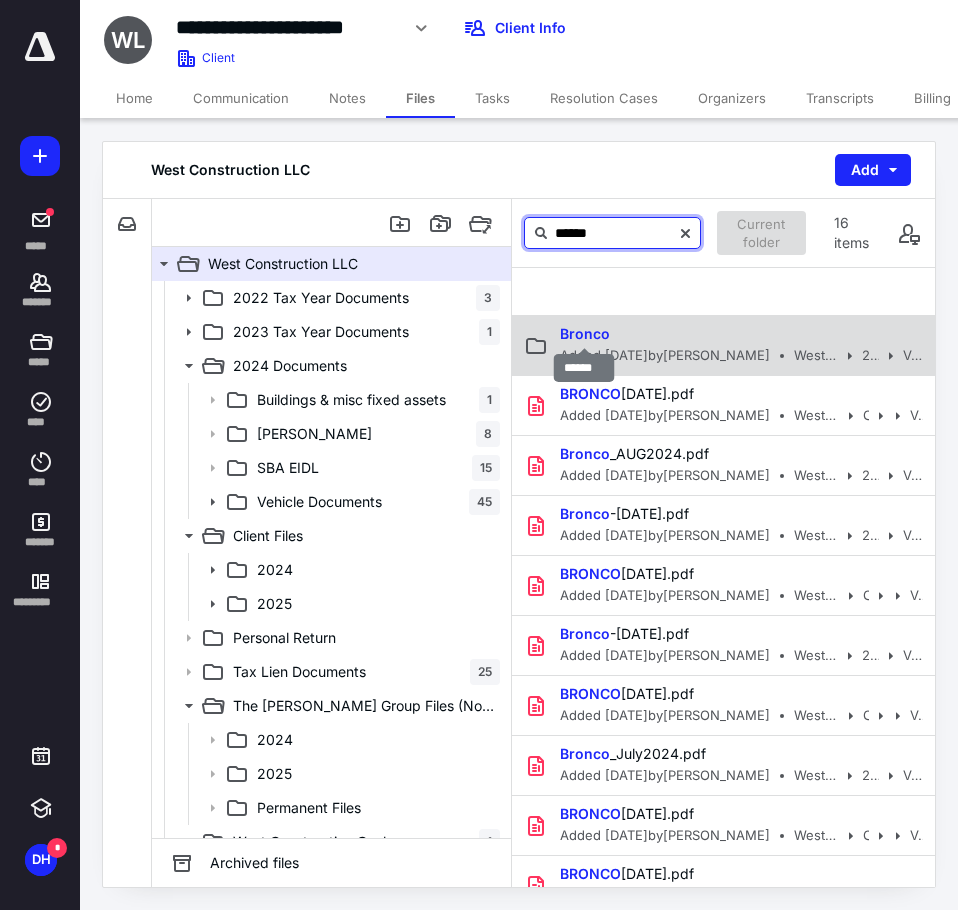 type on "******" 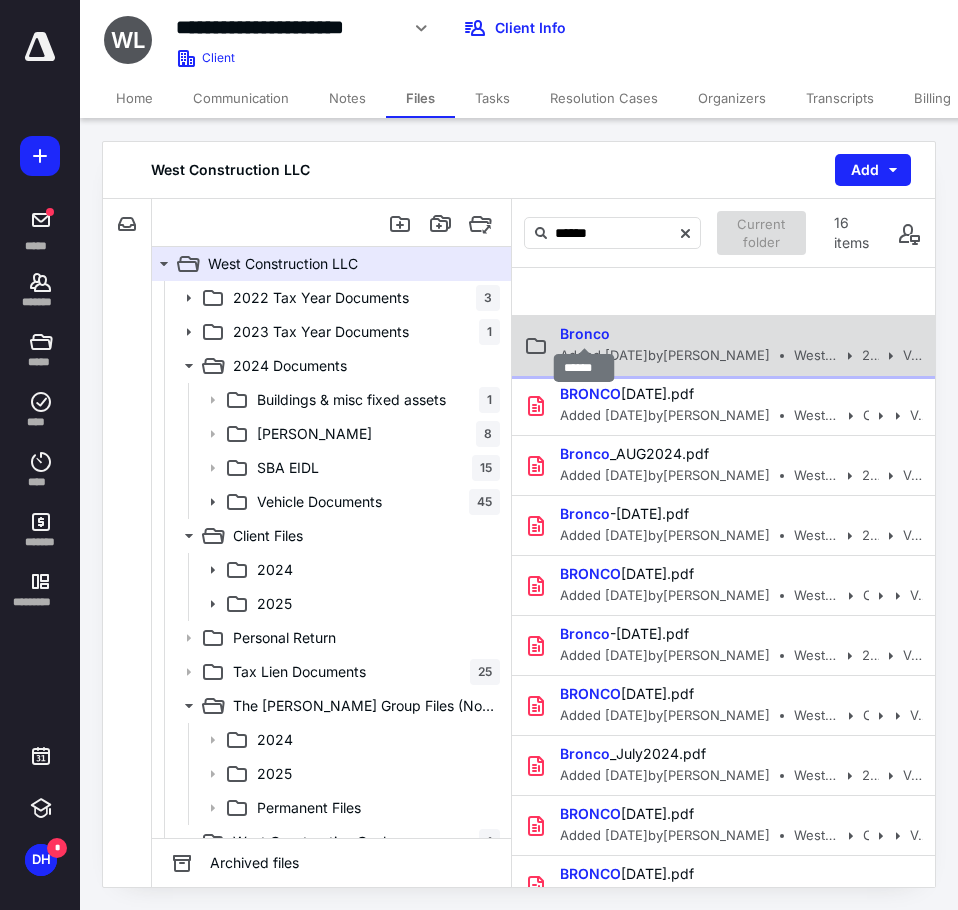 click on "Bronco" at bounding box center [585, 333] 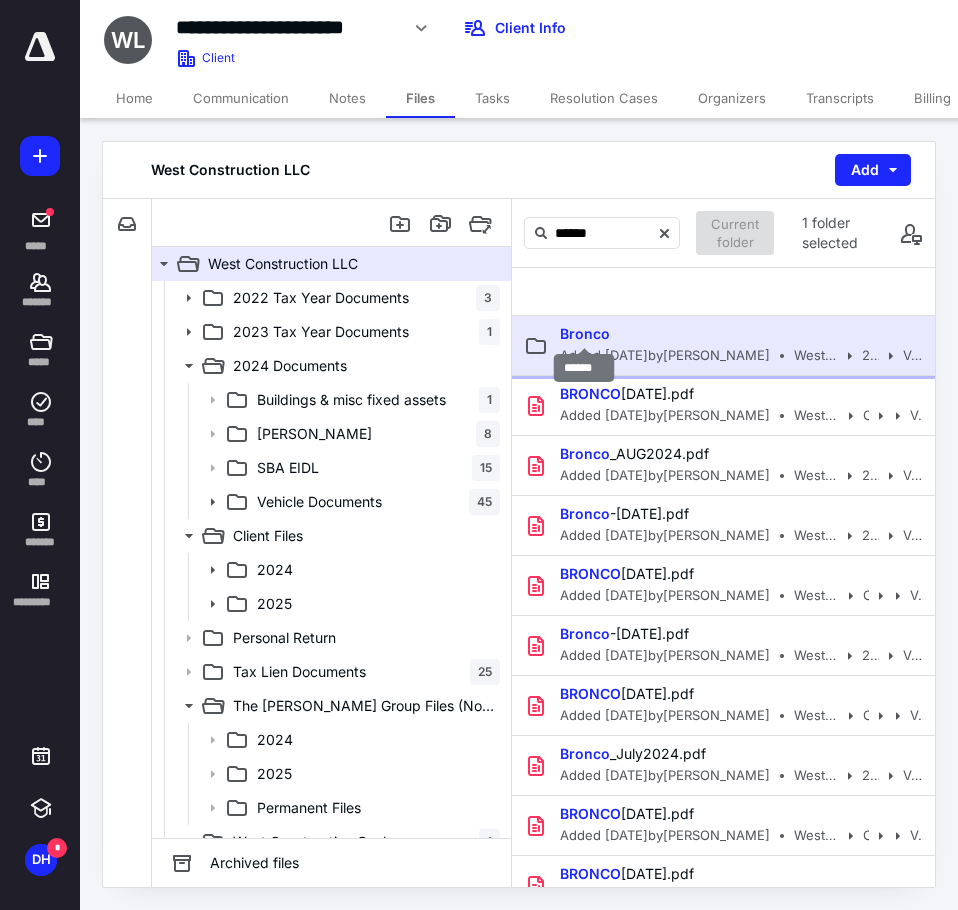click on "Bronco" at bounding box center [585, 333] 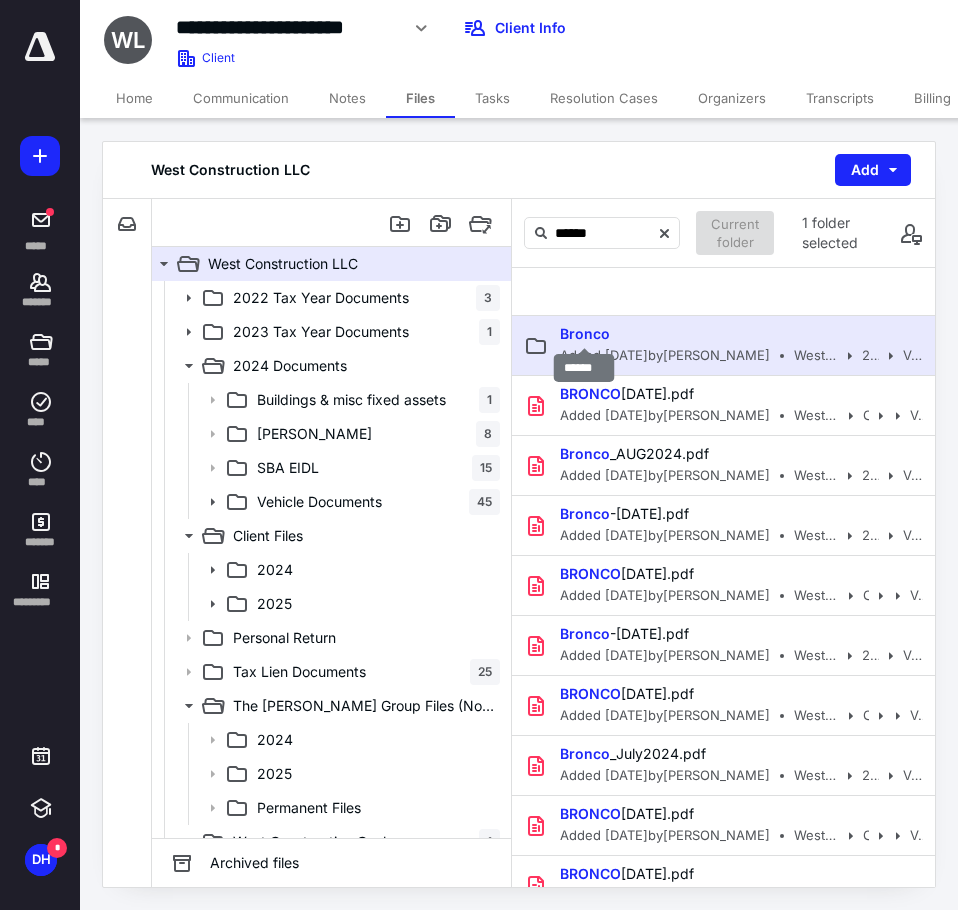 type 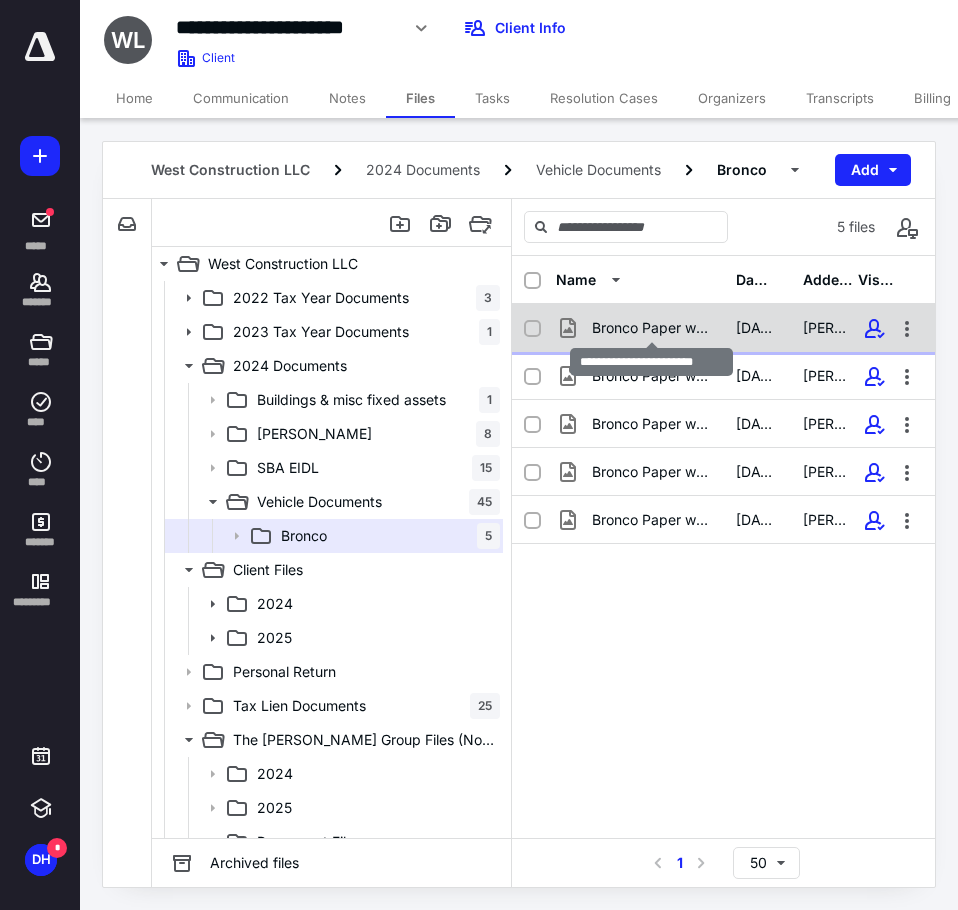 click on "Bronco Paper work 1.png" at bounding box center [652, 328] 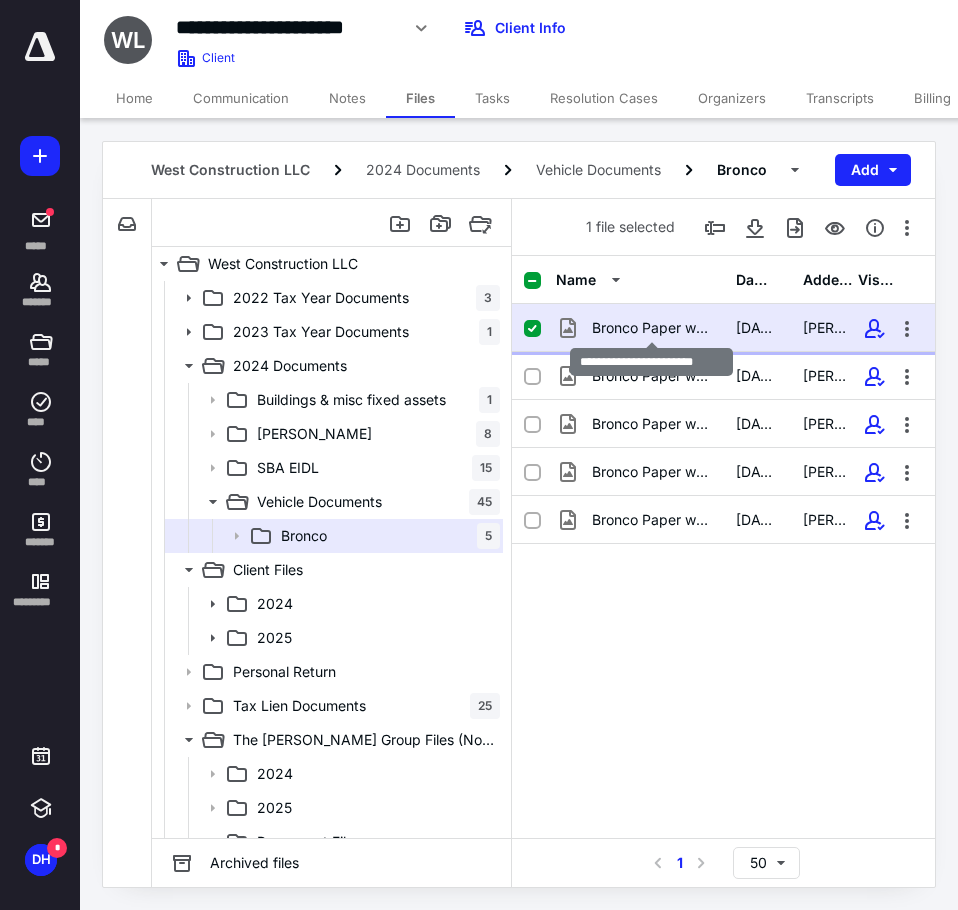 click on "Bronco Paper work 1.png" at bounding box center (652, 328) 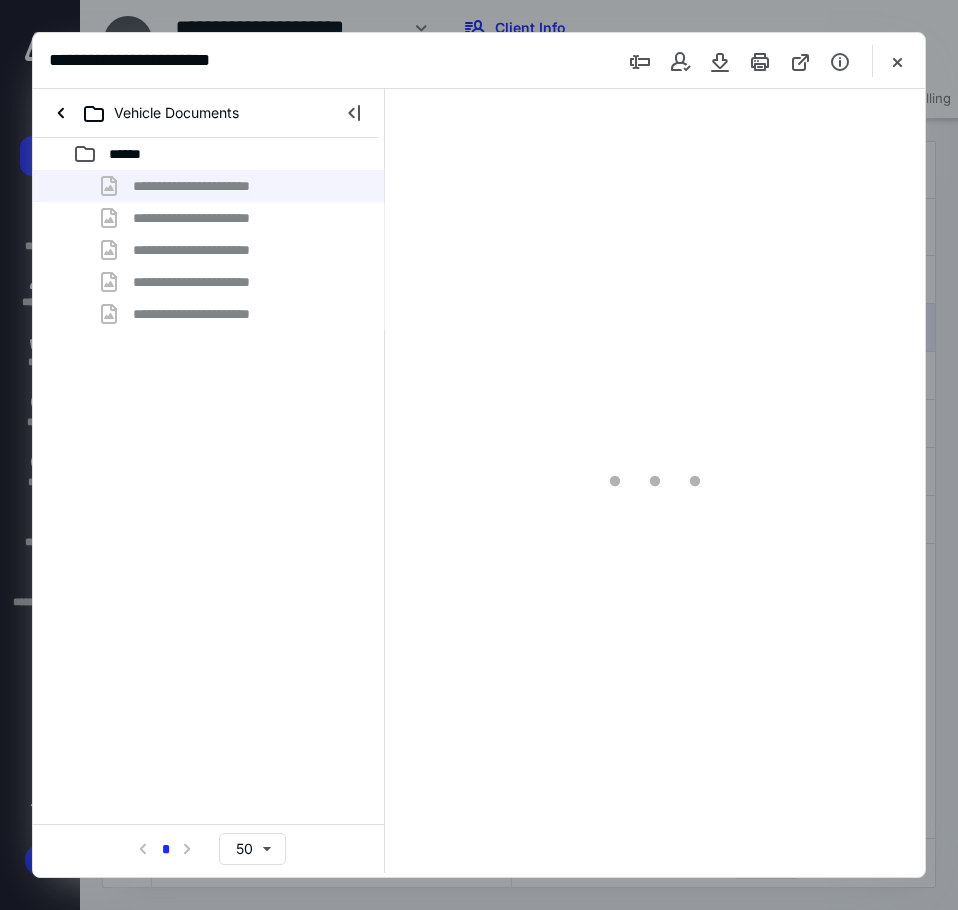 scroll, scrollTop: 0, scrollLeft: 0, axis: both 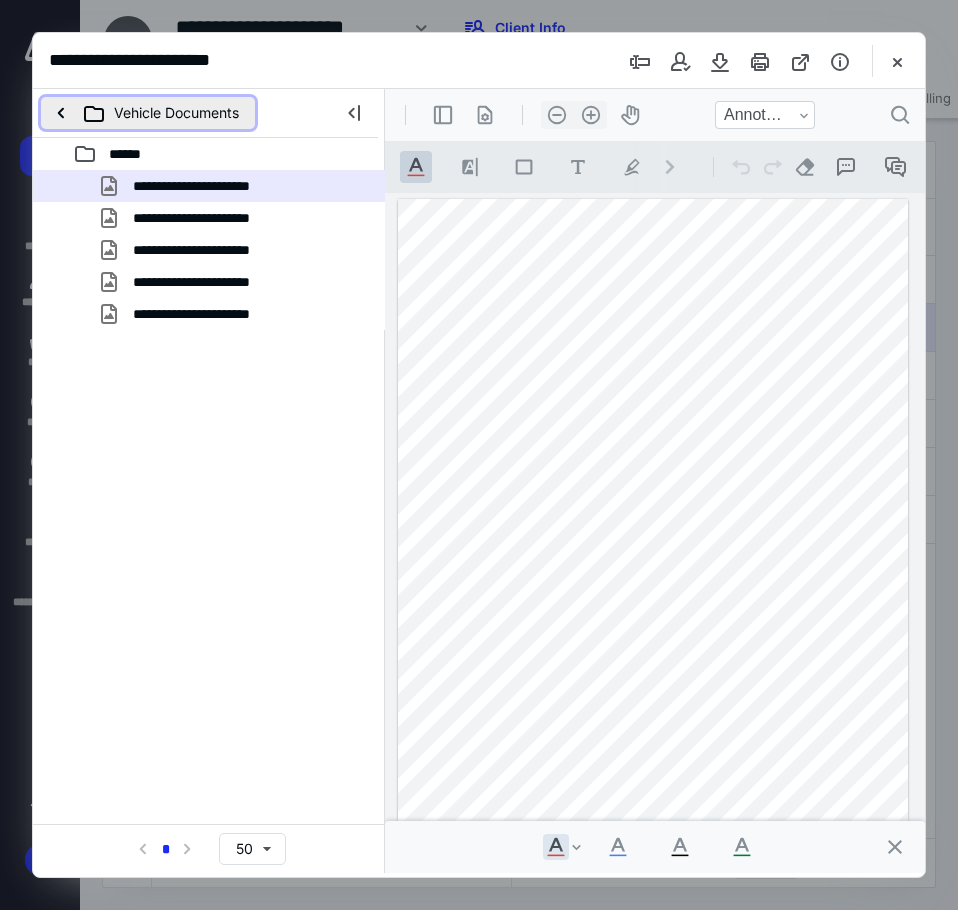 click on "Vehicle Documents" at bounding box center (148, 113) 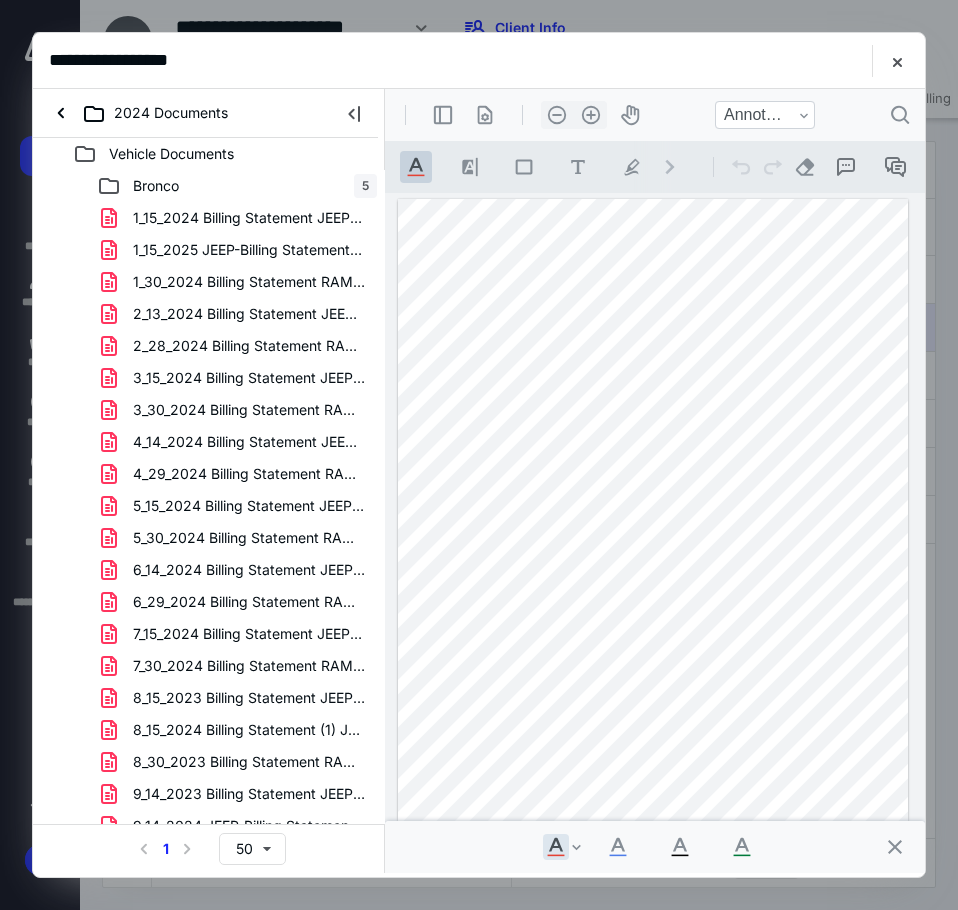 click on "2024 Documents" at bounding box center (142, 113) 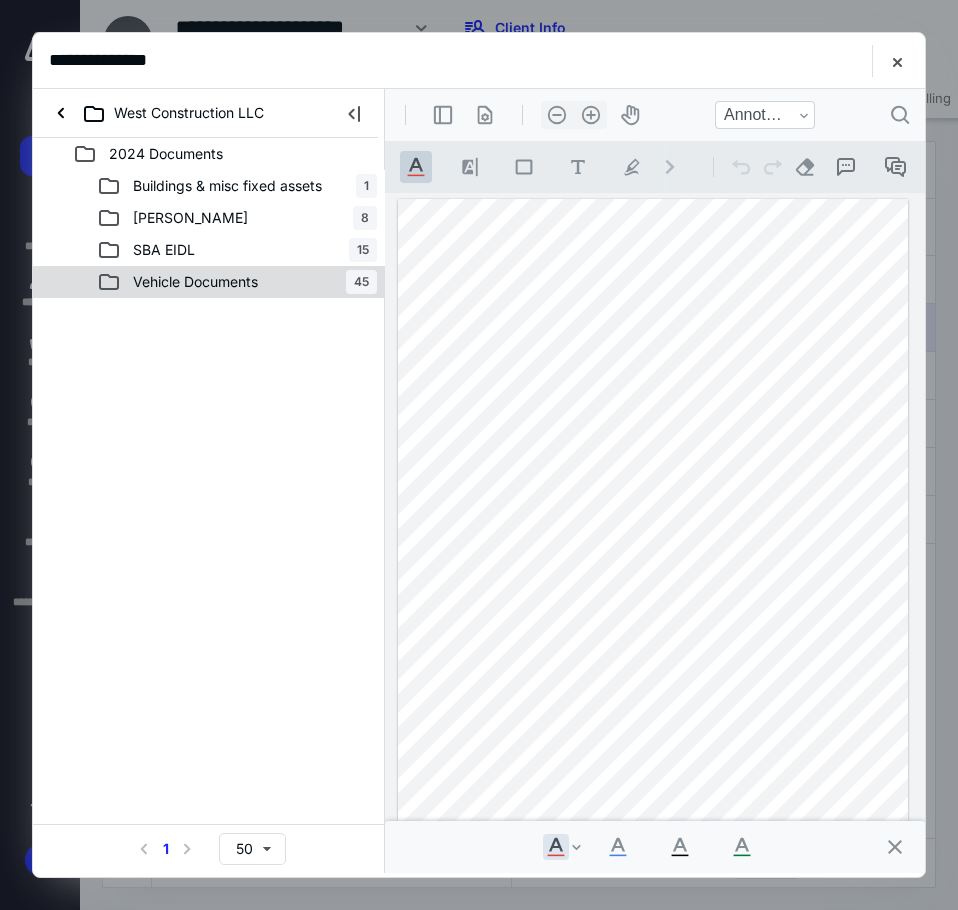 click on "Vehicle Documents" at bounding box center (183, 282) 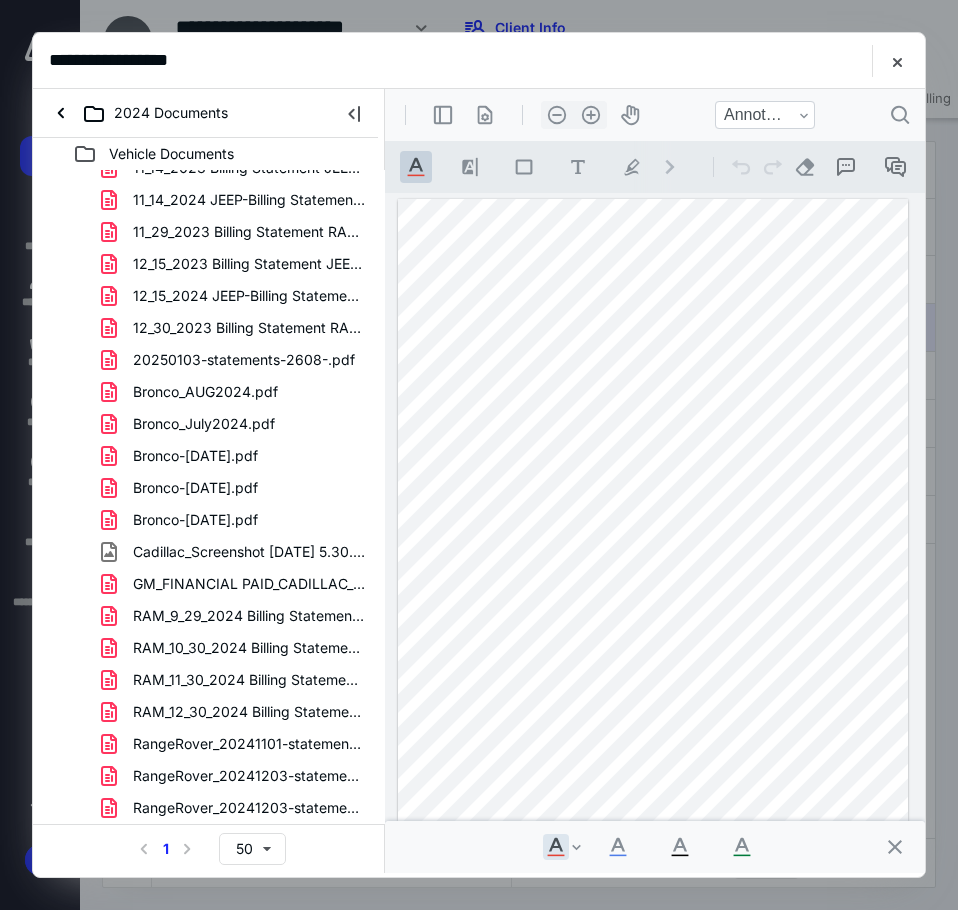 scroll, scrollTop: 0, scrollLeft: 0, axis: both 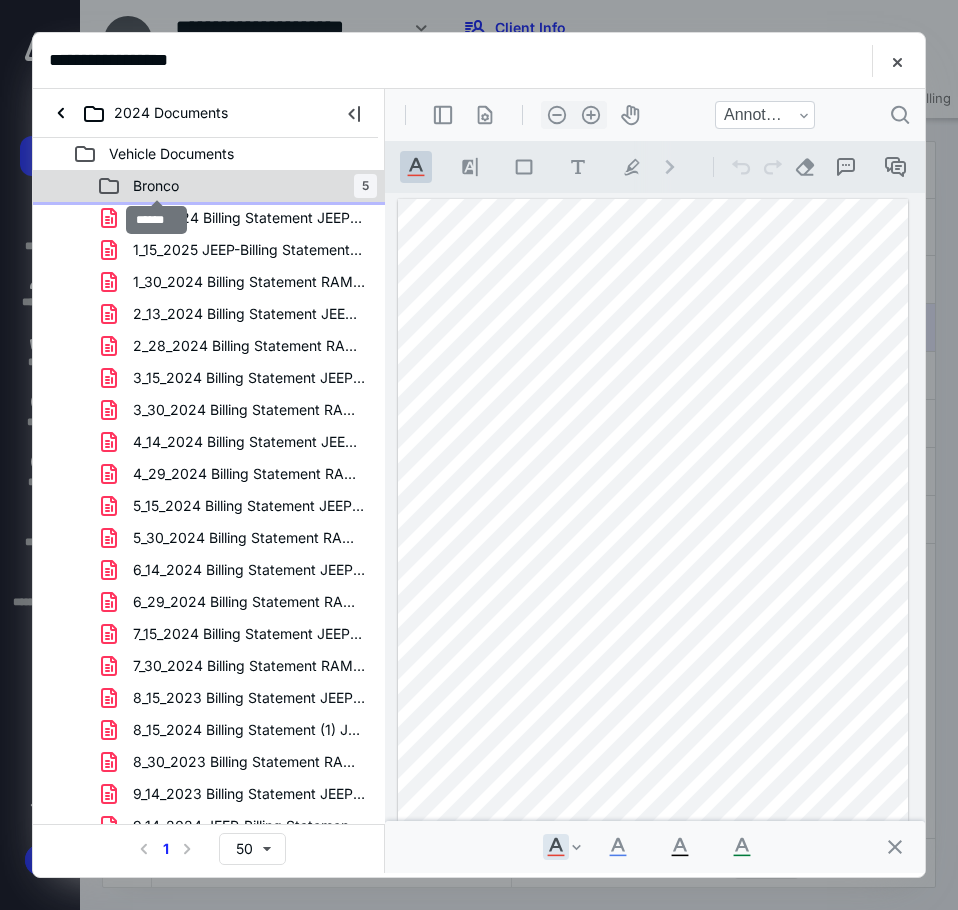 click on "Bronco" at bounding box center (156, 186) 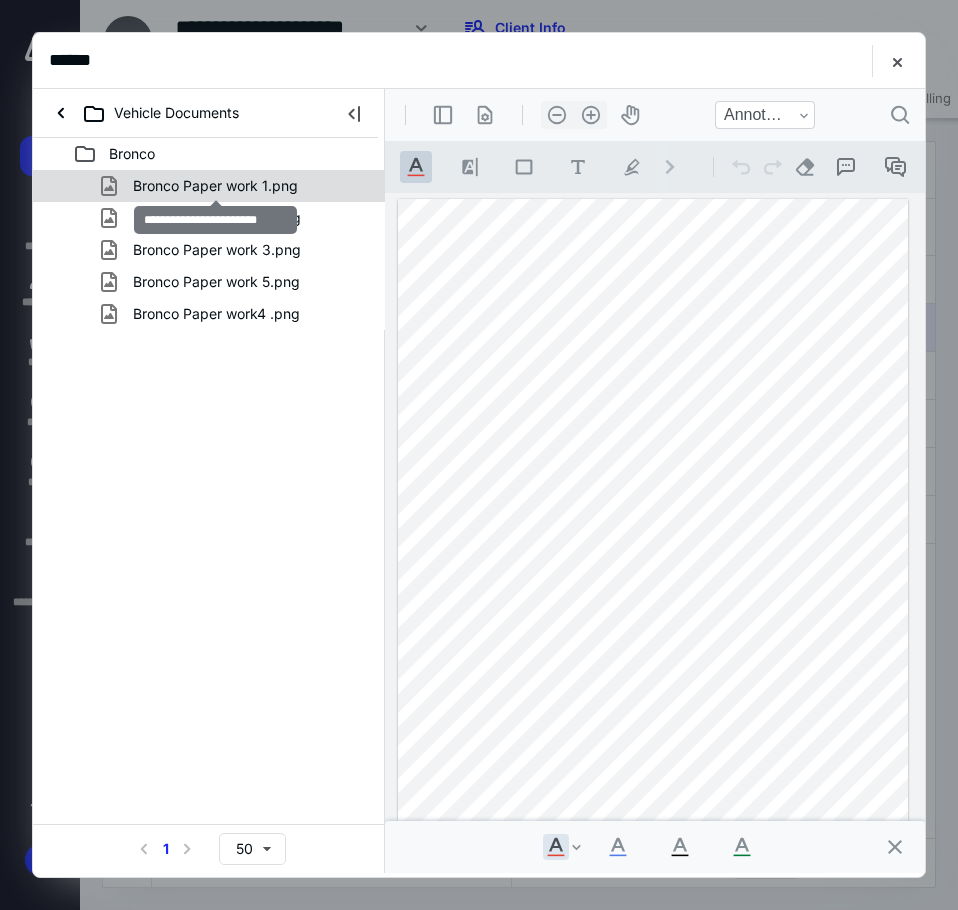 click on "Bronco Paper work 1.png" at bounding box center [215, 186] 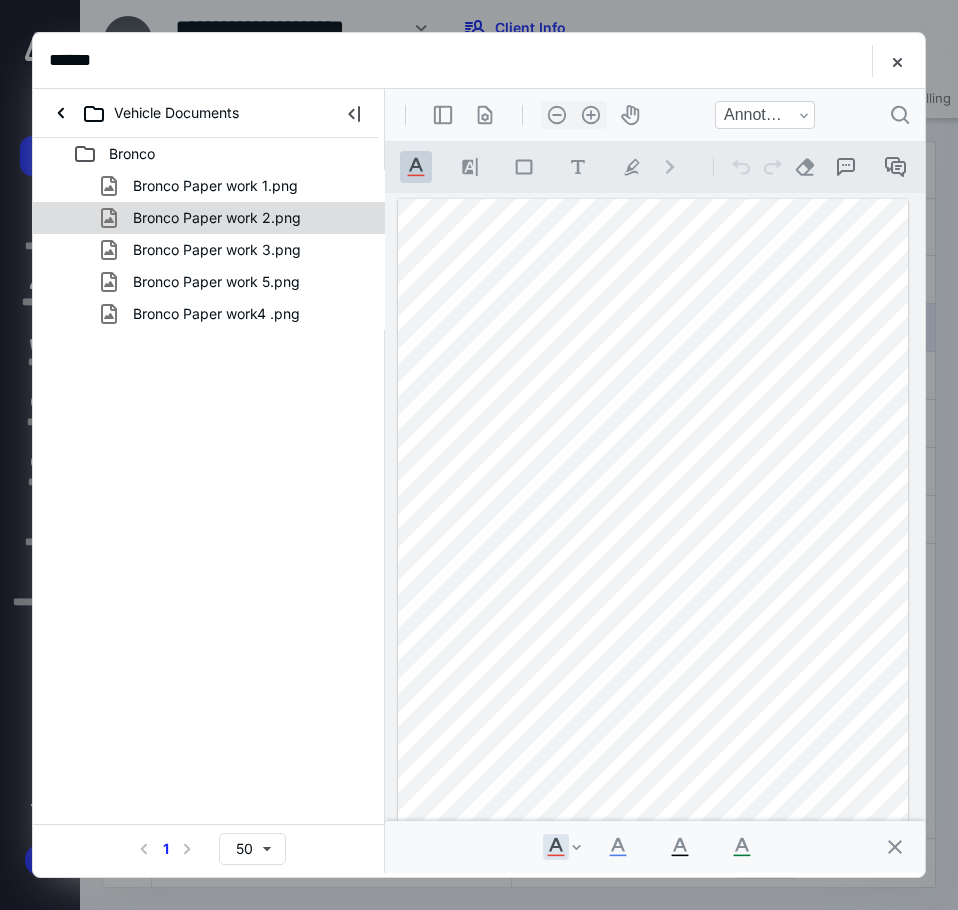 click on "Bronco Paper work 2.png" at bounding box center (217, 218) 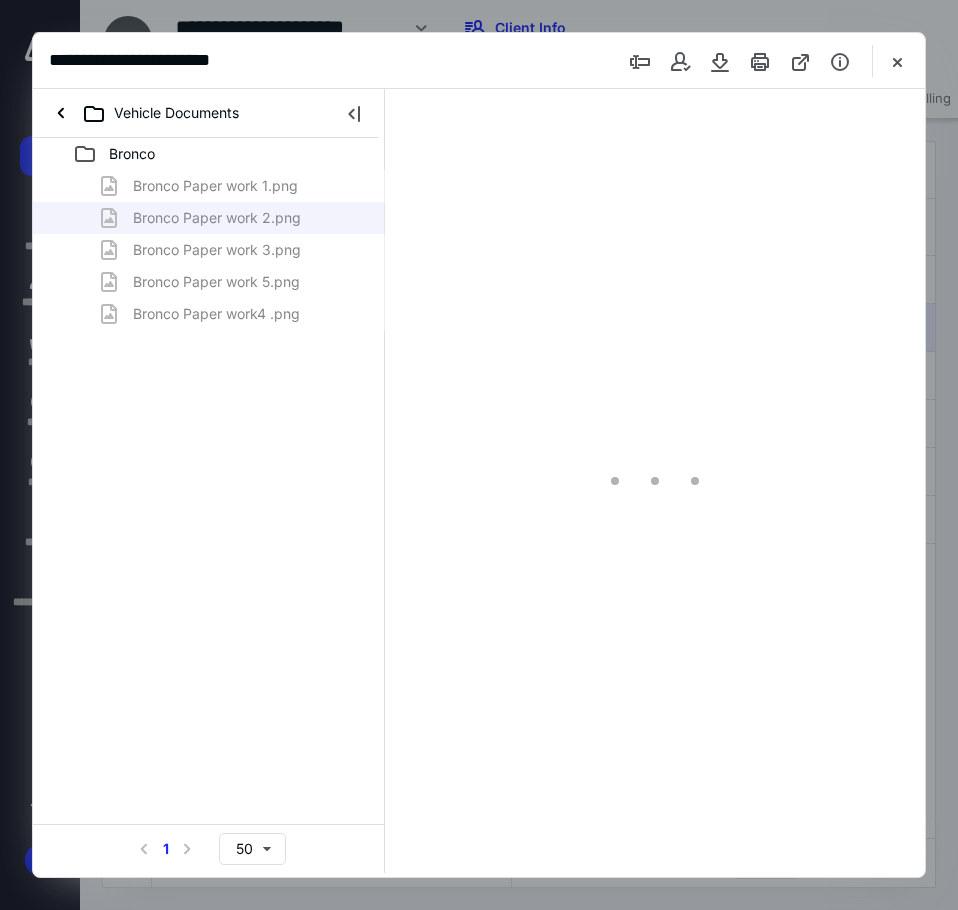 scroll, scrollTop: 0, scrollLeft: 0, axis: both 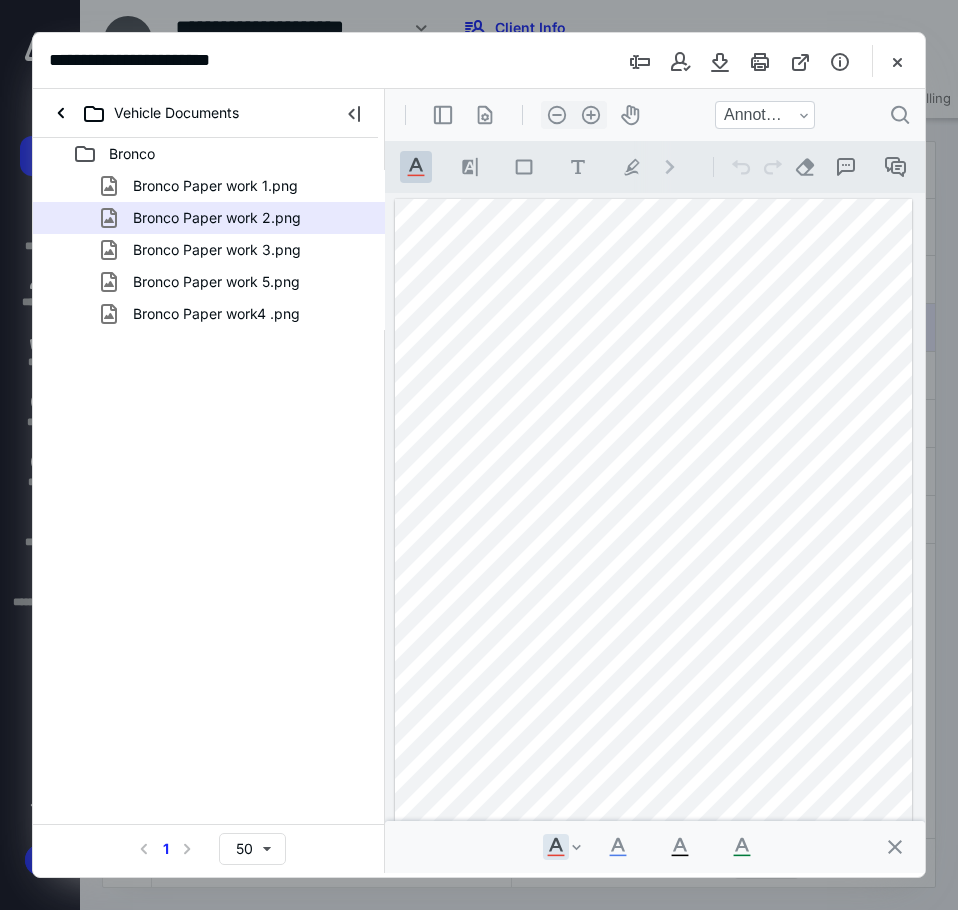 click on "Bronco Paper work 3.png" at bounding box center [217, 250] 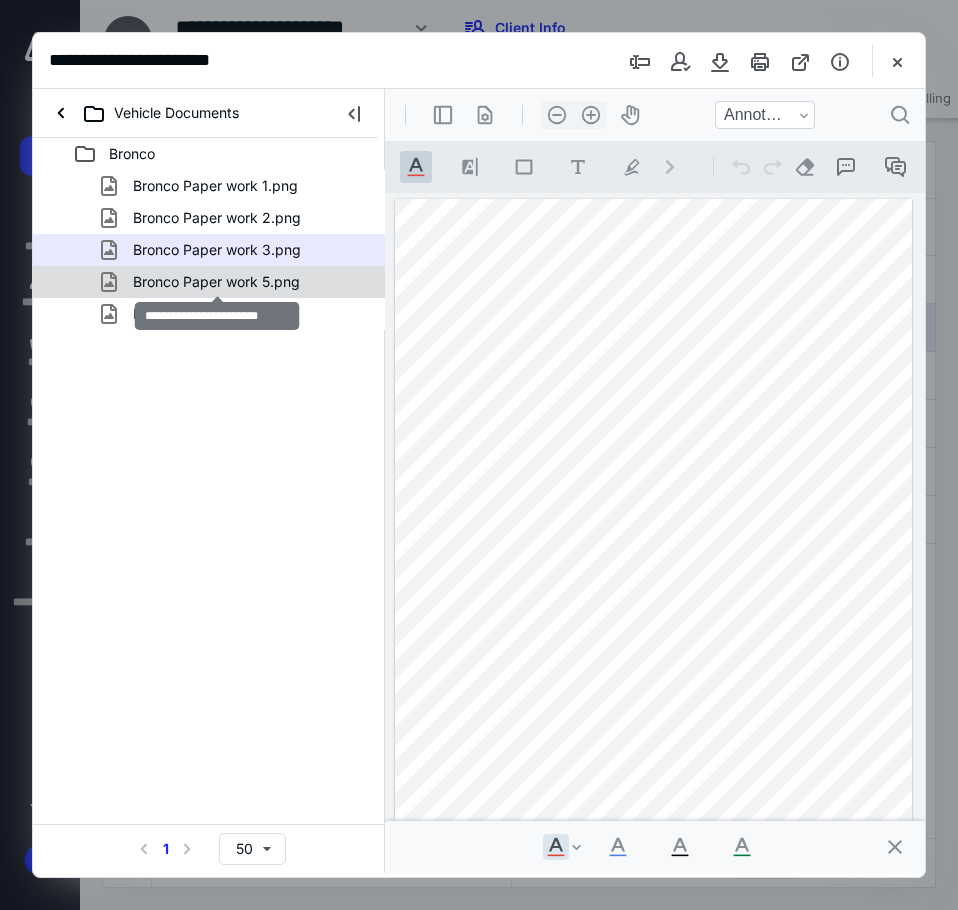 click on "Bronco Paper work 5.png" at bounding box center [216, 282] 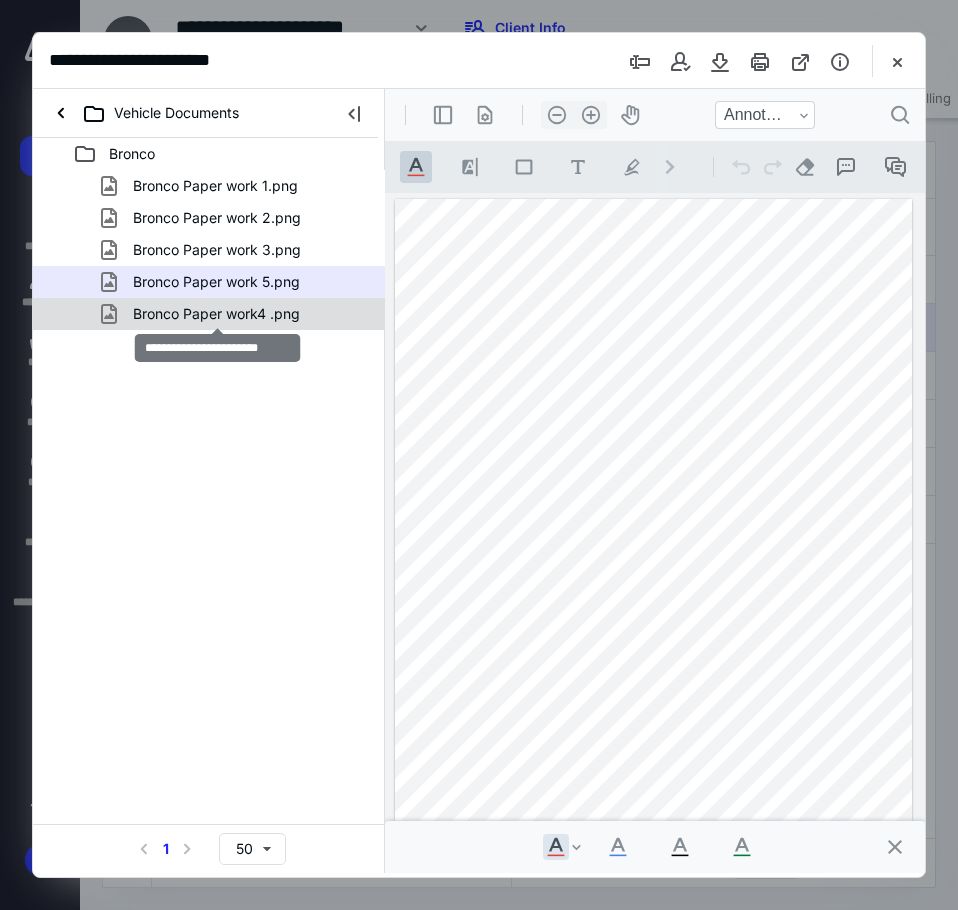 click on "Bronco Paper work4 .png" at bounding box center (216, 314) 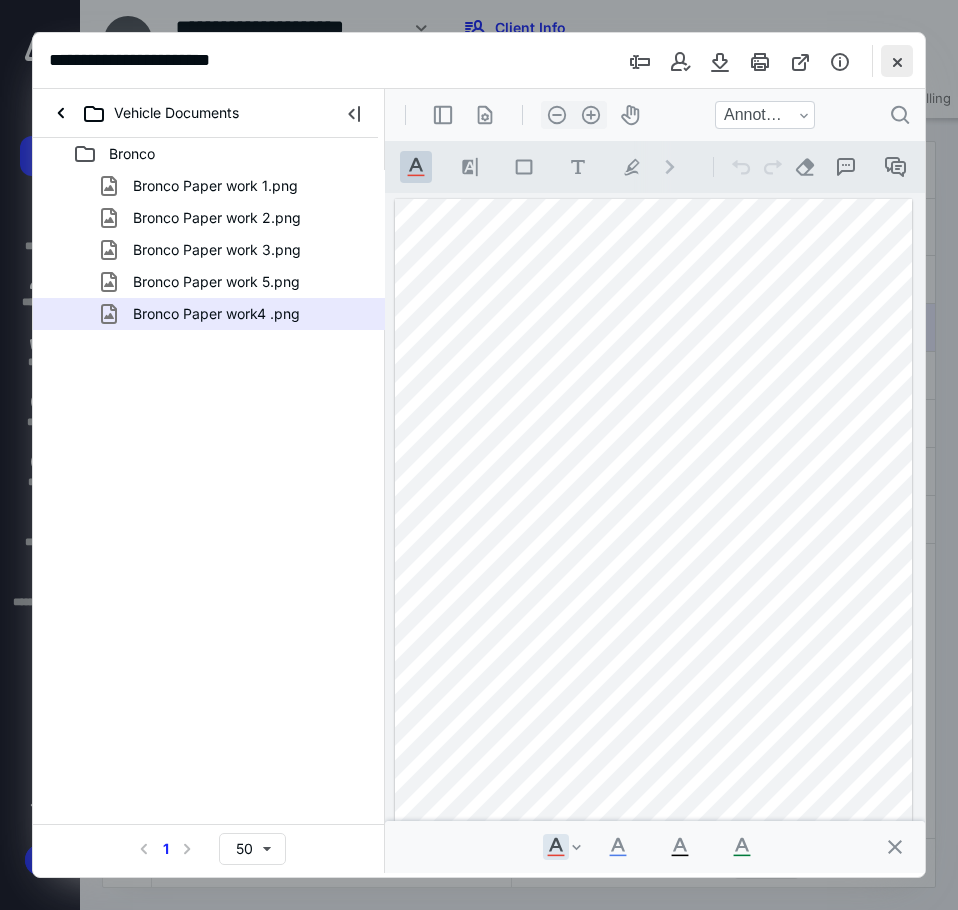 click at bounding box center (897, 61) 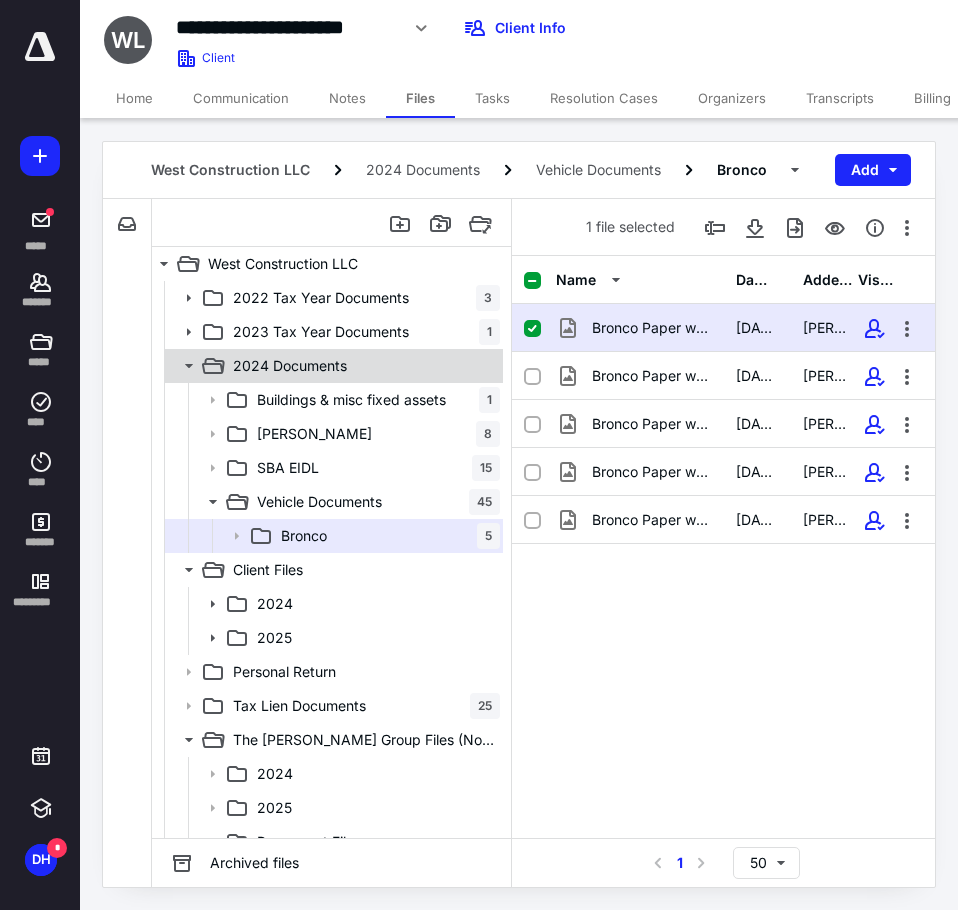 click 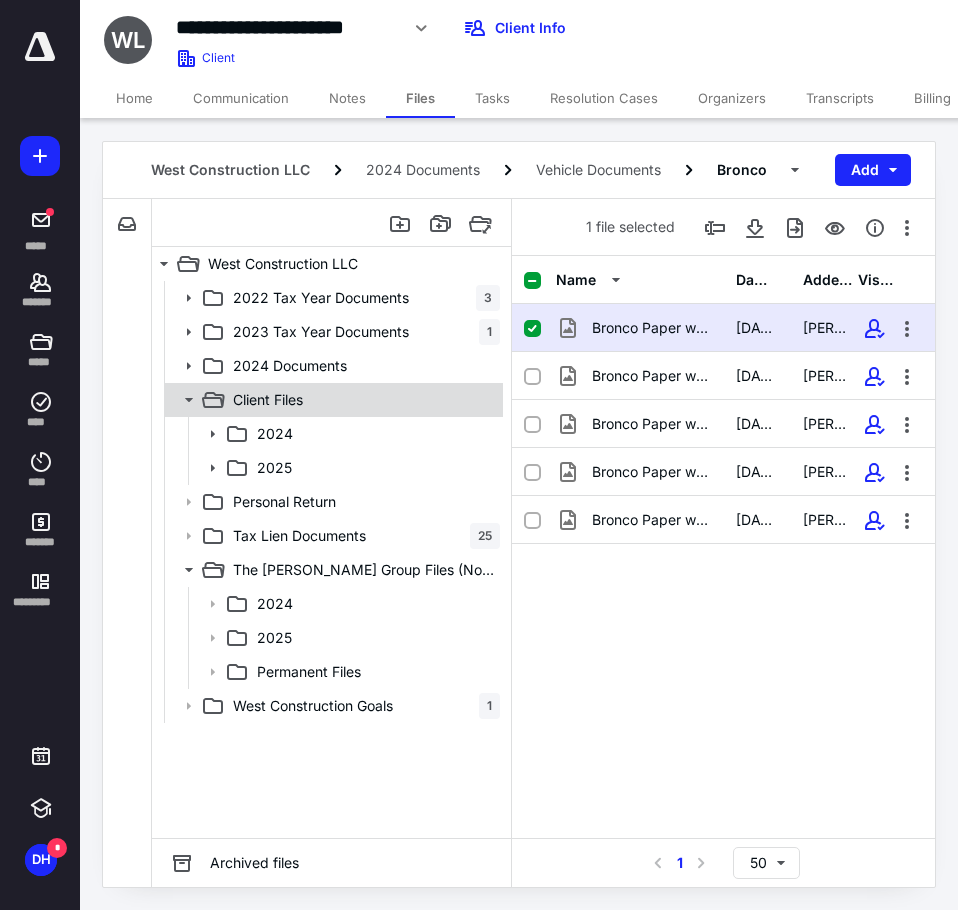 click 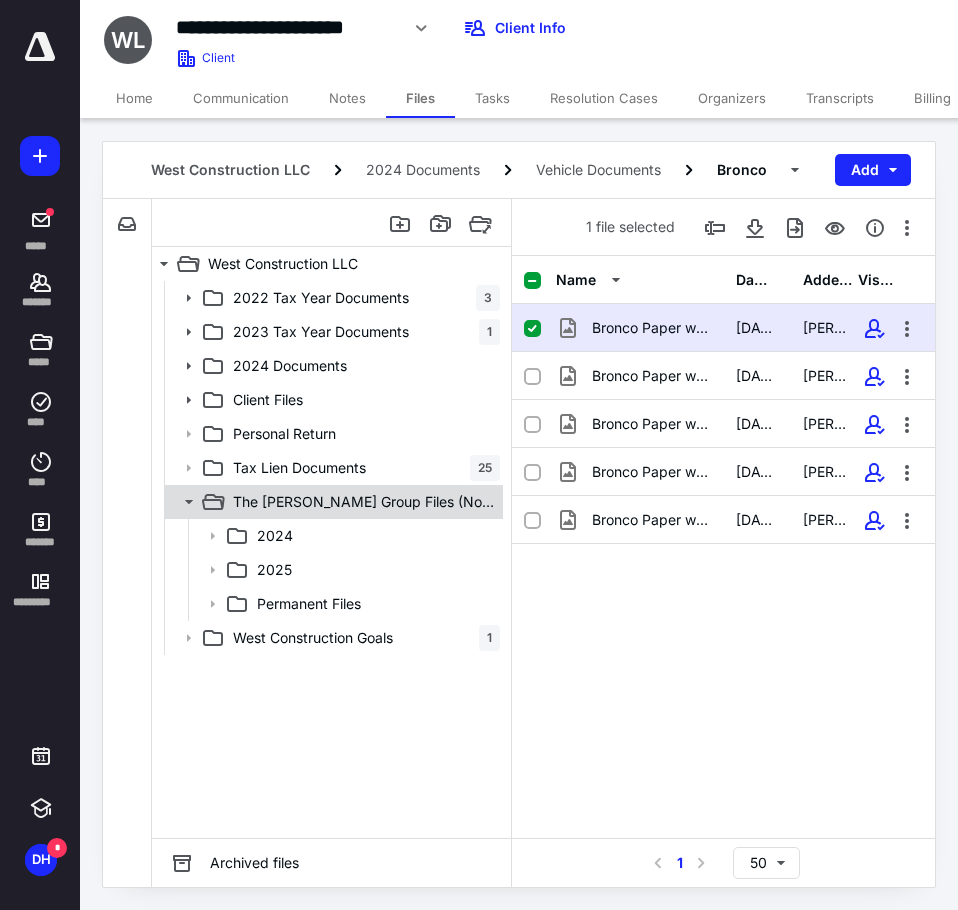 click 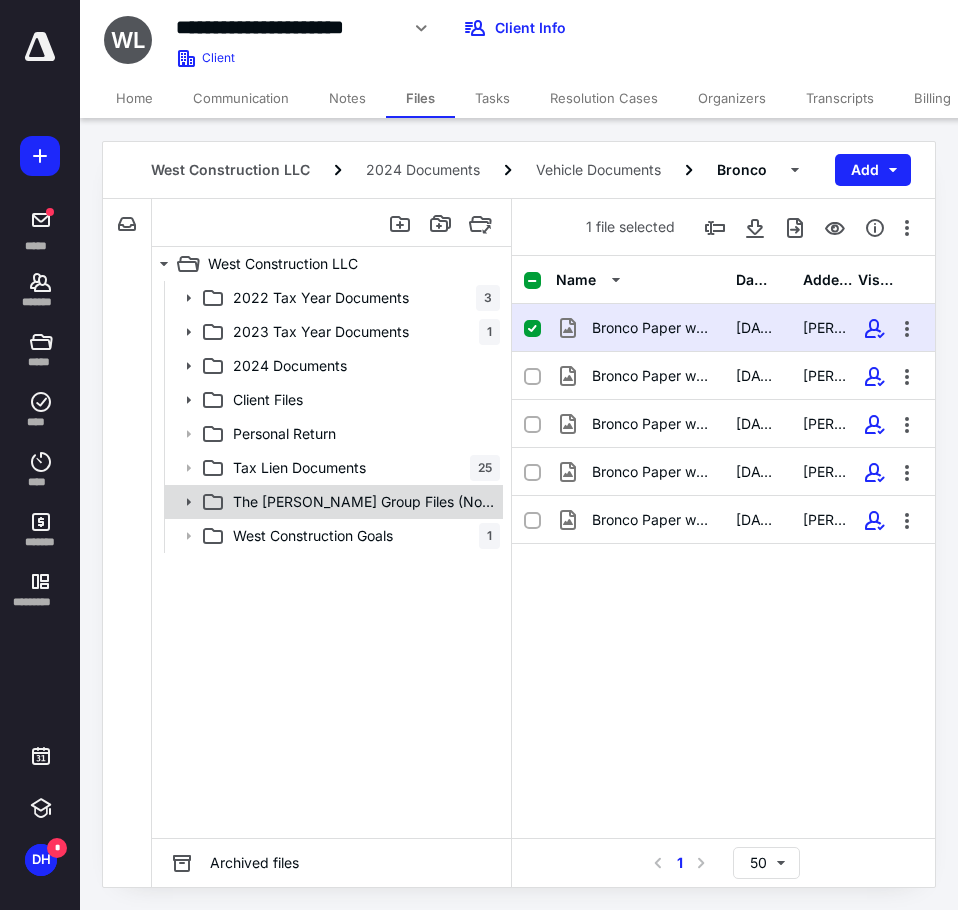 click 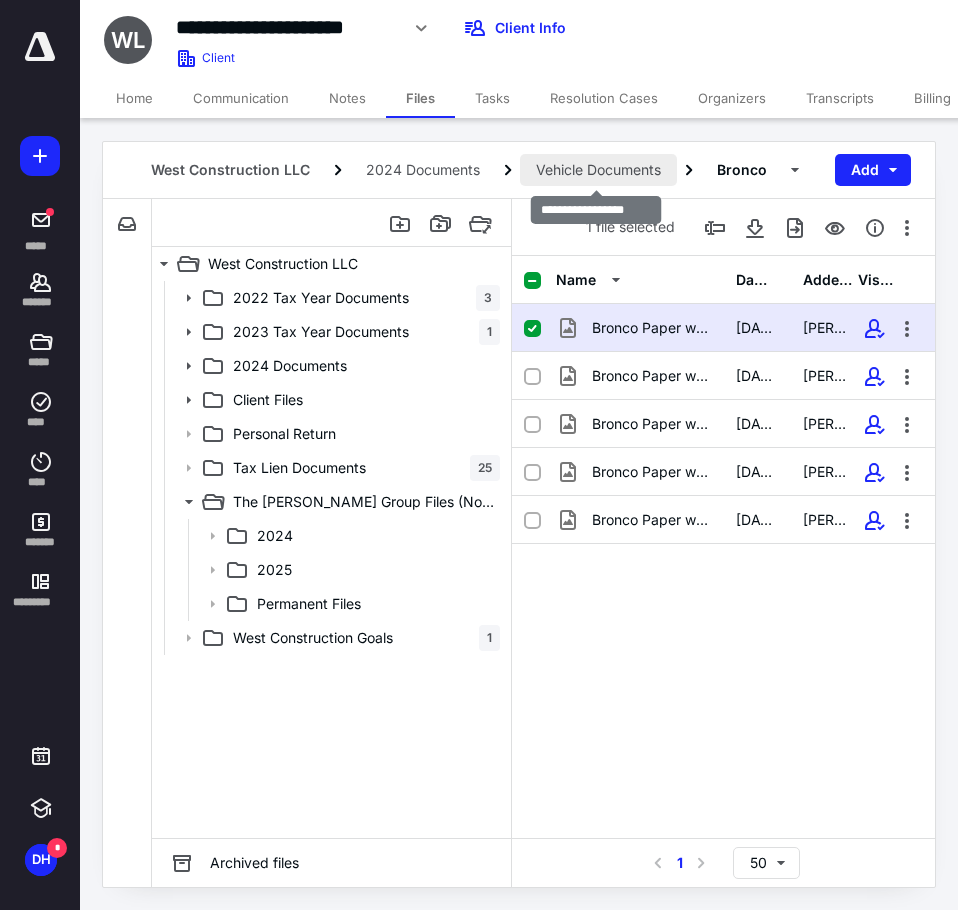 click on "Vehicle Documents" at bounding box center [598, 170] 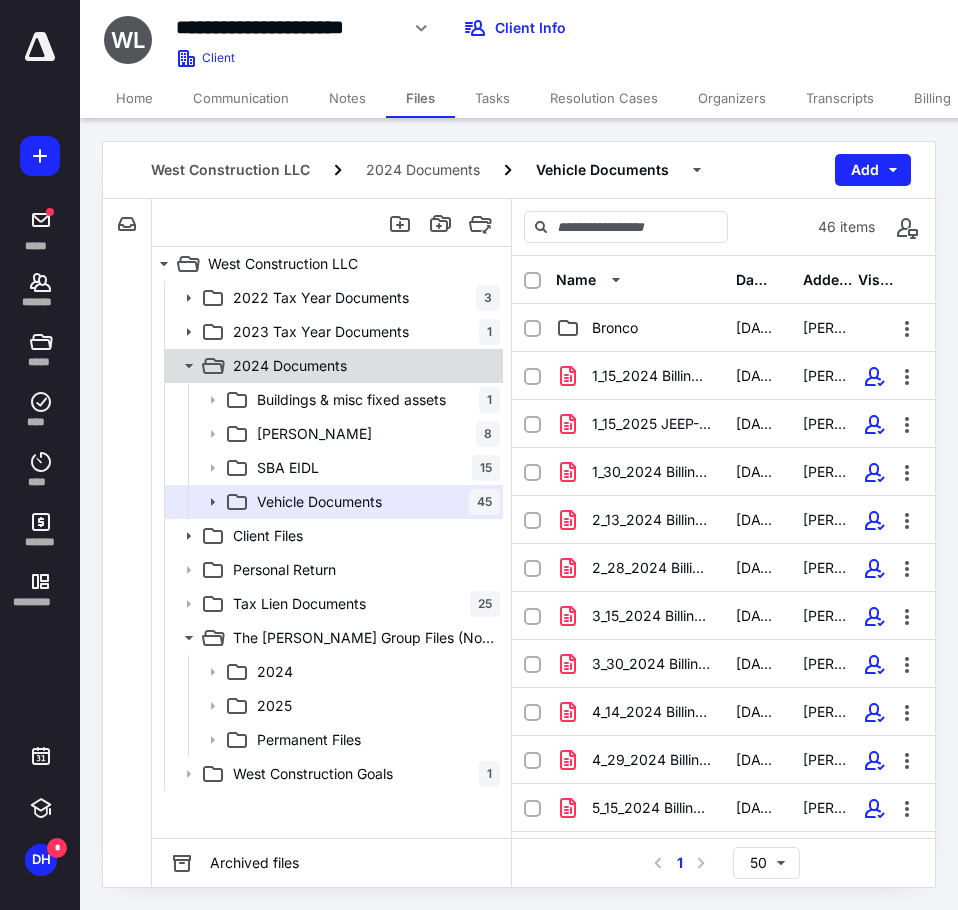 click 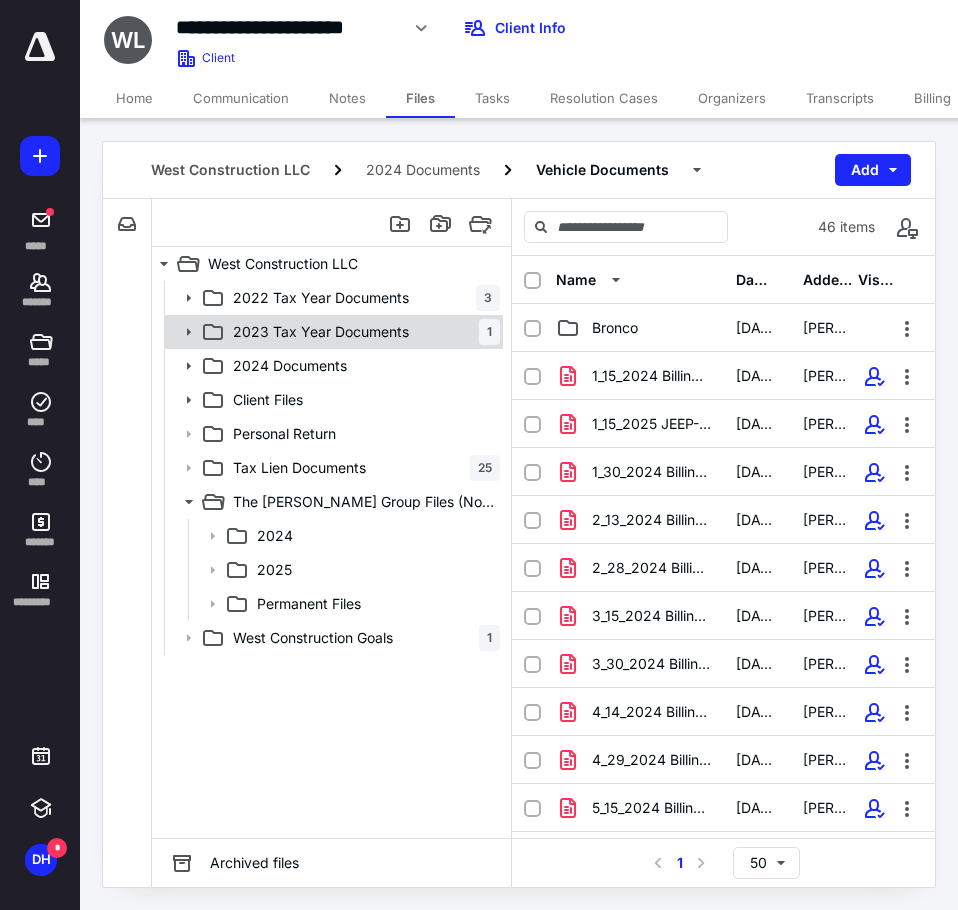 click 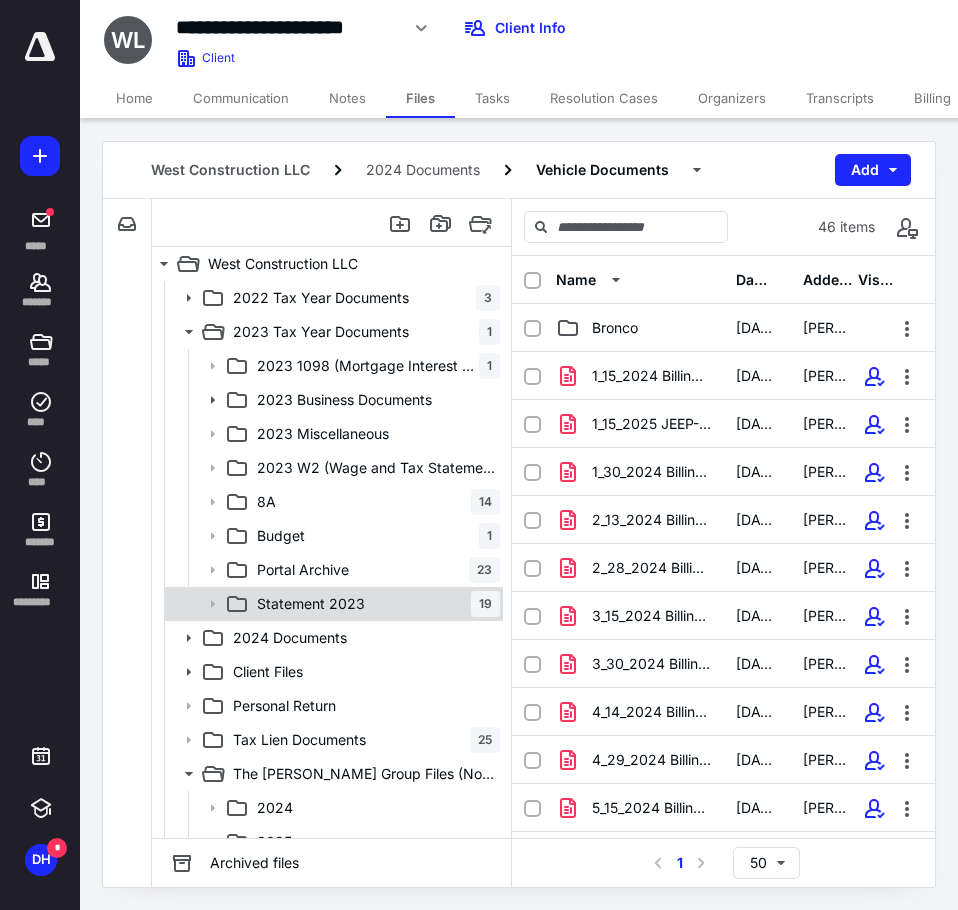 click 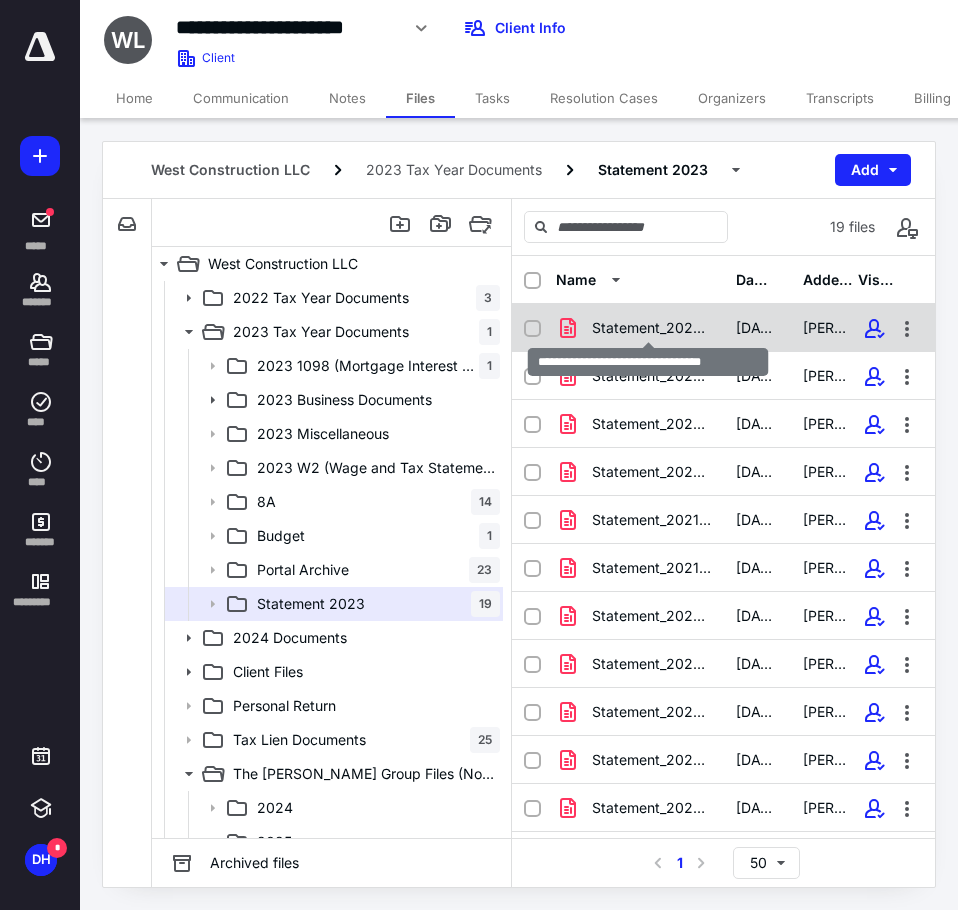click on "Statement_2020_Dec_4316558007.pdf" at bounding box center [652, 328] 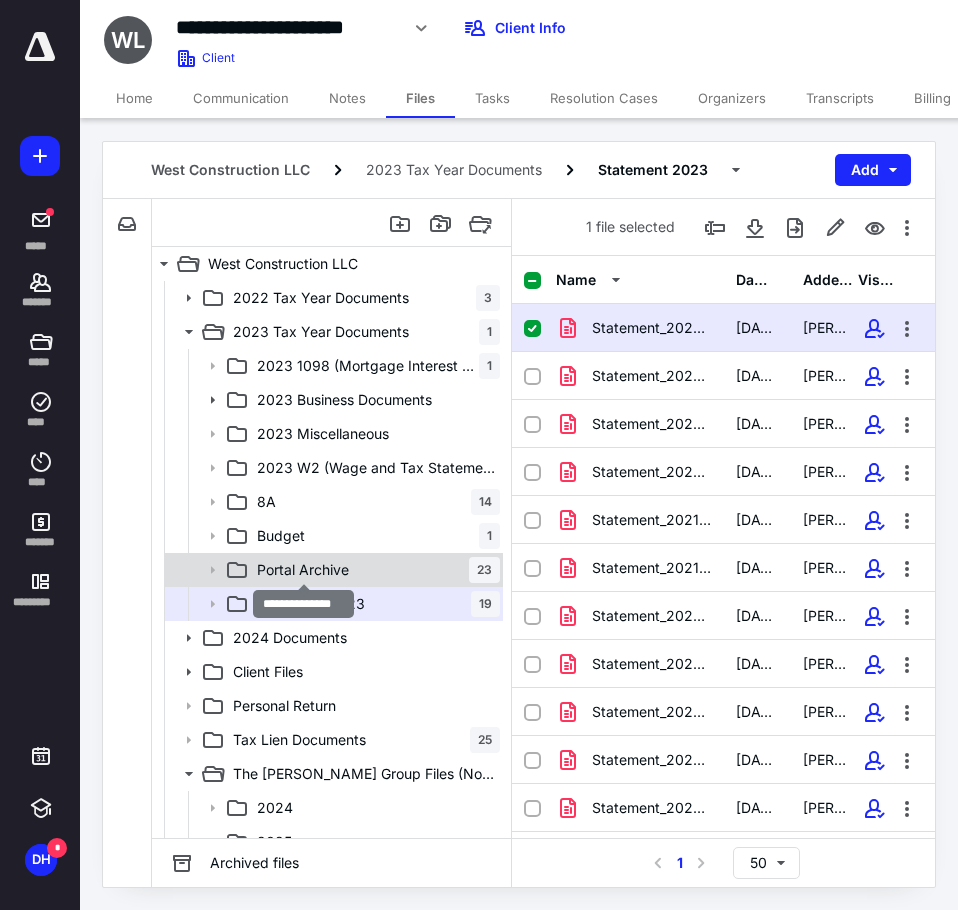 click on "Portal Archive" at bounding box center (303, 570) 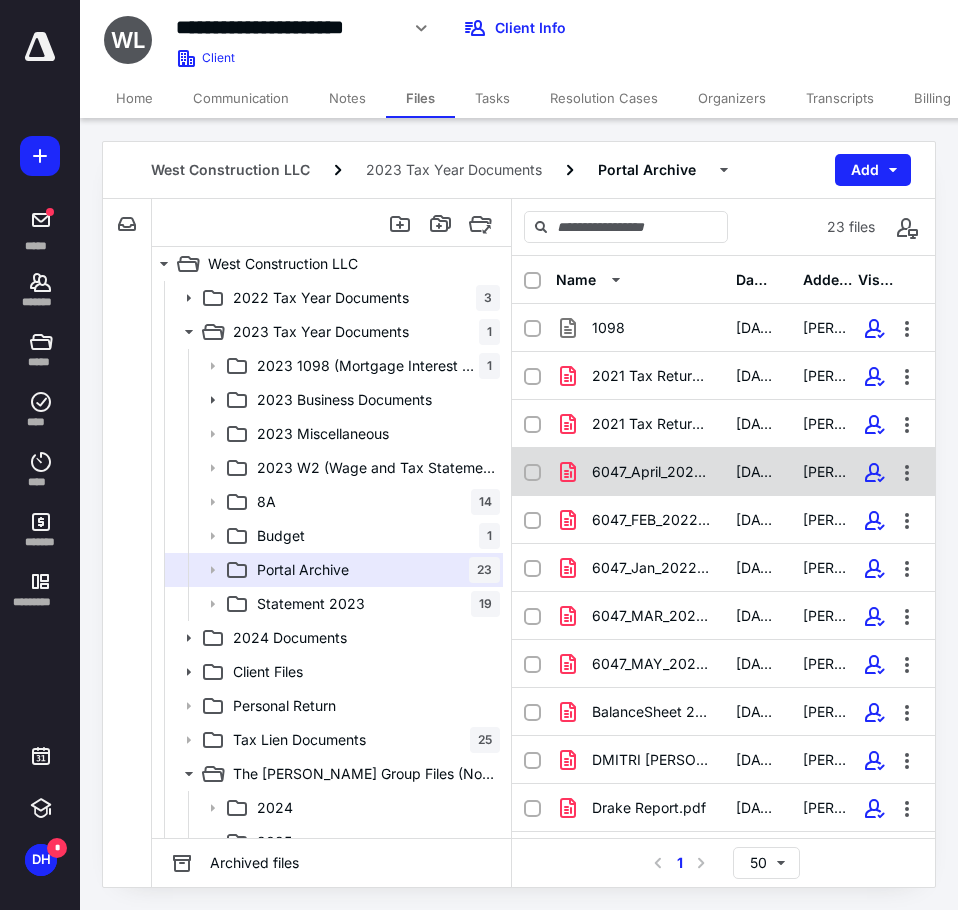 click on "6047_April_2022.pdf" at bounding box center (640, 472) 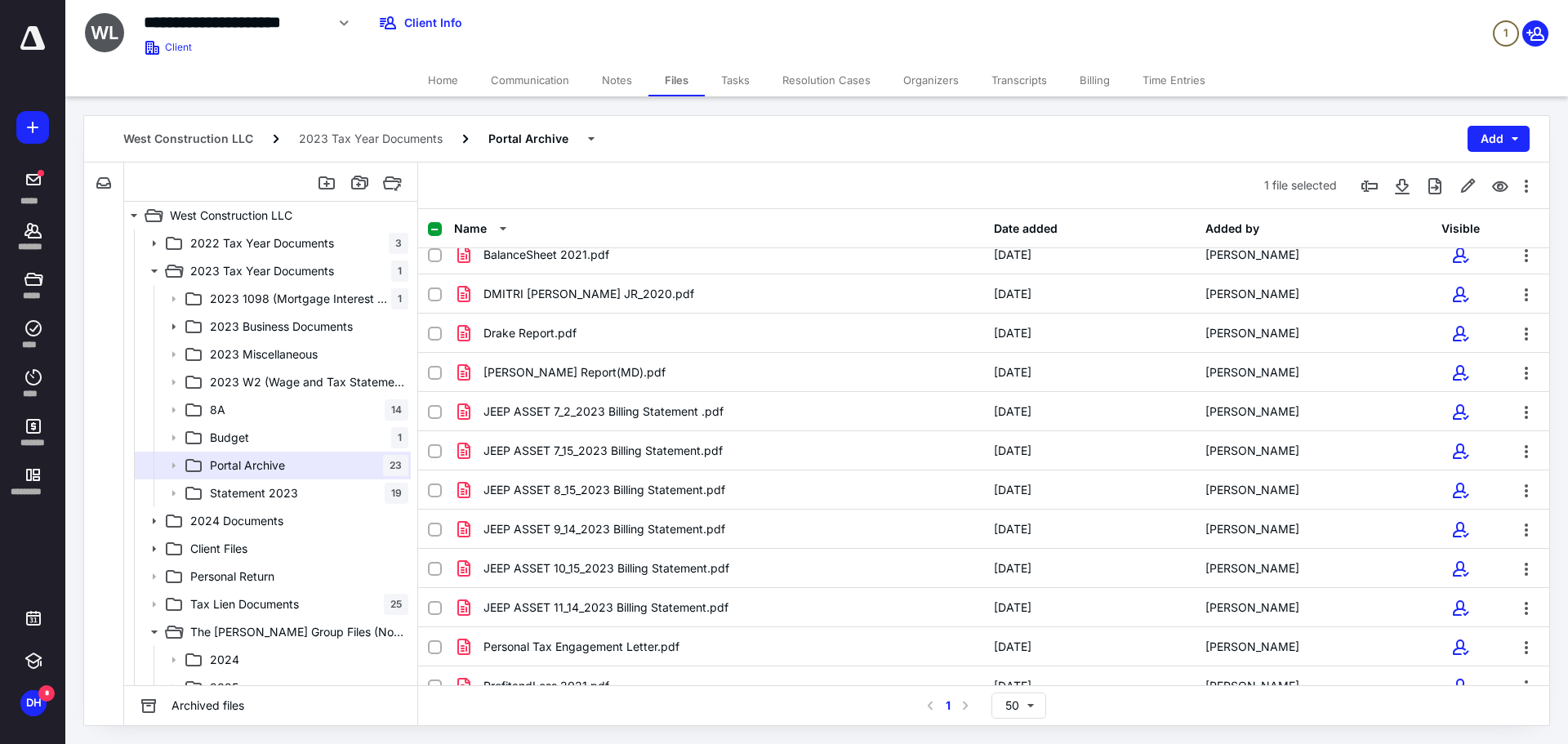 scroll, scrollTop: 408, scrollLeft: 0, axis: vertical 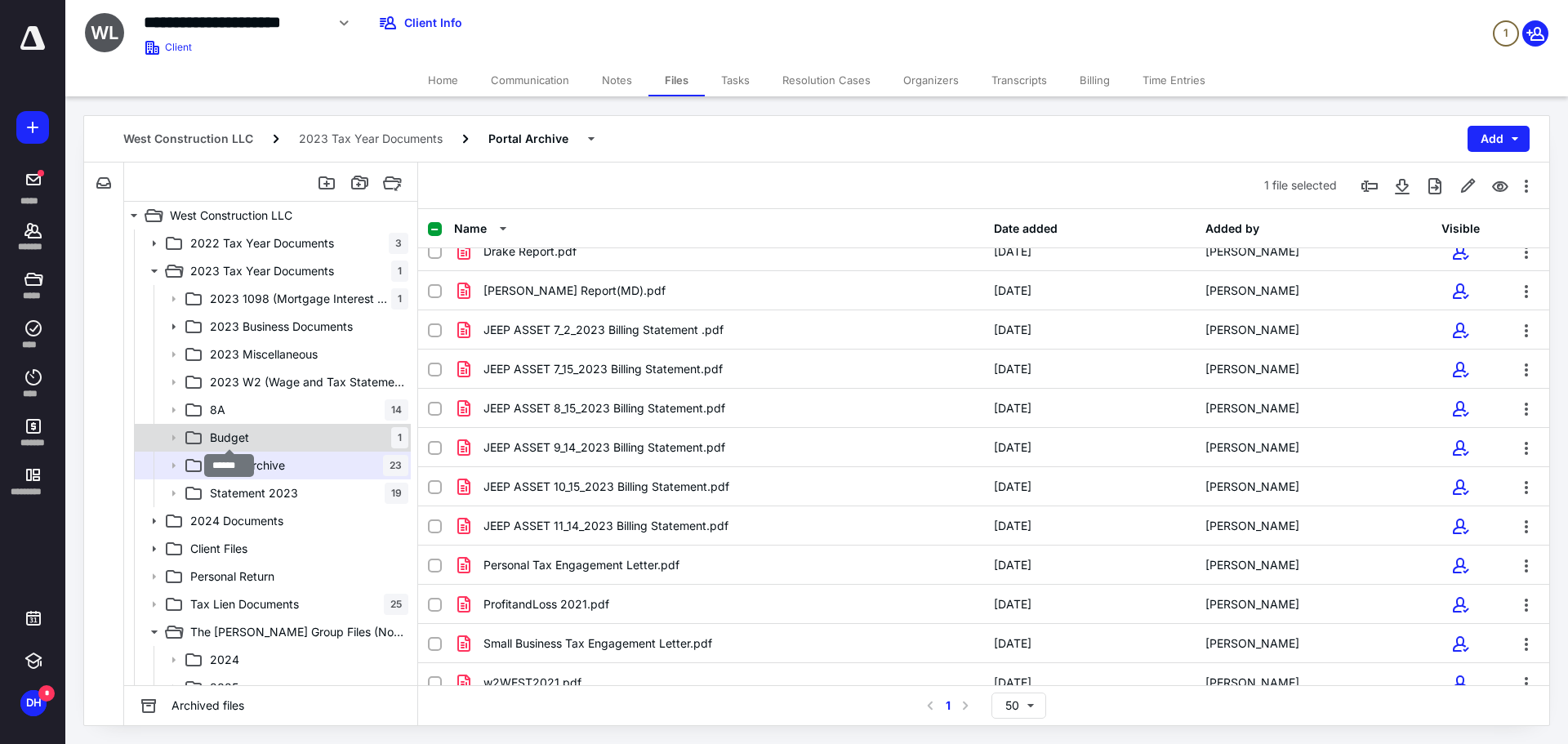 click on "Budget" at bounding box center [229, 438] 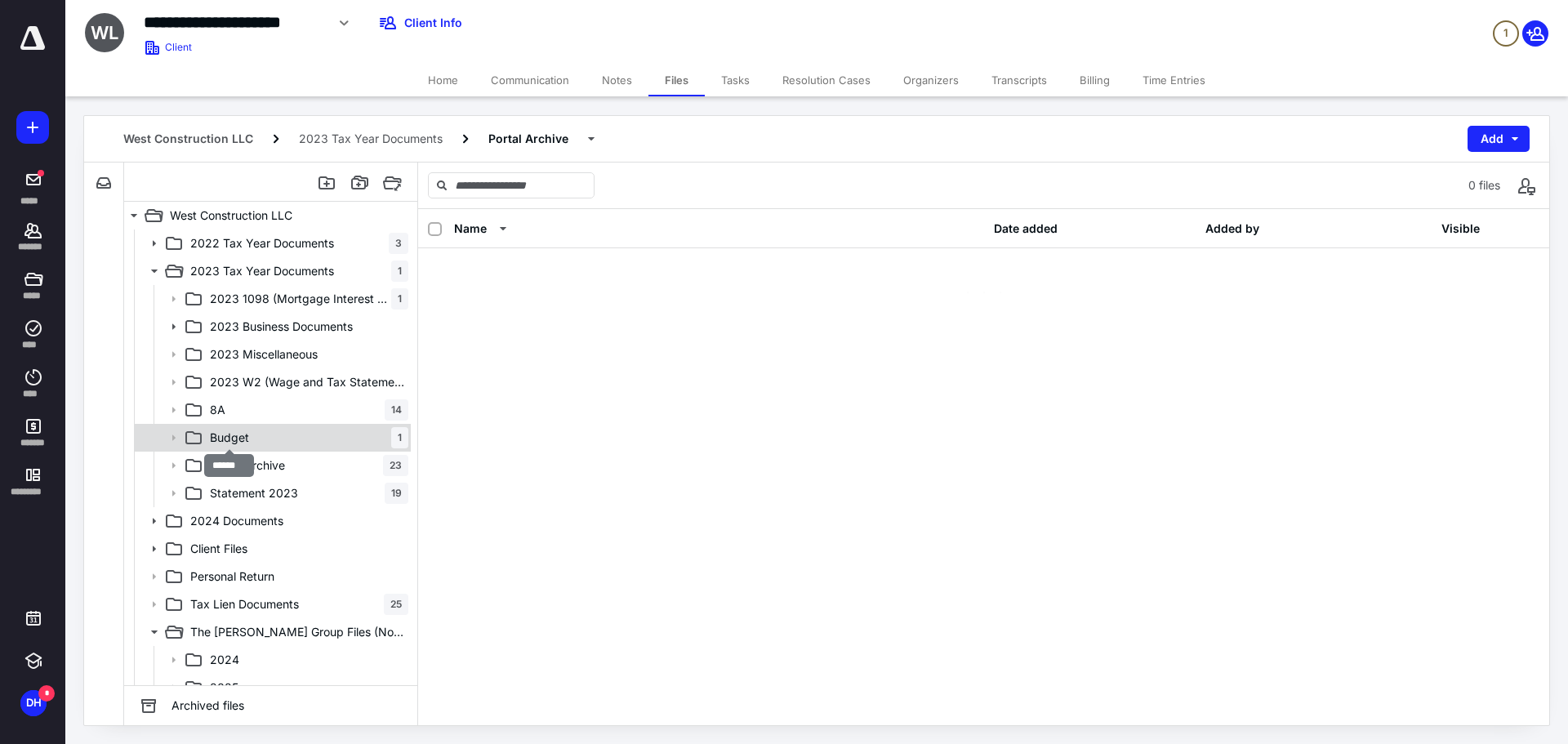 scroll, scrollTop: 0, scrollLeft: 0, axis: both 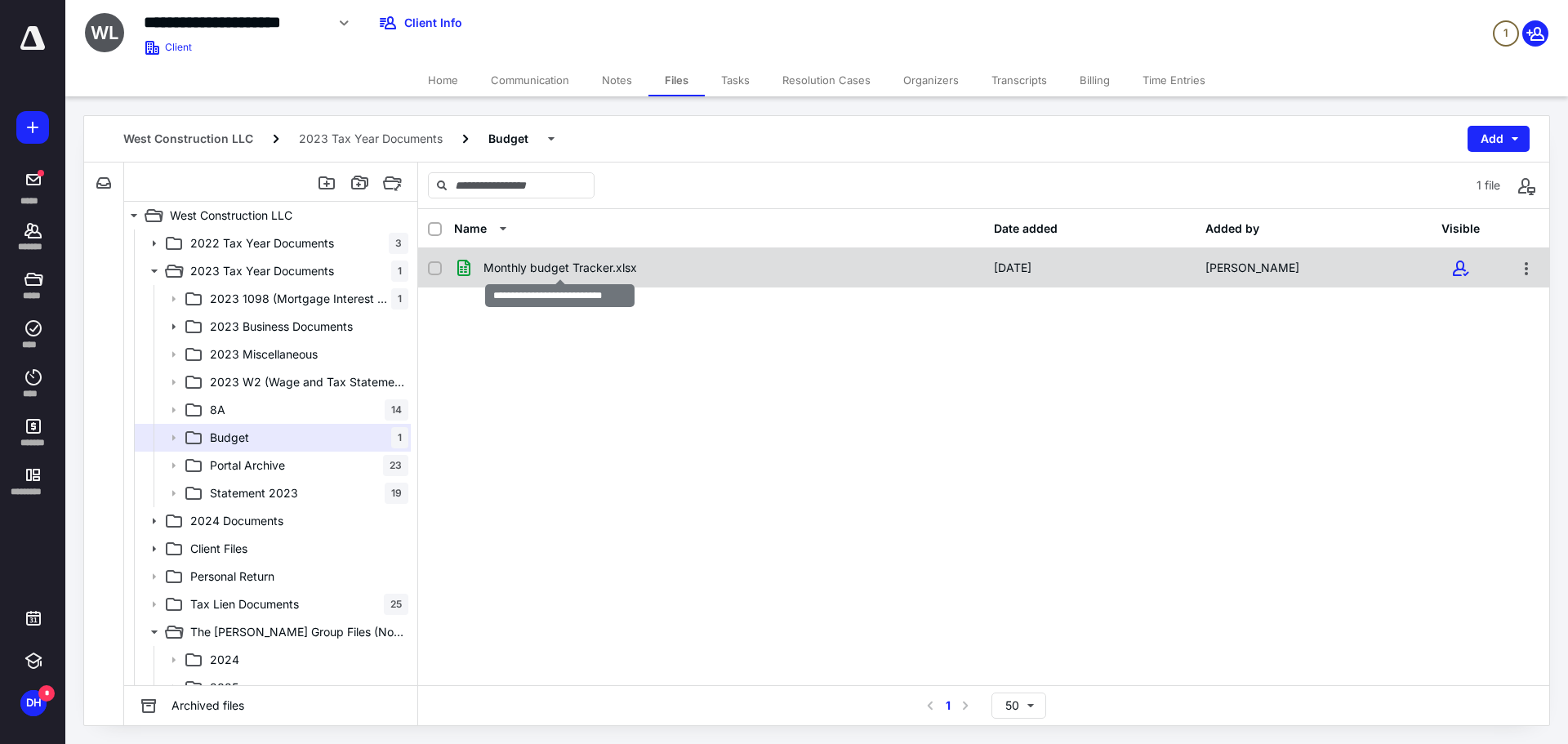 click on "Monthly budget Tracker.xlsx" at bounding box center (560, 268) 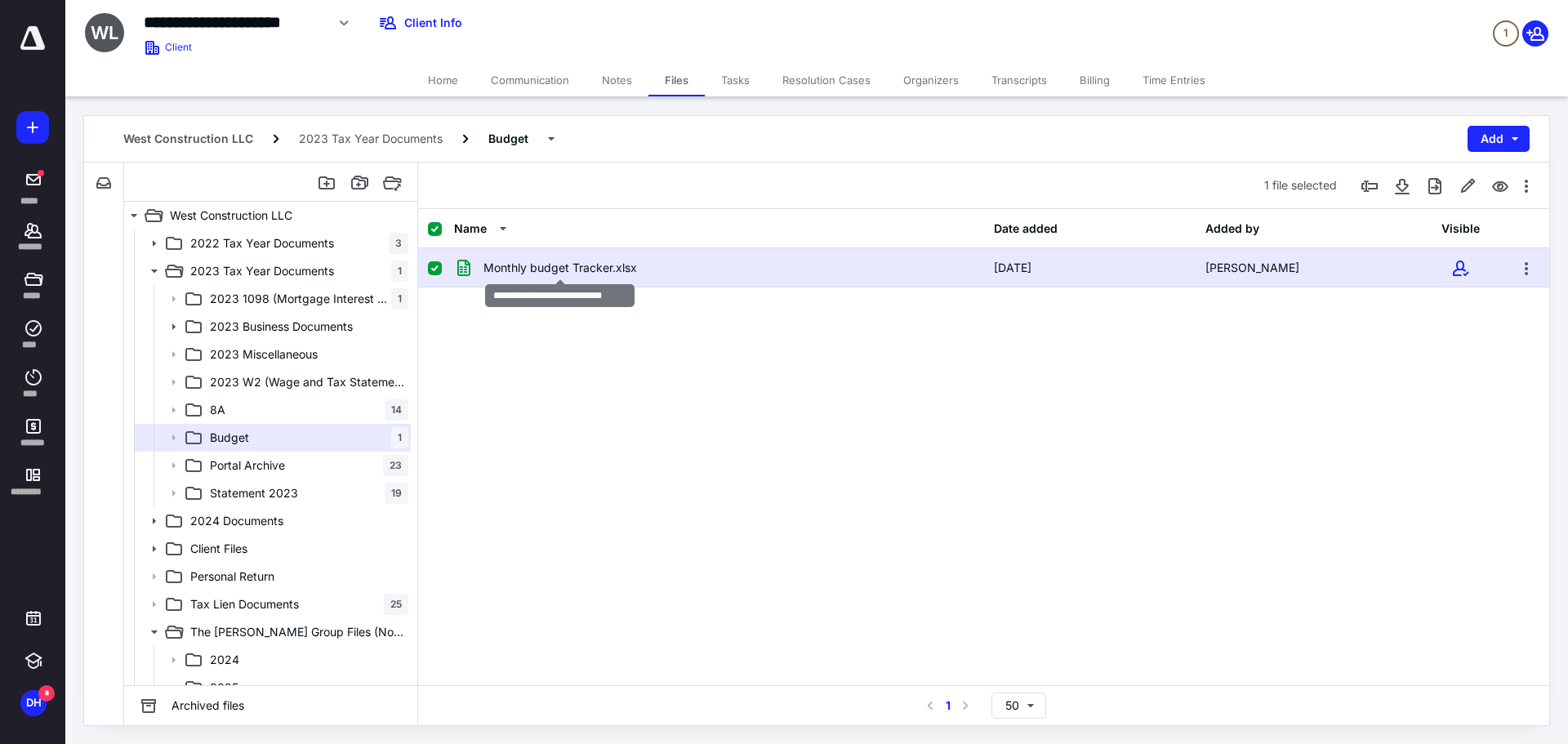 click on "Monthly budget Tracker.xlsx" at bounding box center (560, 268) 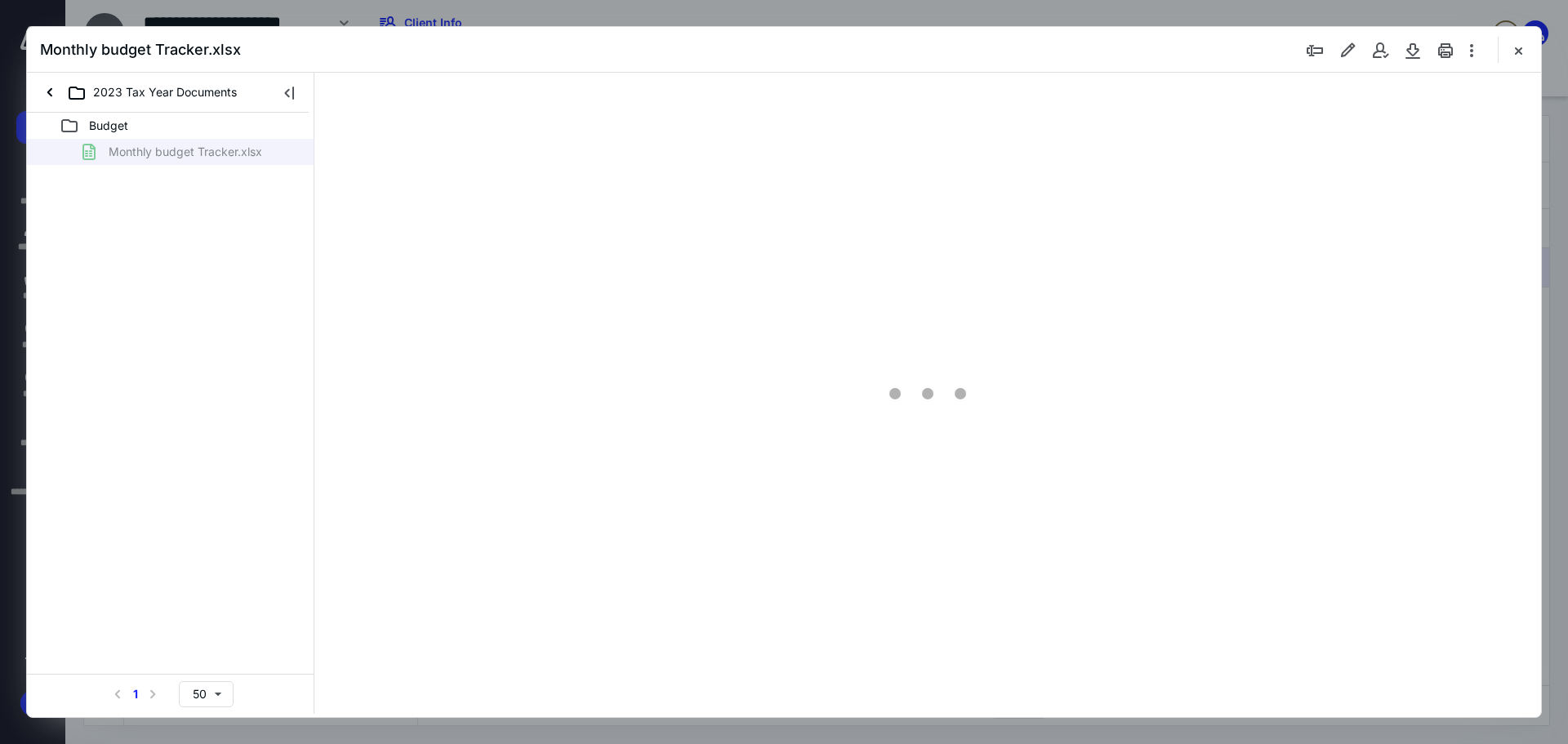 scroll, scrollTop: 0, scrollLeft: 0, axis: both 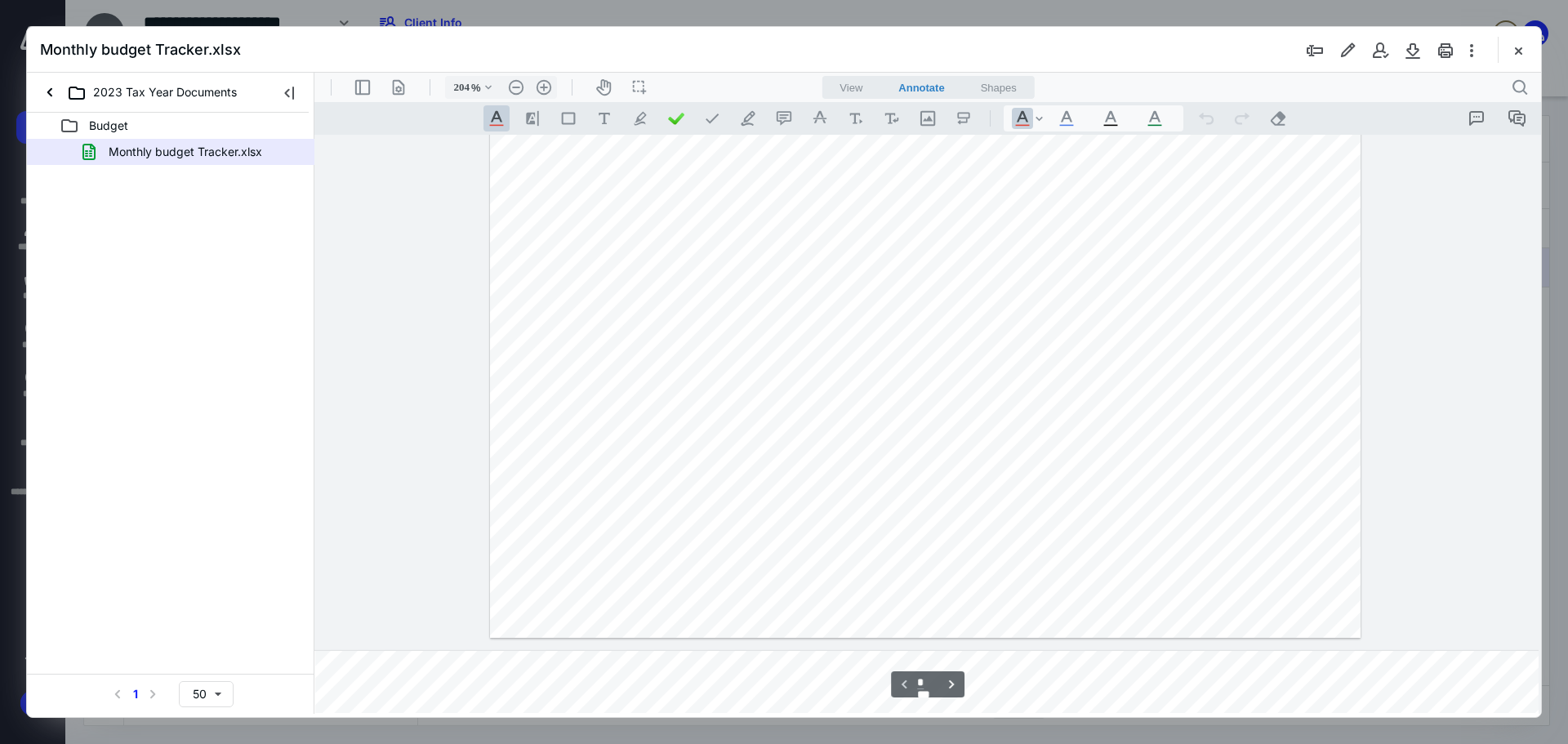 type on "279" 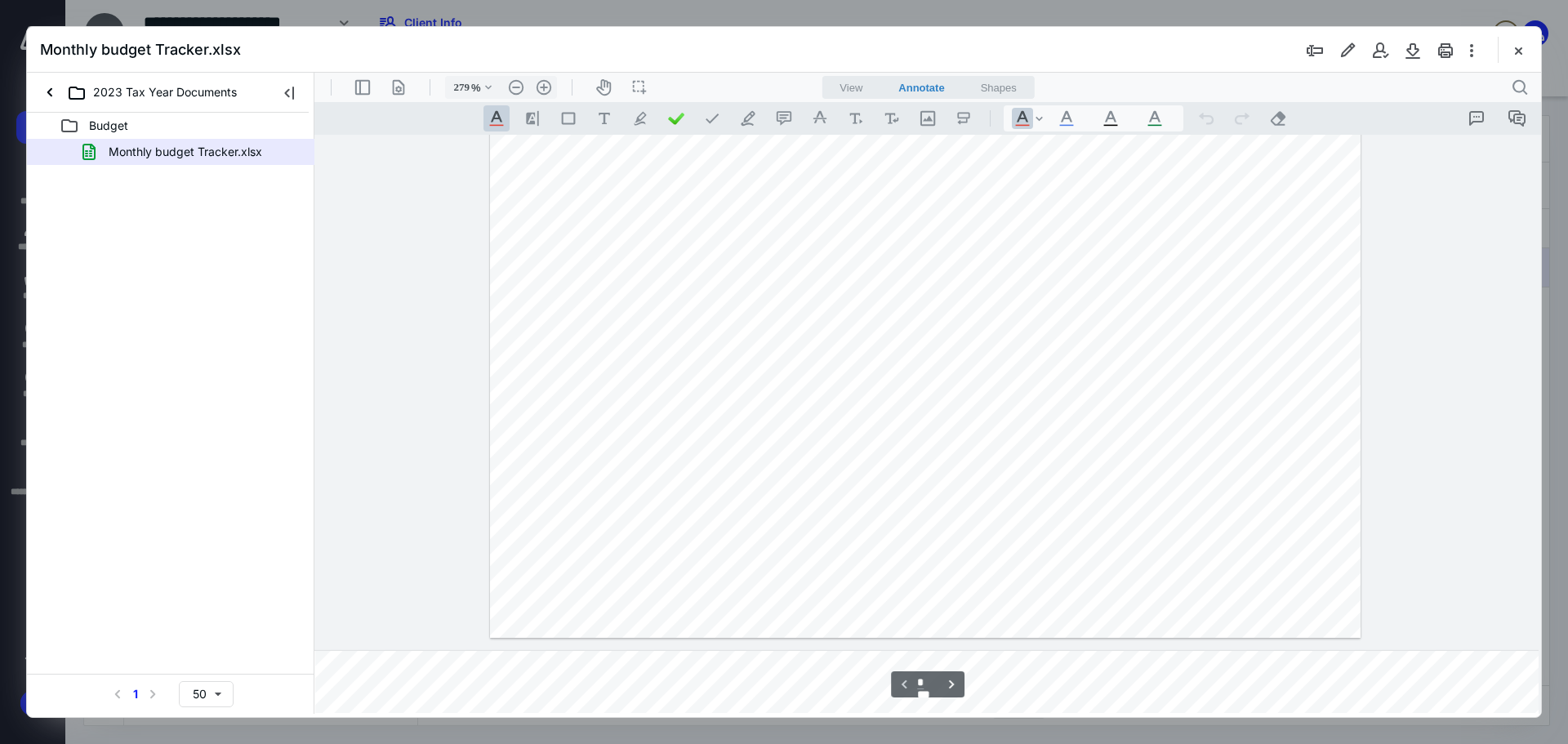 scroll, scrollTop: 94, scrollLeft: 261, axis: both 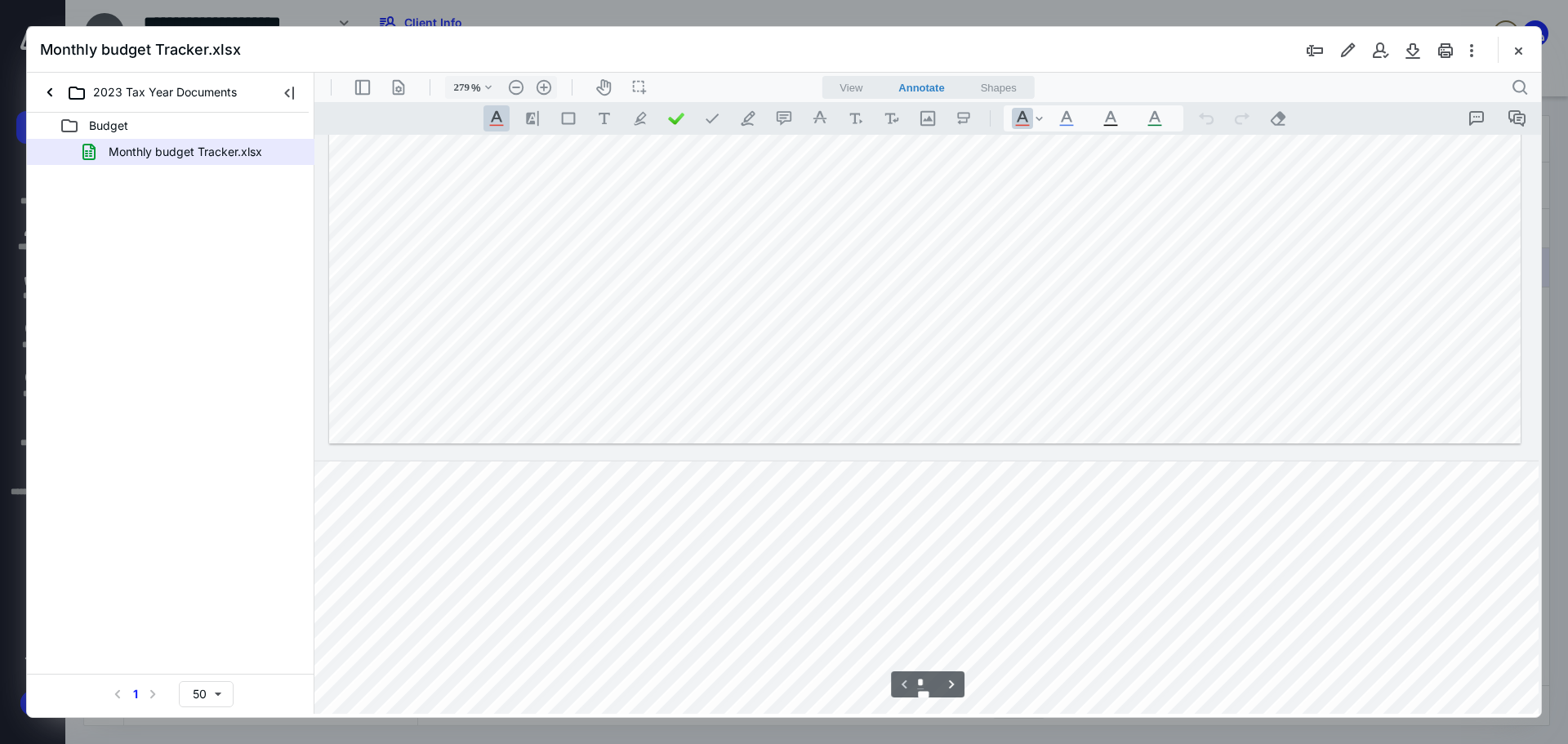 type on "*" 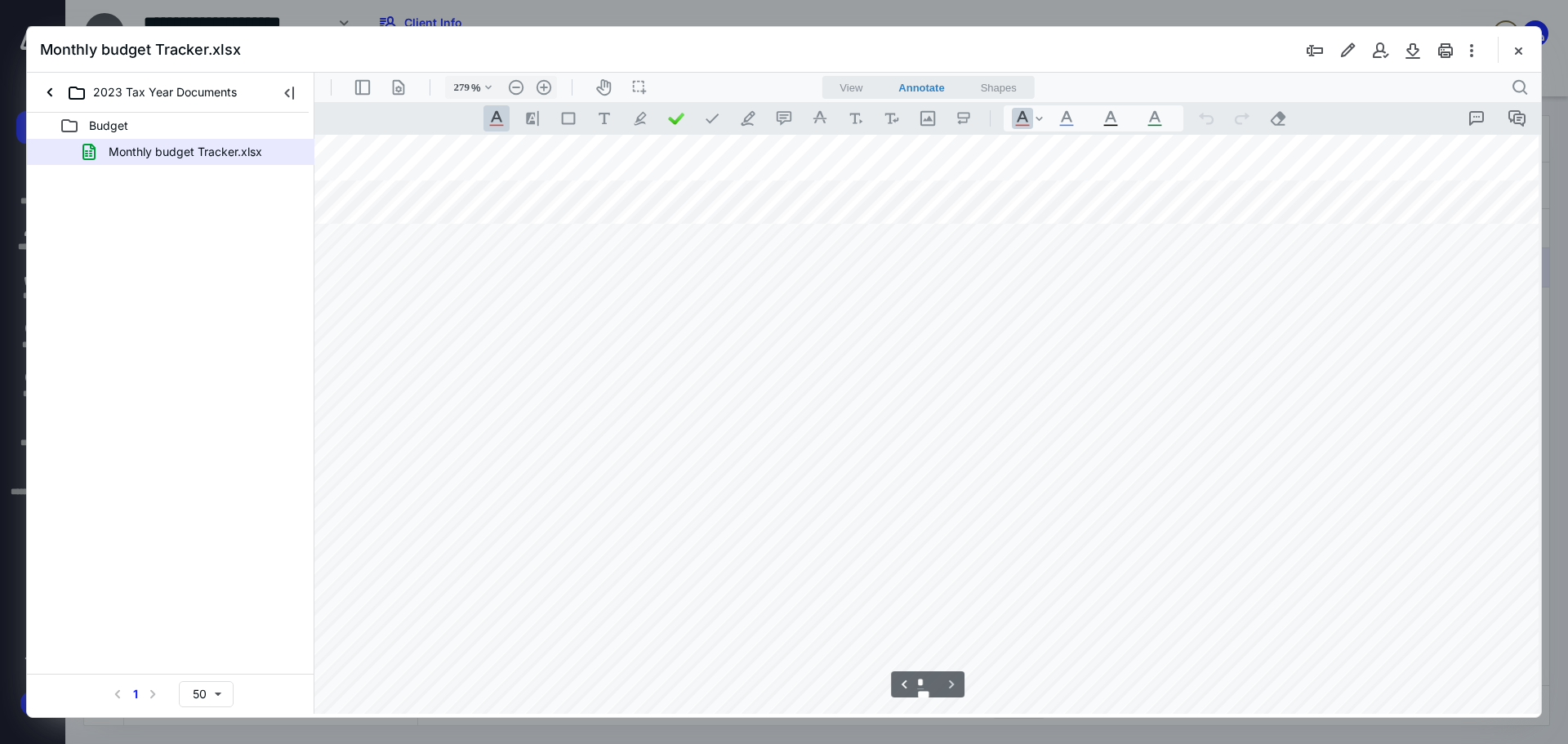 scroll, scrollTop: 1401, scrollLeft: 261, axis: both 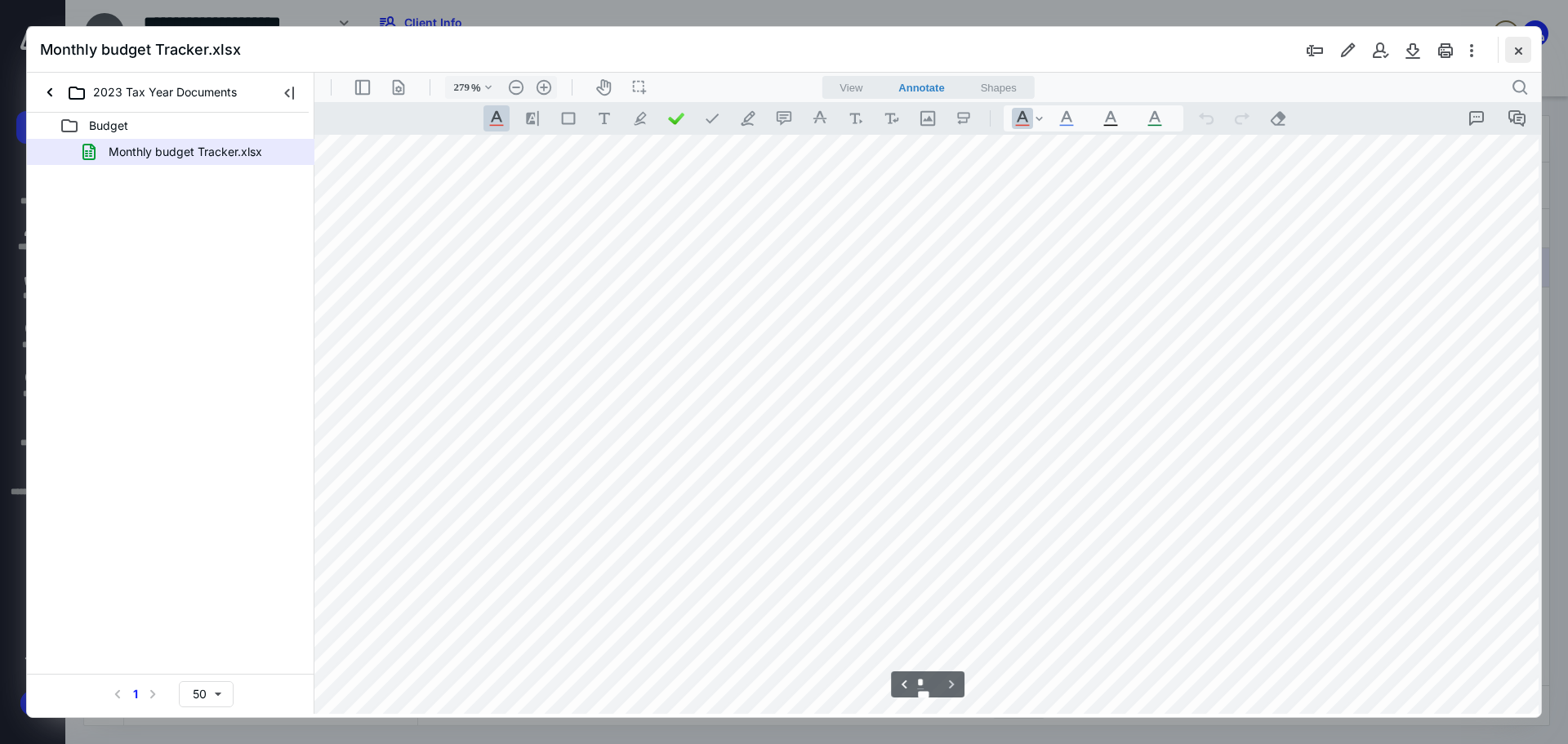 click at bounding box center [1518, 50] 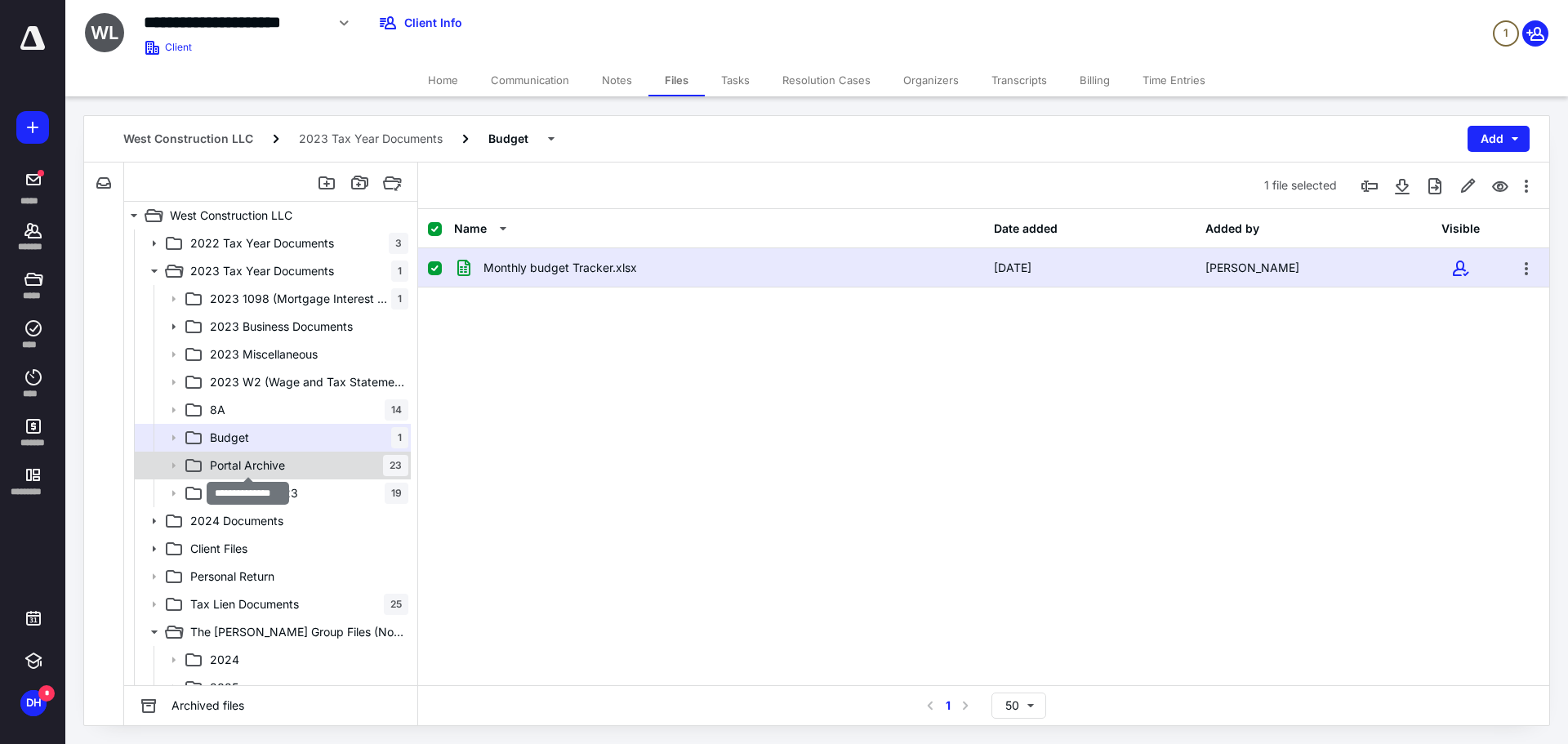 click on "Portal Archive" at bounding box center (247, 466) 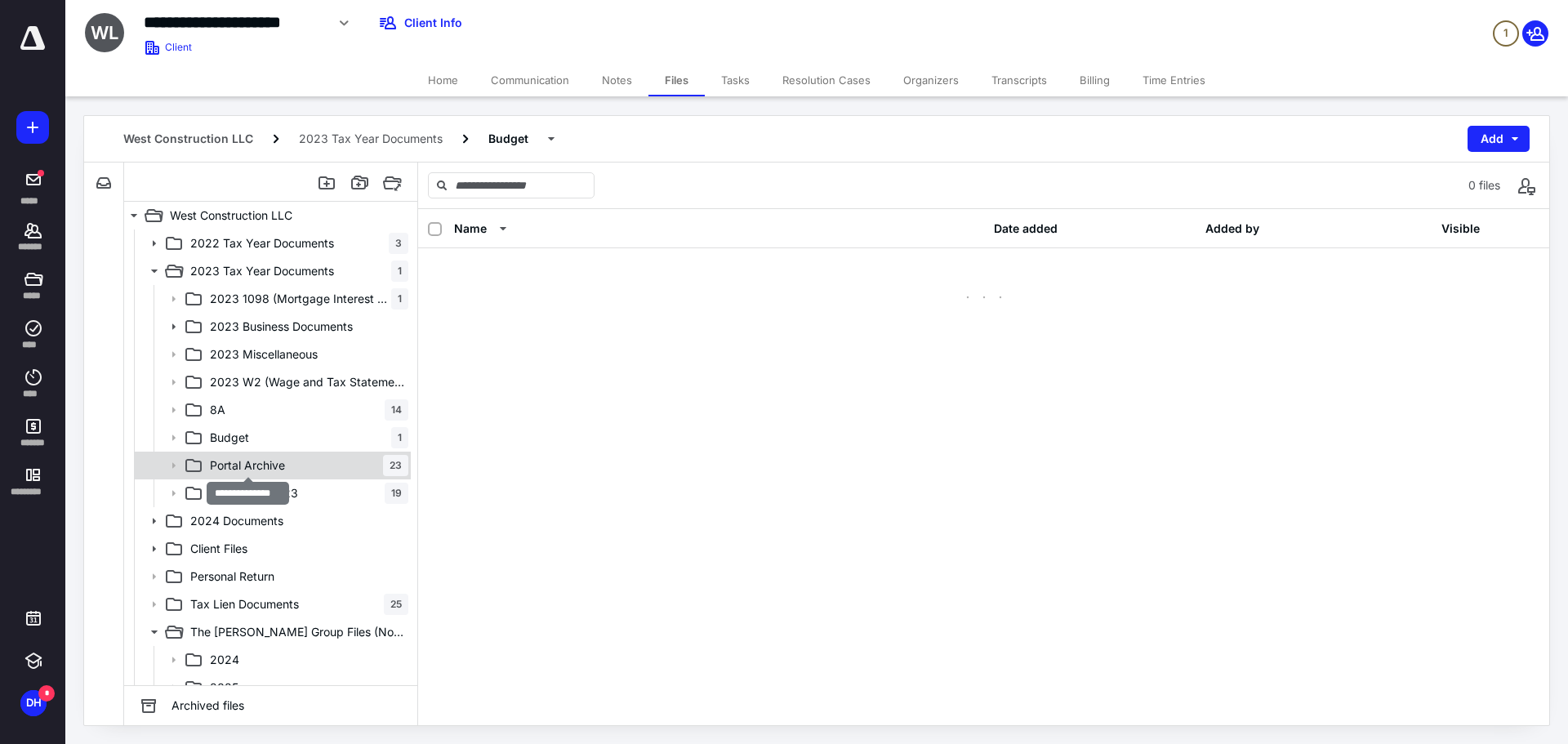 click on "Portal Archive" at bounding box center (247, 466) 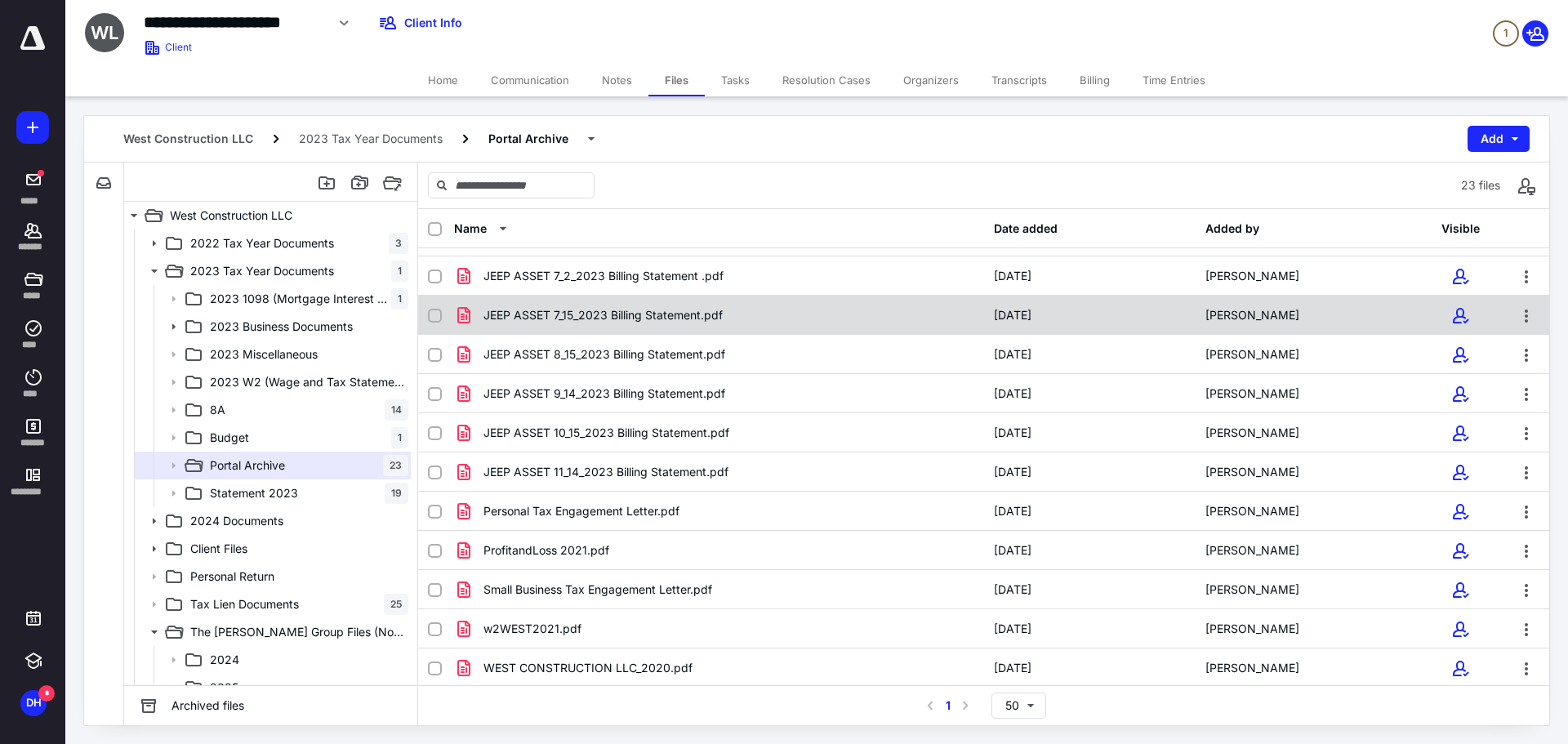 scroll, scrollTop: 465, scrollLeft: 0, axis: vertical 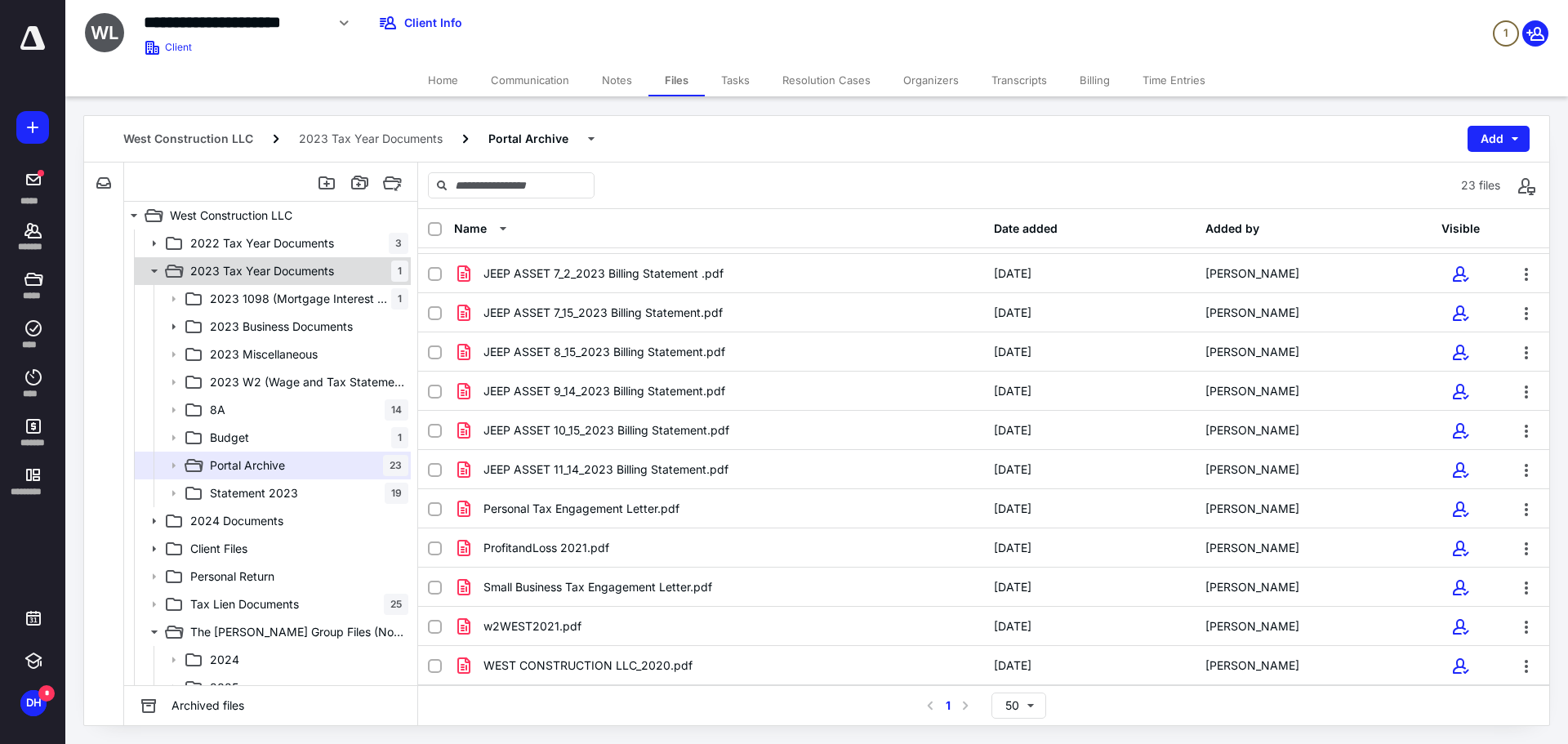 click 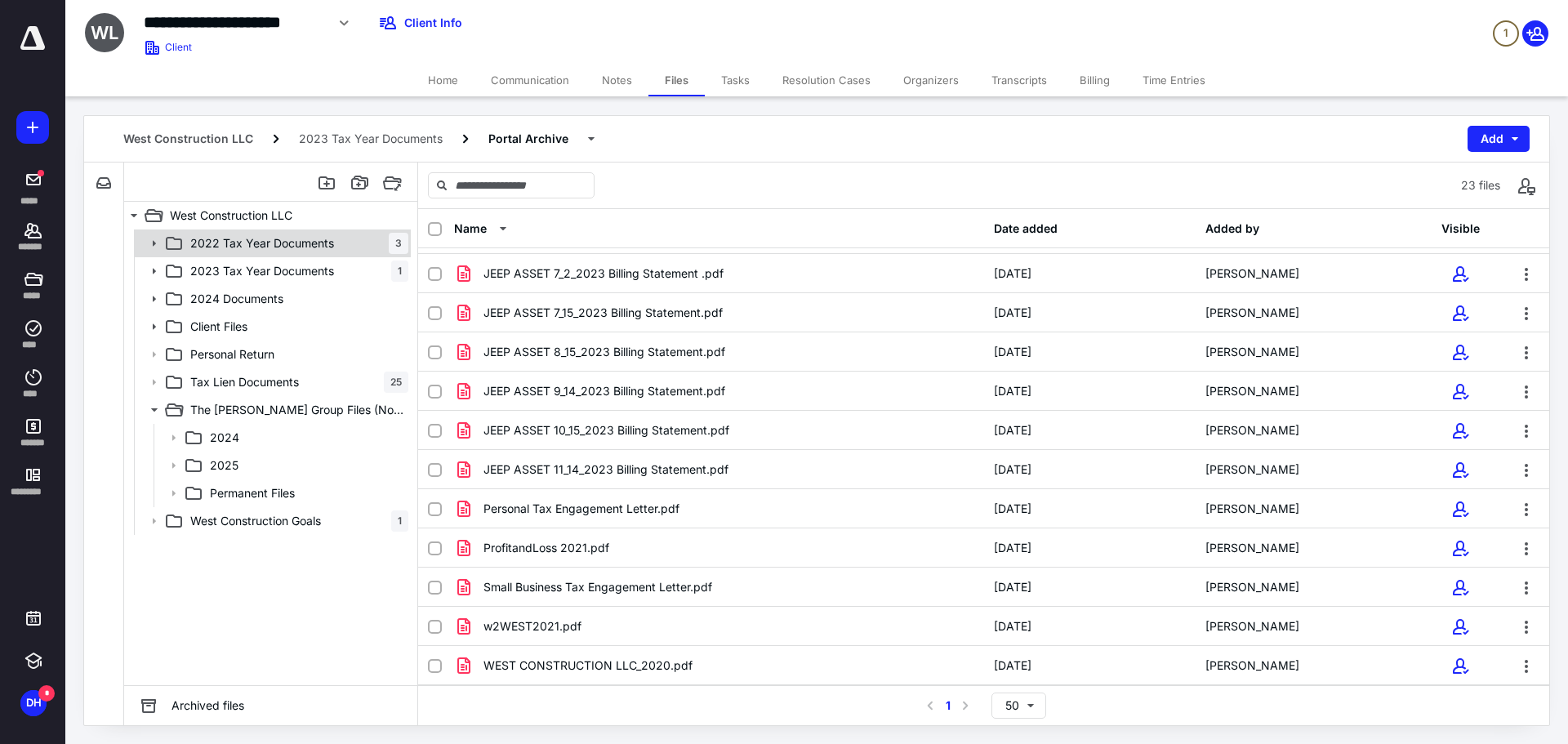 click 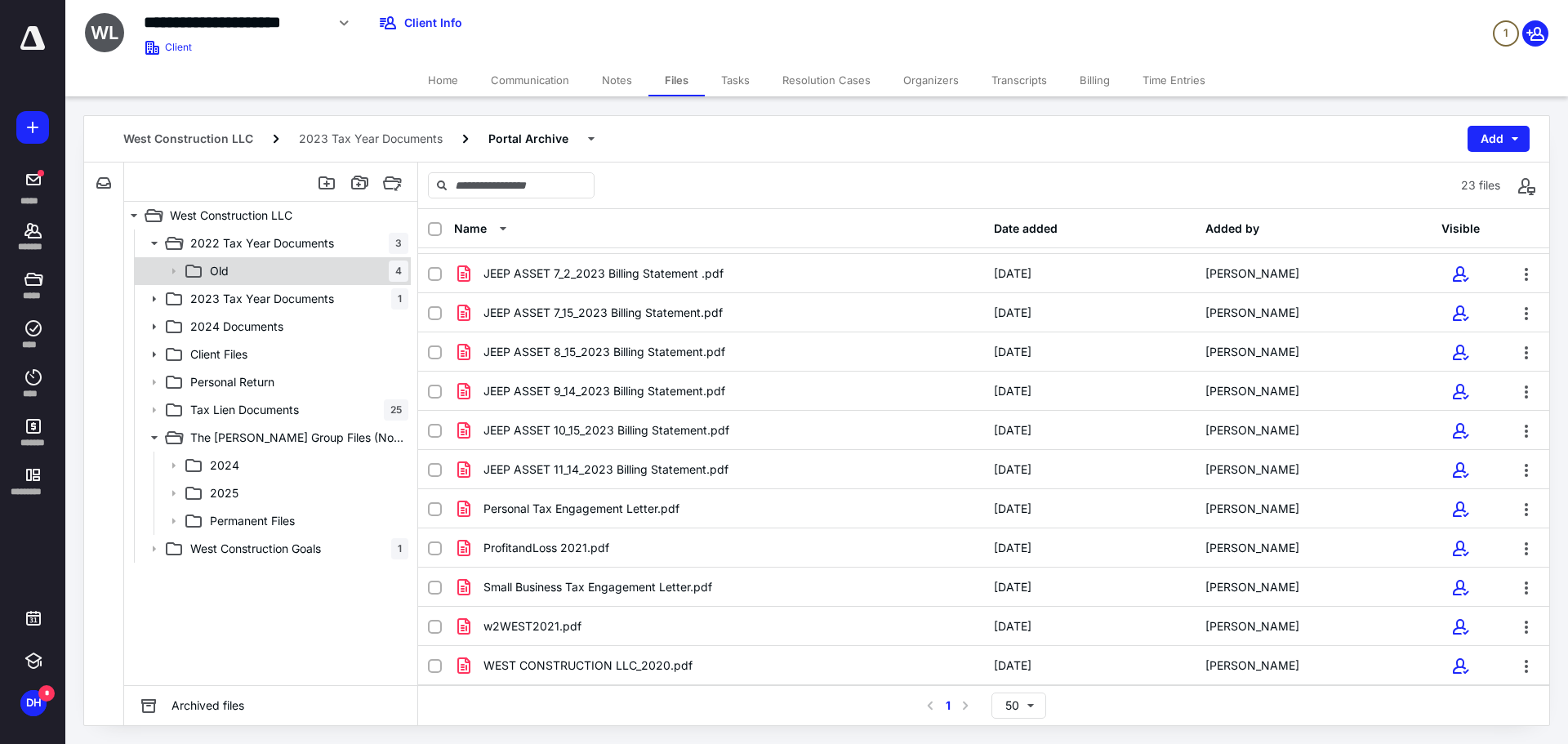 click 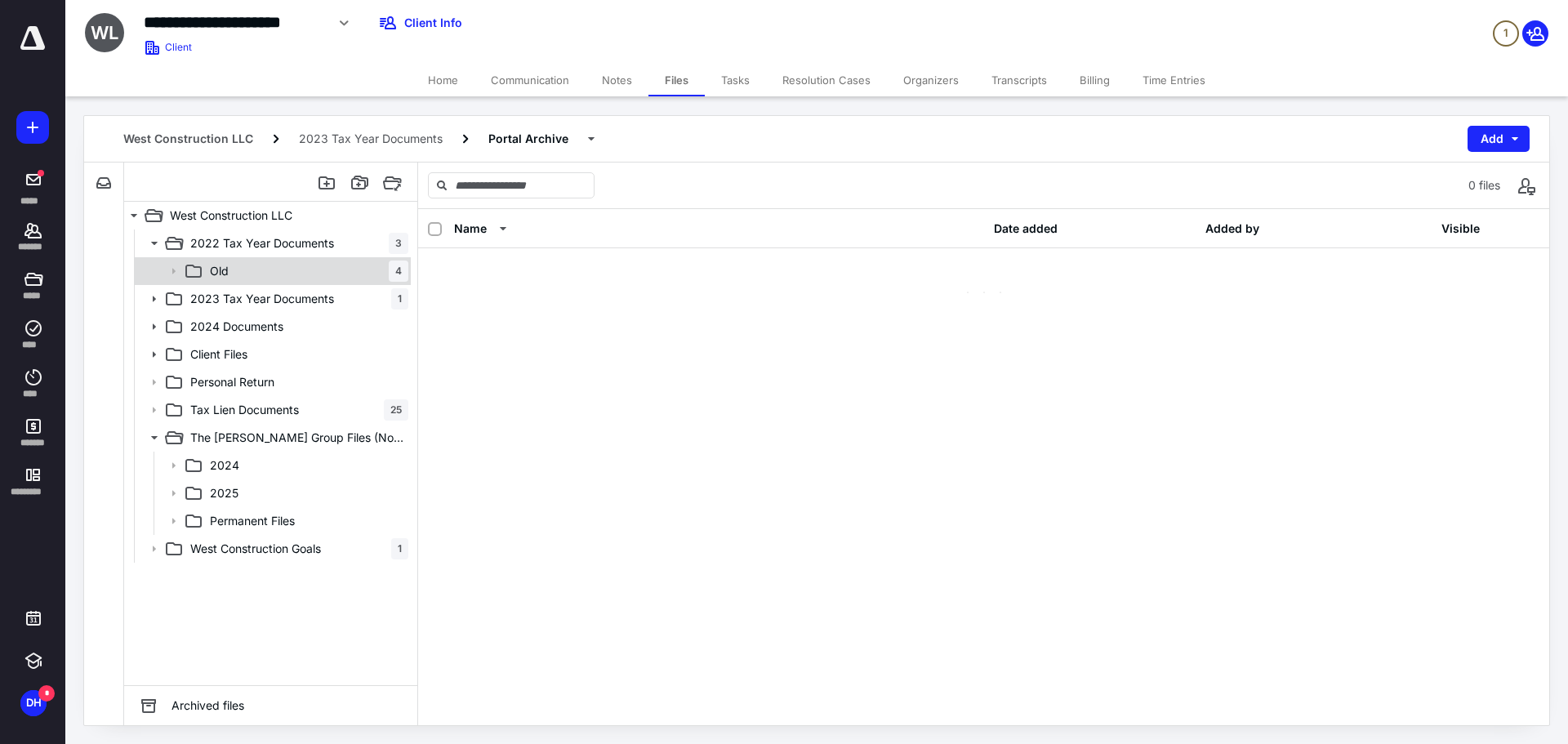 scroll, scrollTop: 0, scrollLeft: 0, axis: both 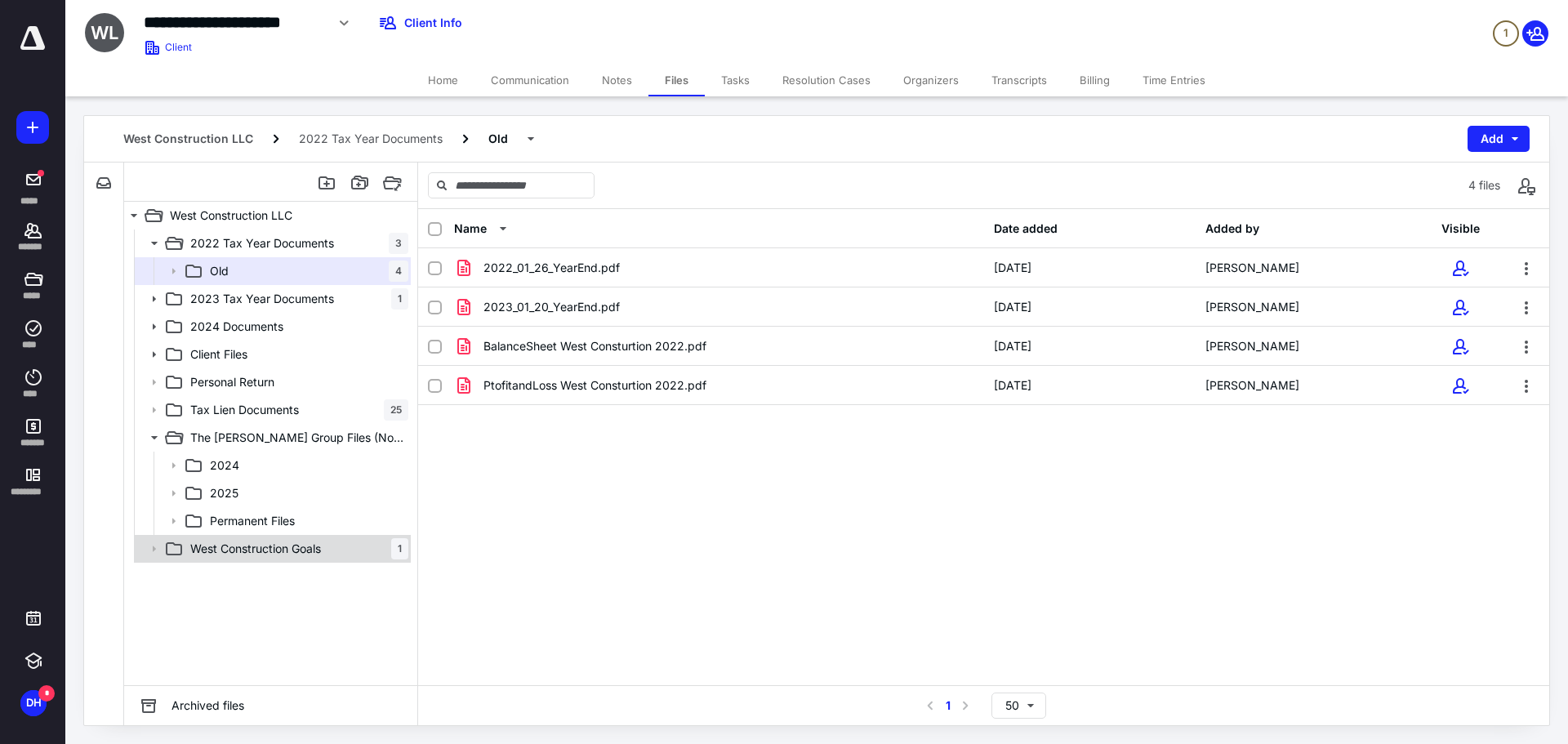 click 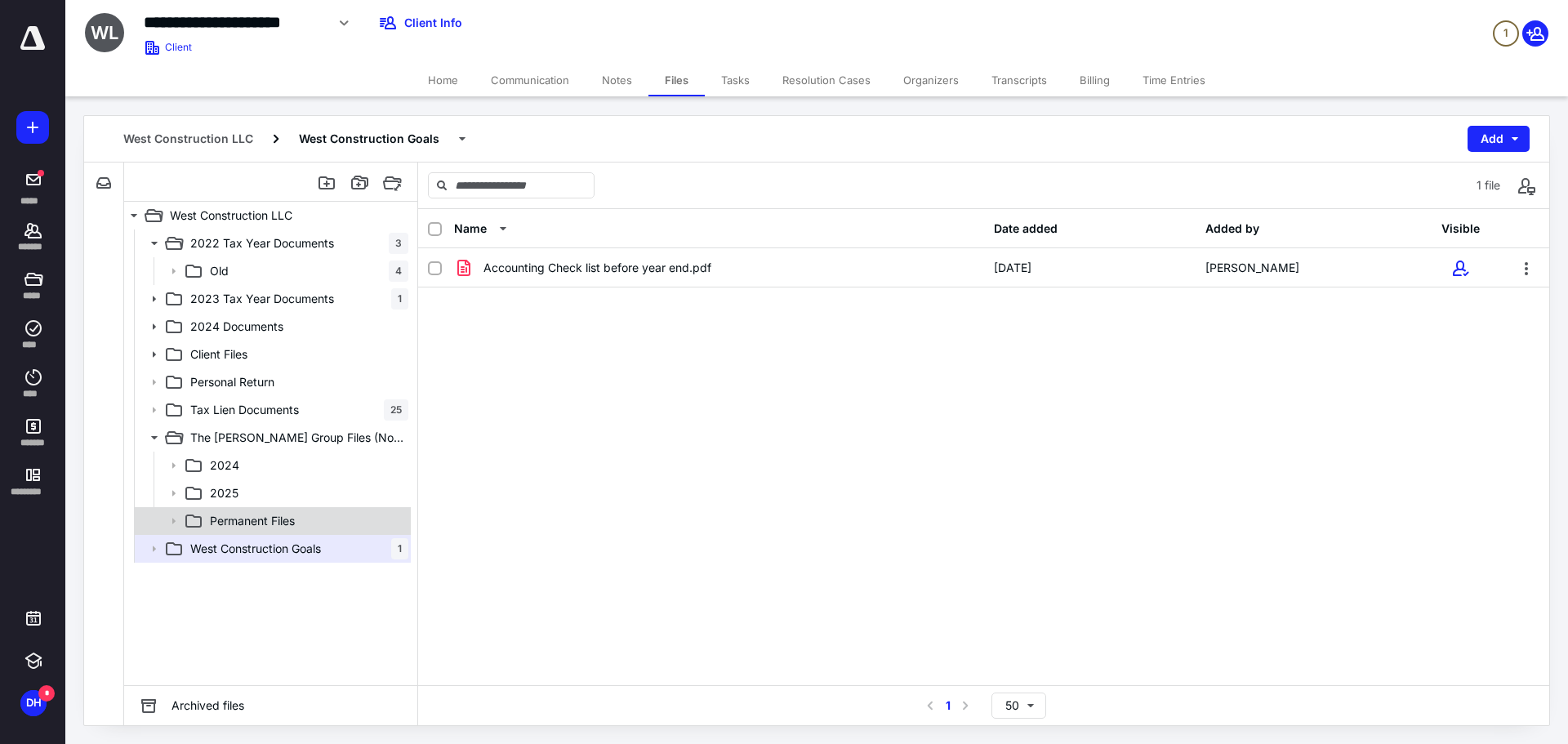 click 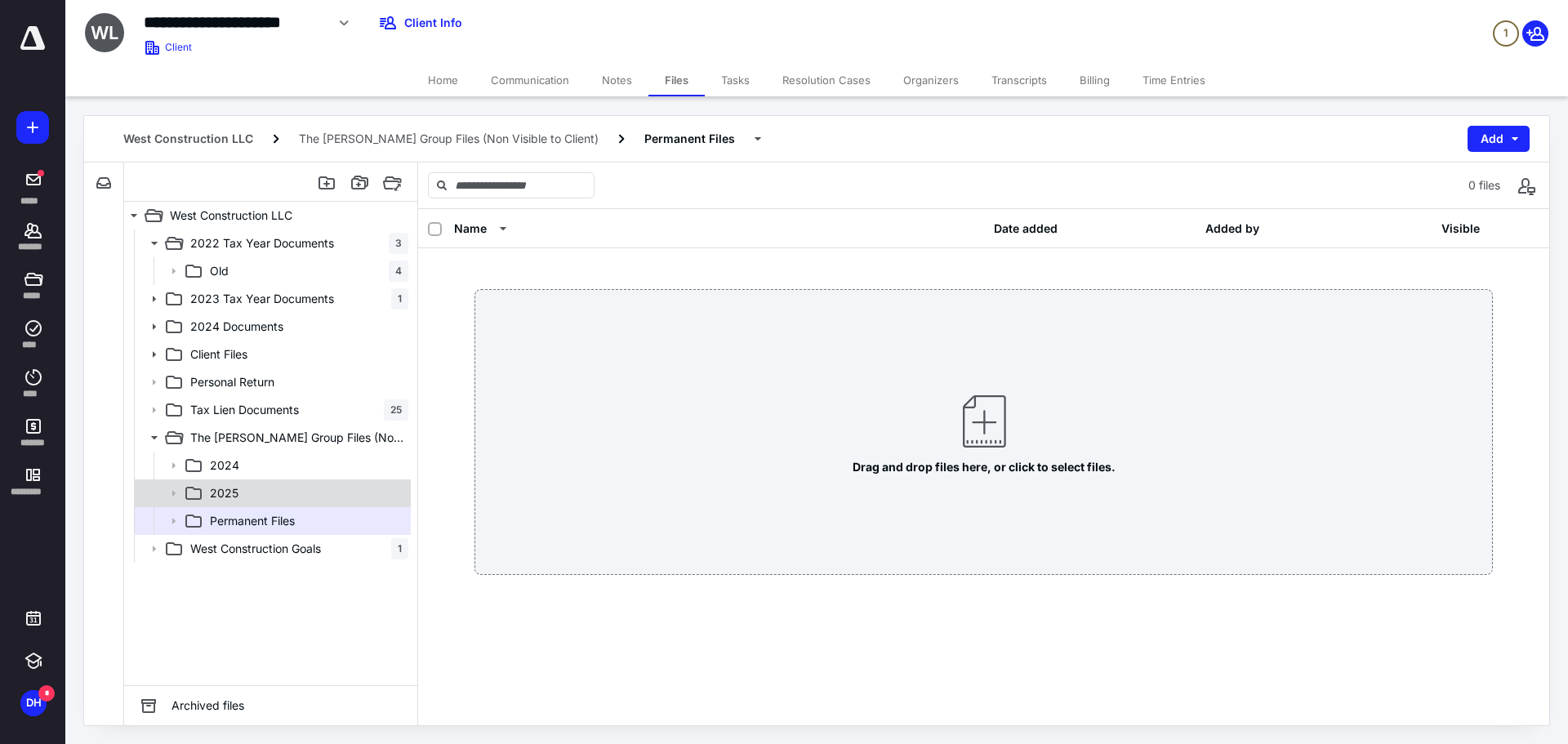 click 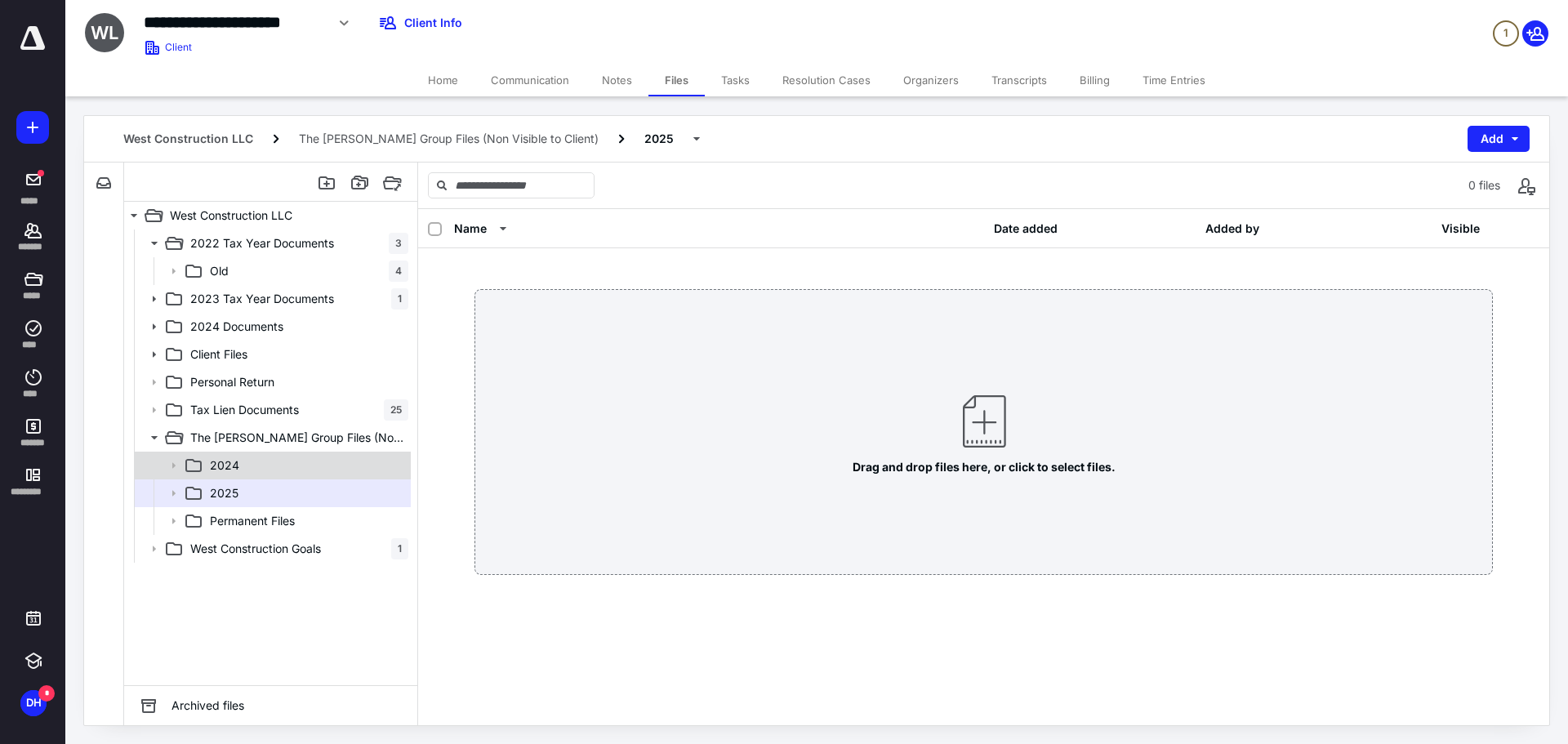 click 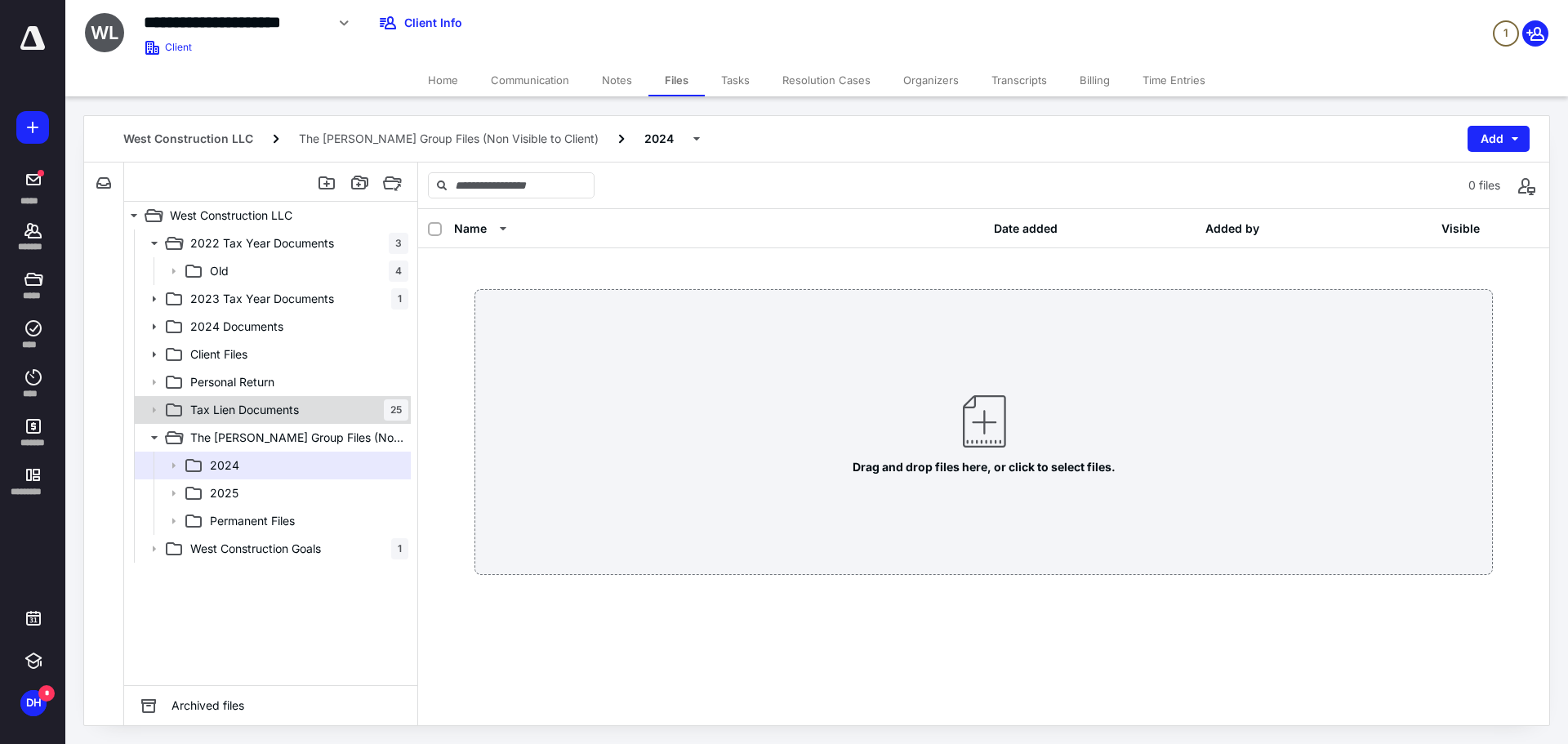 click 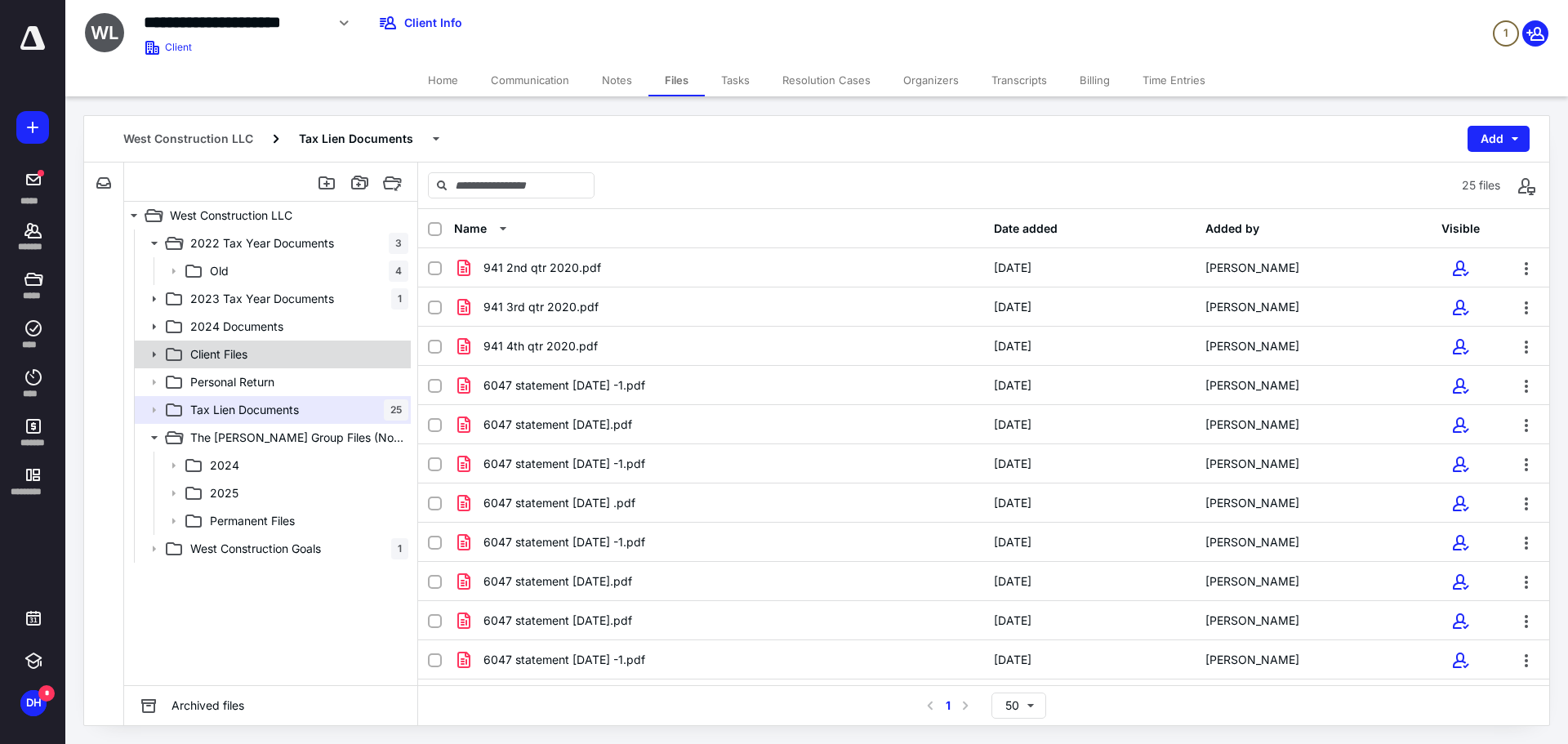 click 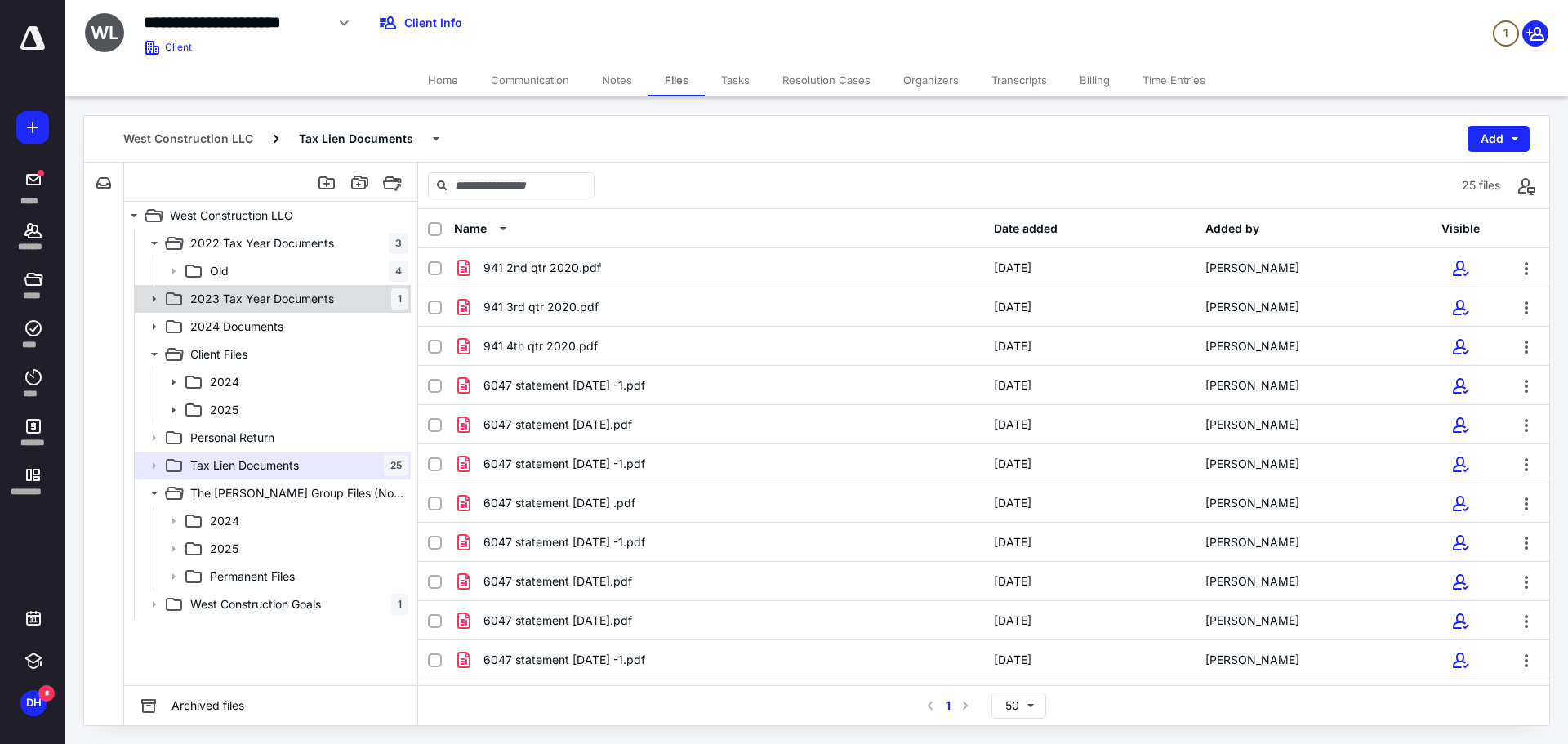 click 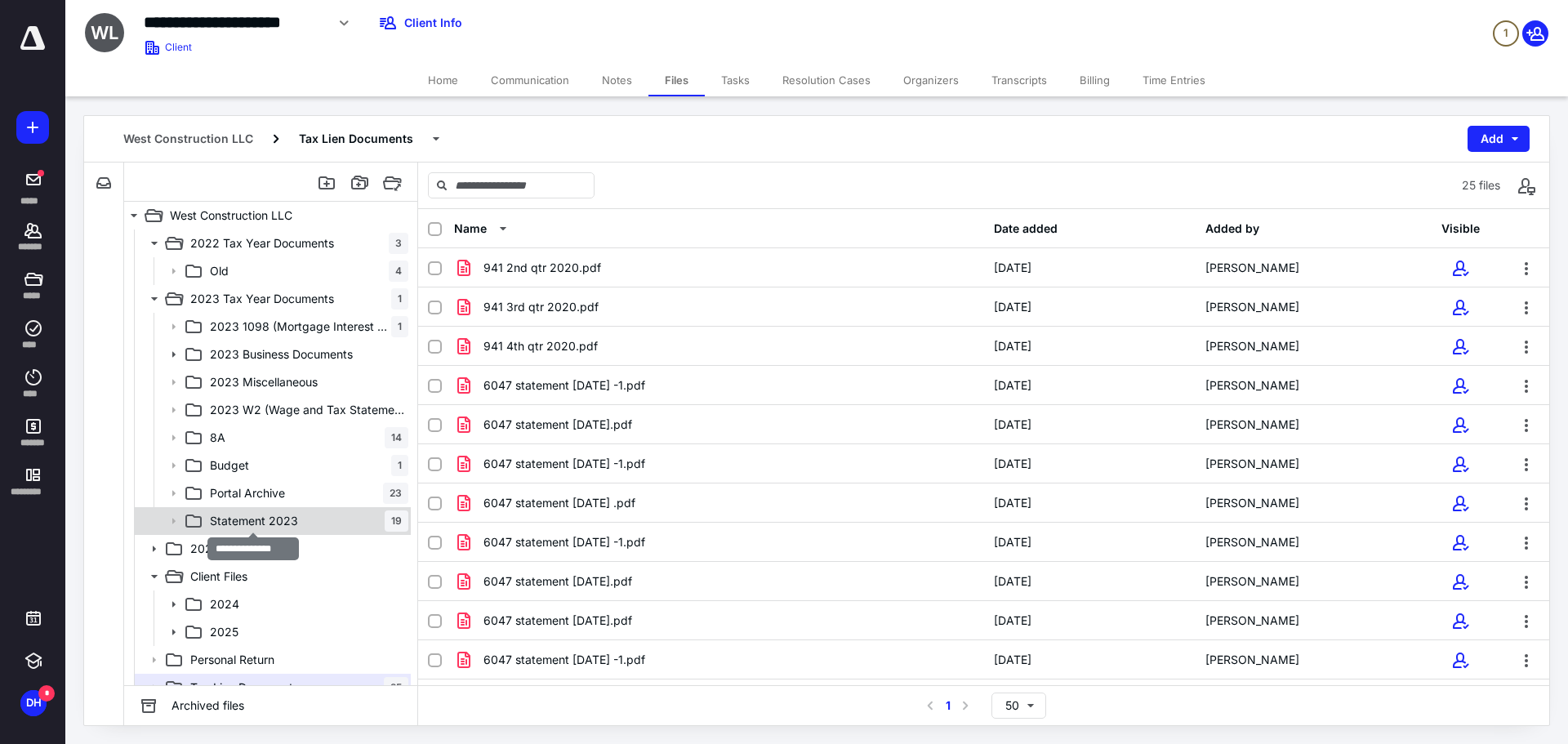 click on "Statement 2023" at bounding box center (254, 521) 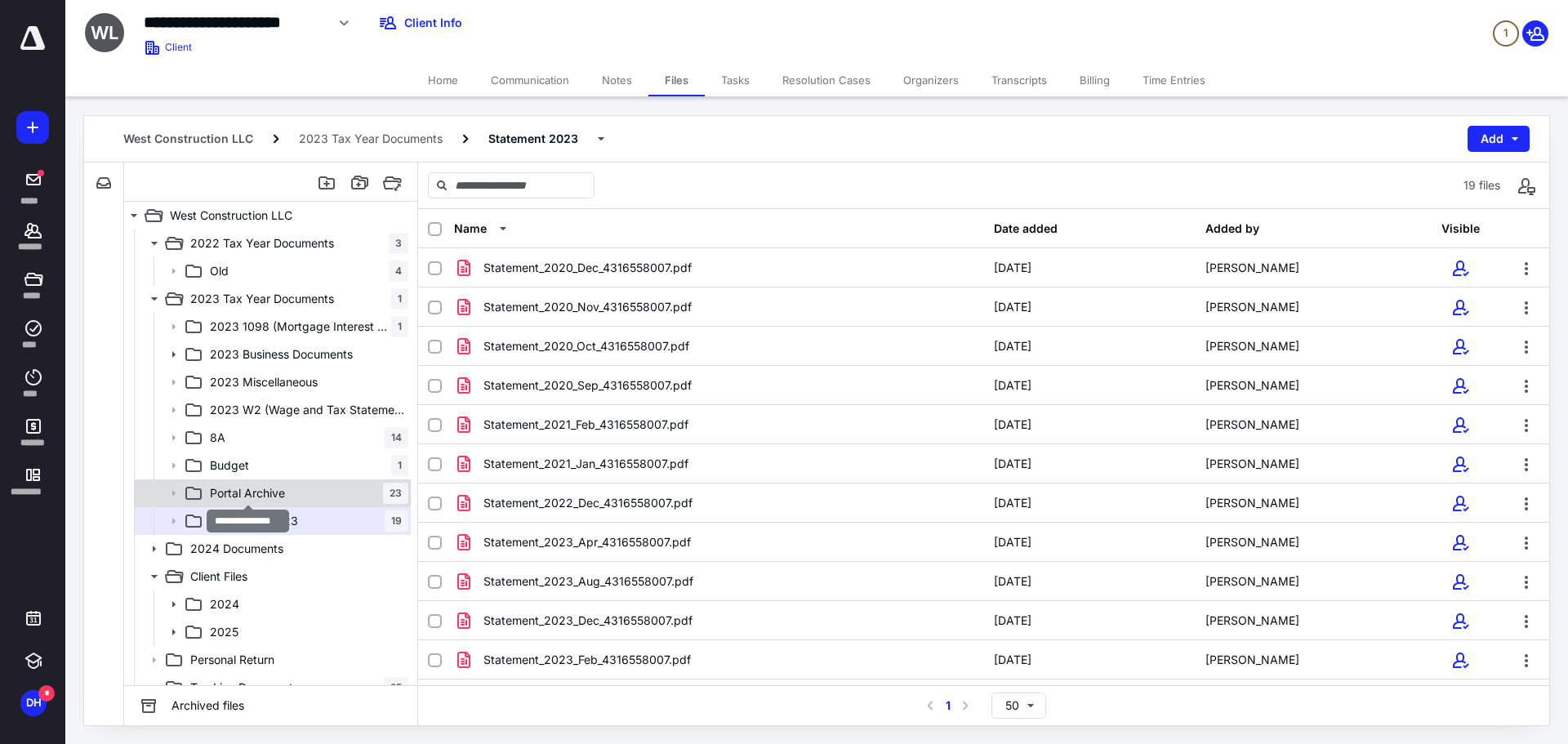 click on "Portal Archive" at bounding box center [247, 493] 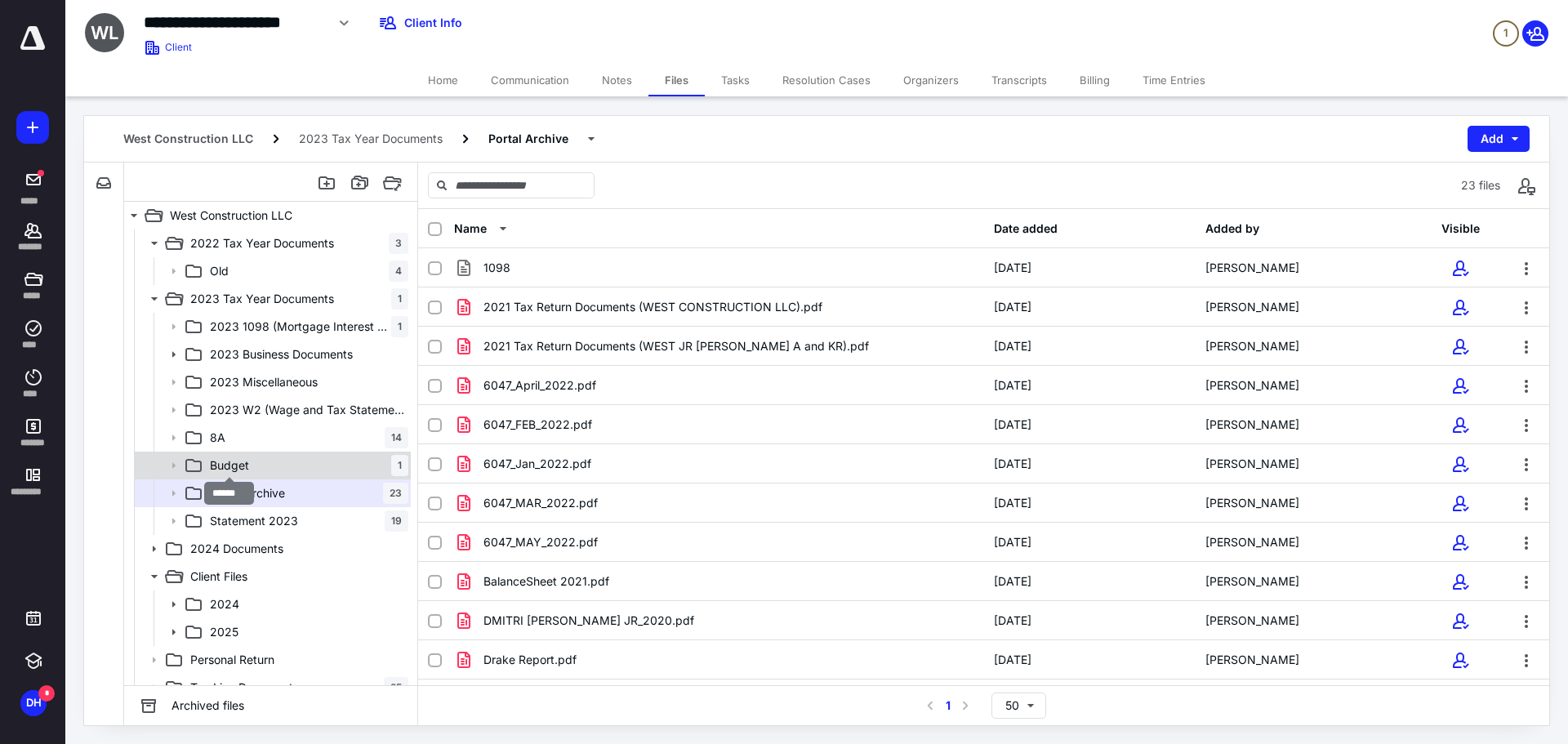 click on "Budget" at bounding box center (229, 466) 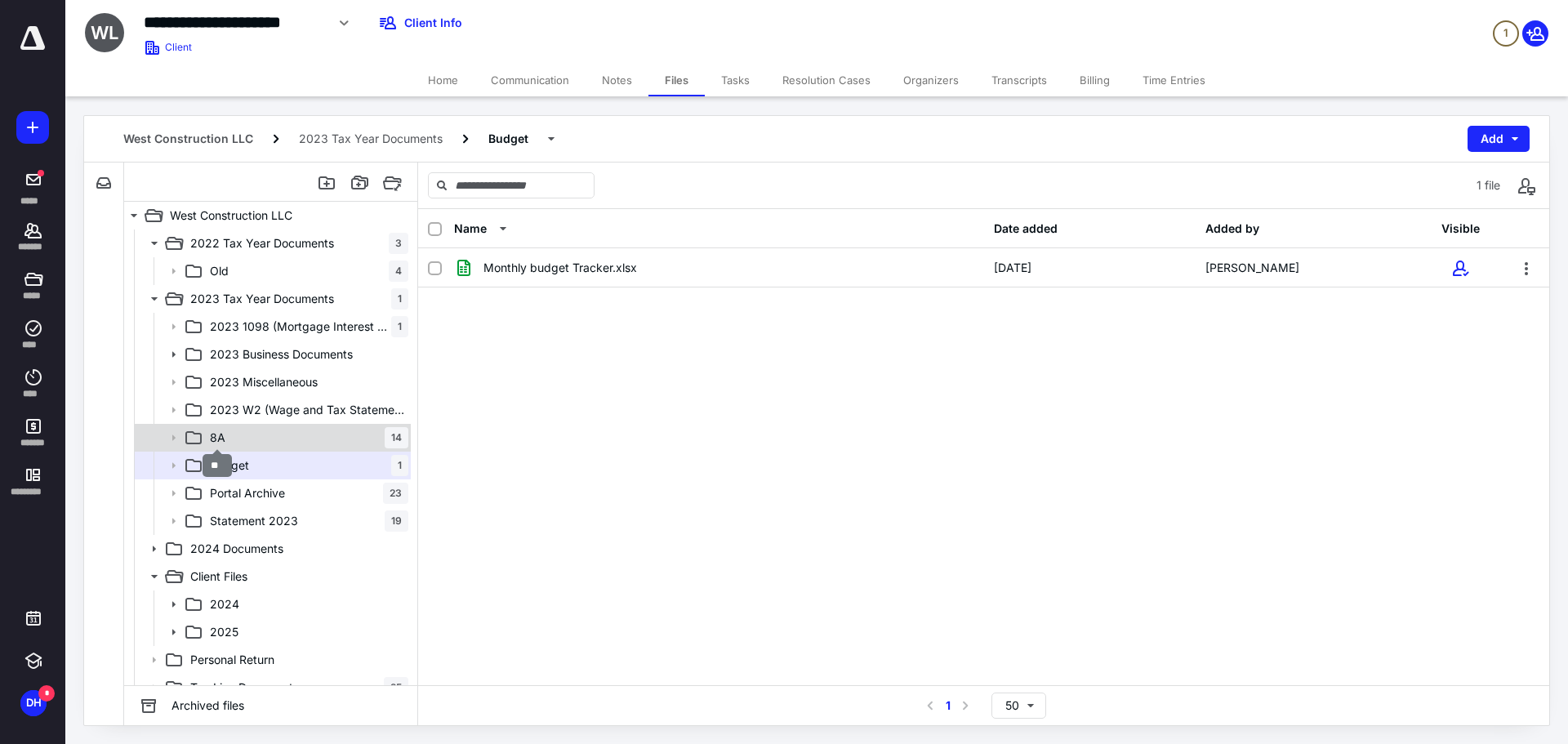 click on "8A" at bounding box center [217, 438] 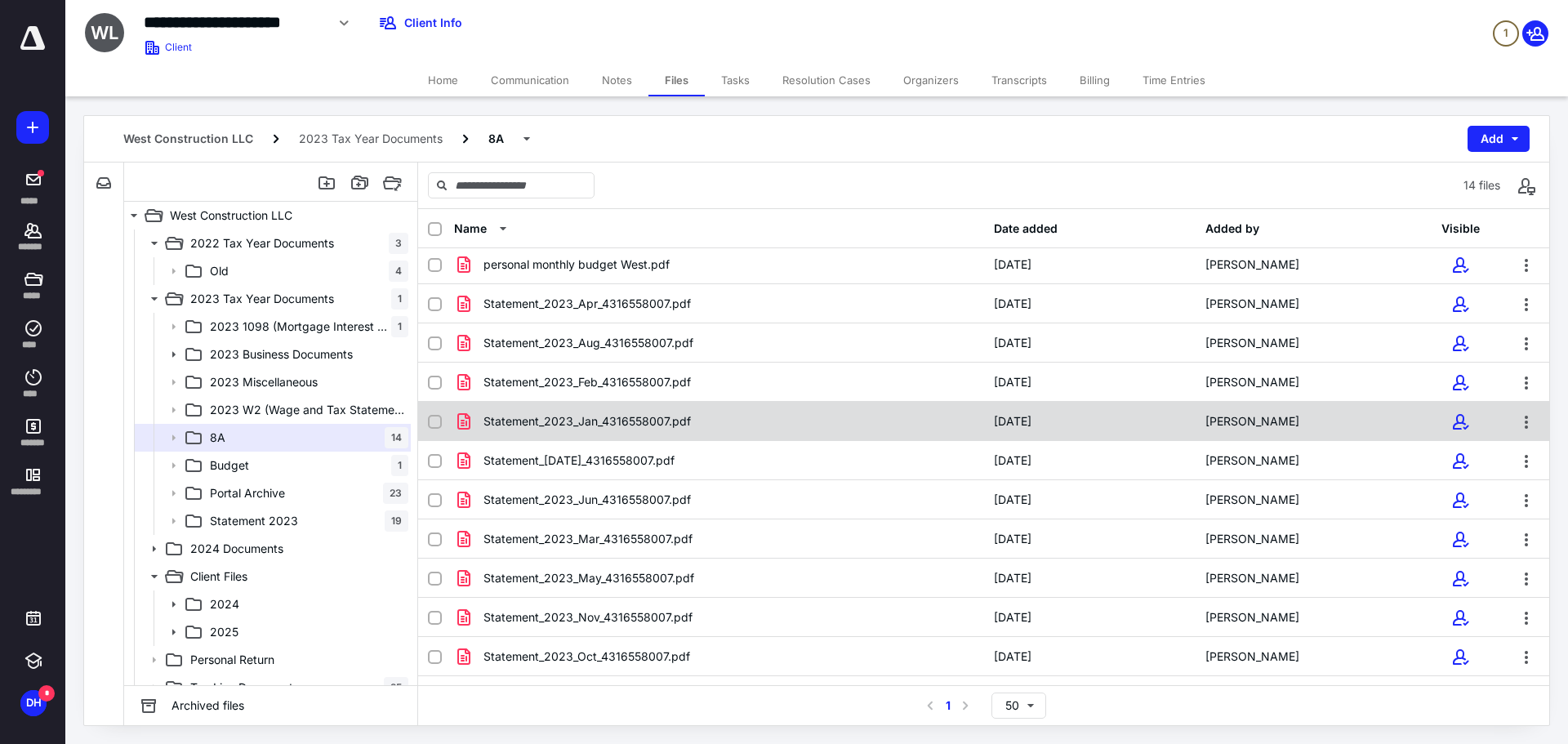 scroll, scrollTop: 112, scrollLeft: 0, axis: vertical 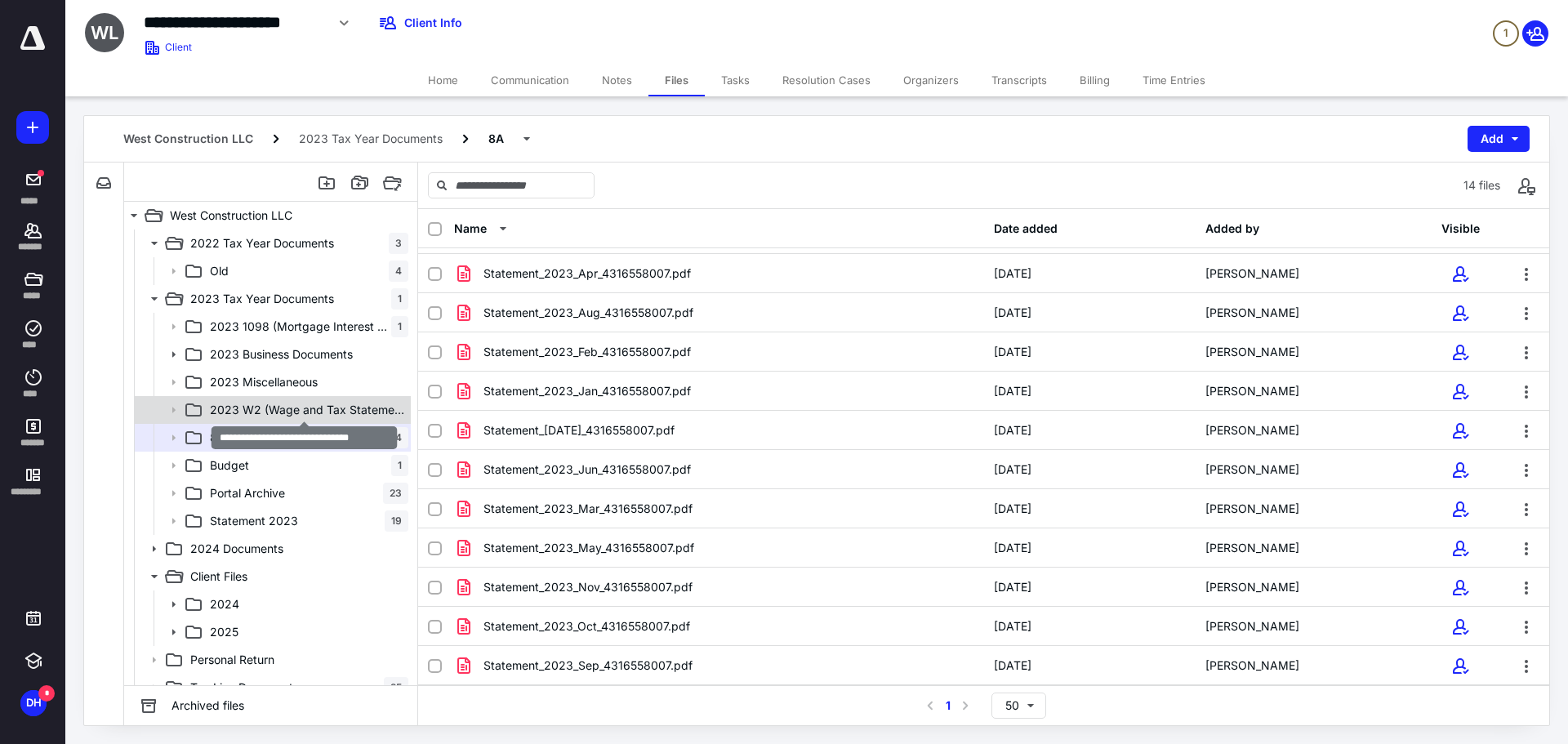 click on "2023 W2 (Wage and Tax Statement)" at bounding box center (309, 410) 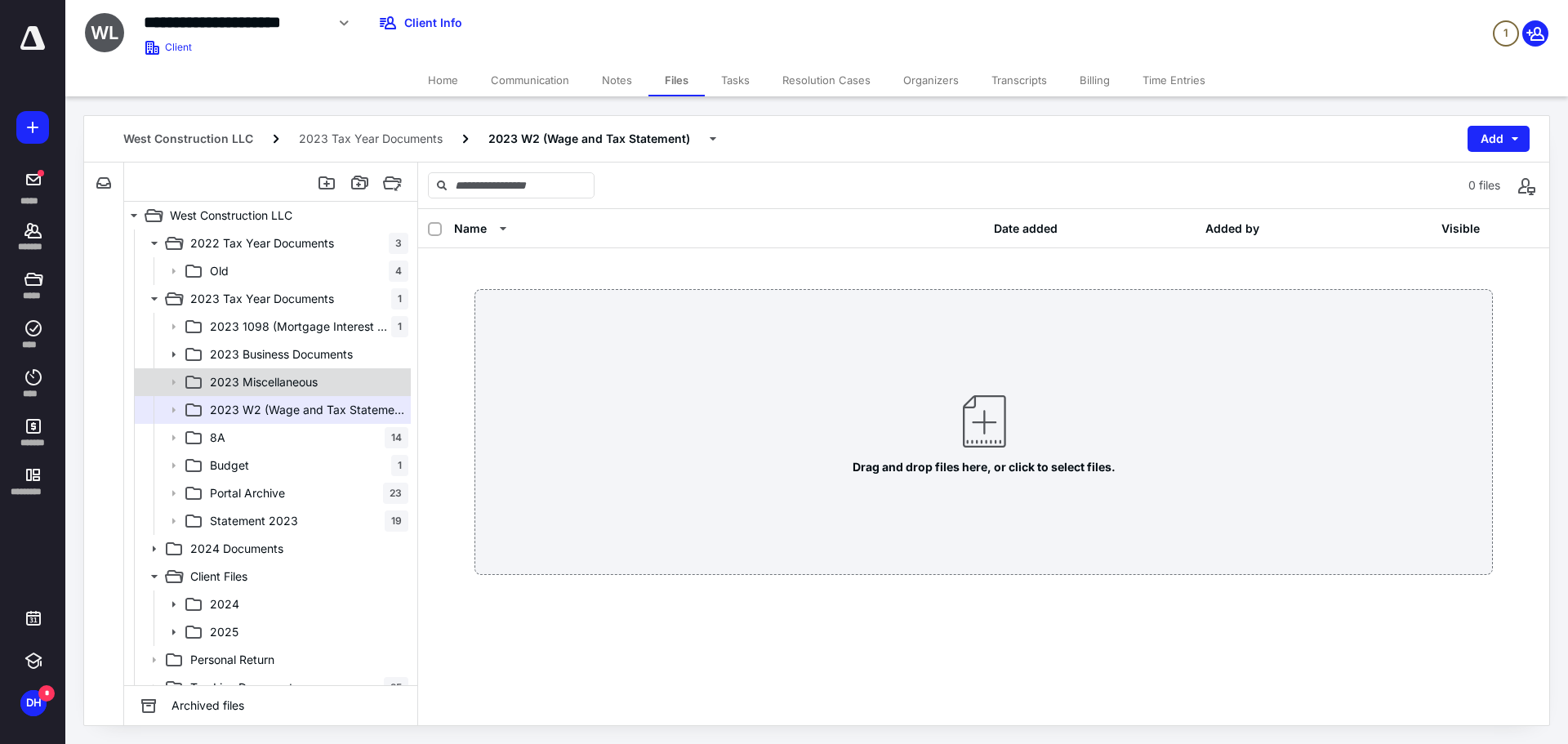 click on "2023 Miscellaneous" at bounding box center (264, 382) 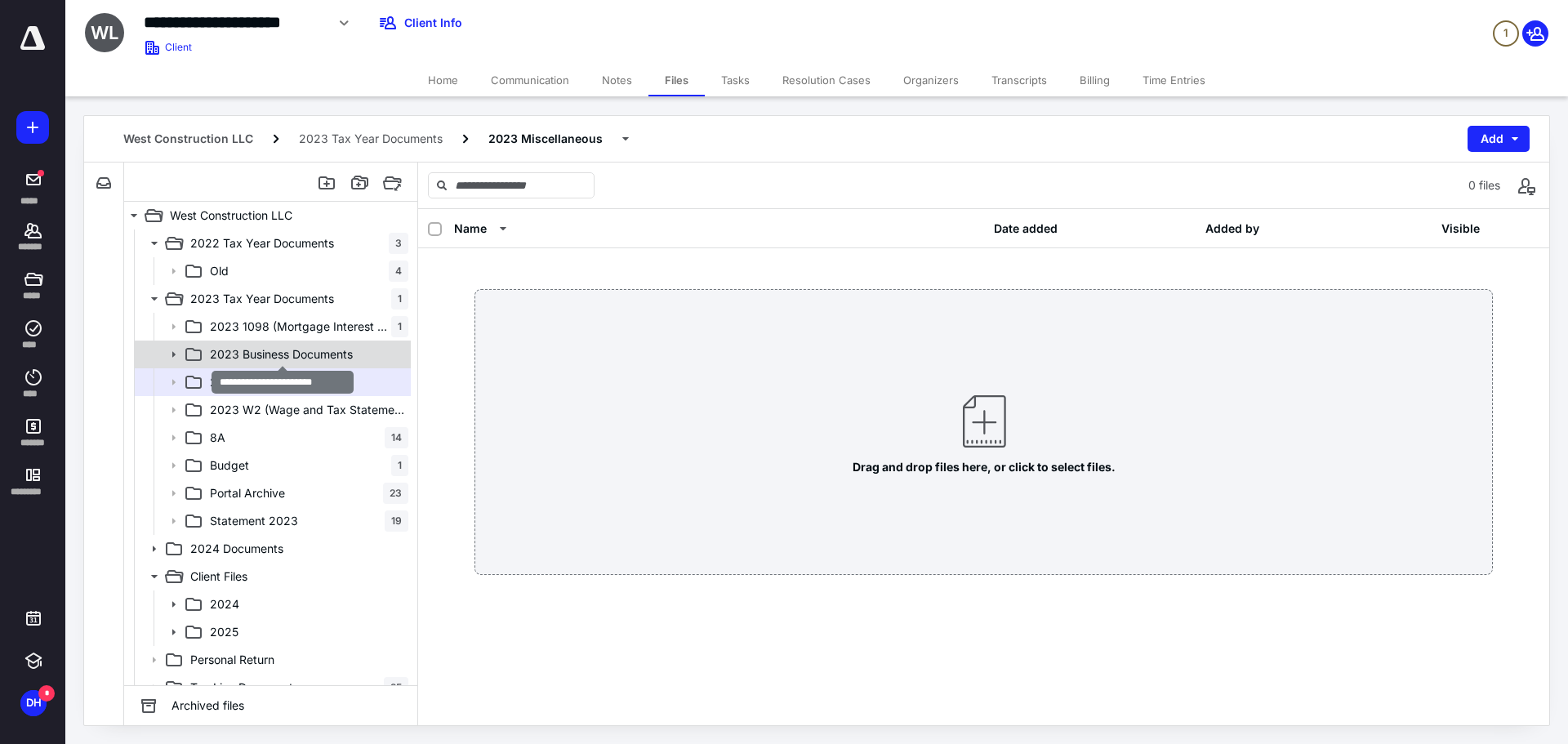 click on "2023 Business Documents" at bounding box center [281, 354] 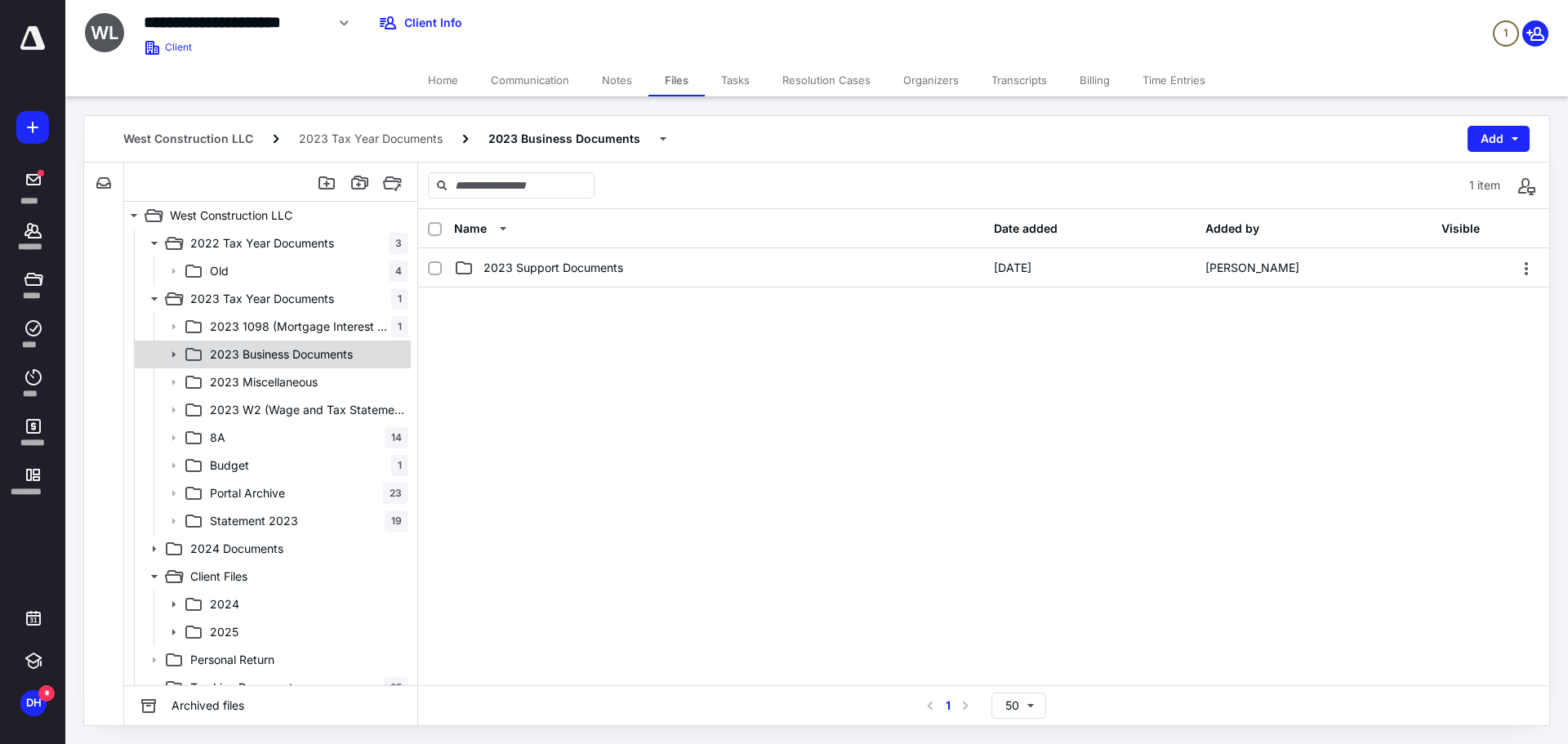click 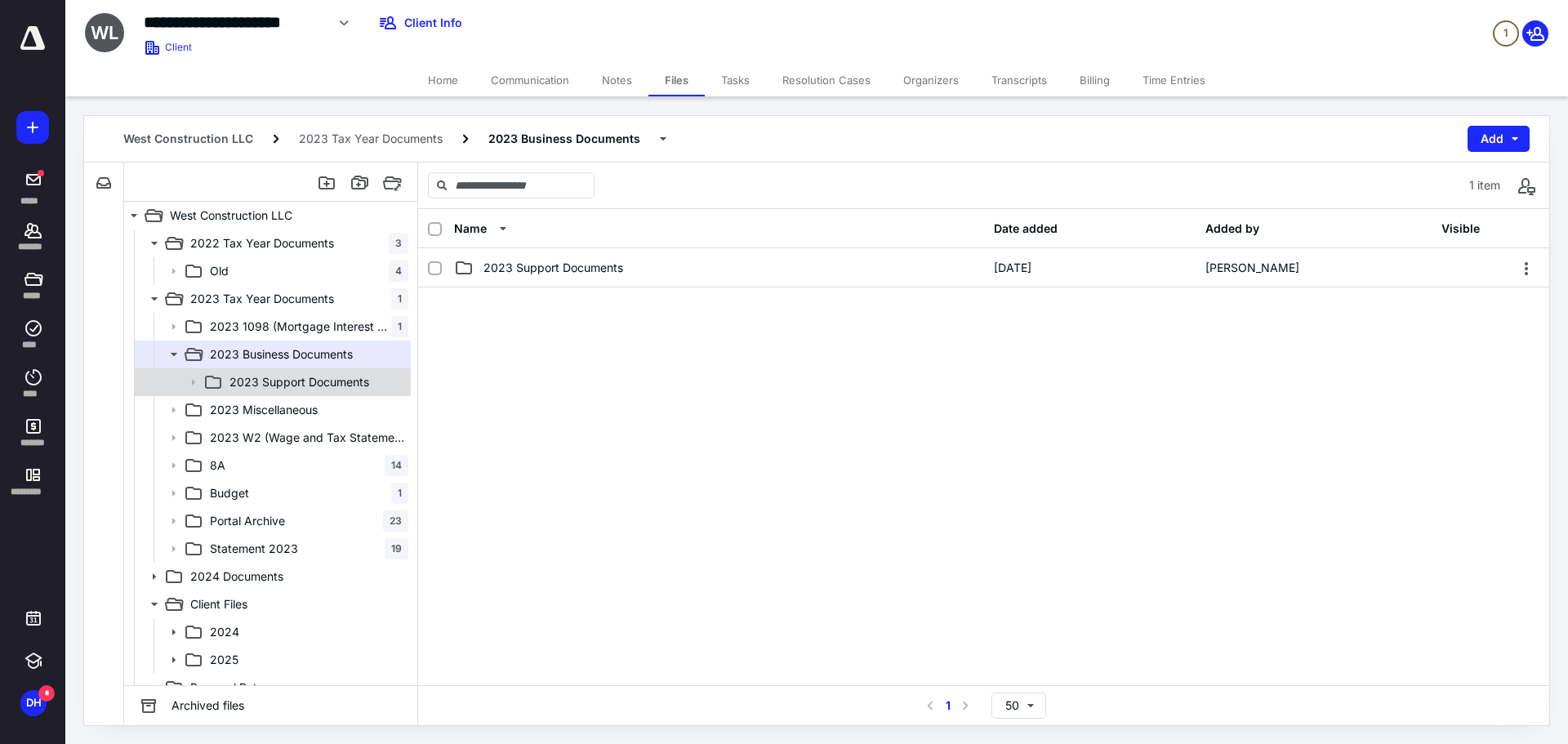click 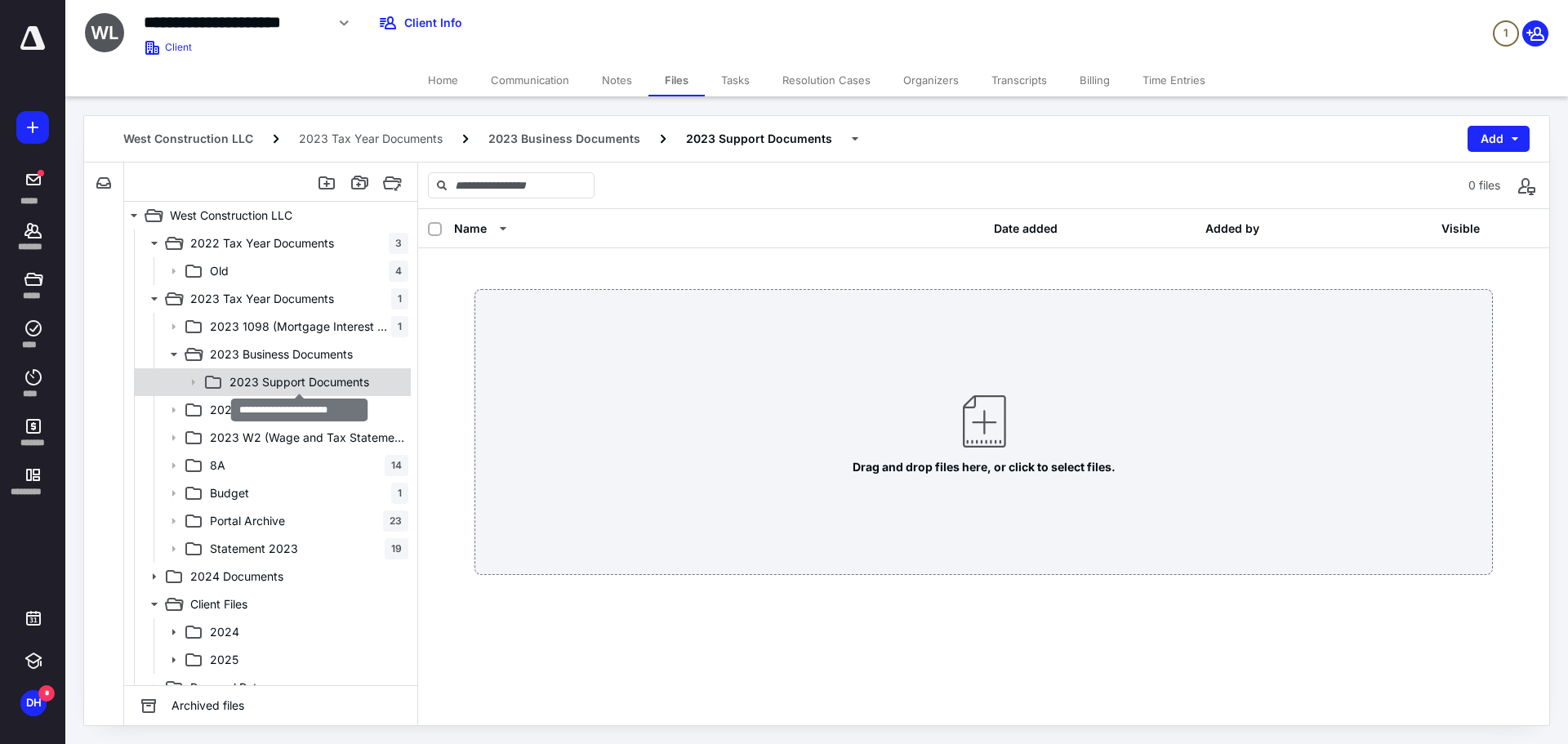 click on "2023 Support Documents" at bounding box center (299, 382) 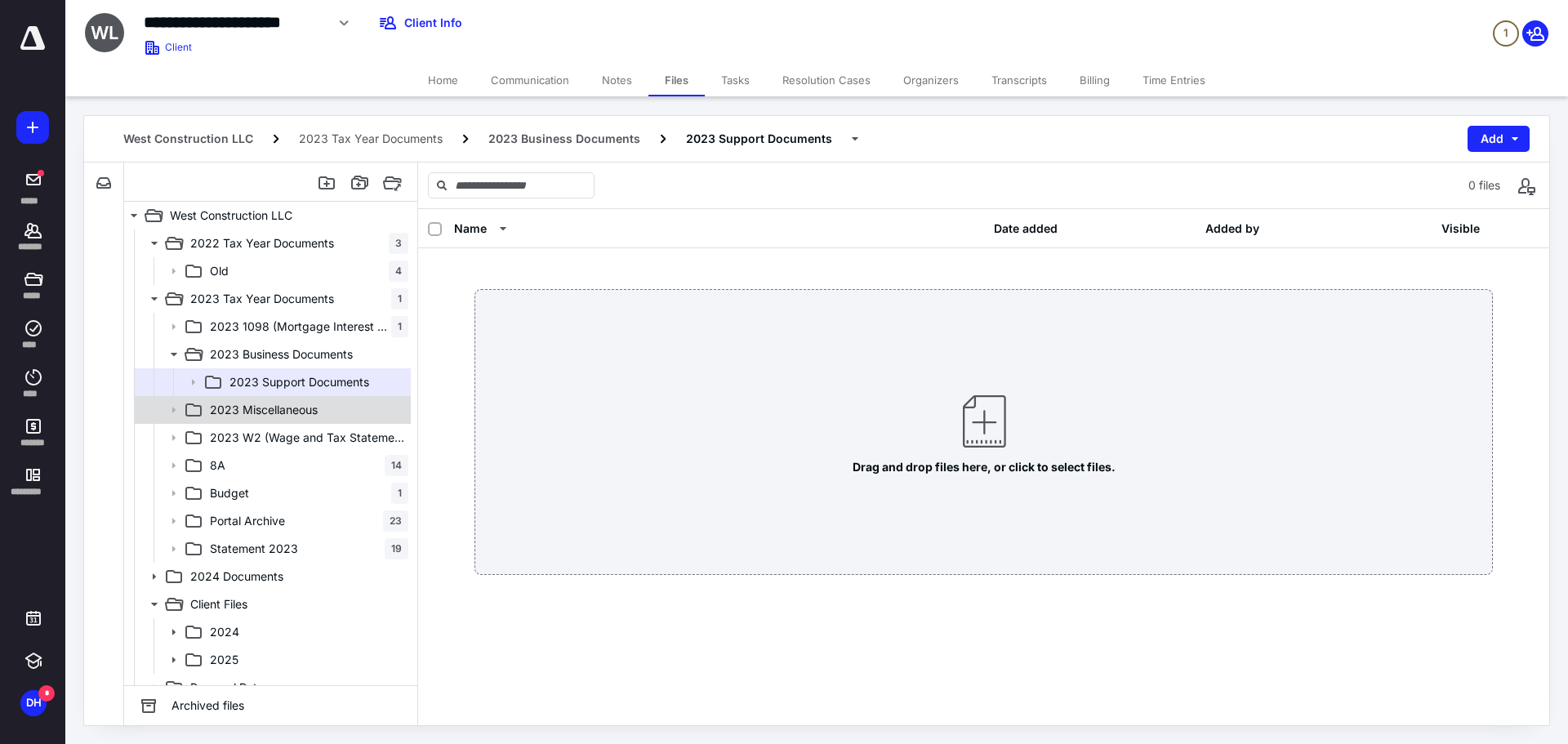 click on "2023 Miscellaneous" at bounding box center [264, 410] 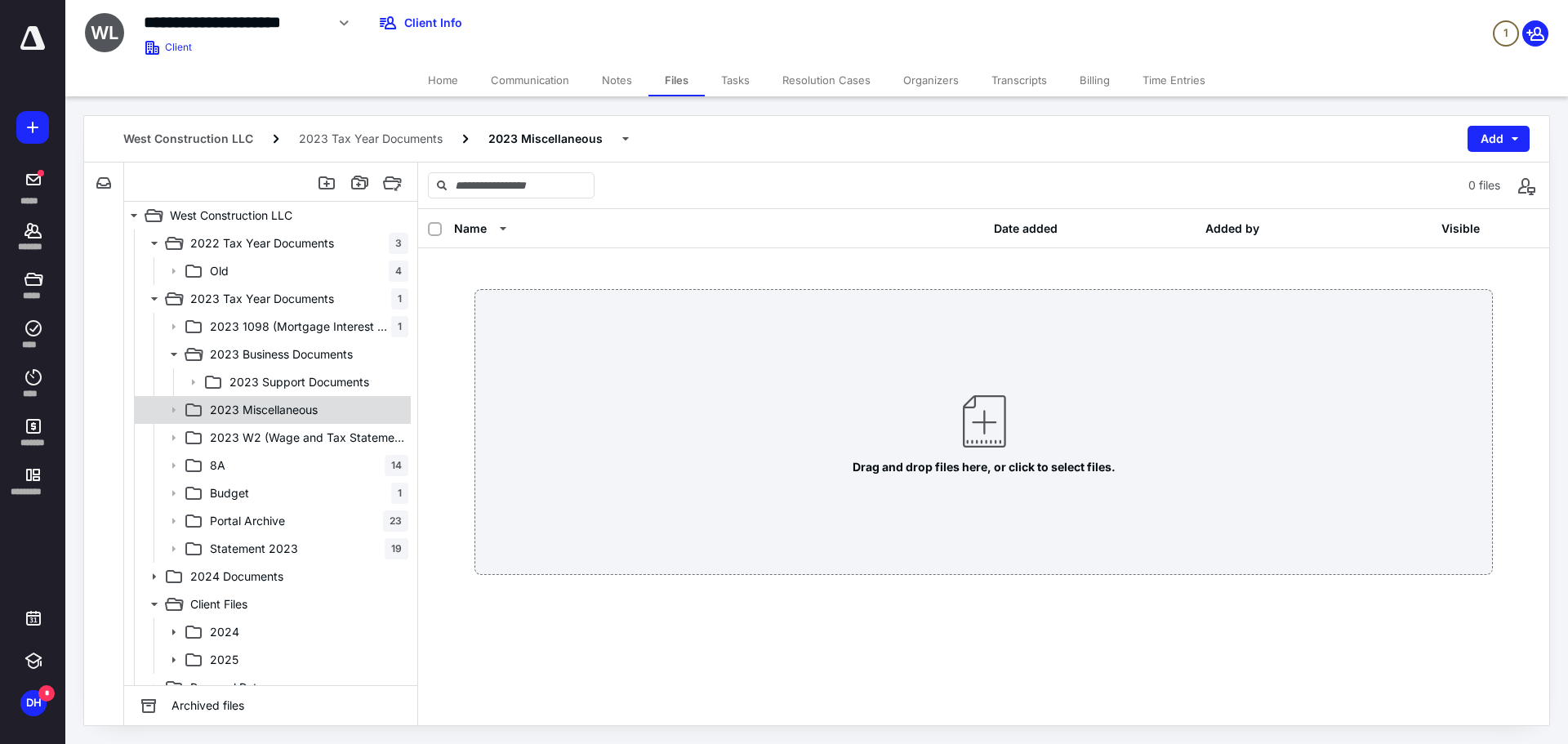 click 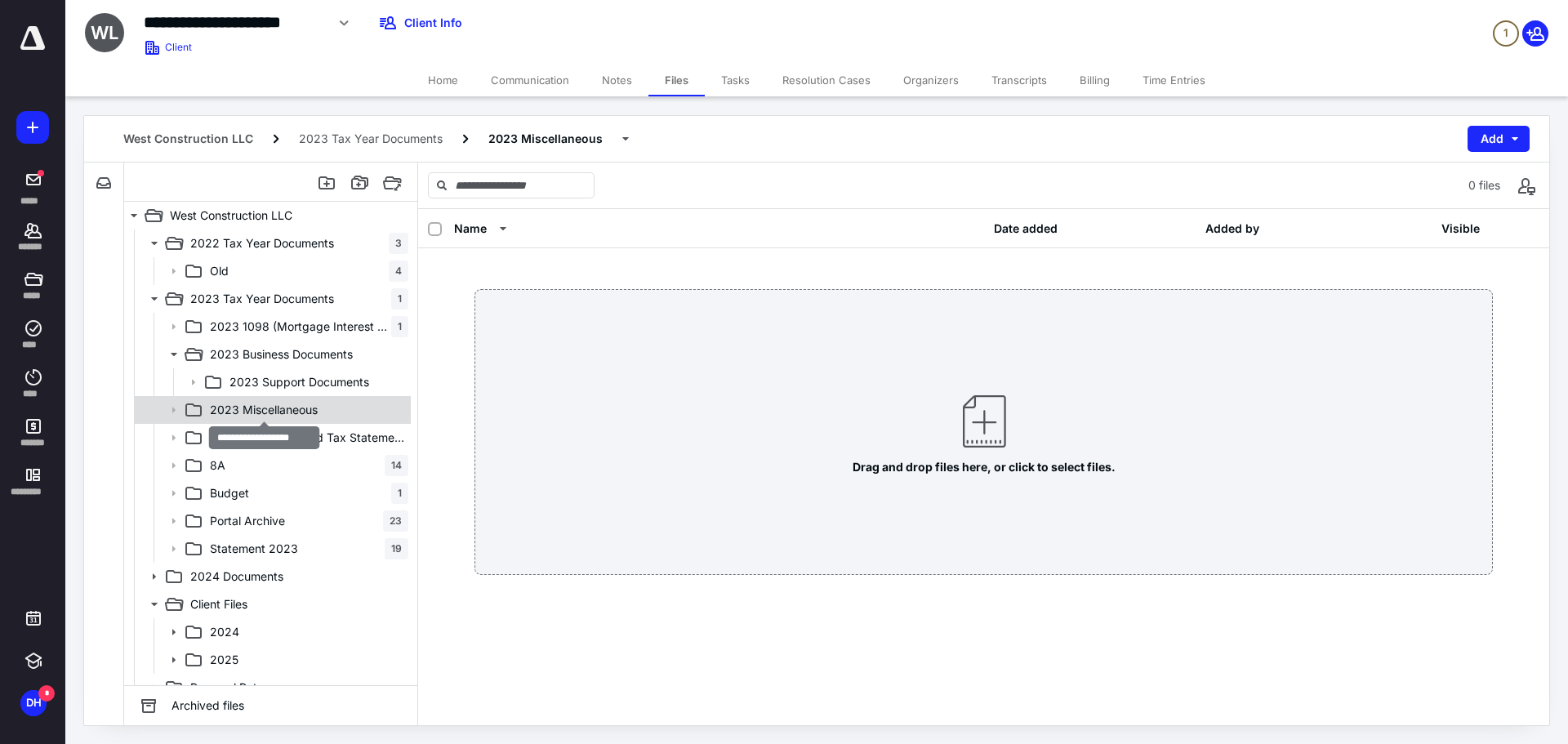 click on "2023 Miscellaneous" at bounding box center (264, 410) 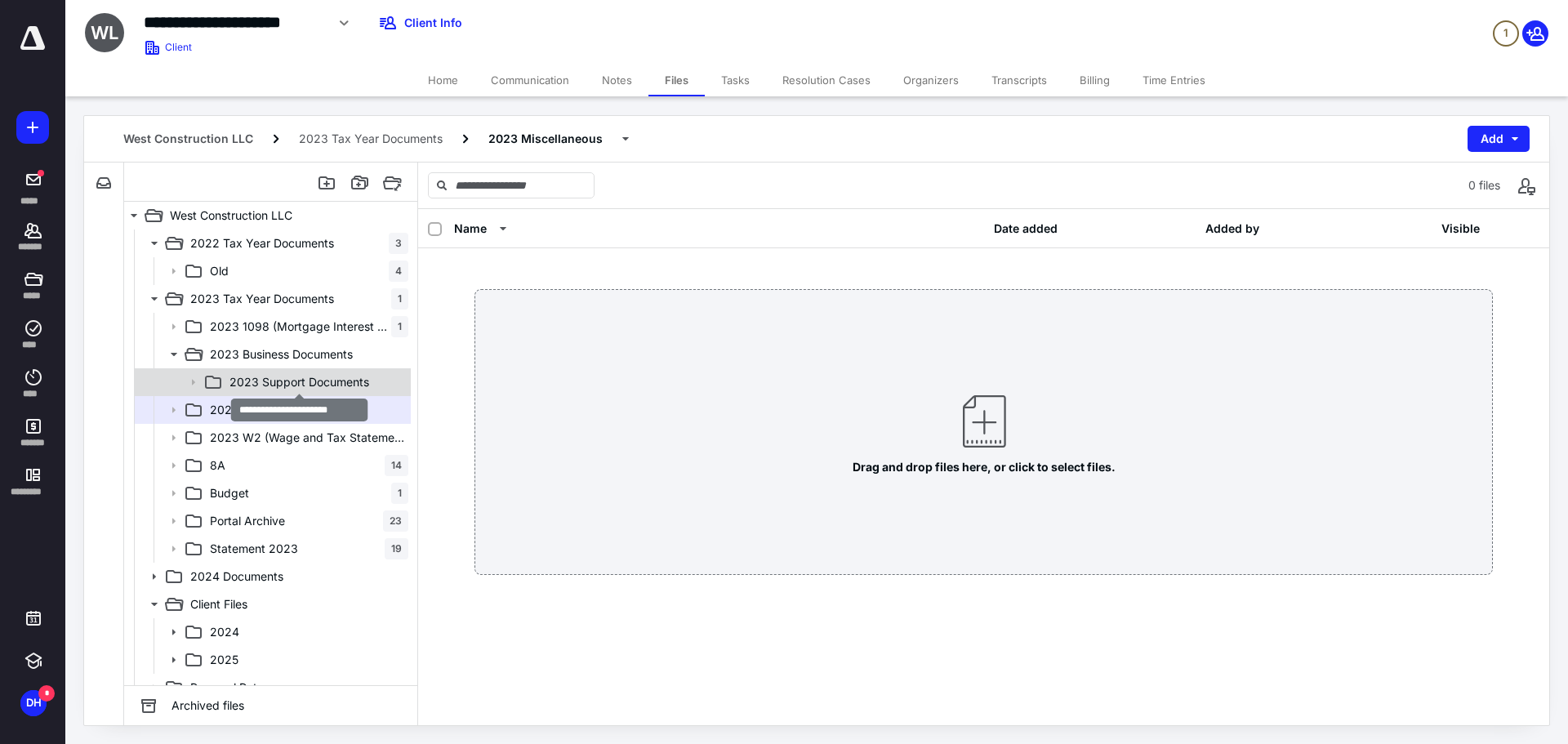 click on "2023 Support Documents" at bounding box center [299, 382] 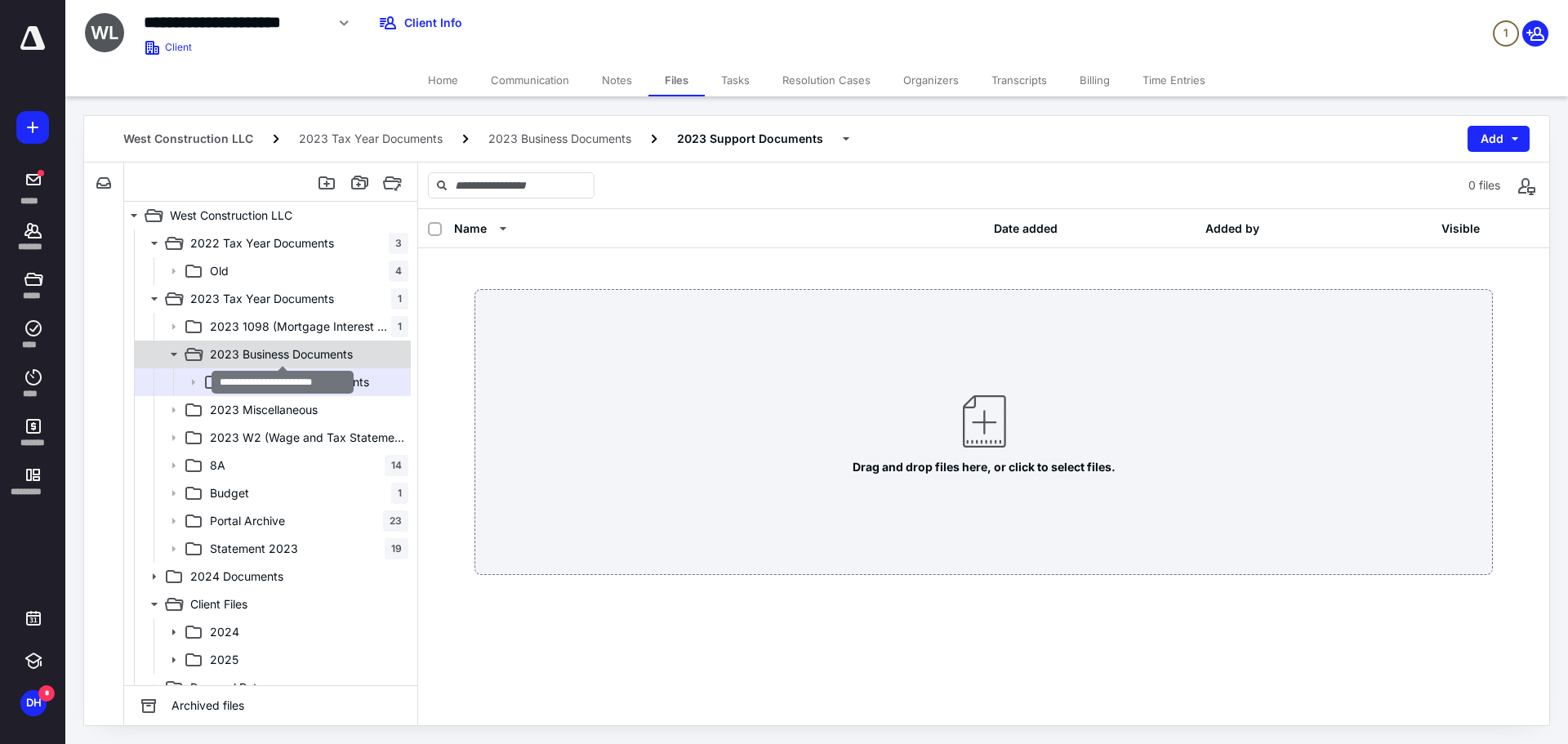 click on "2023 Business Documents" at bounding box center [281, 354] 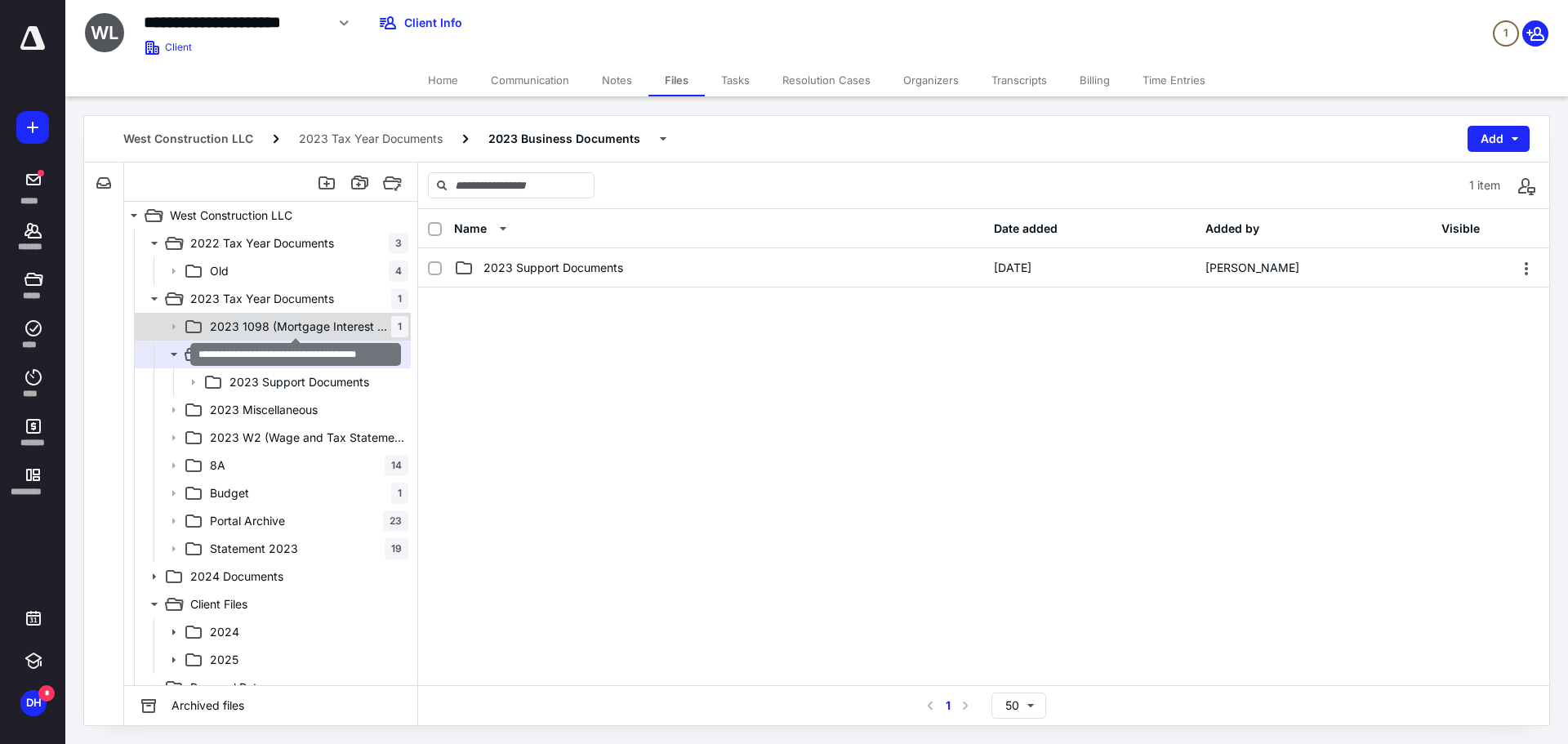 click on "2023 1098 (Mortgage Interest Statement)" at bounding box center (301, 327) 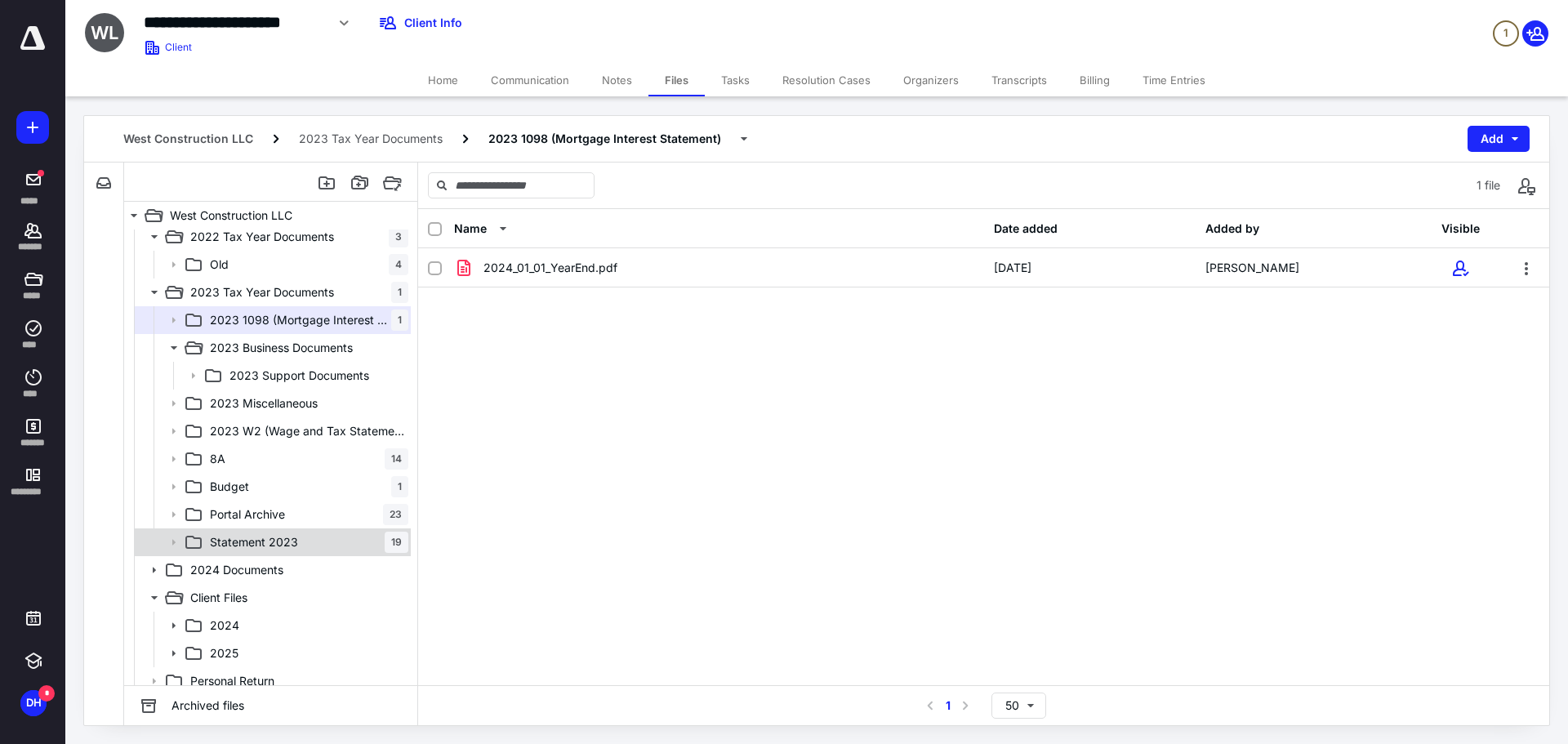 scroll, scrollTop: 0, scrollLeft: 0, axis: both 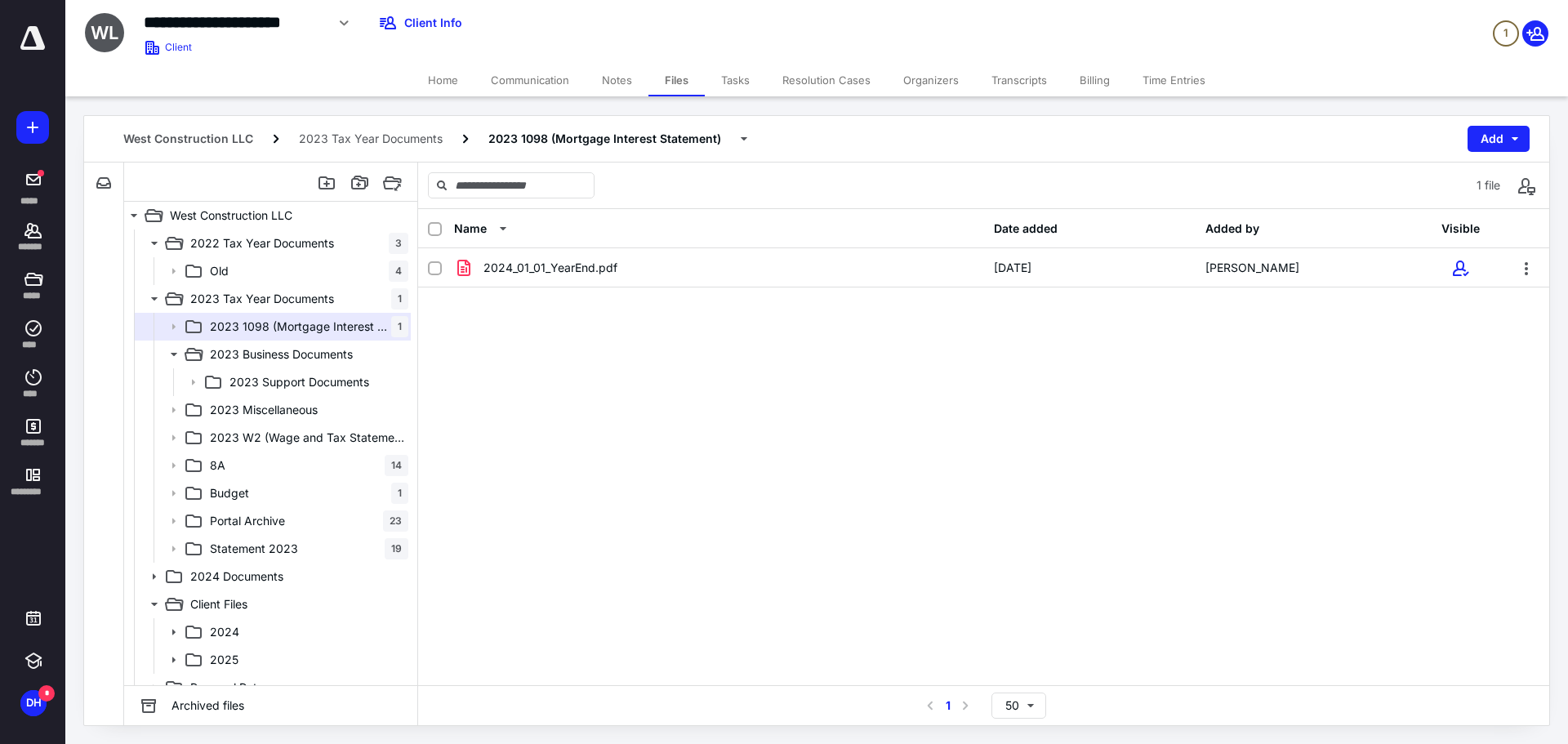 click on "Notes" at bounding box center [617, 80] 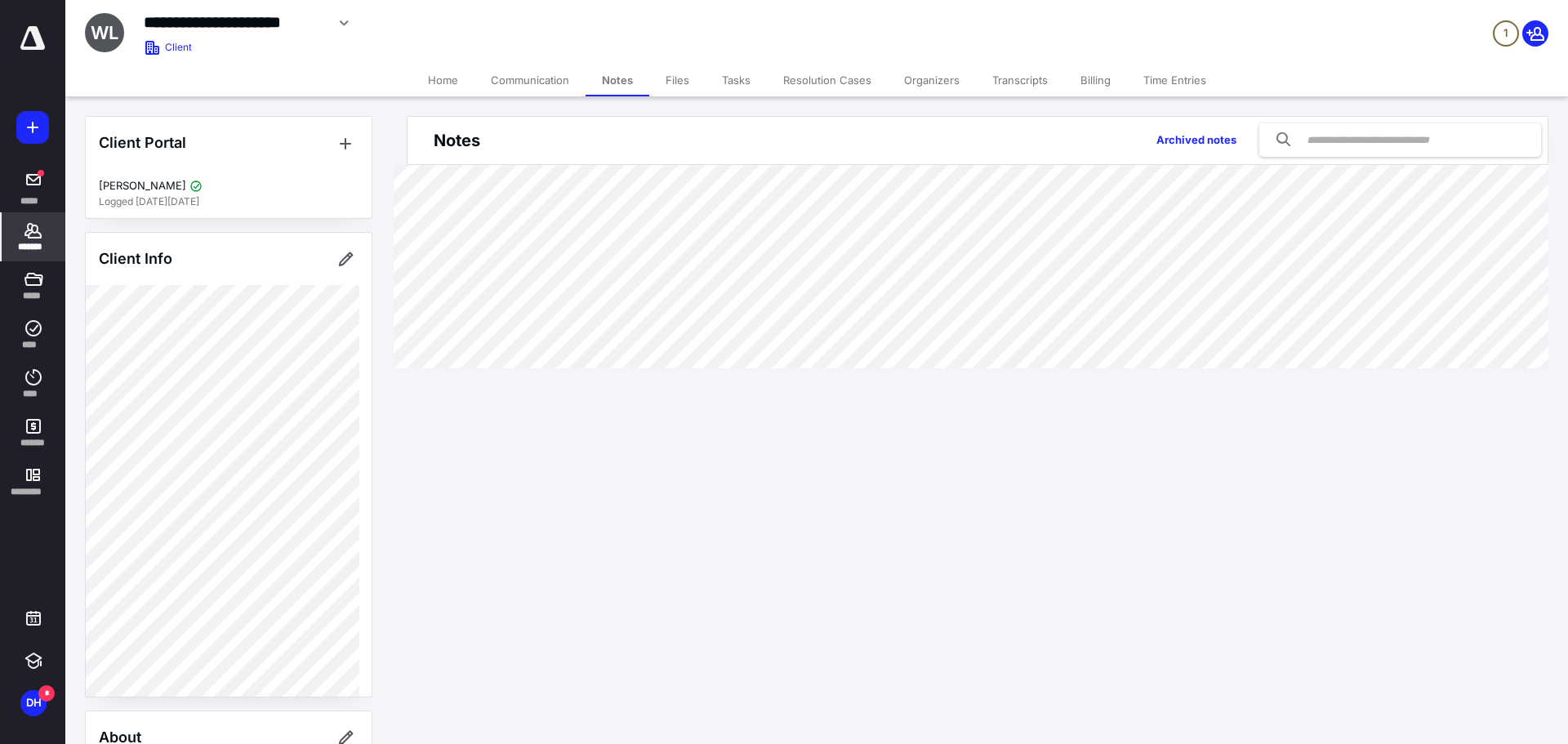 click on "Files" at bounding box center [677, 80] 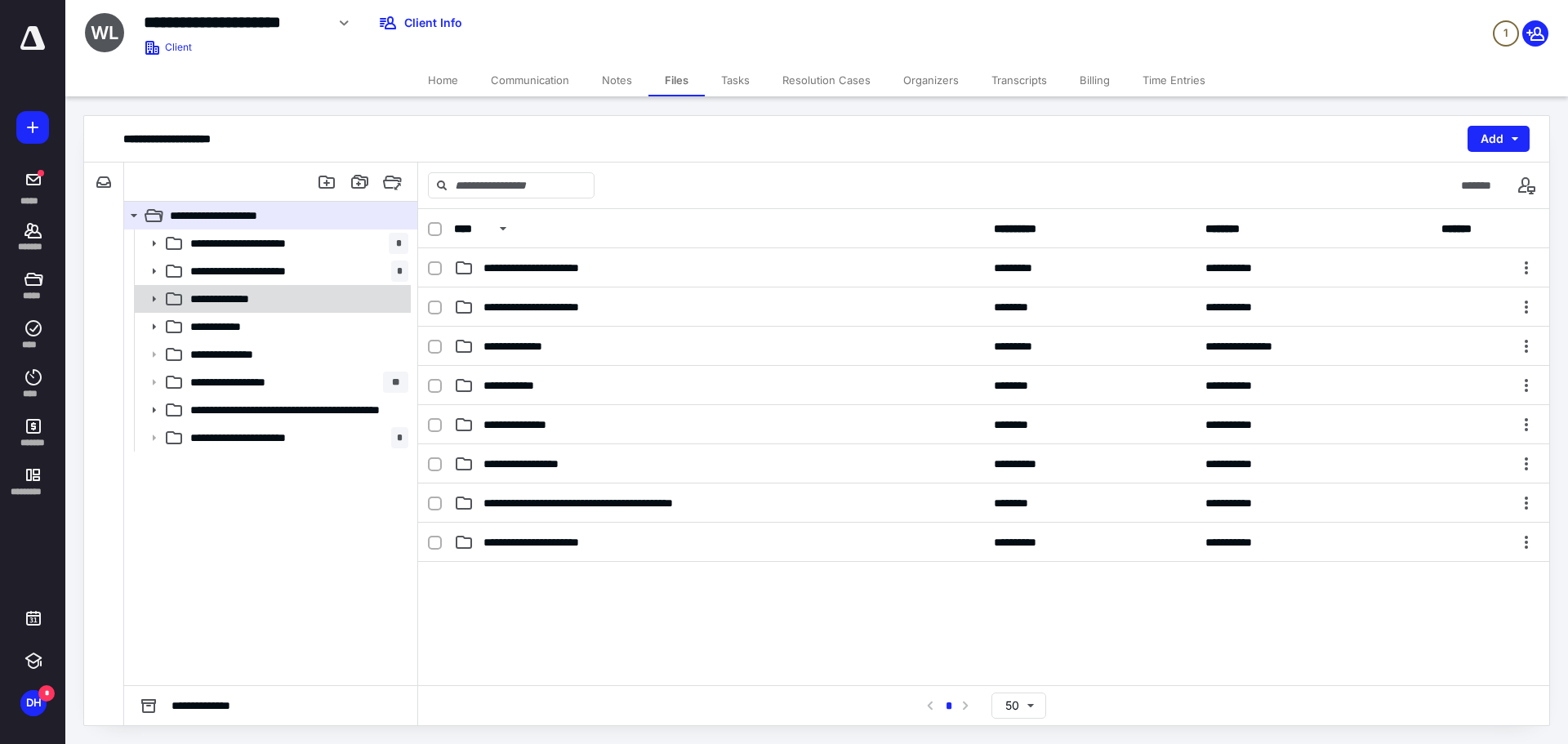 click 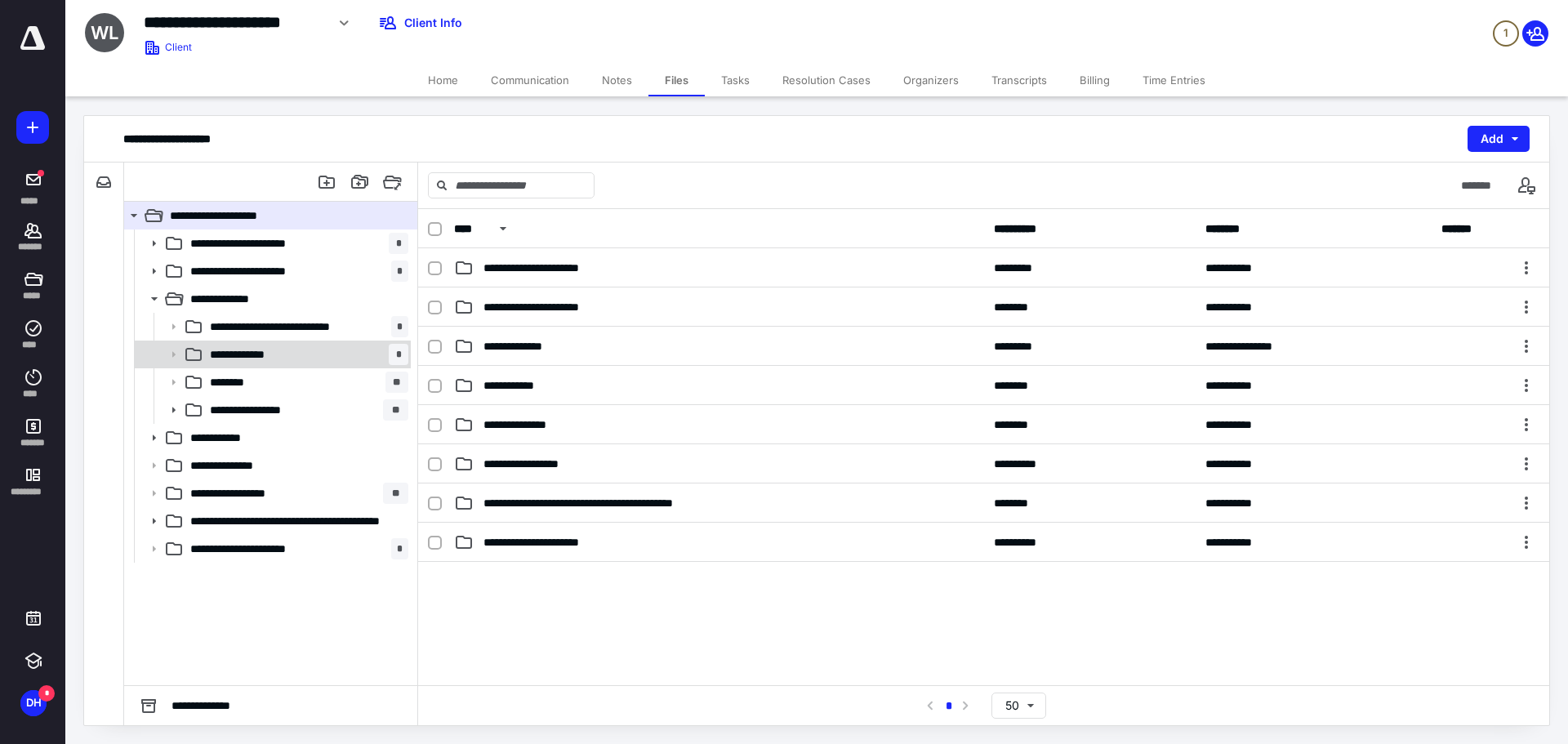 click 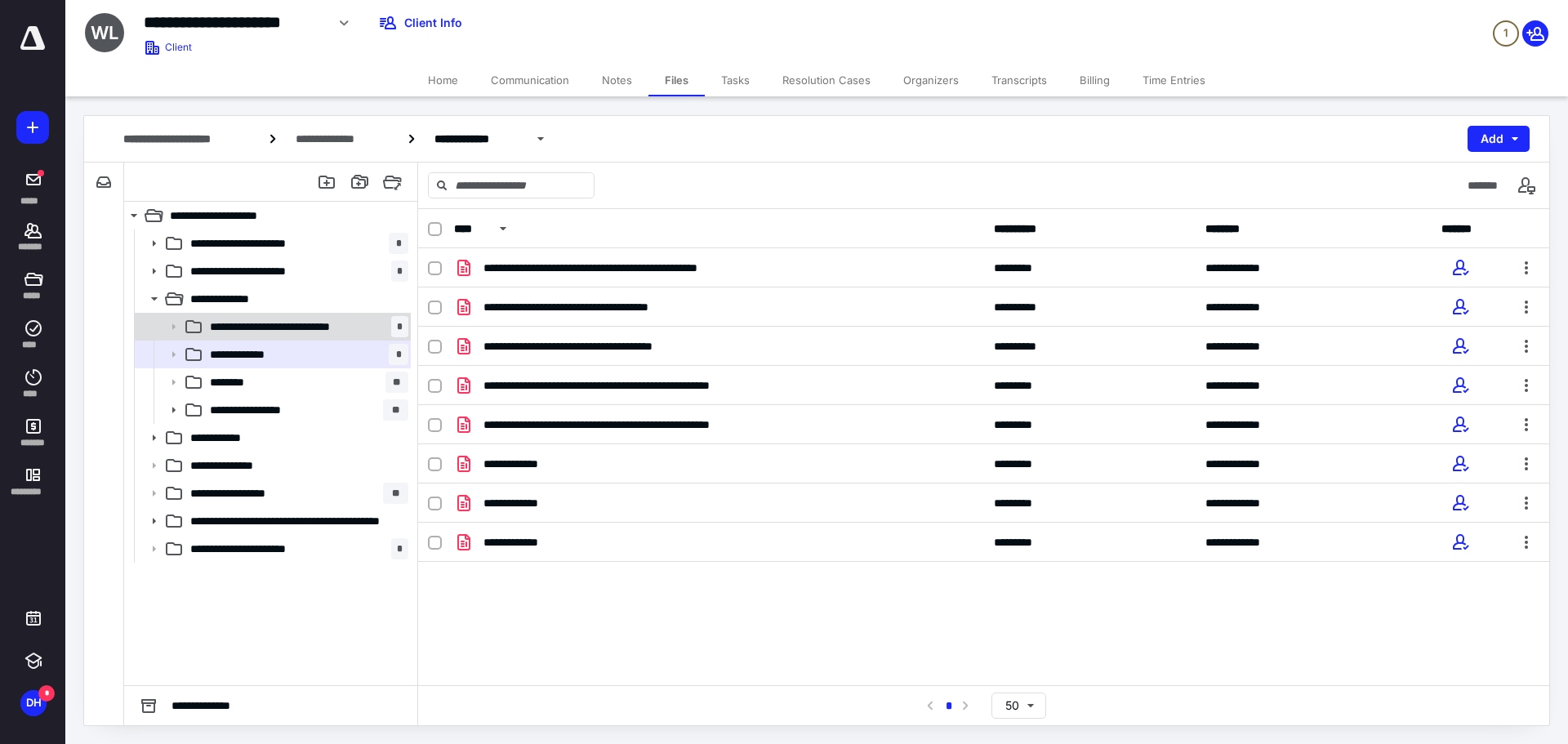 click 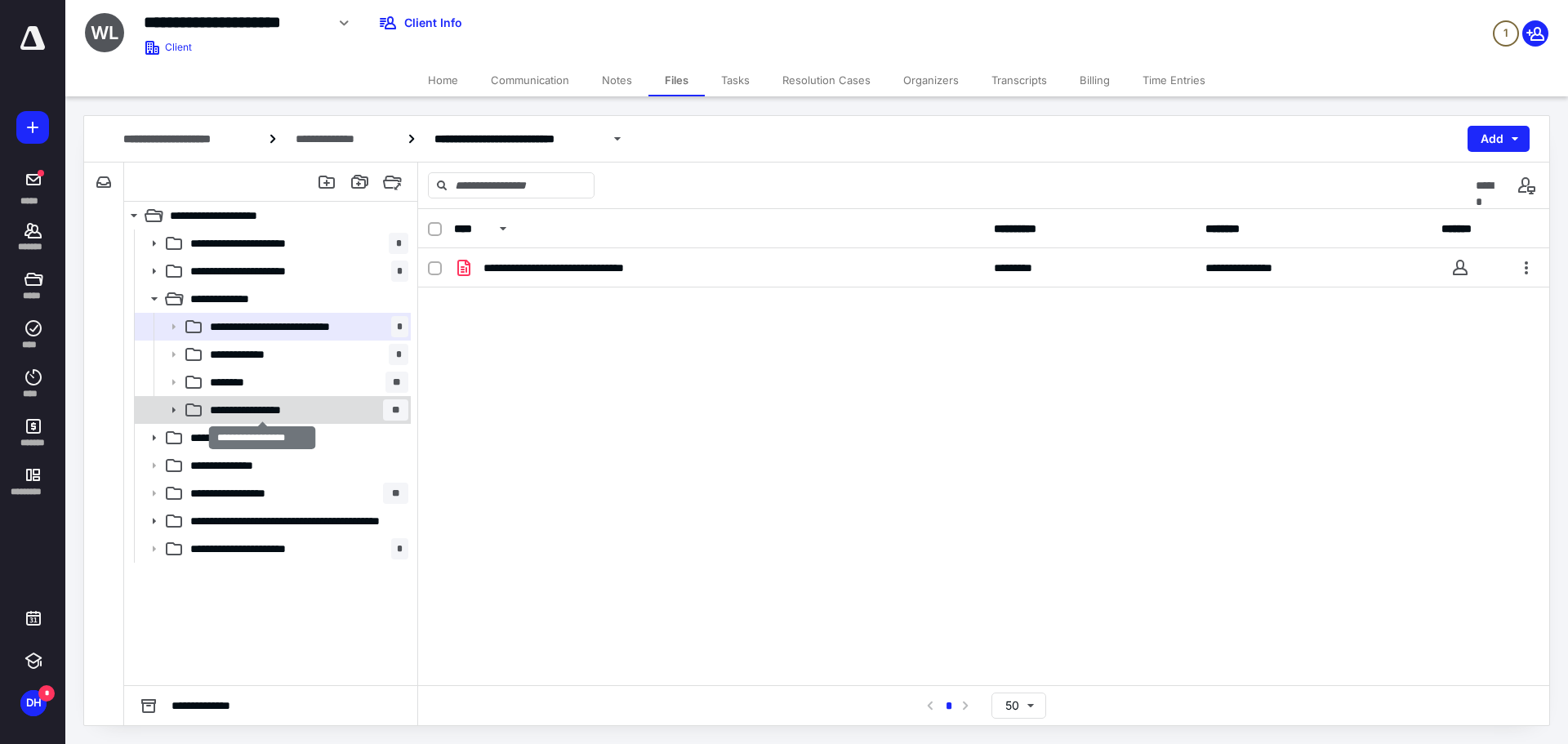 click on "**********" at bounding box center (262, 410) 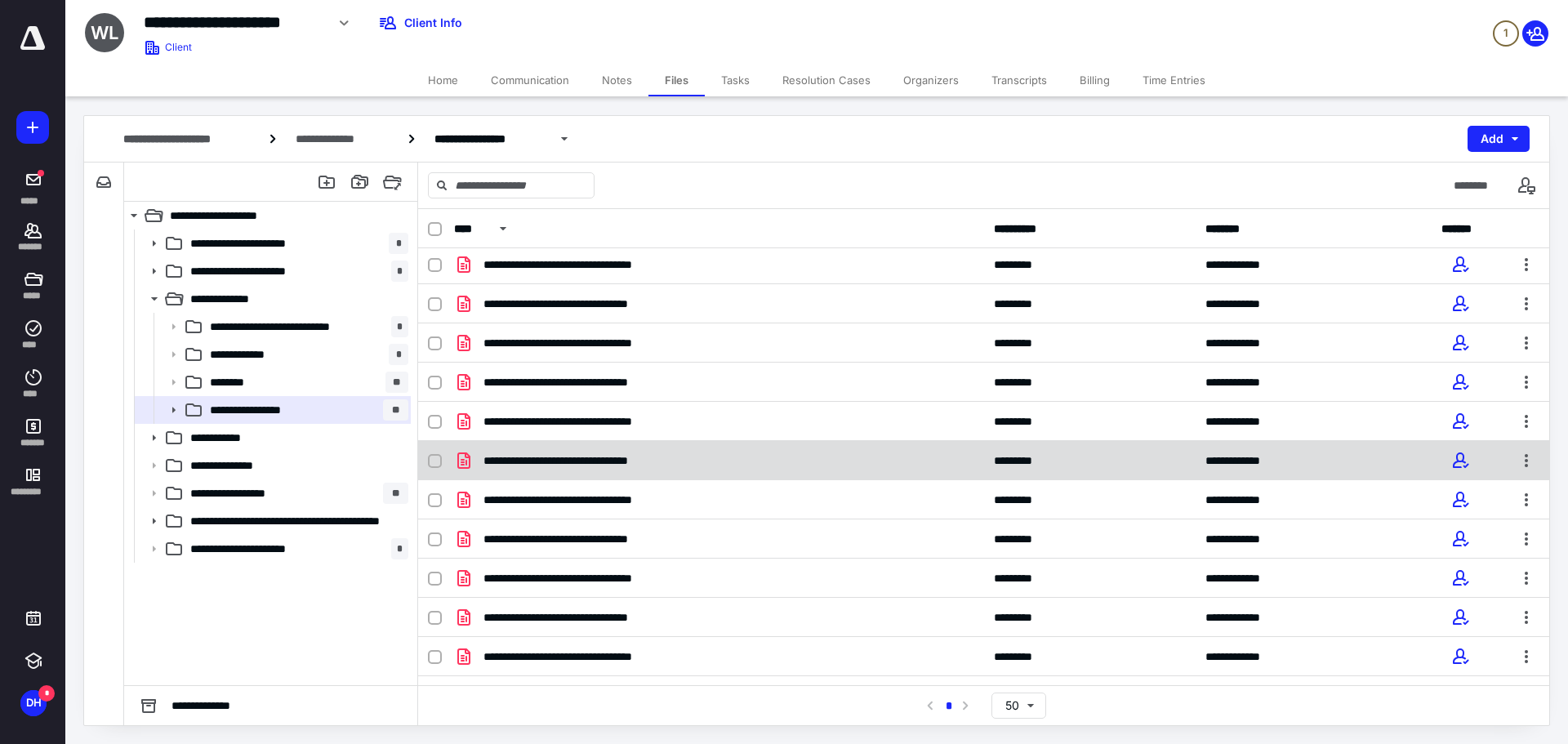 scroll, scrollTop: 0, scrollLeft: 0, axis: both 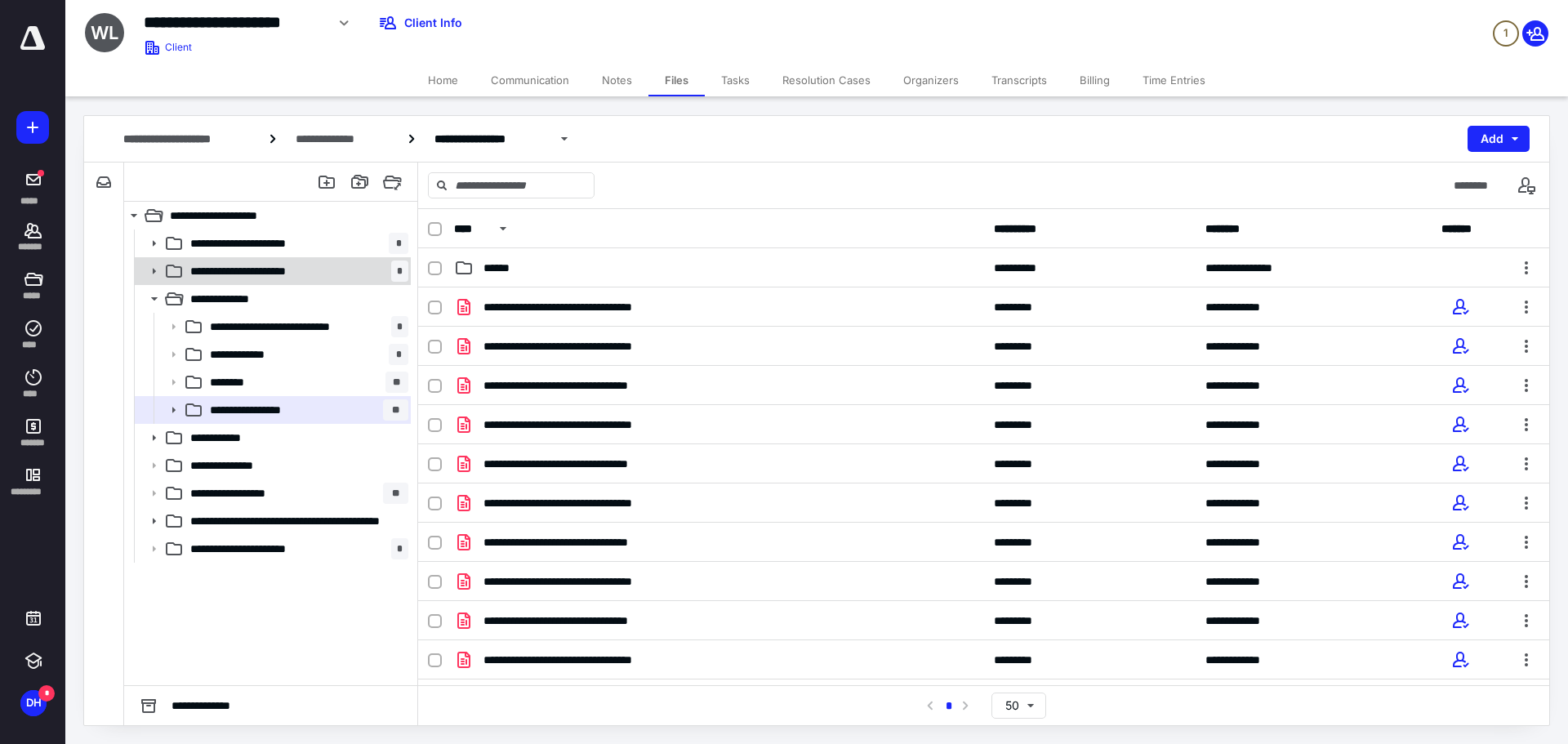 click 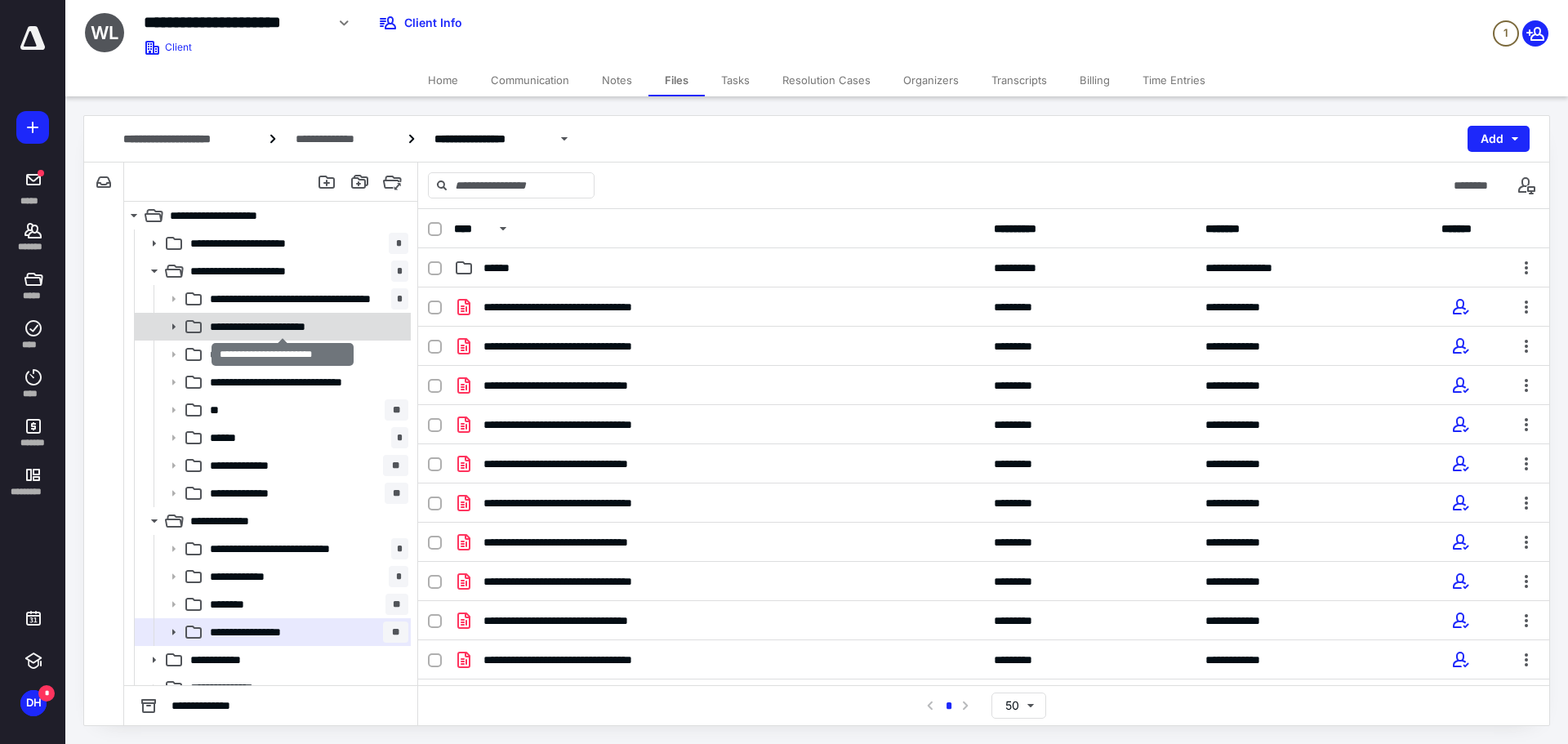 click on "**********" at bounding box center [282, 327] 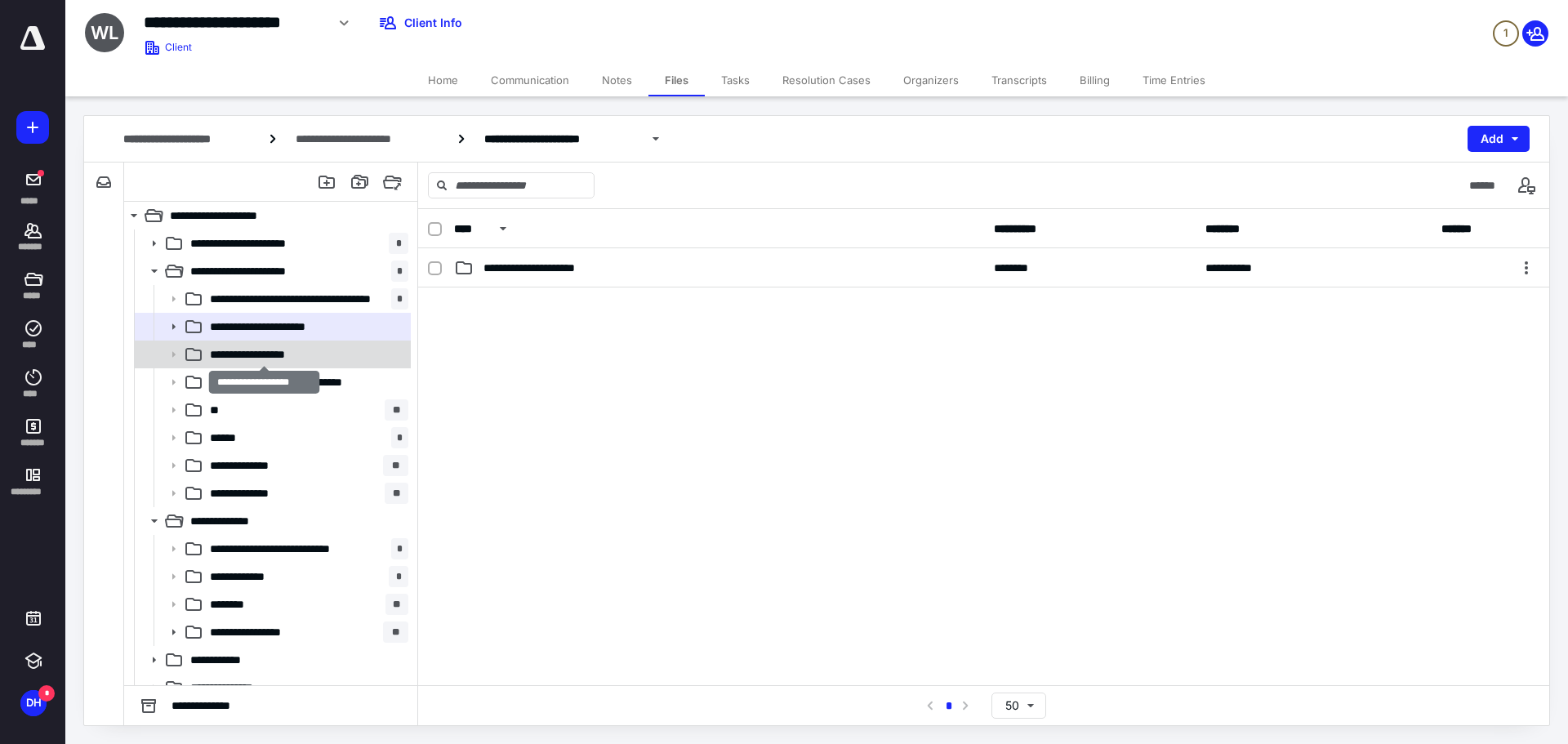 click on "**********" at bounding box center (264, 354) 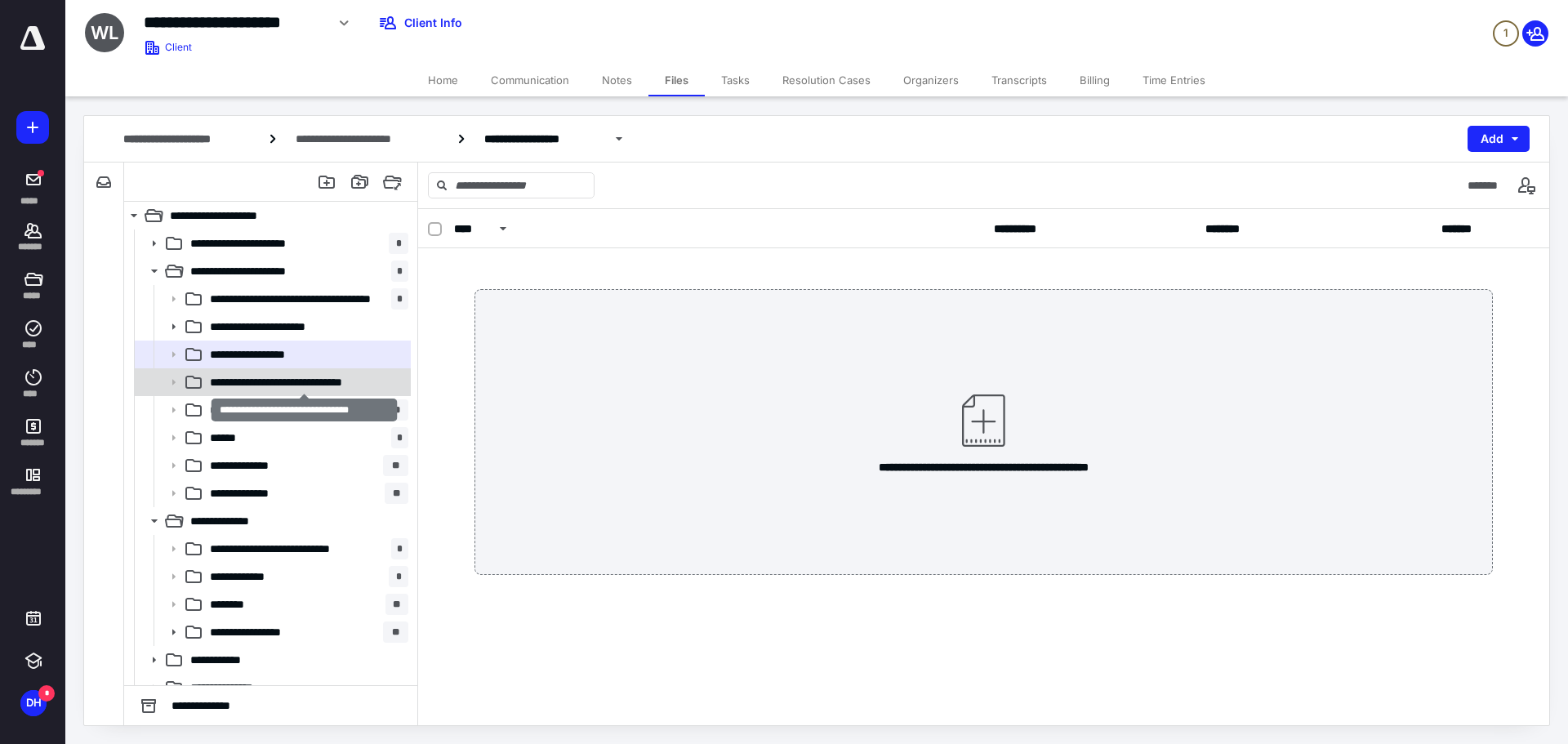 click on "**********" at bounding box center (304, 382) 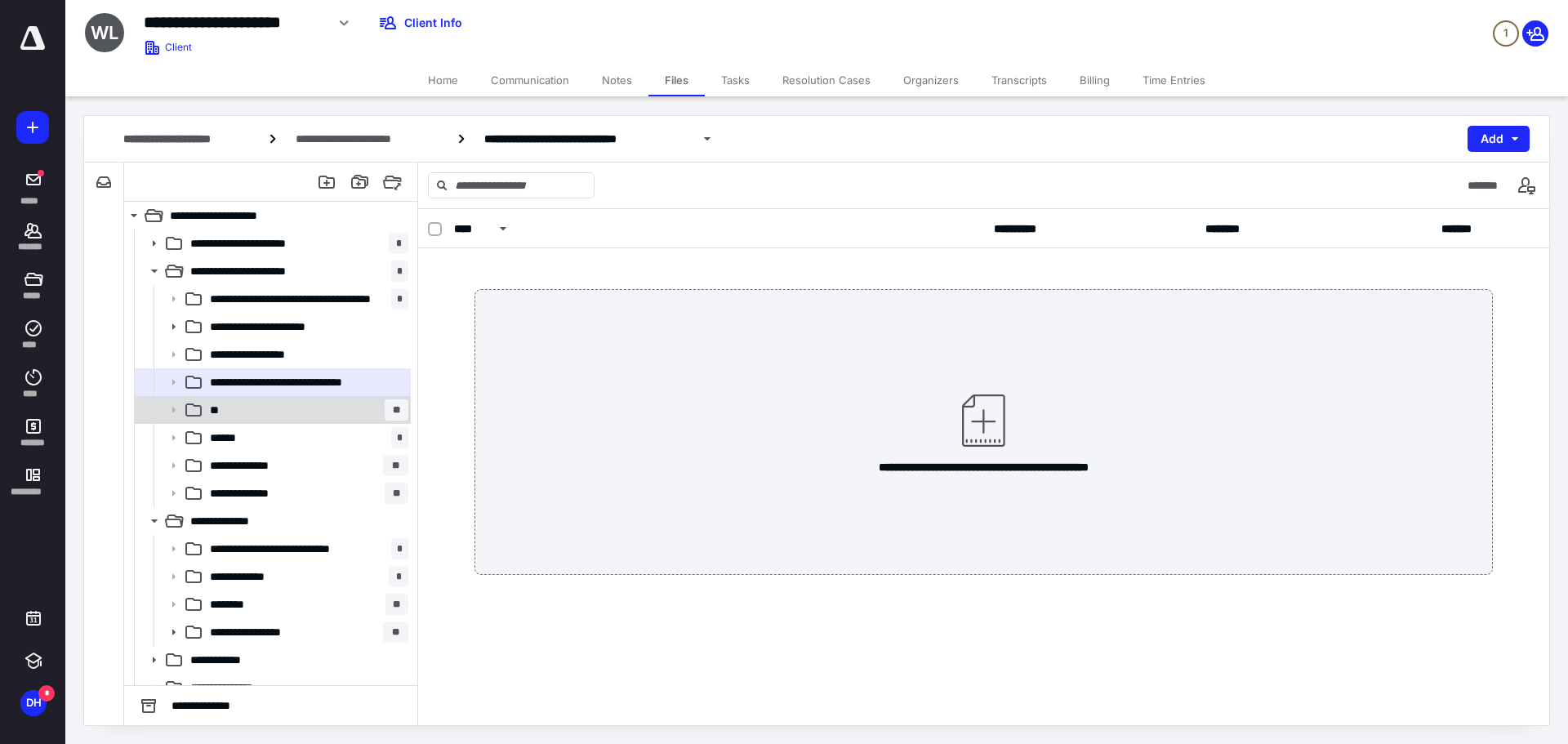 click on "**" at bounding box center [217, 410] 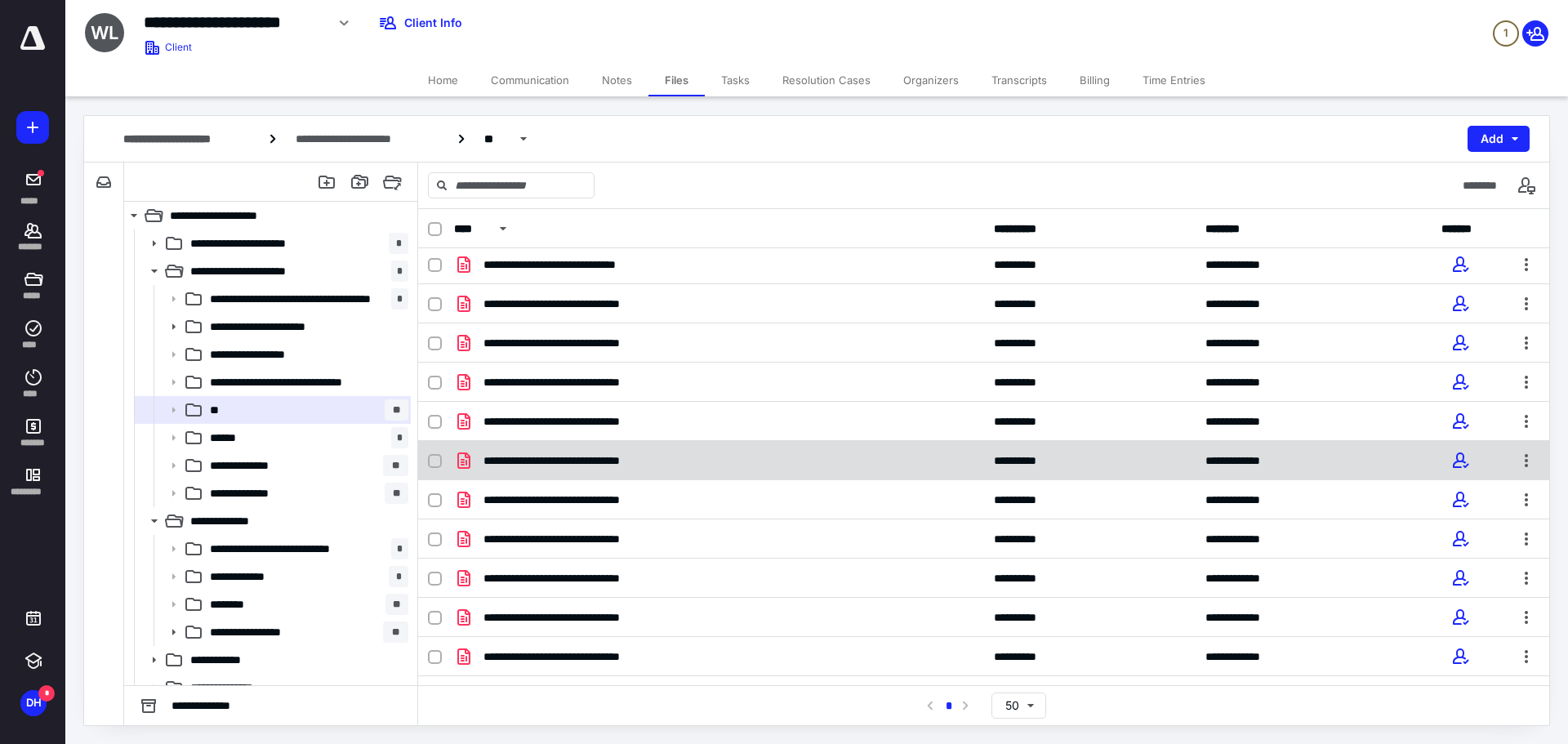 scroll, scrollTop: 112, scrollLeft: 0, axis: vertical 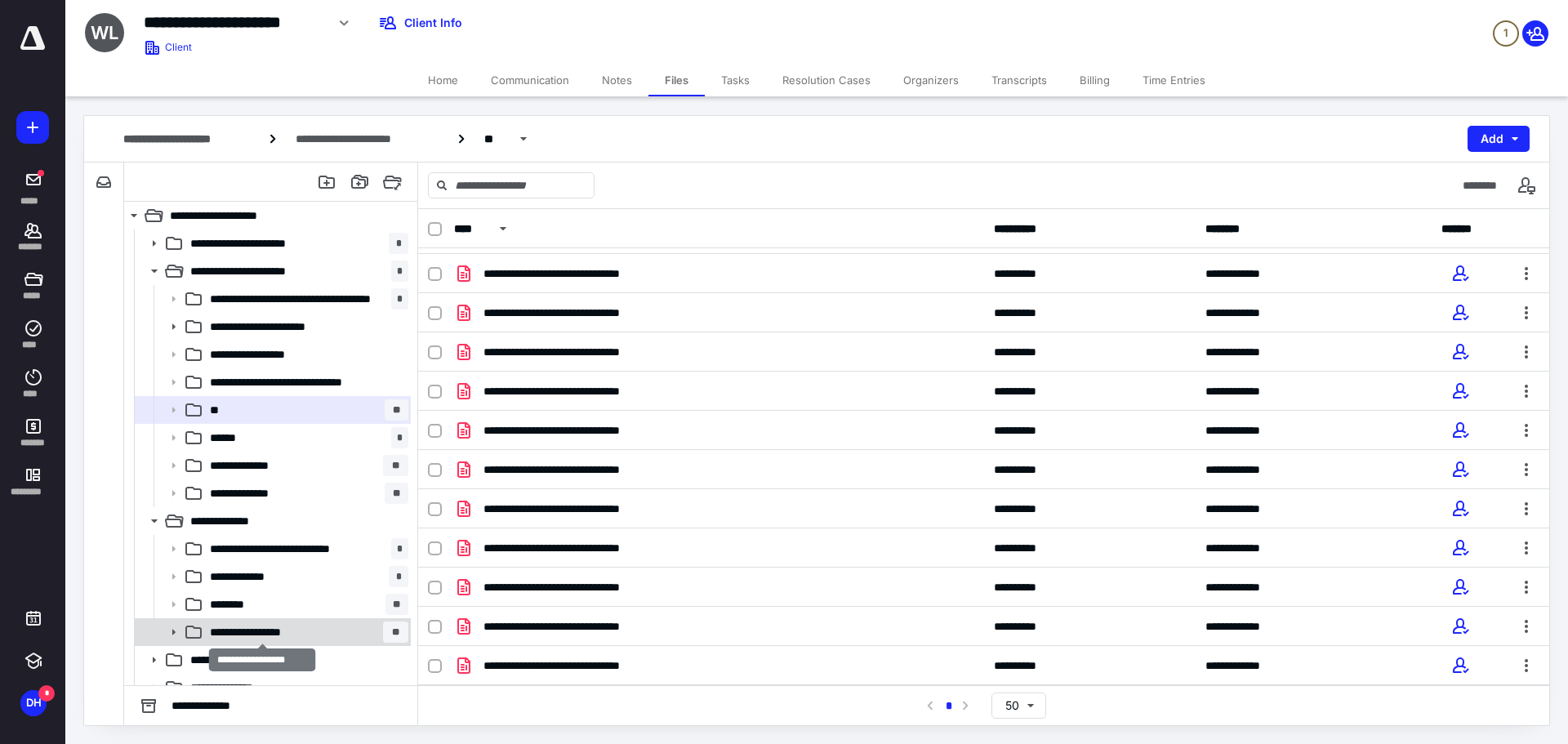 click on "**********" at bounding box center (262, 632) 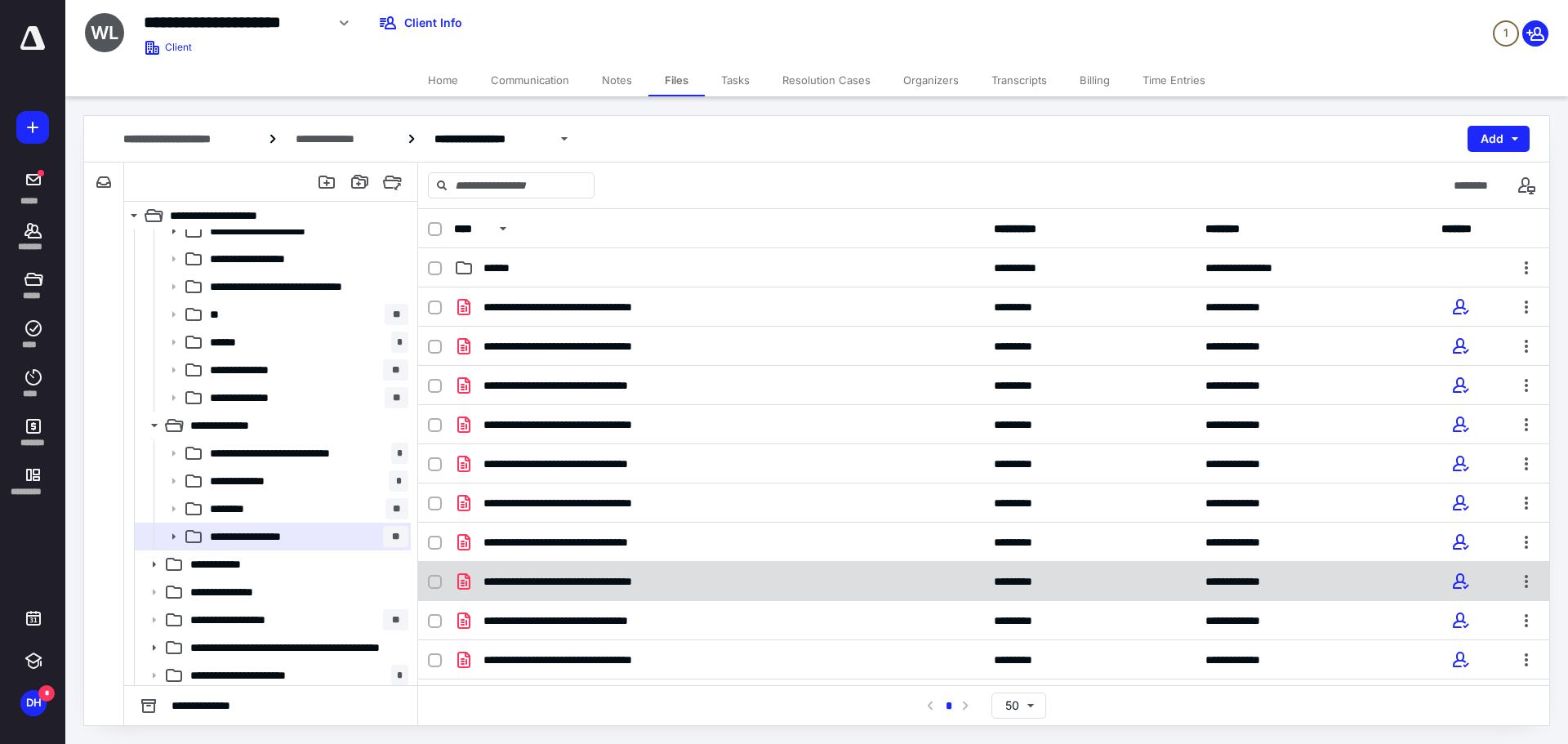 scroll, scrollTop: 100, scrollLeft: 0, axis: vertical 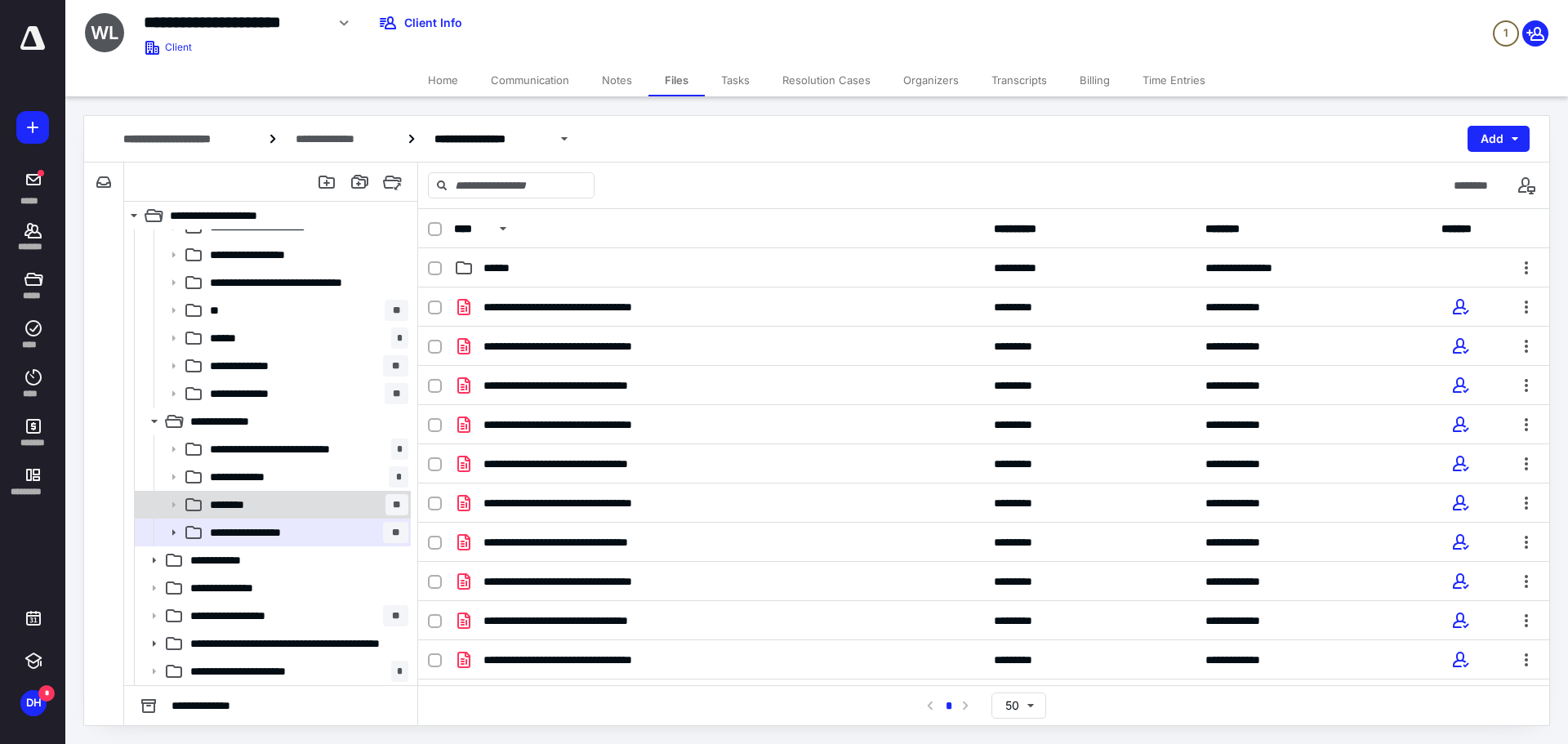 click 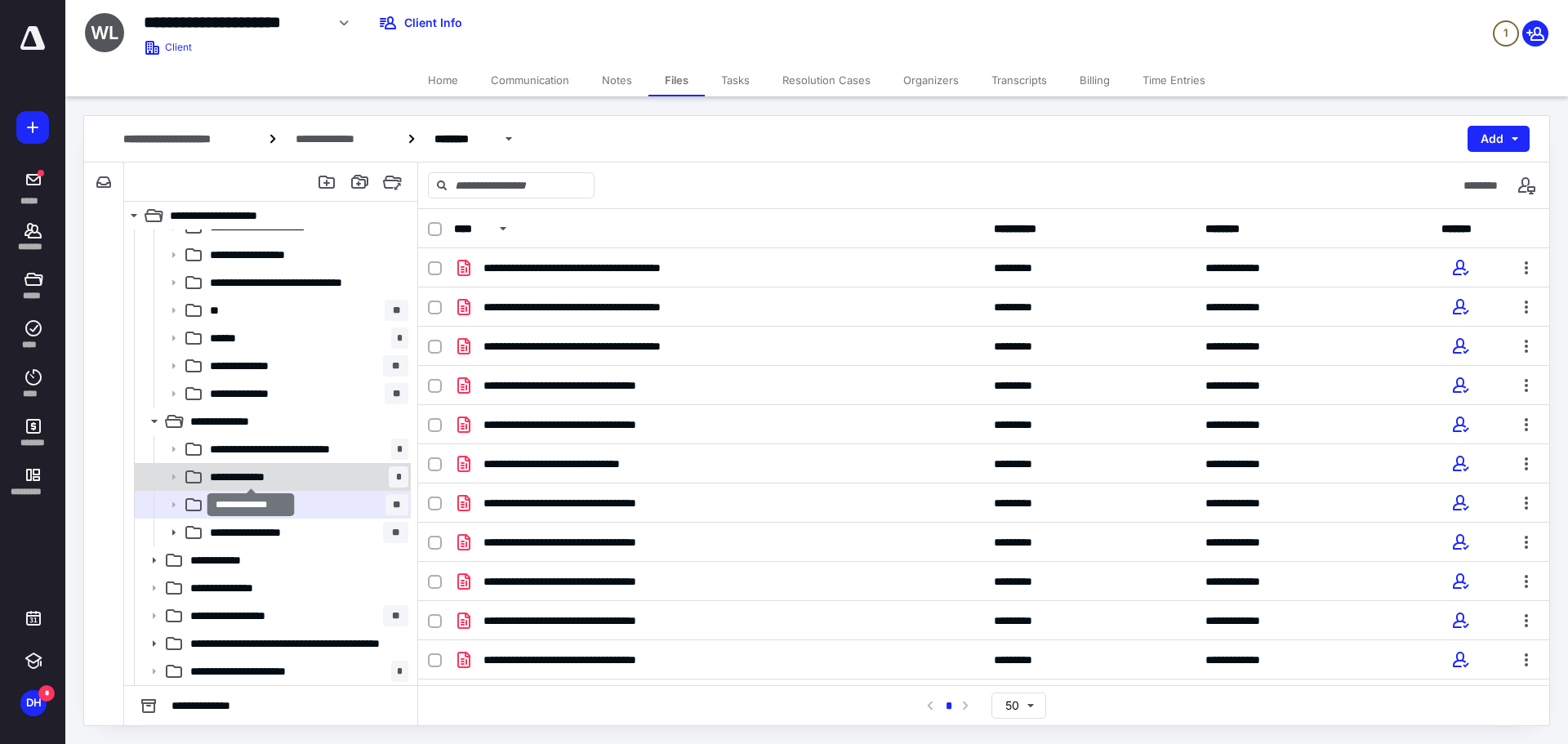 click on "**********" at bounding box center (251, 477) 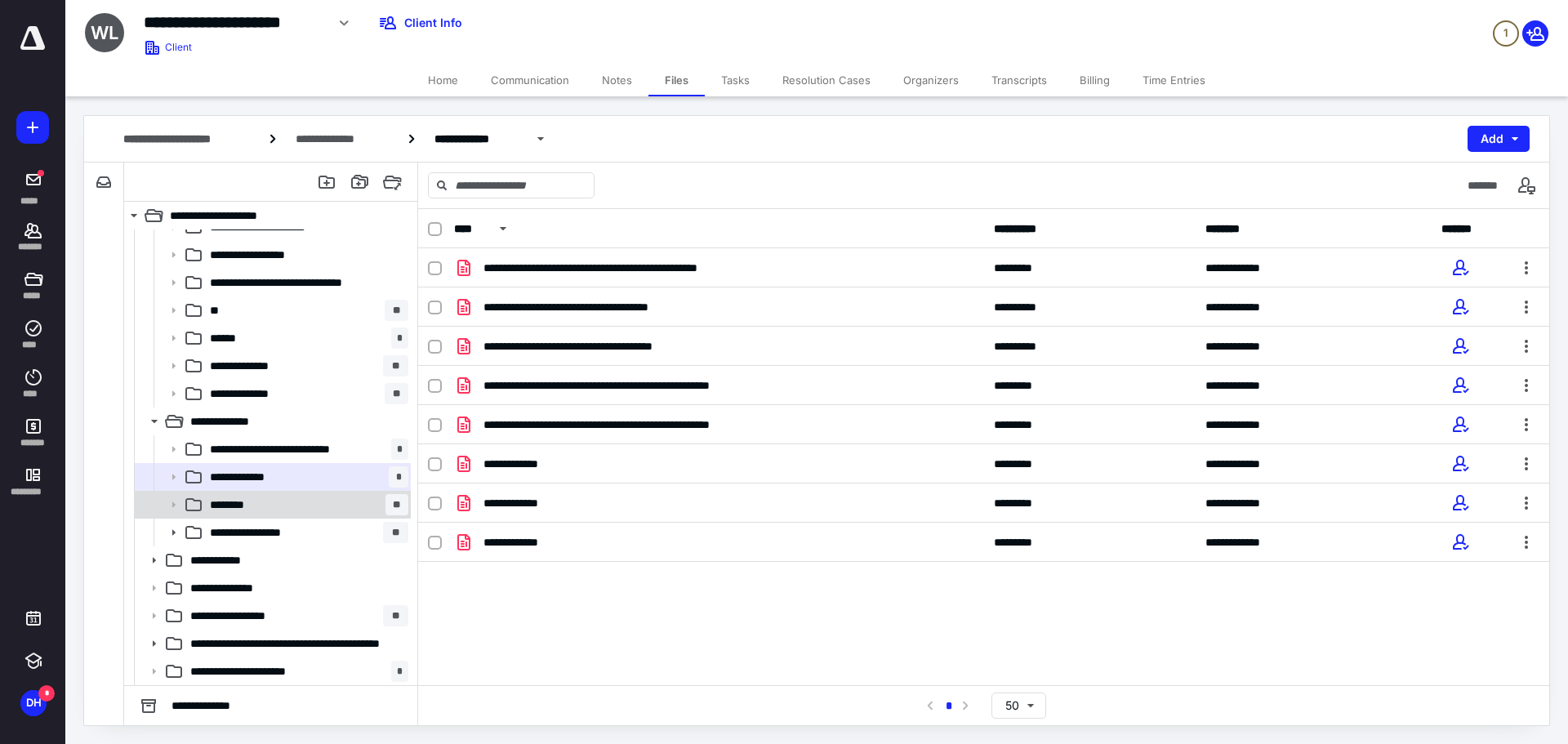 click on "********" at bounding box center (235, 505) 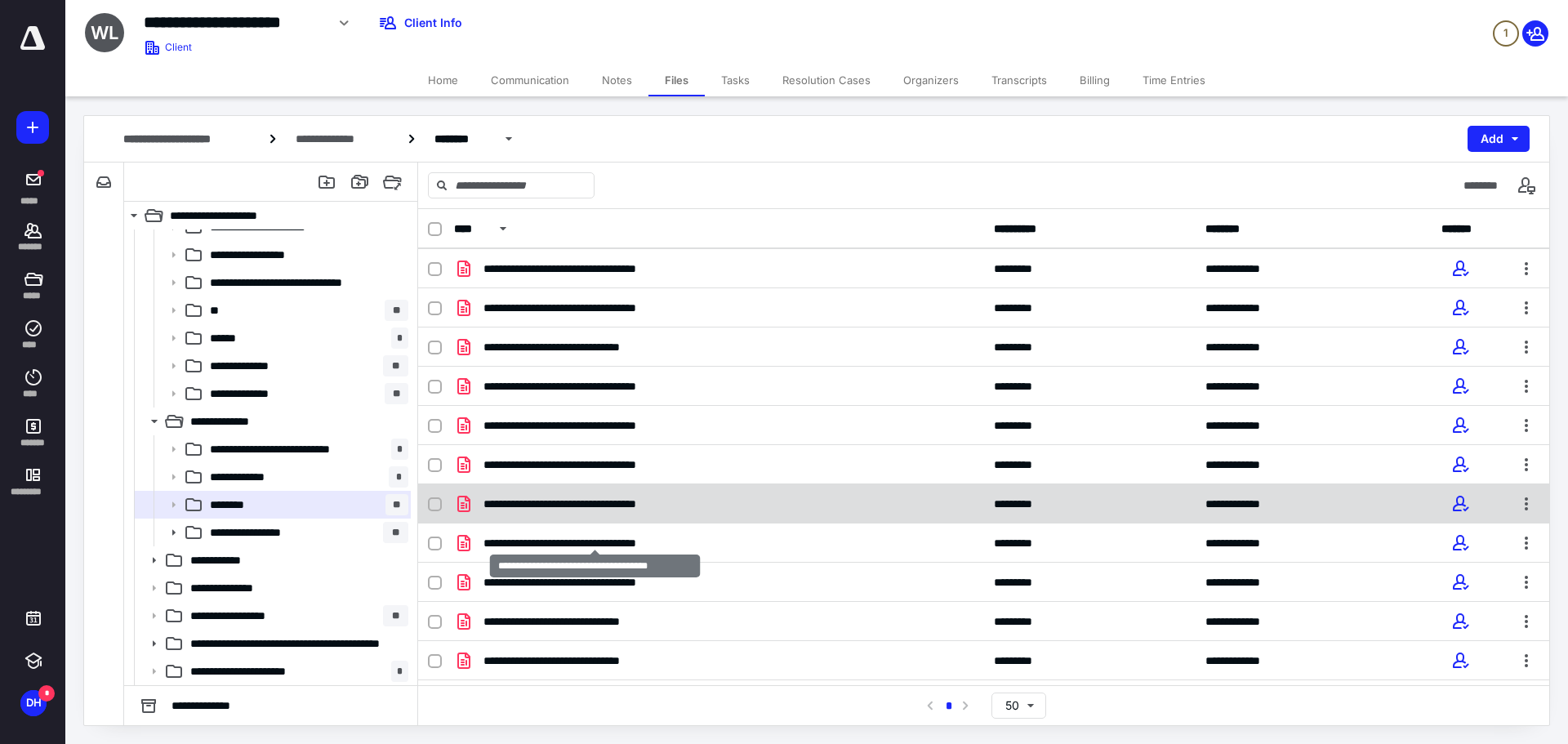 scroll, scrollTop: 151, scrollLeft: 0, axis: vertical 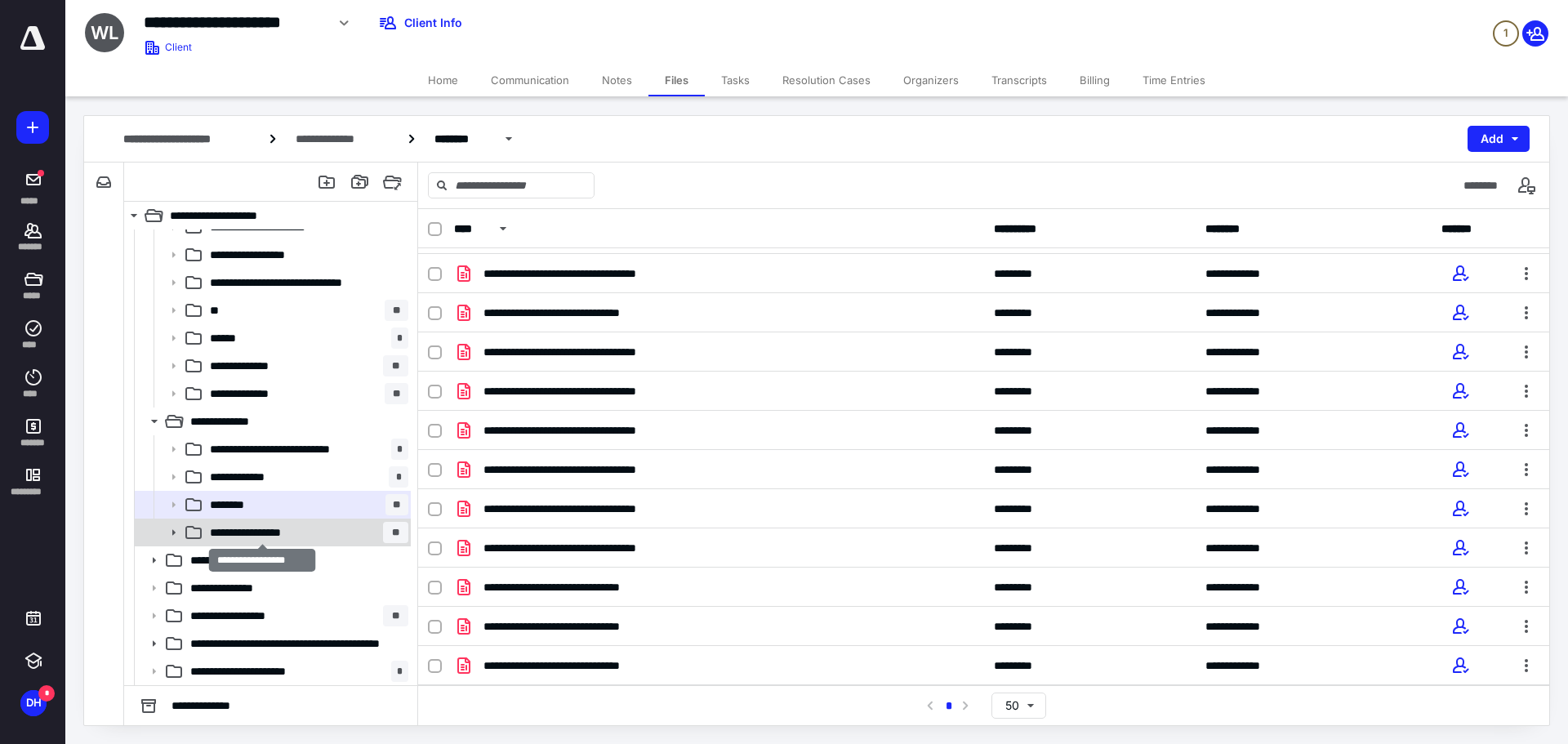 click on "**********" at bounding box center [262, 532] 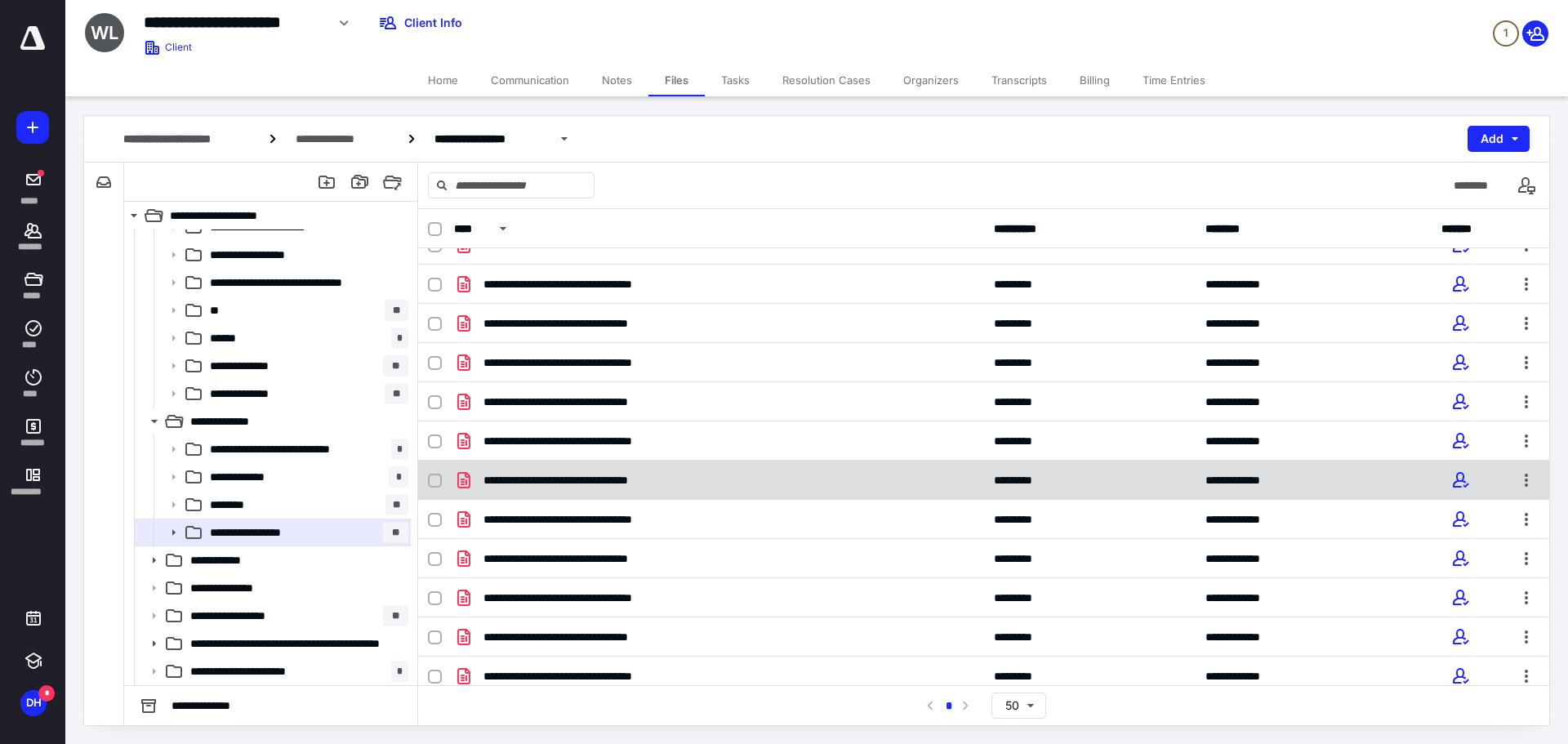 scroll, scrollTop: 82, scrollLeft: 0, axis: vertical 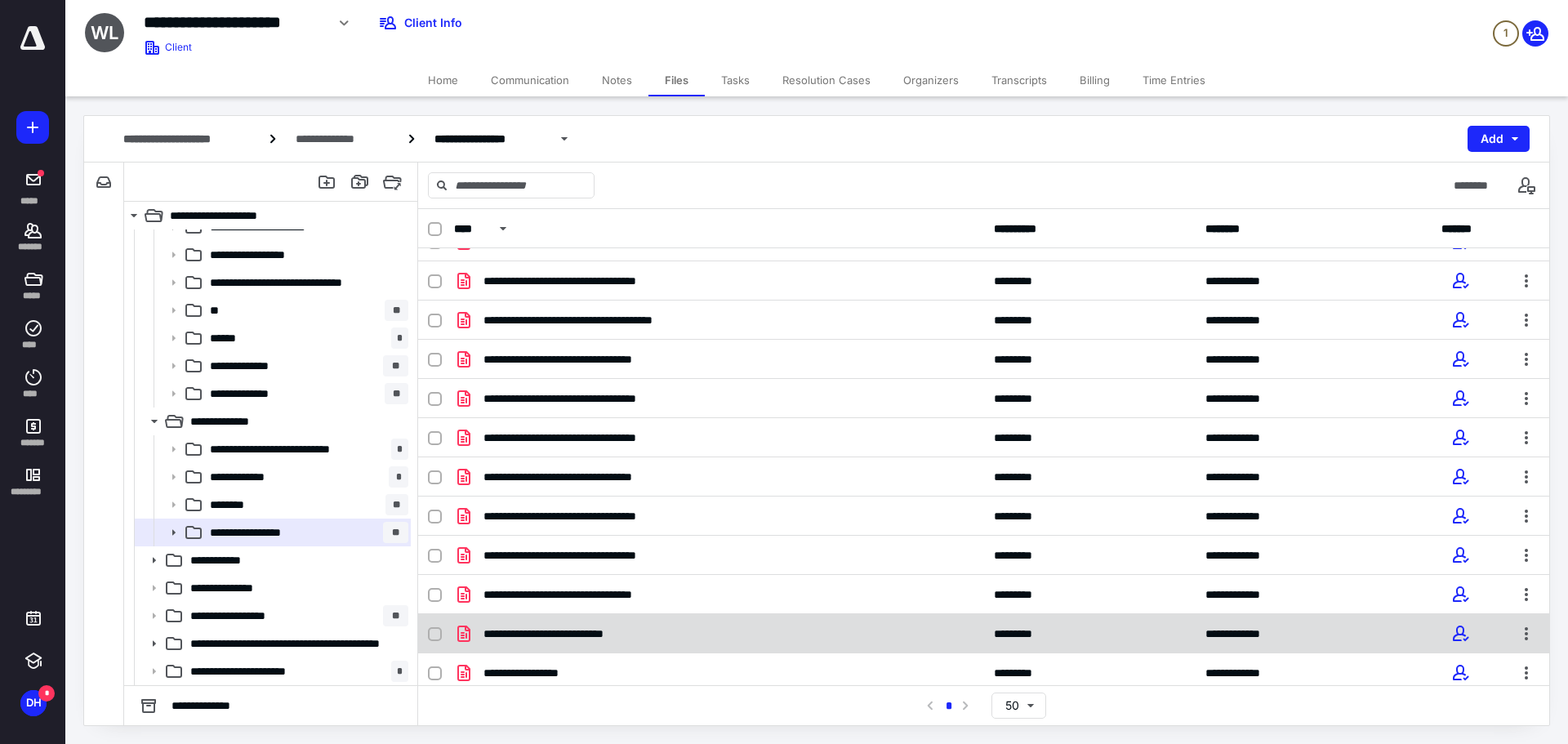 click on "**********" at bounding box center (572, 634) 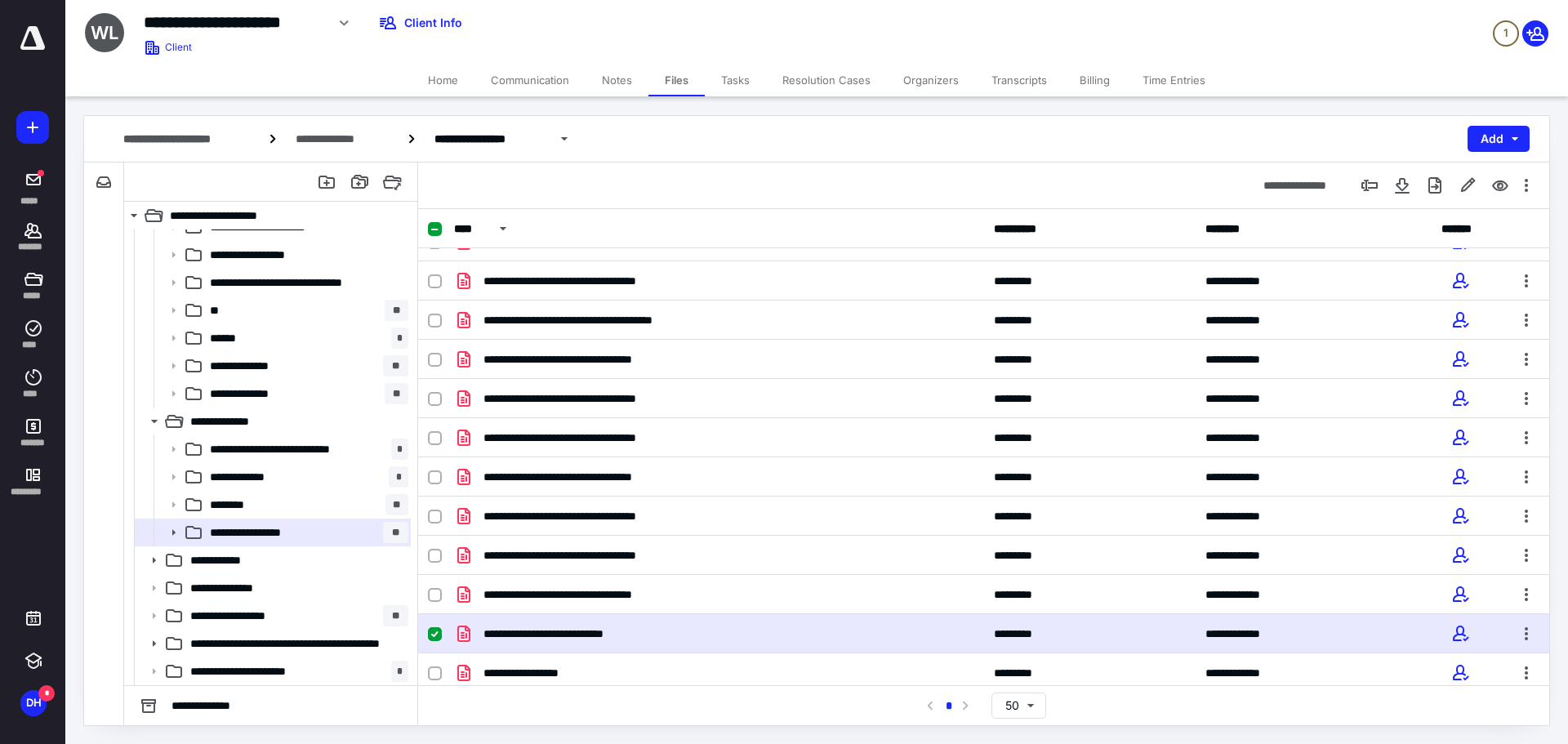 click on "**********" at bounding box center [570, 29] 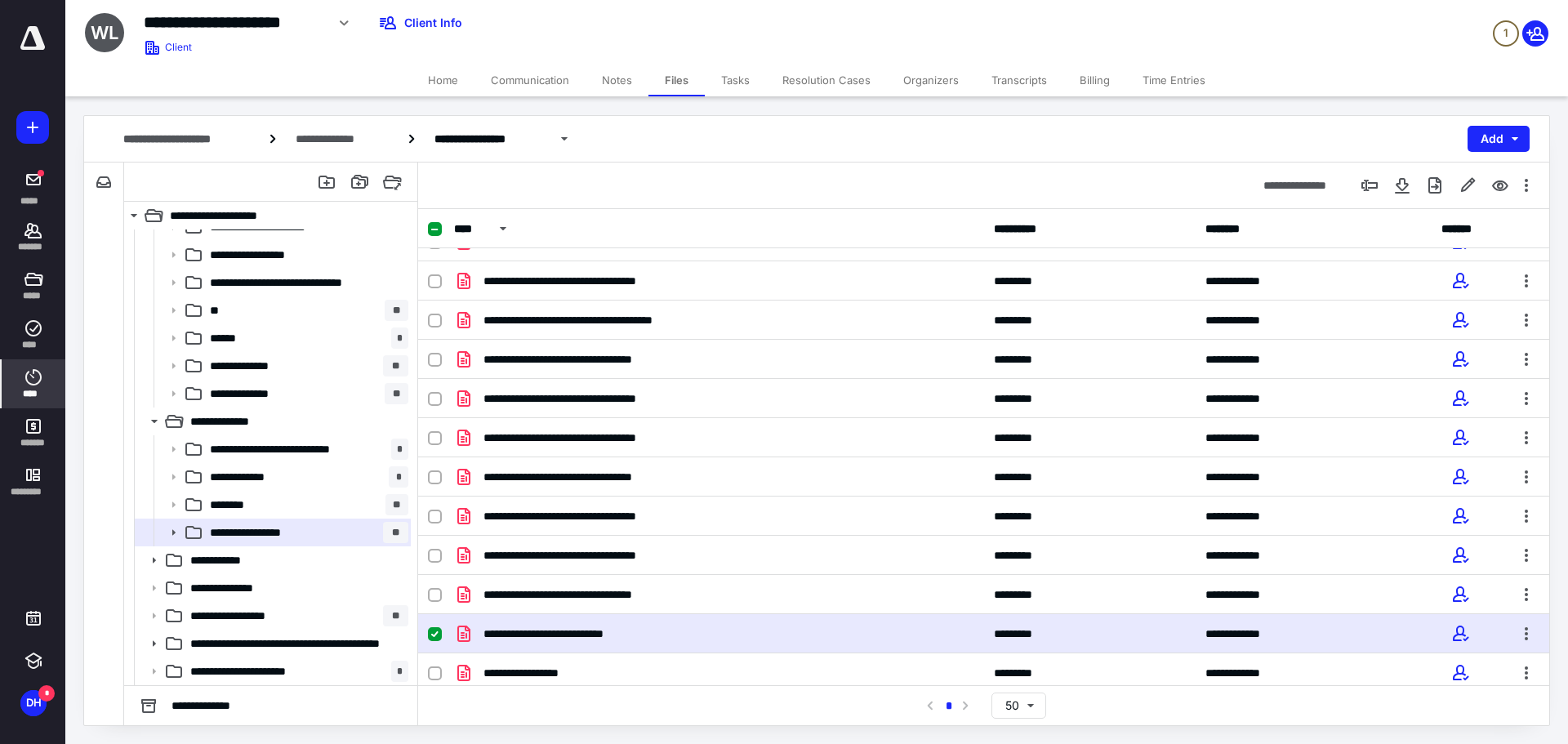 click 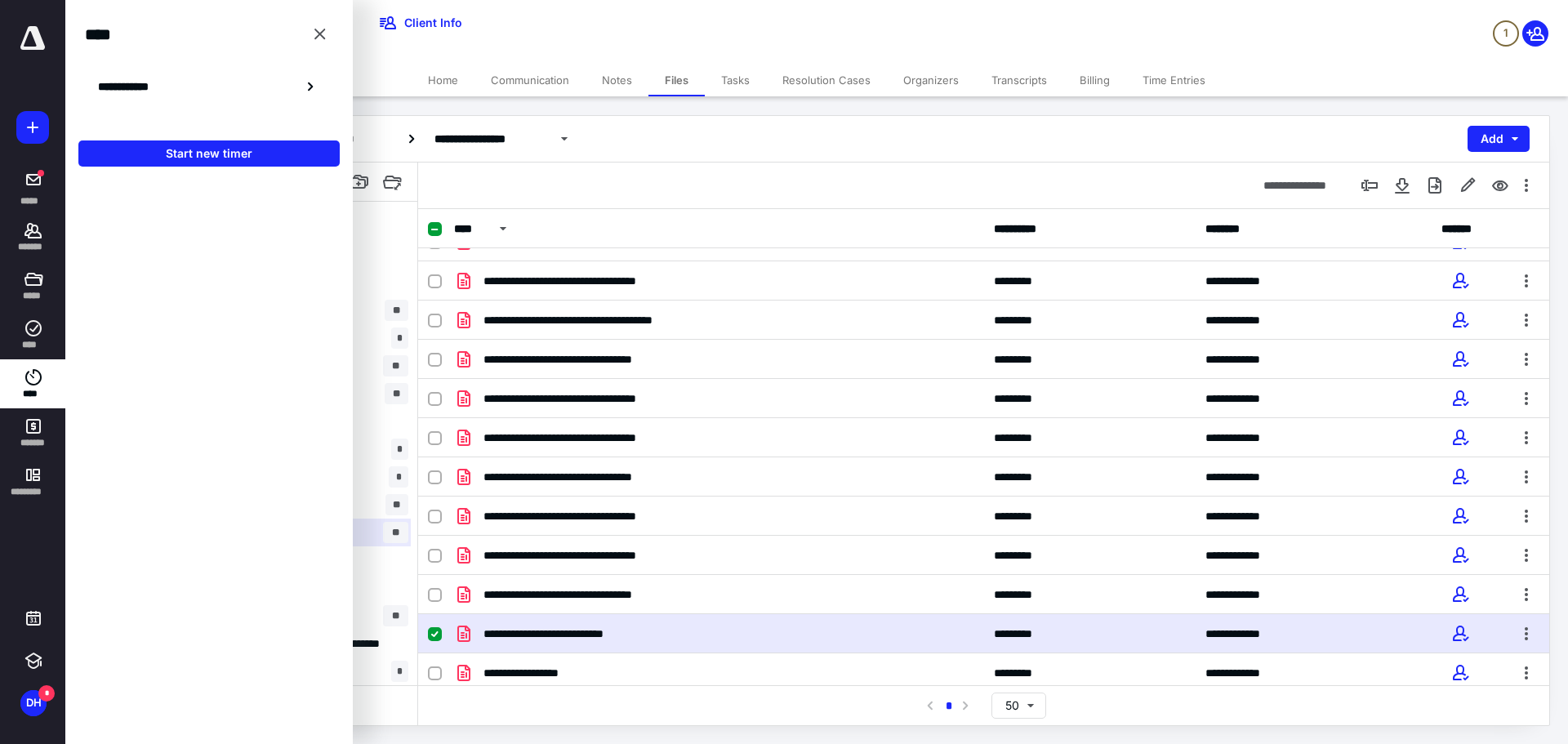 click on "**********" at bounding box center (570, 29) 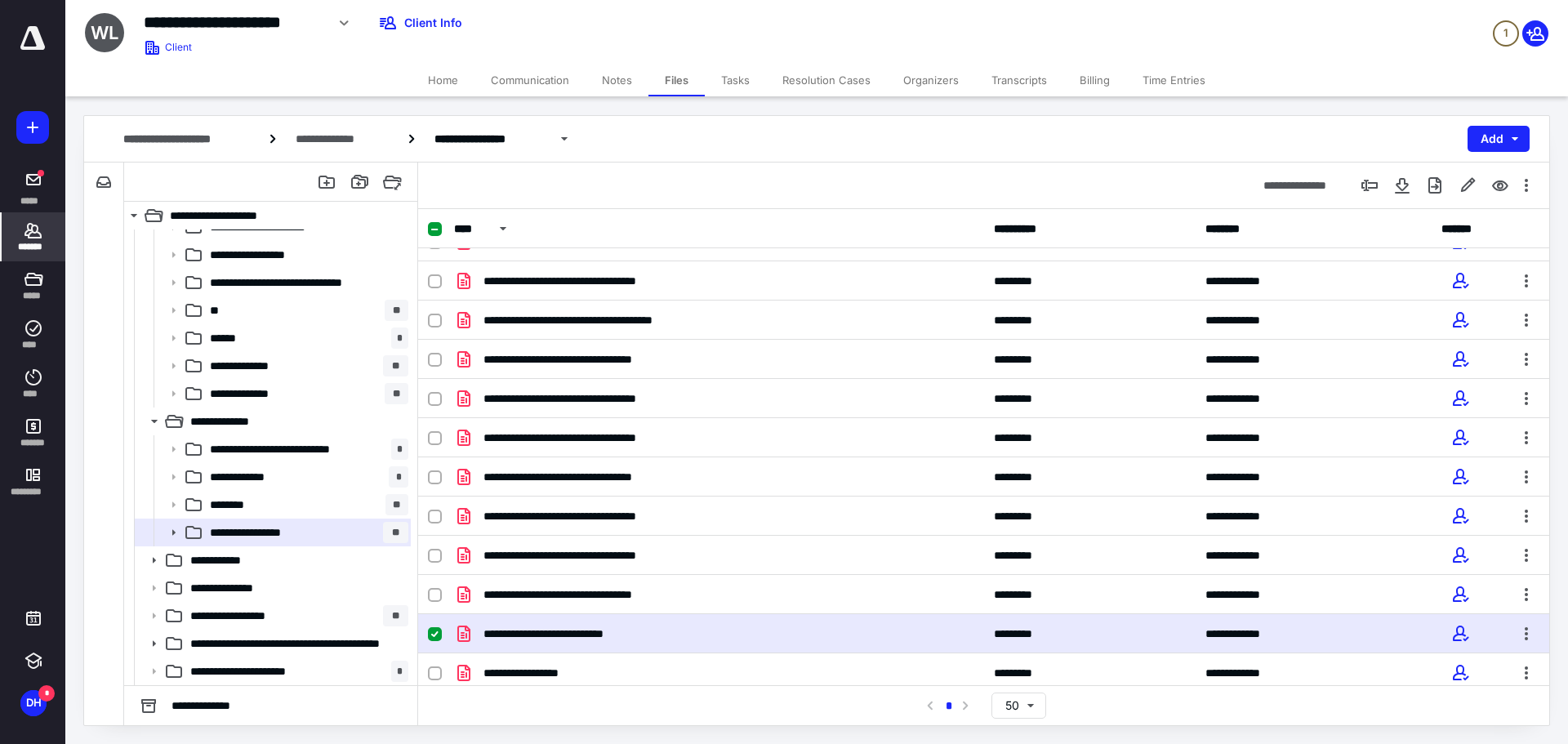 click on "*******" at bounding box center [33, 247] 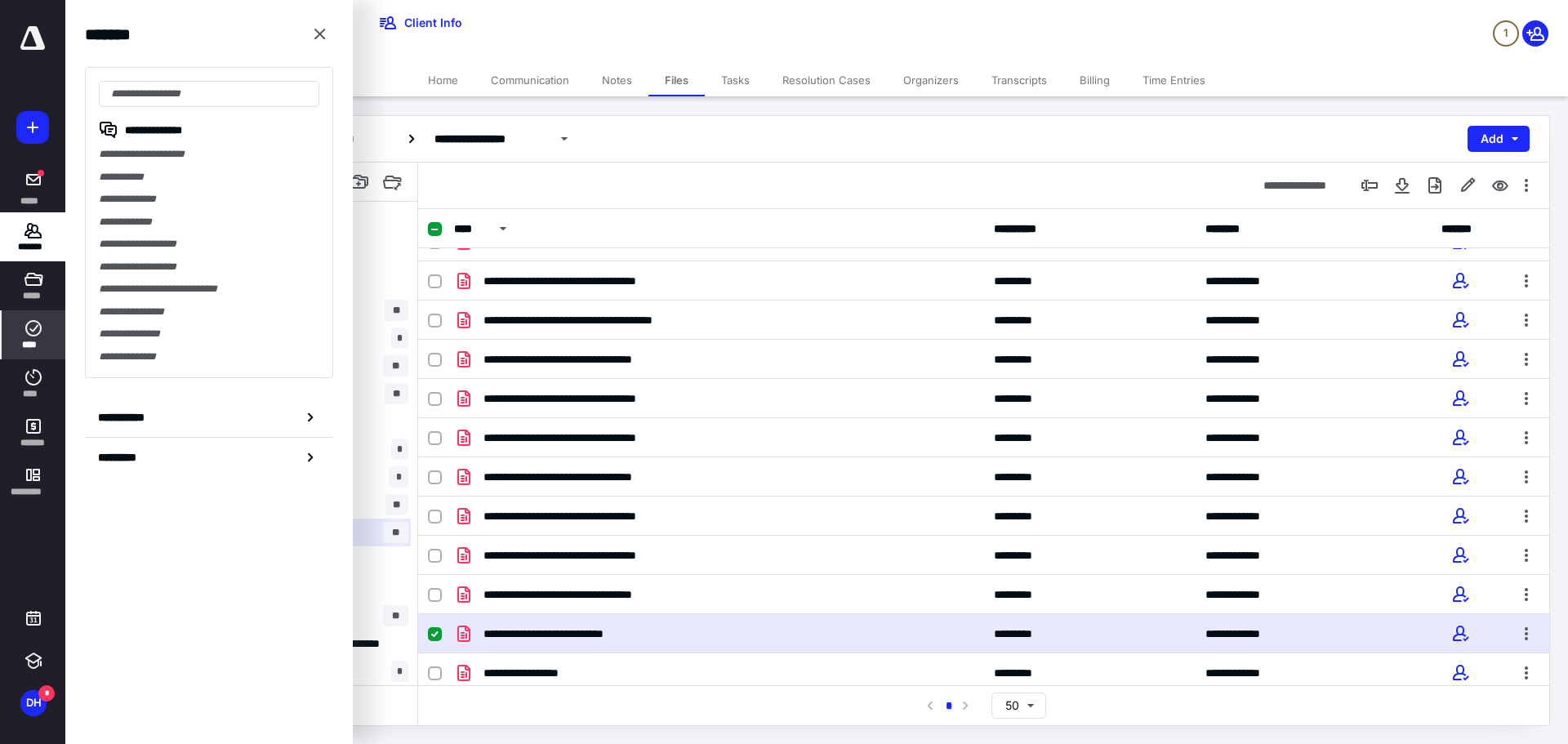 click on "****" at bounding box center (33, 335) 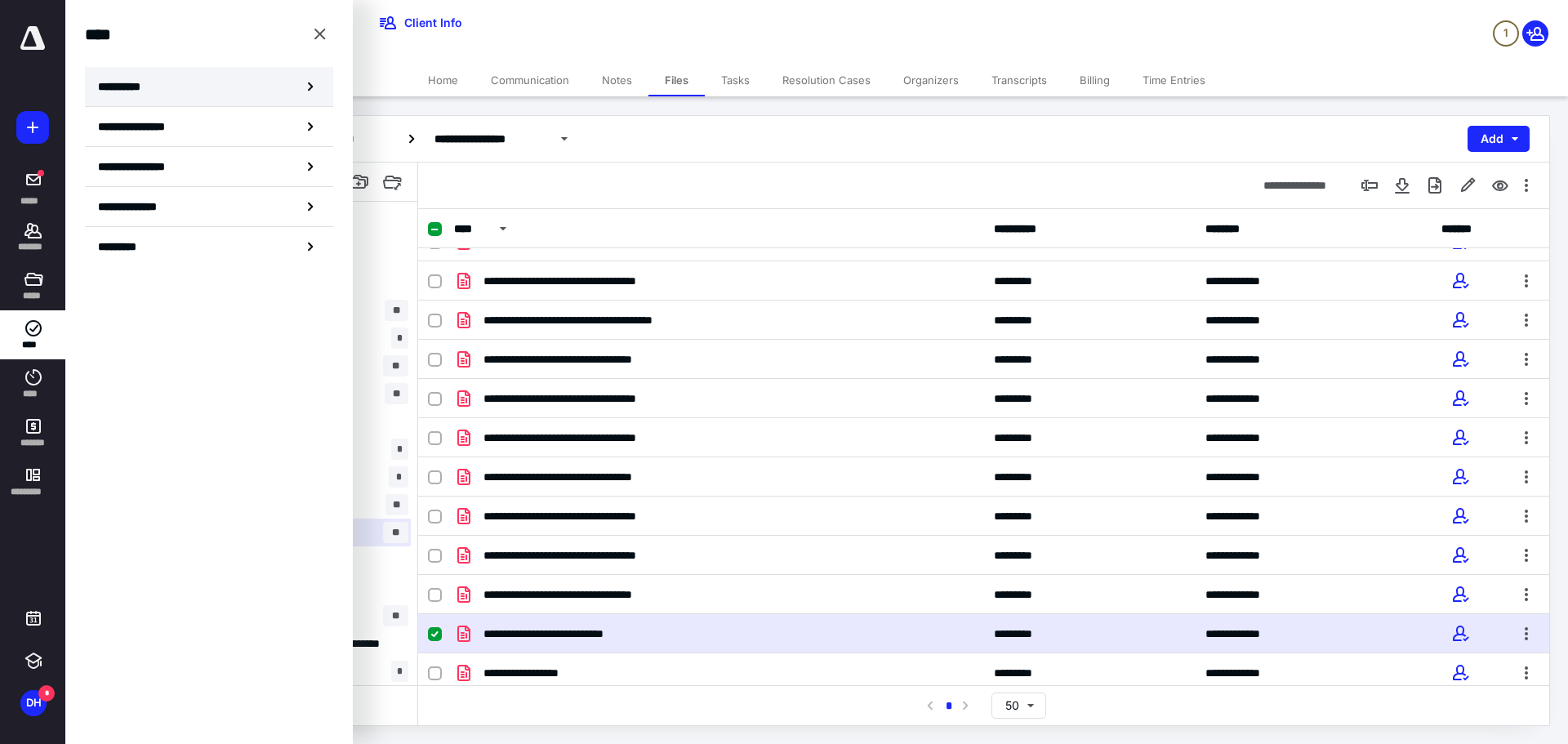 click on "**********" at bounding box center (209, 87) 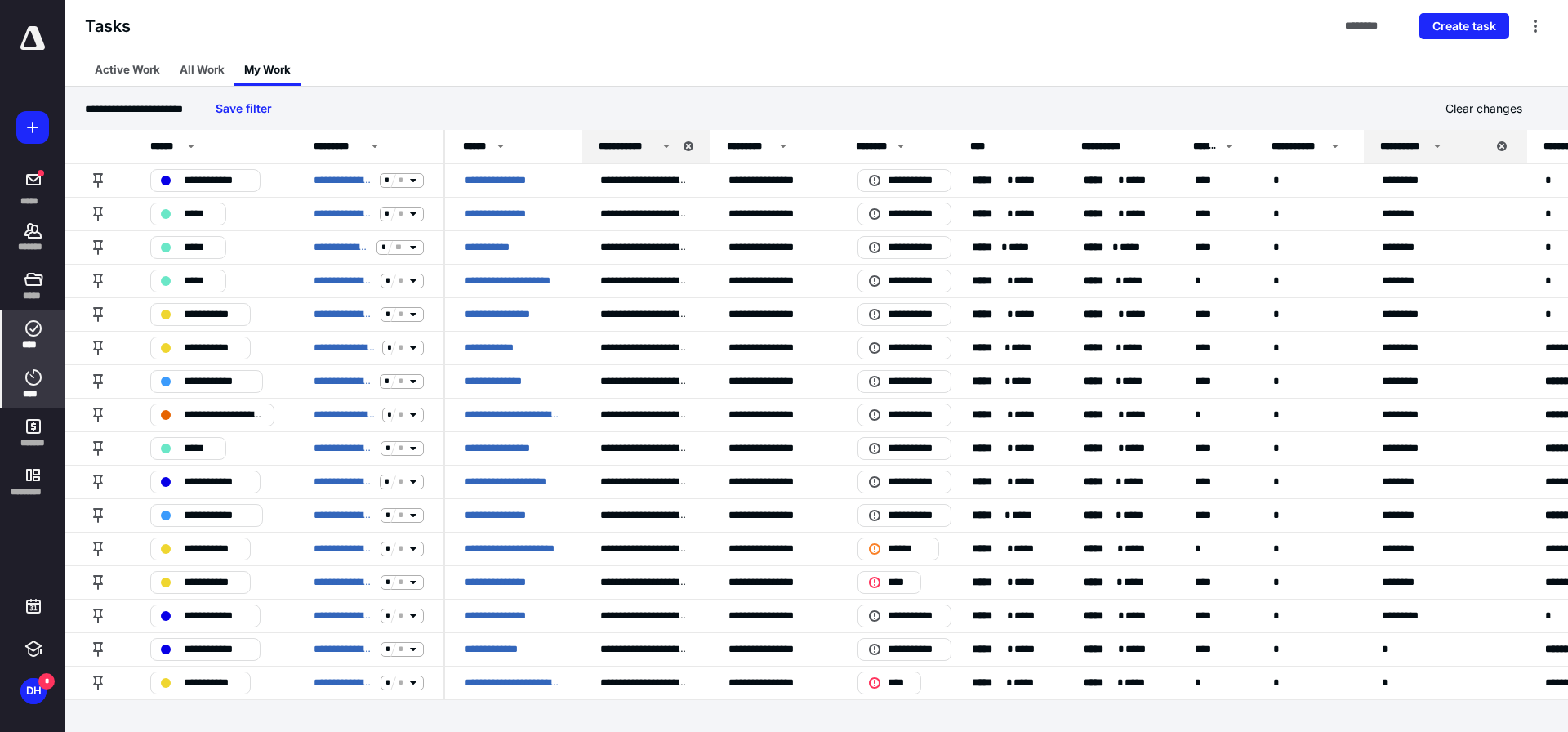 click 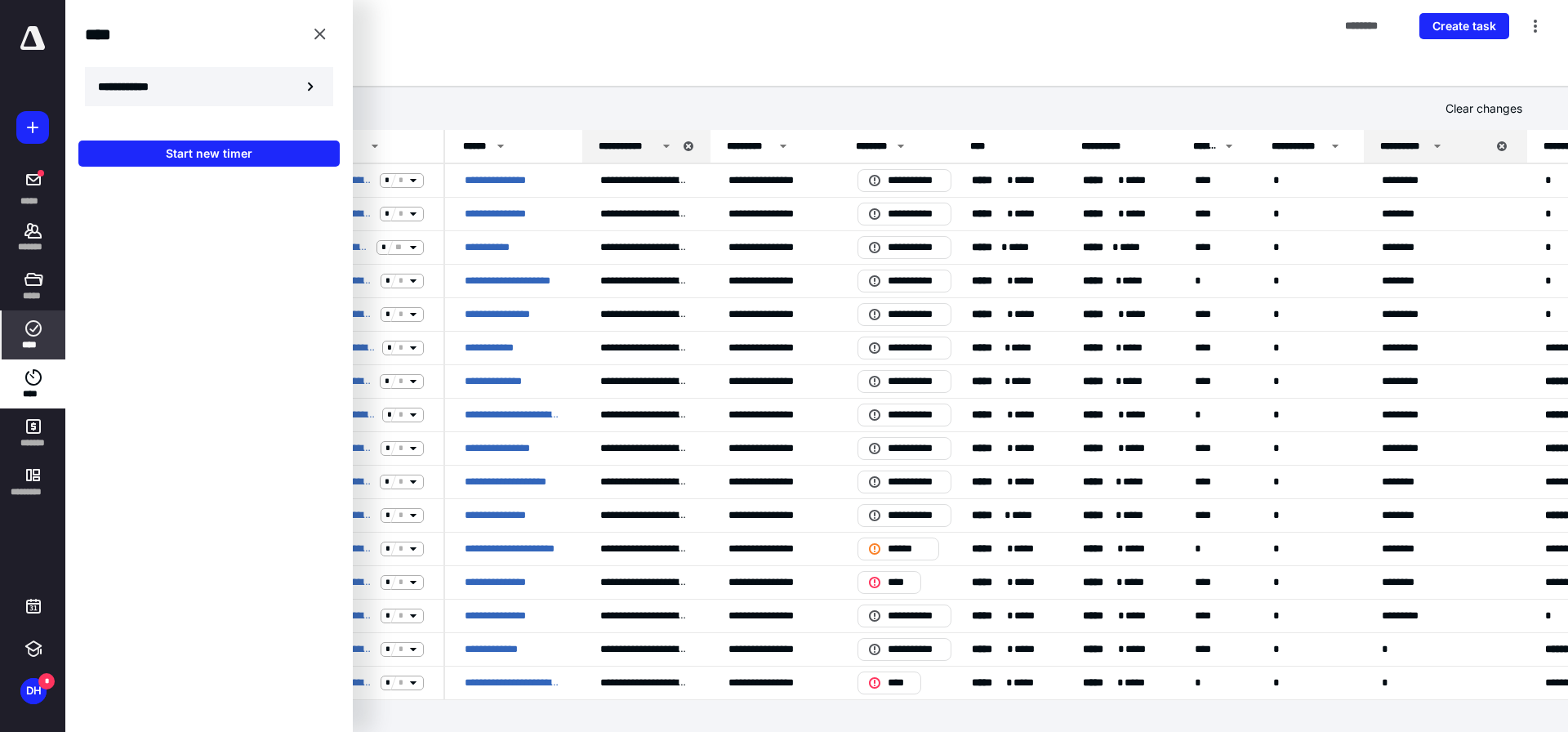 click on "**********" at bounding box center [209, 87] 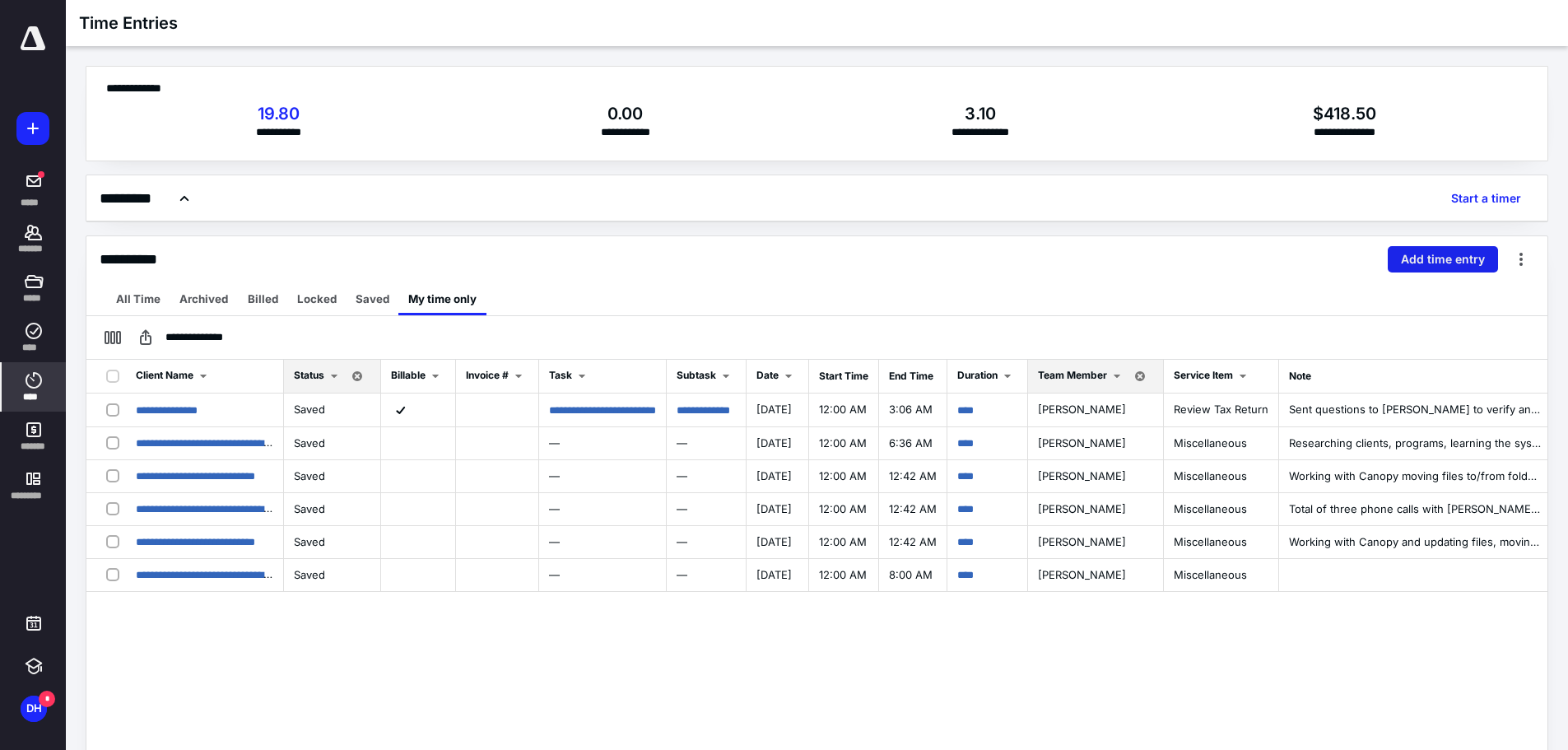 click on "Add time entry" at bounding box center [1443, 259] 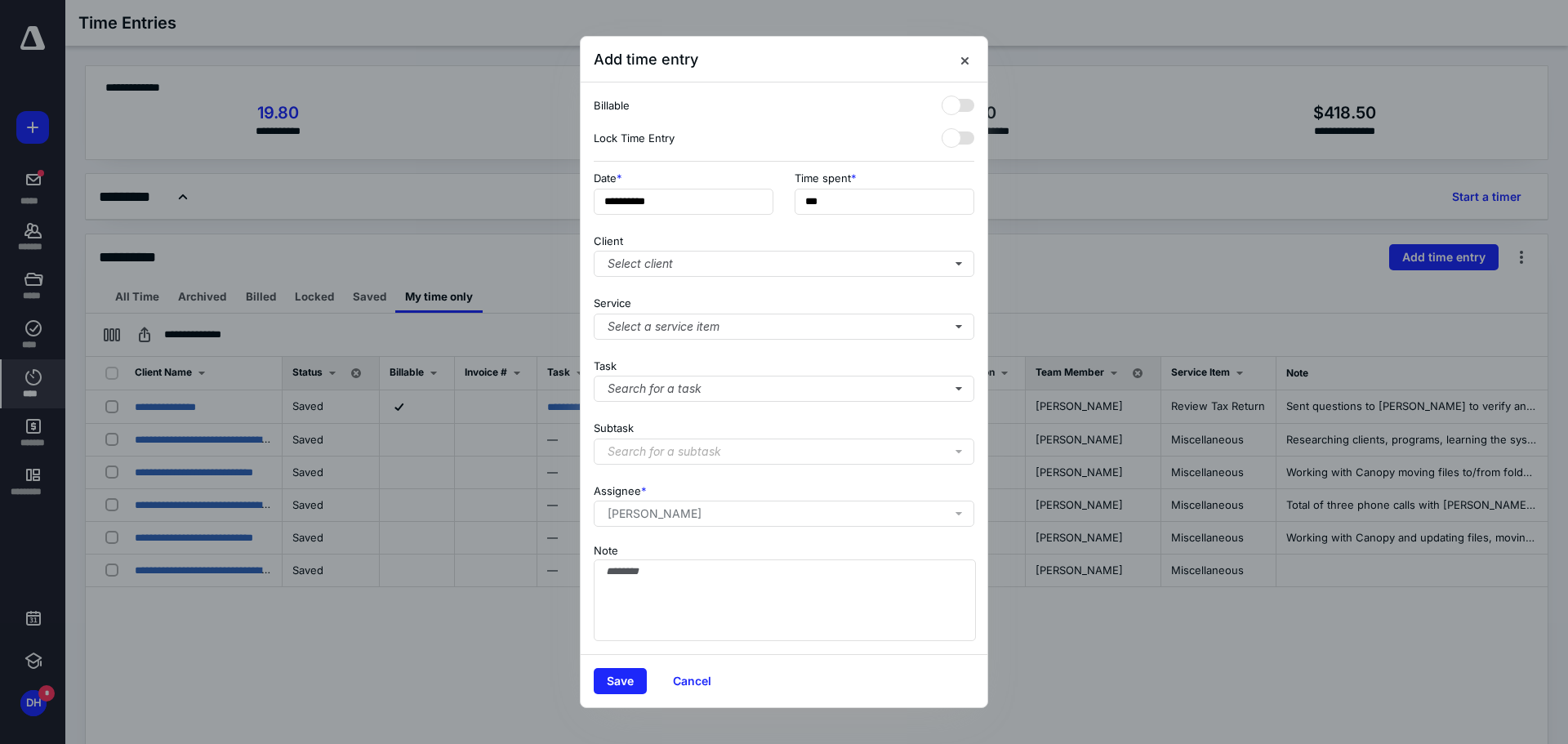click at bounding box center [958, 102] 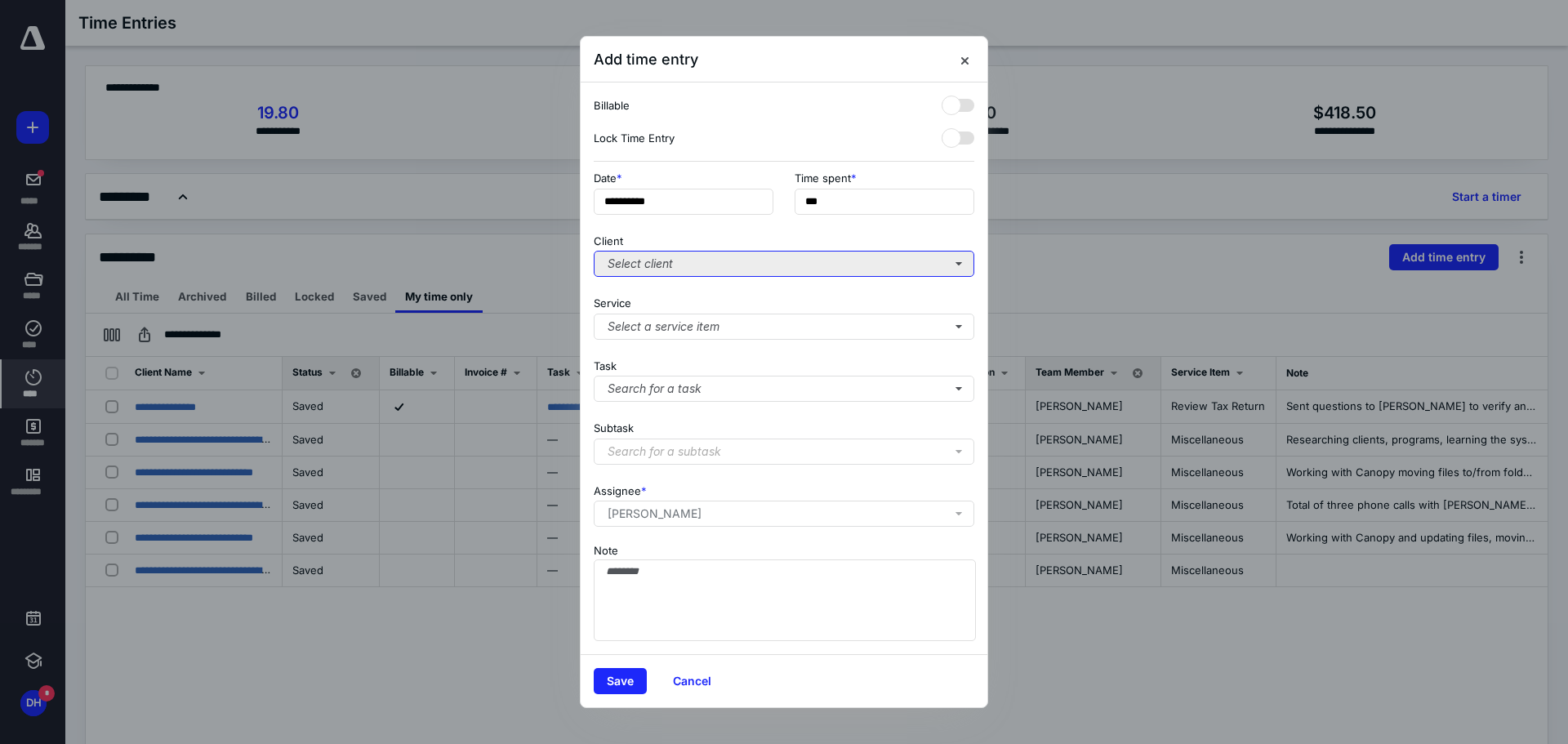 click on "Select client" at bounding box center (784, 264) 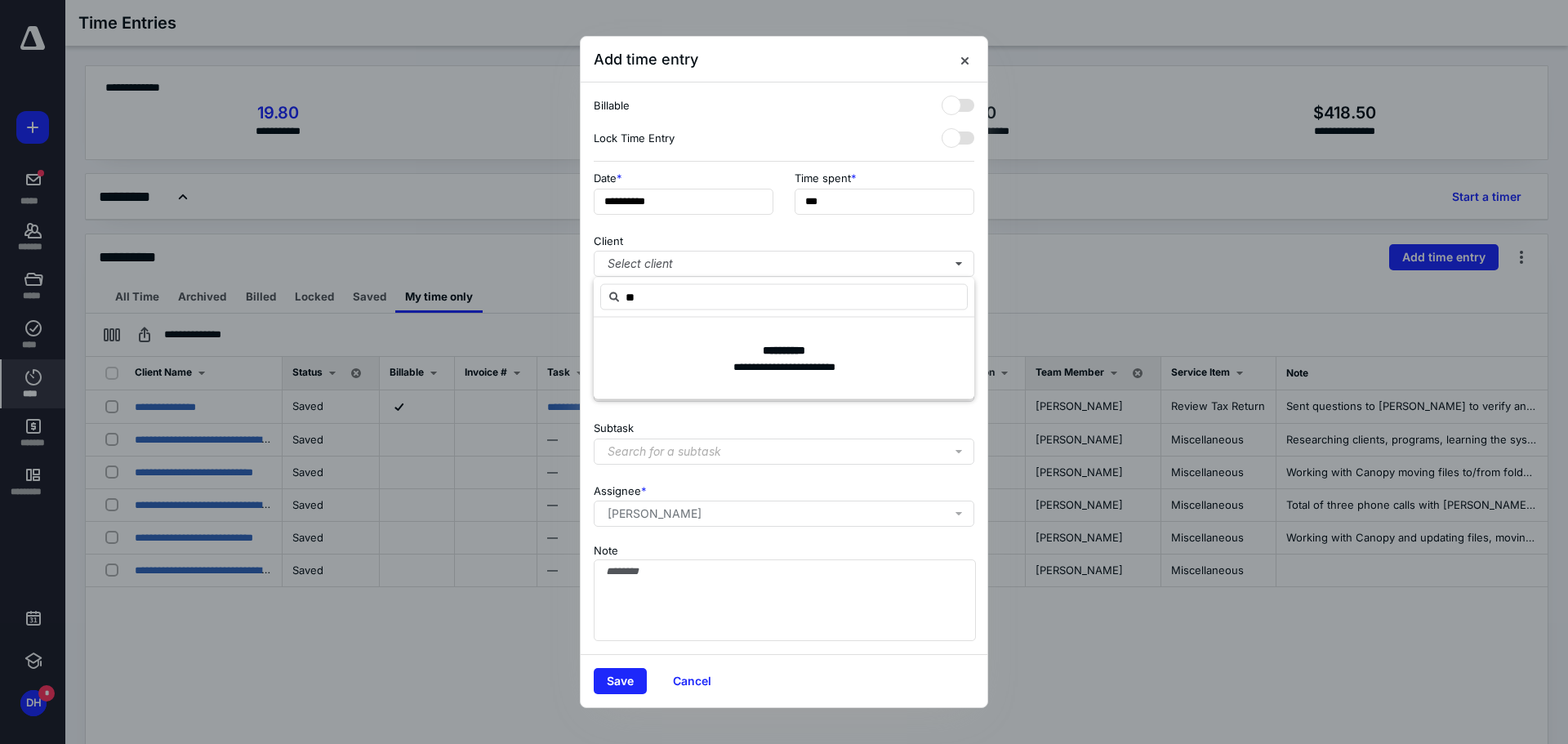 type on "*" 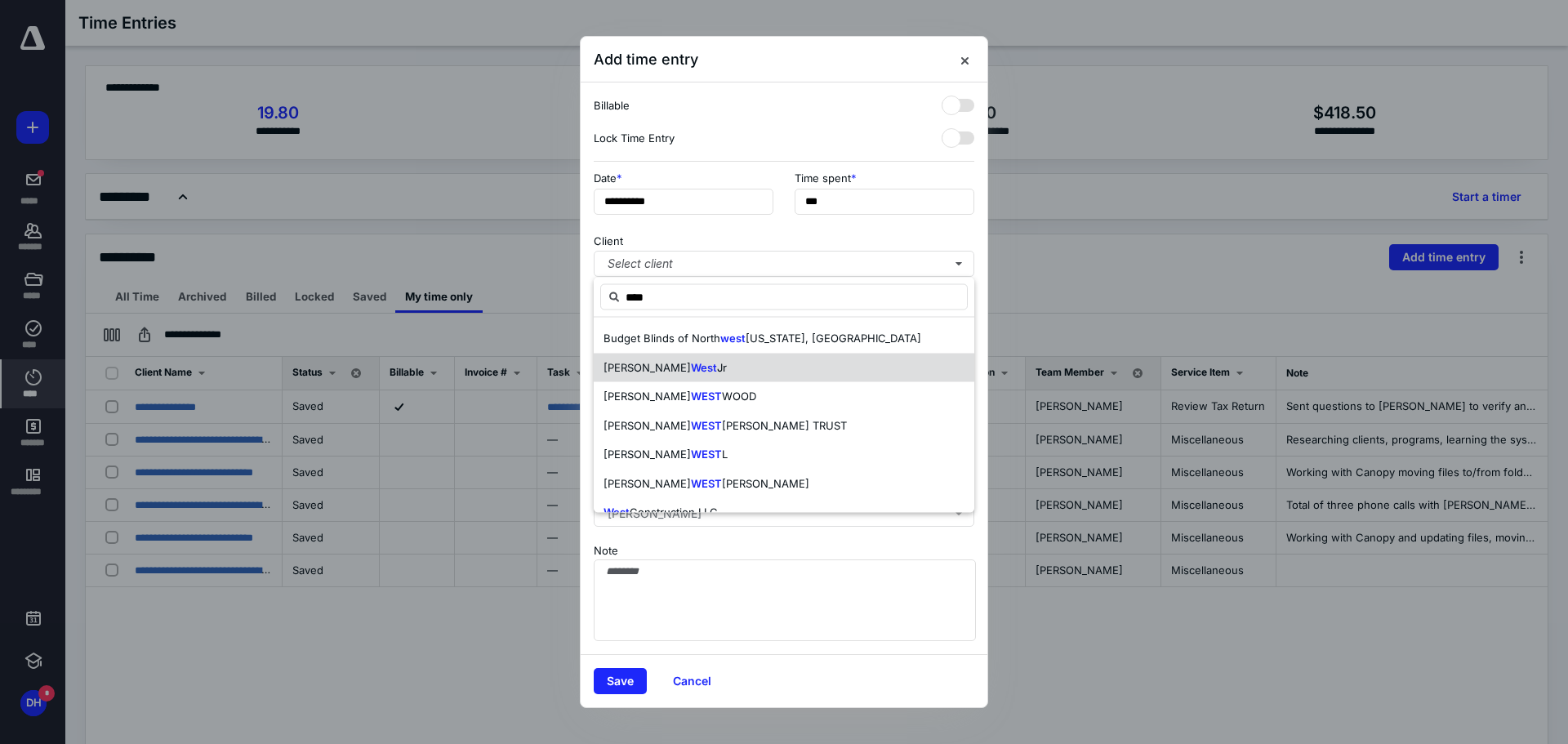 type on "****" 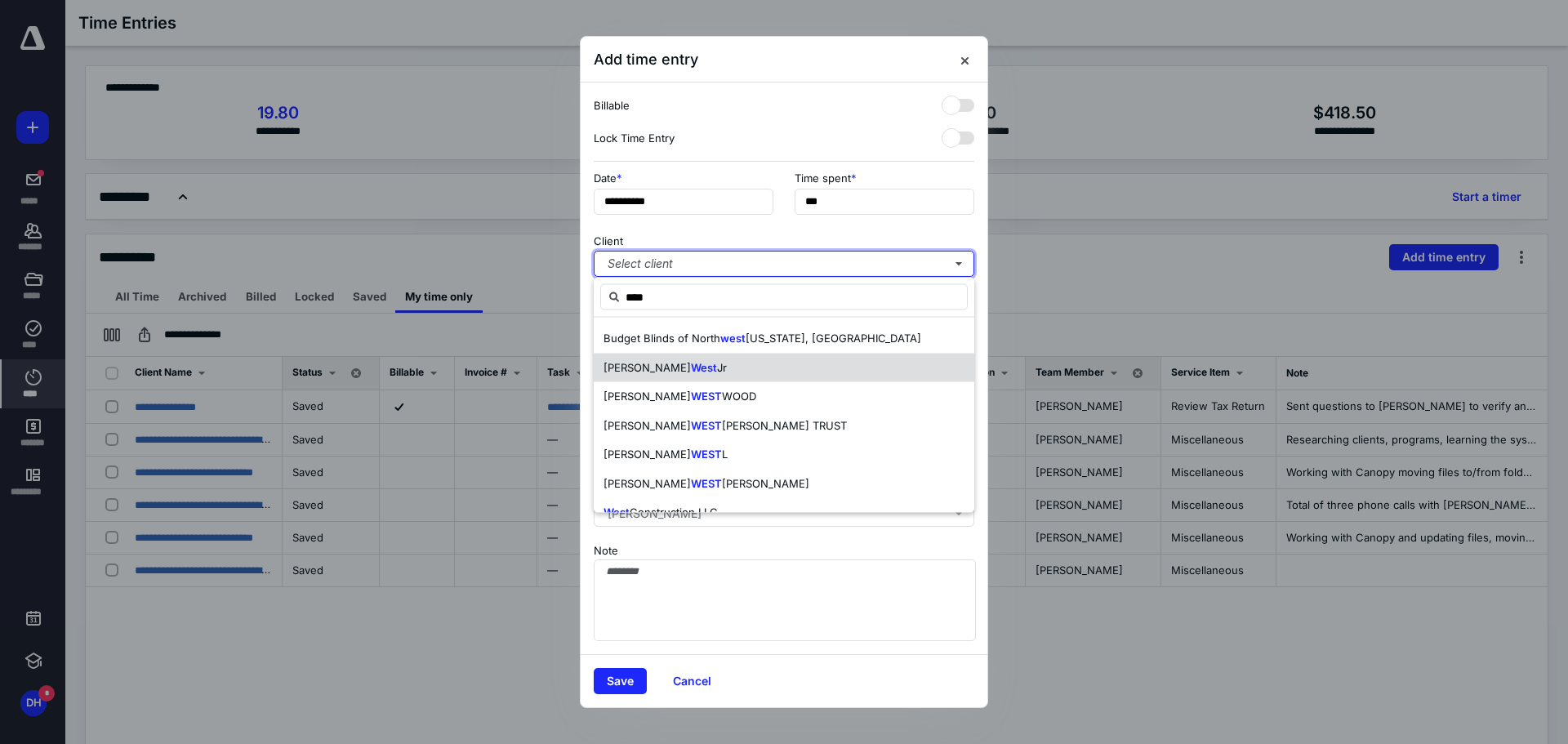 type 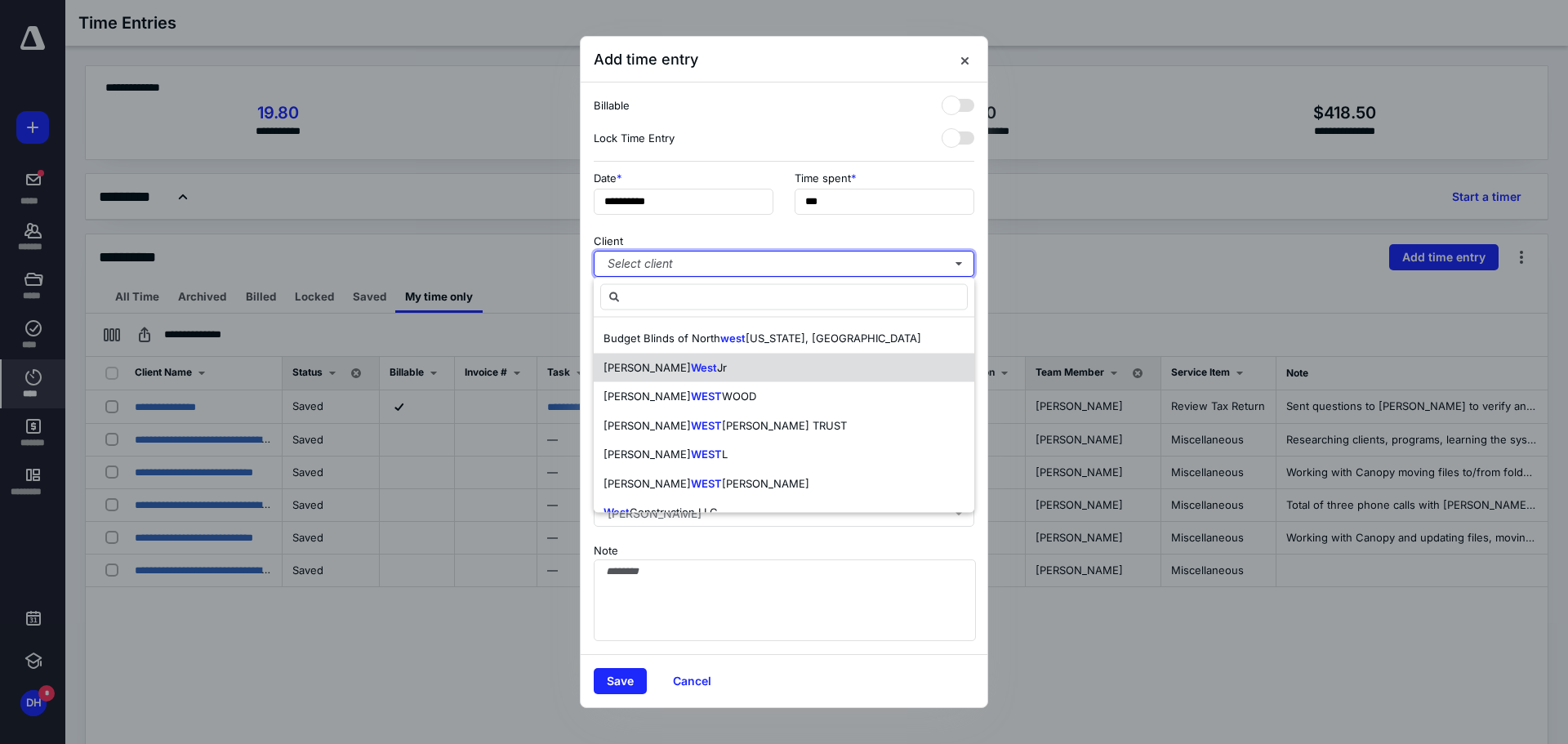 type 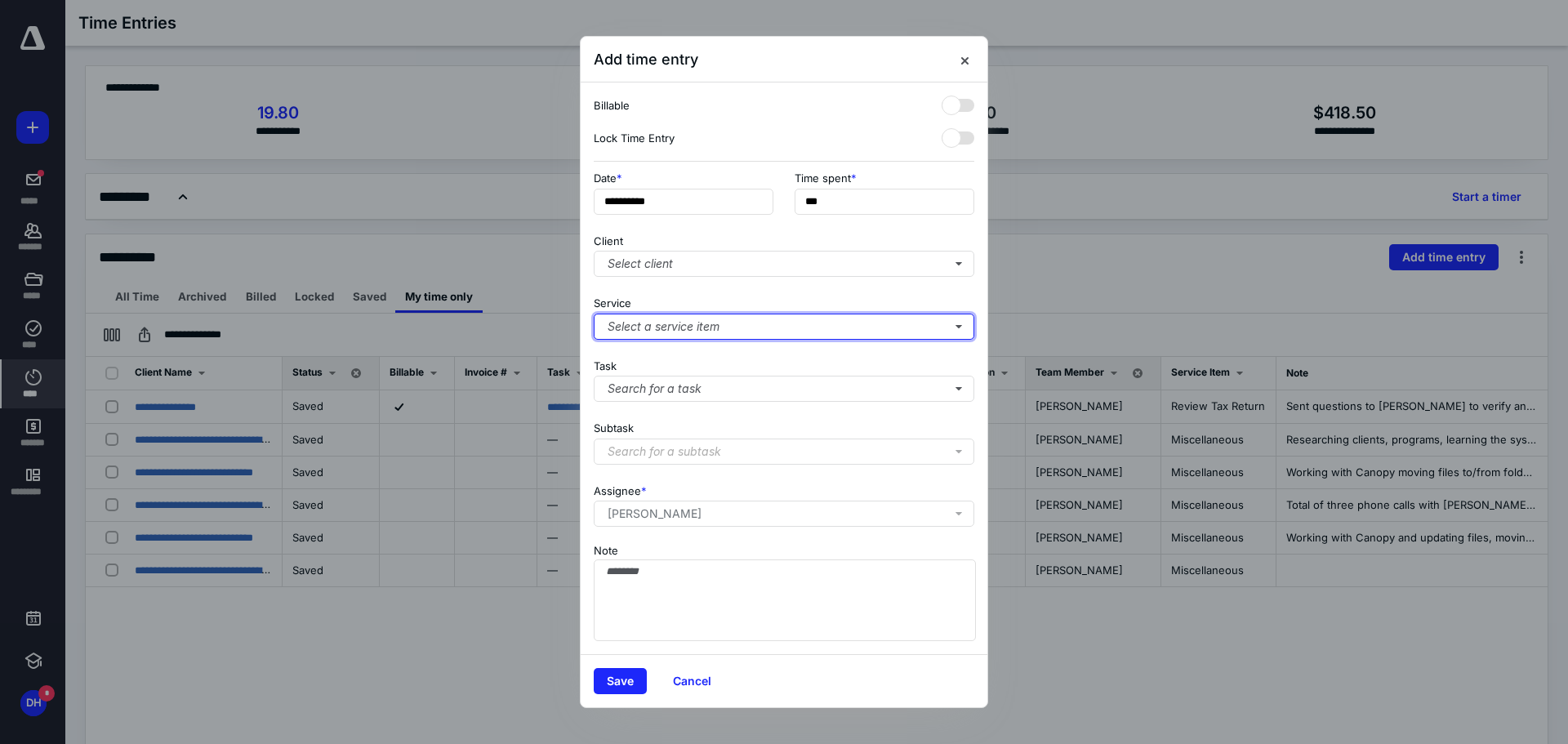 type 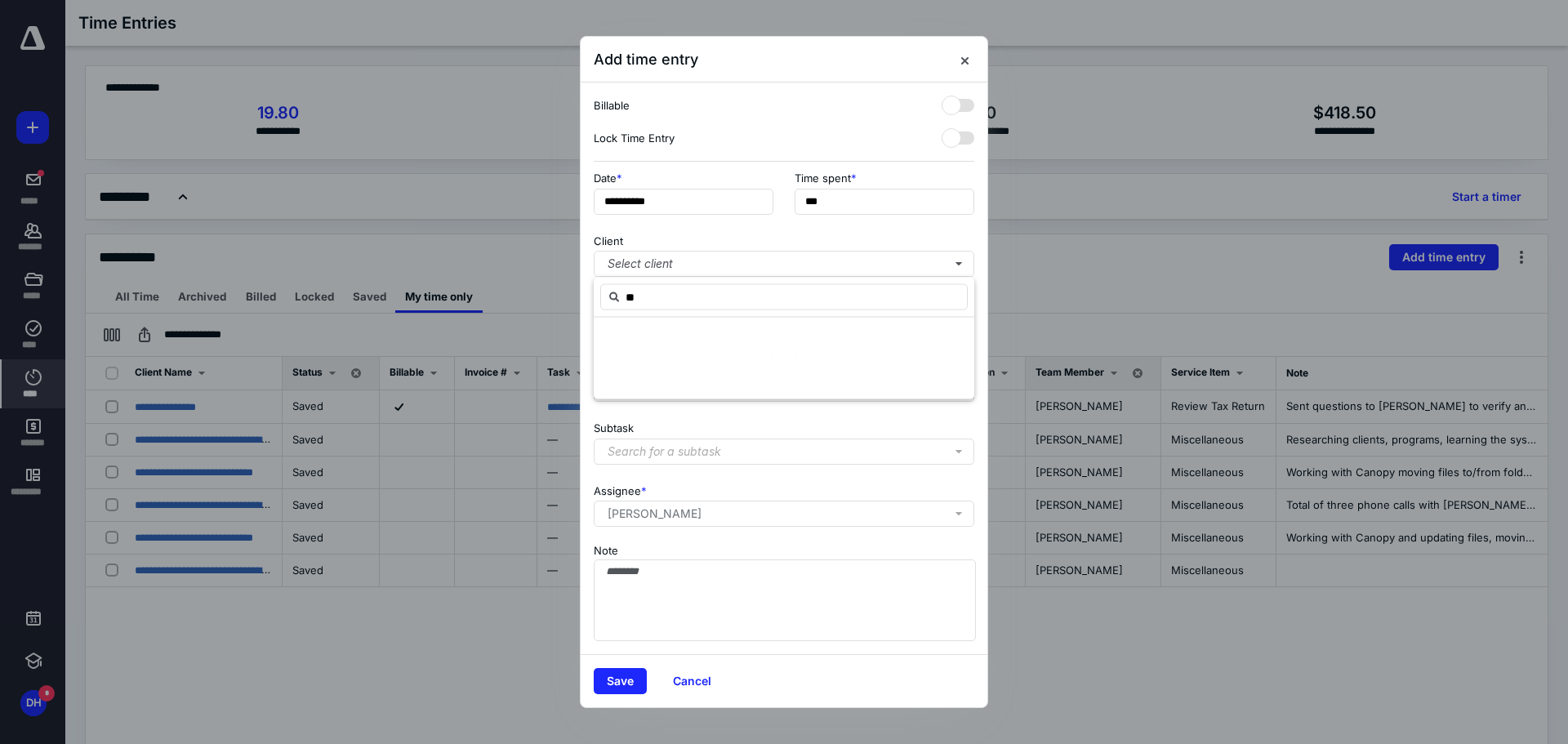 type on "*" 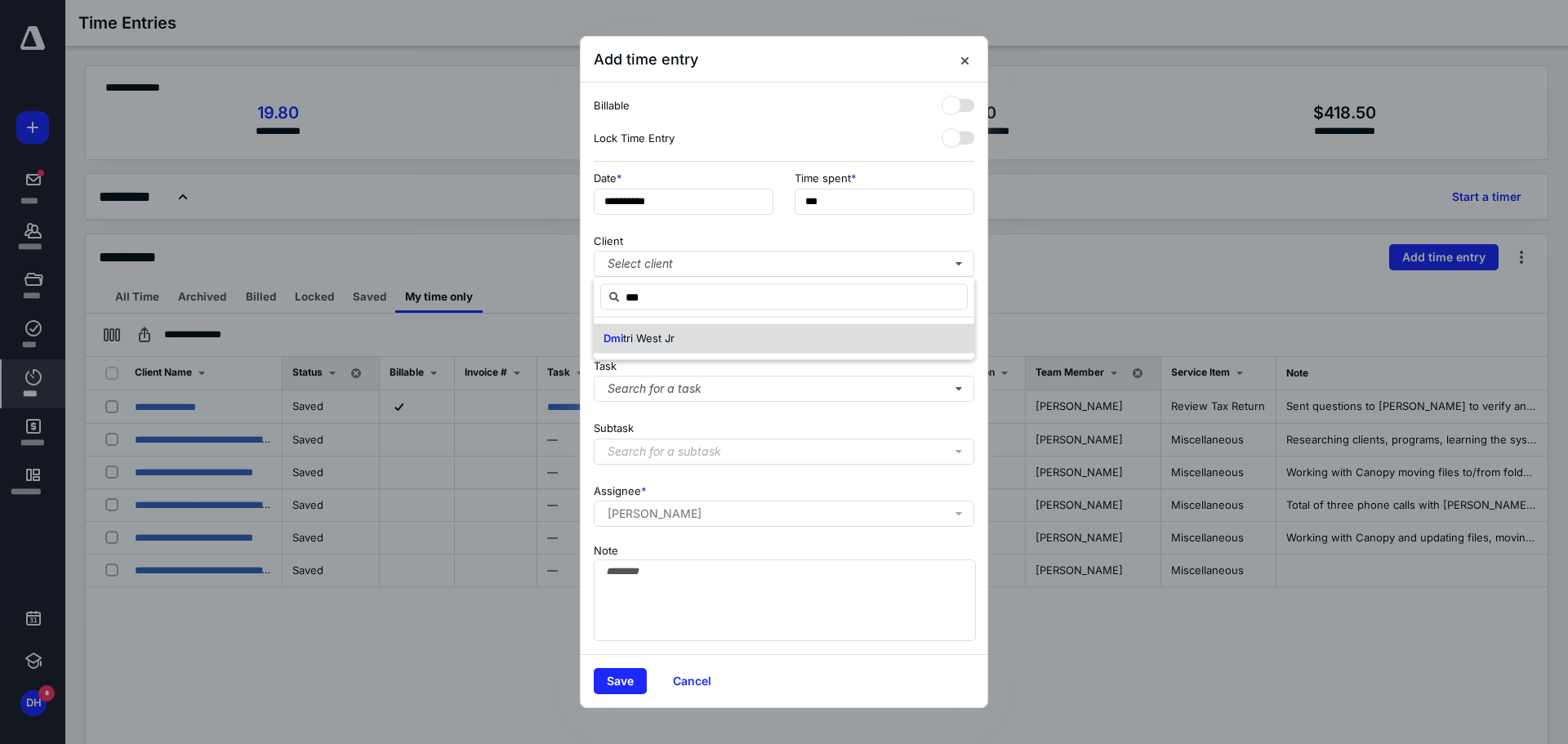 type on "***" 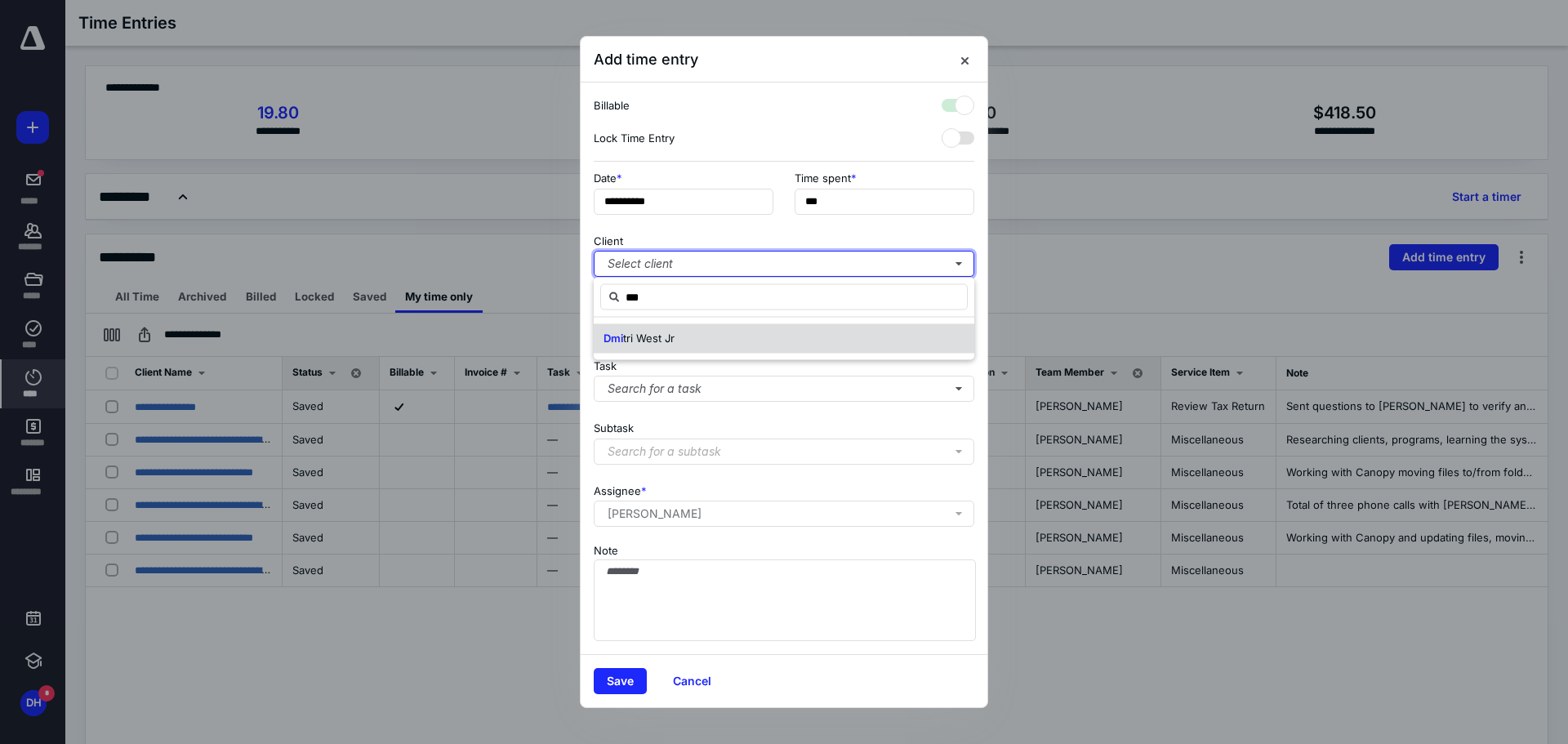 checkbox on "true" 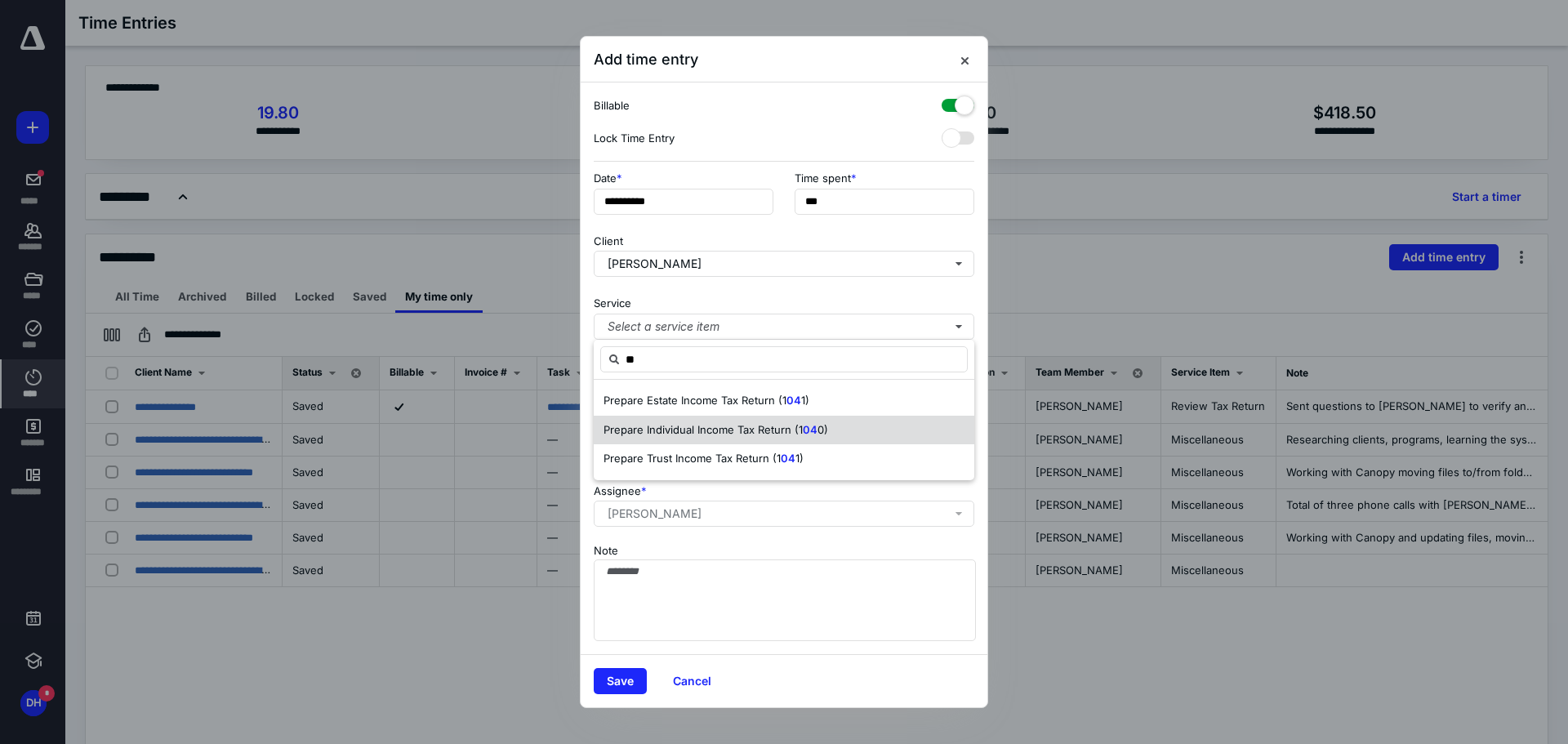 type on "**" 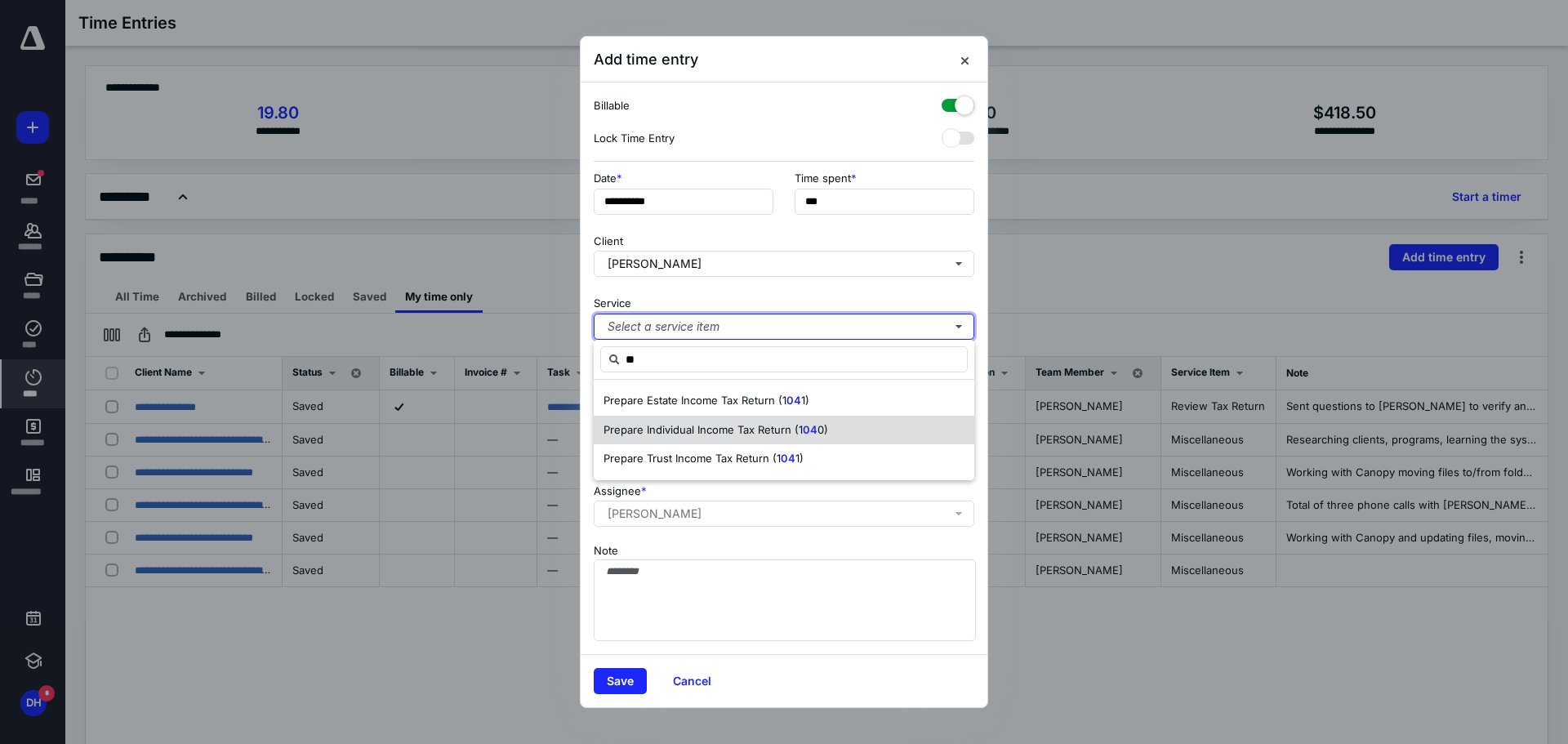 type 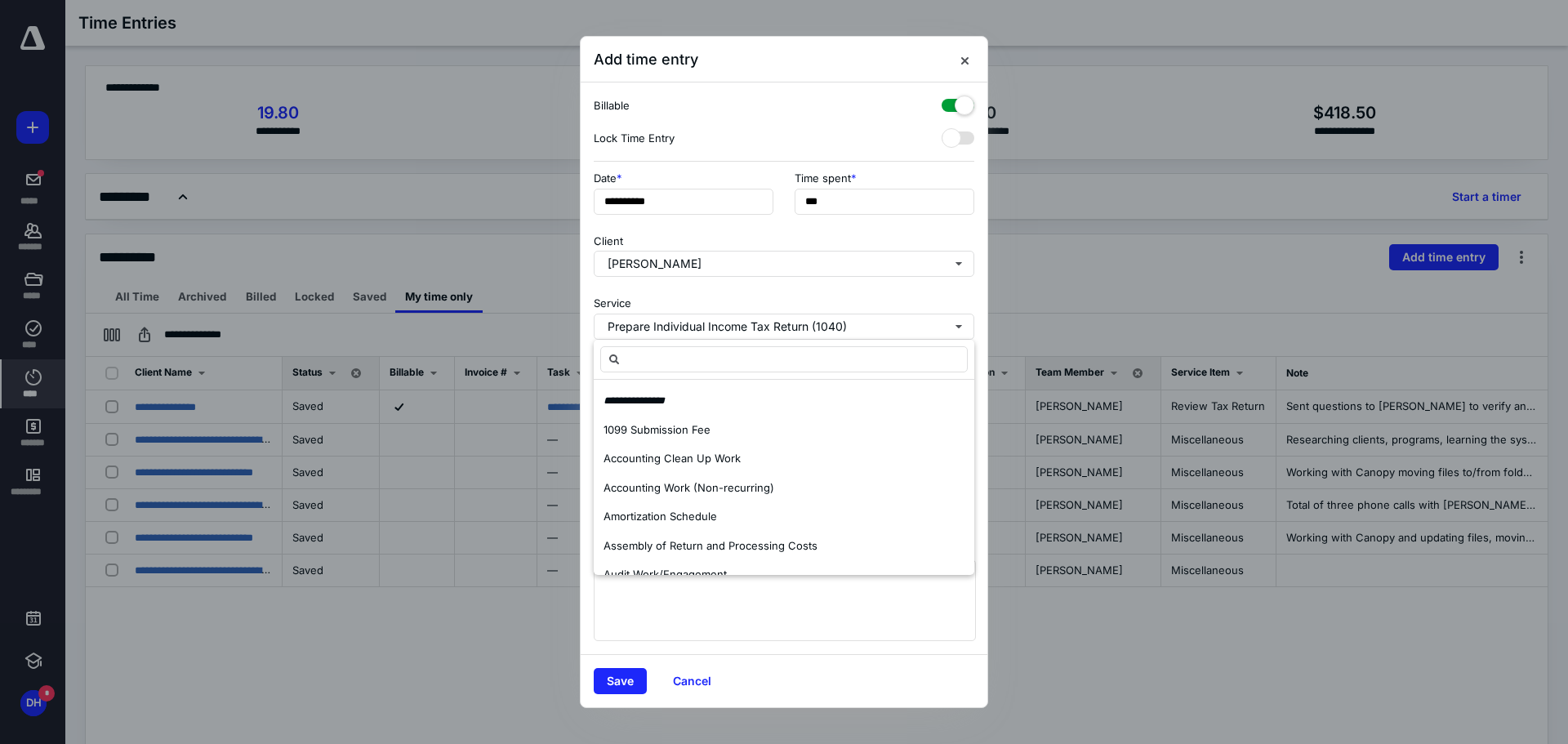 scroll, scrollTop: 2308, scrollLeft: 0, axis: vertical 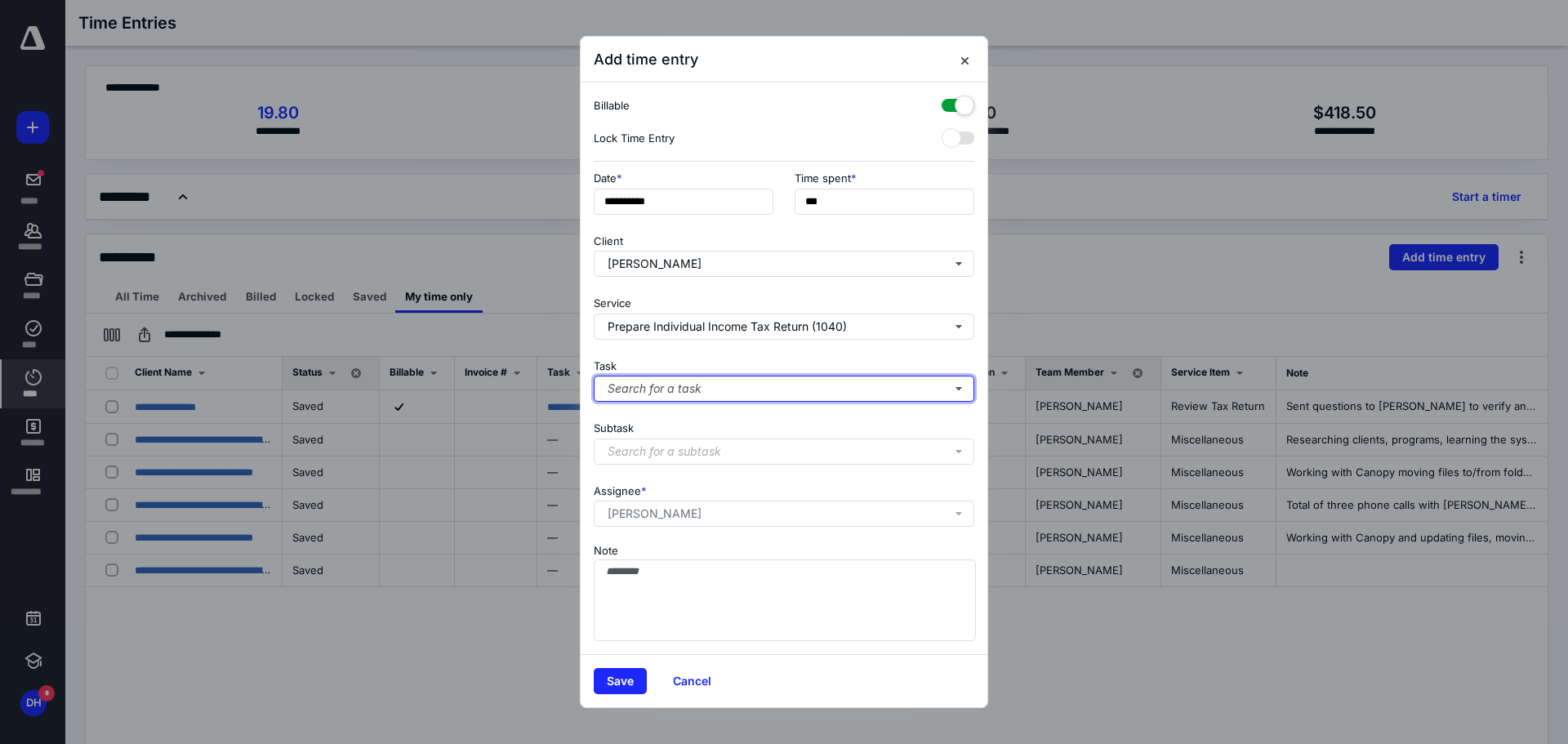 type 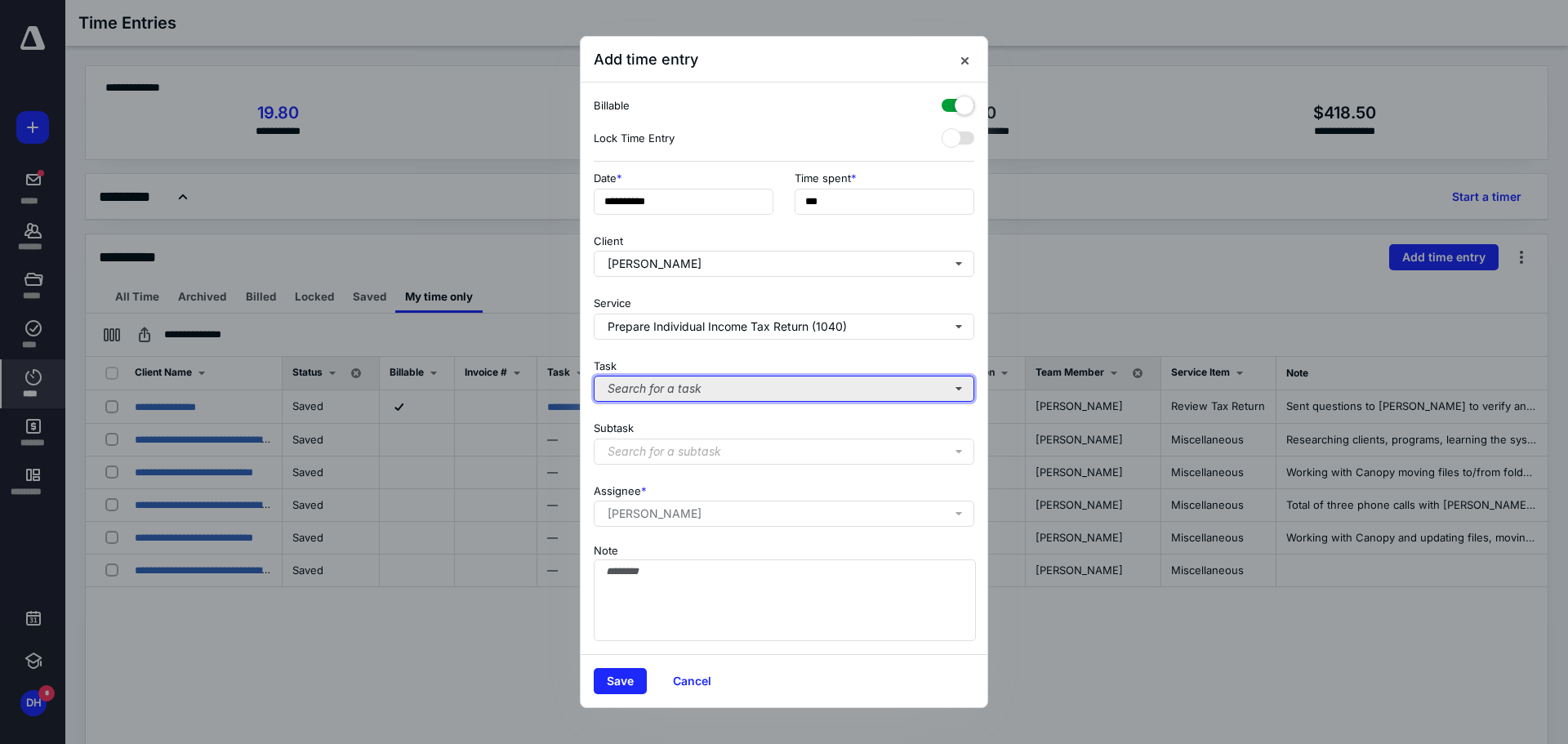 click on "Search for a task" at bounding box center (784, 389) 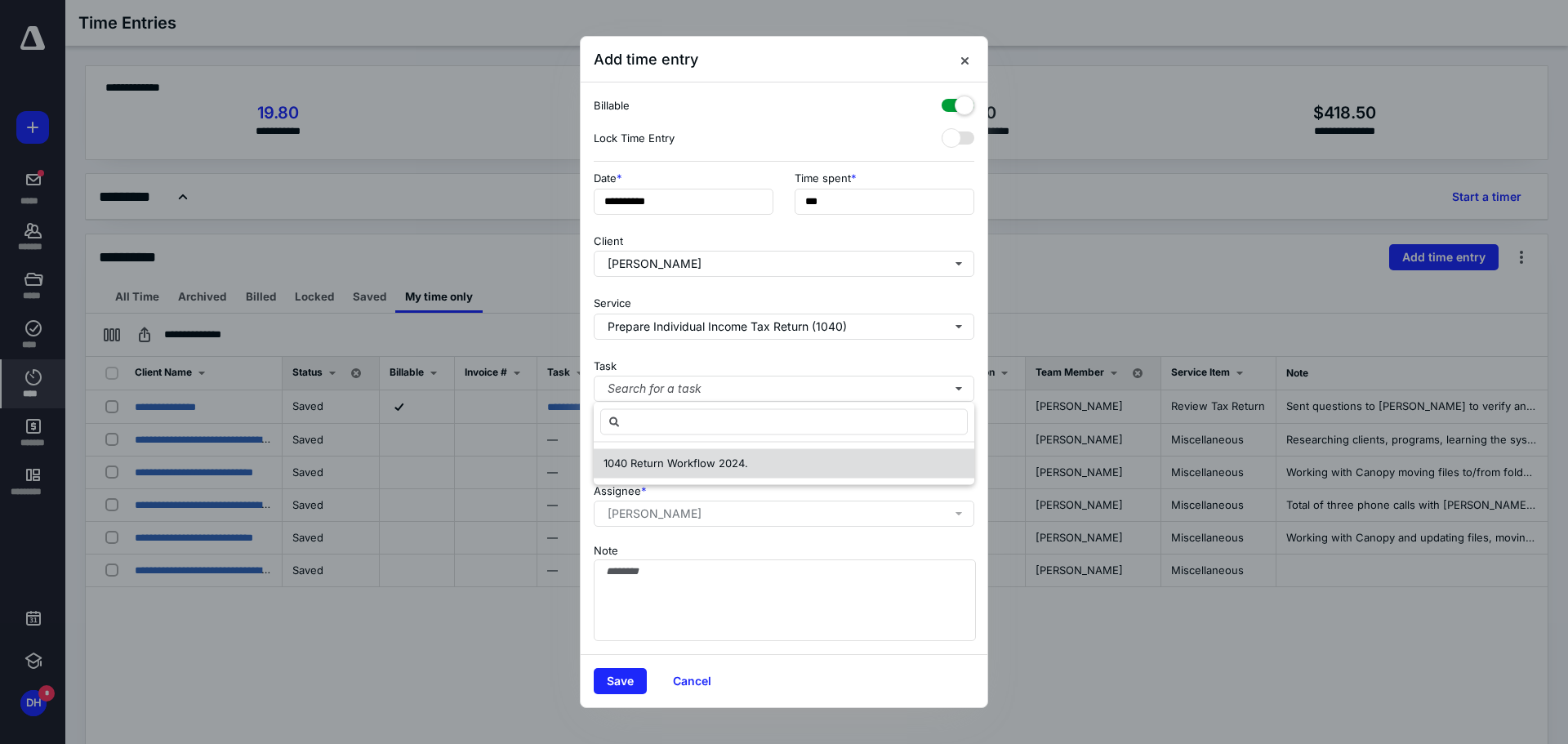 click on "1040 Return Workflow 2024." at bounding box center [675, 463] 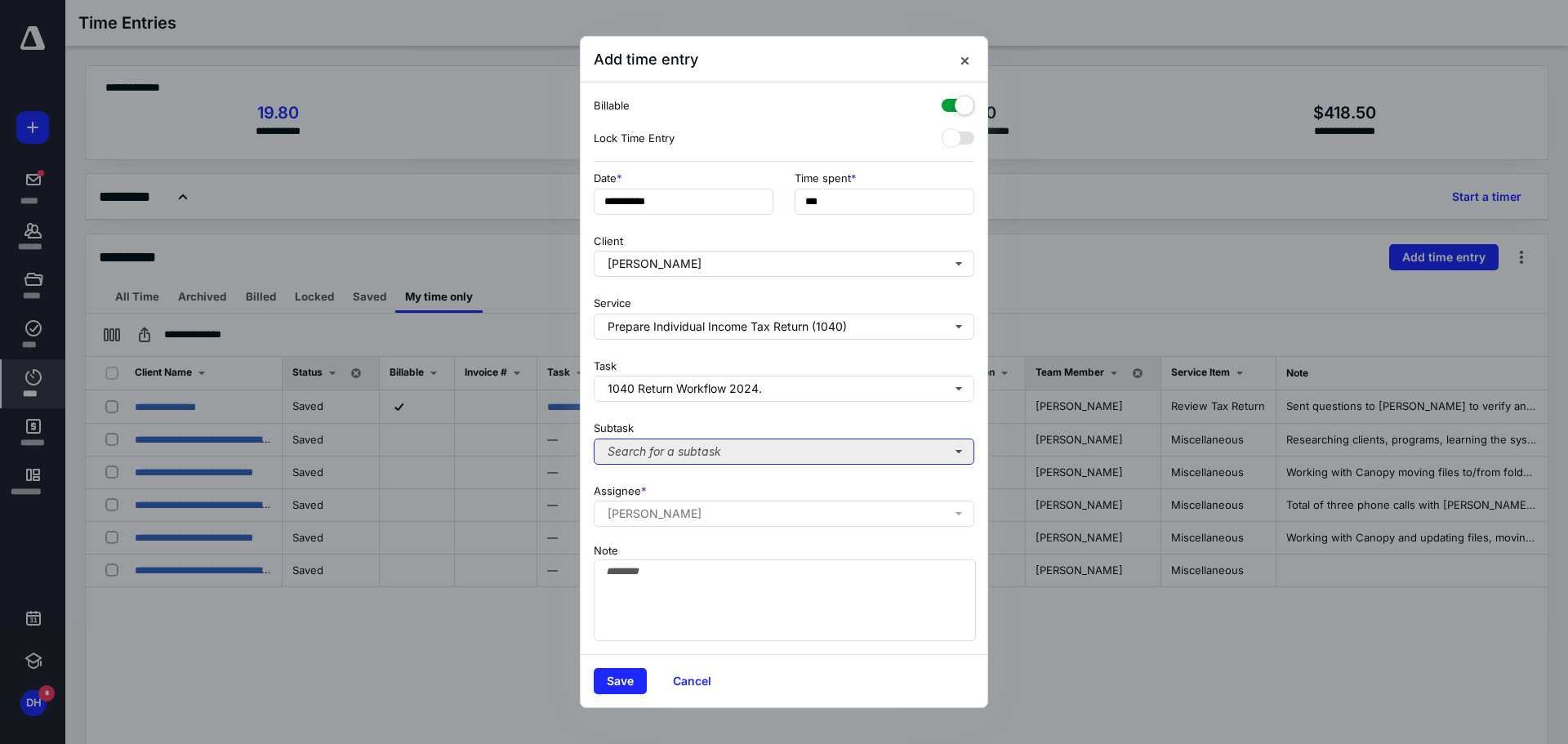 click on "Search for a subtask" at bounding box center [784, 452] 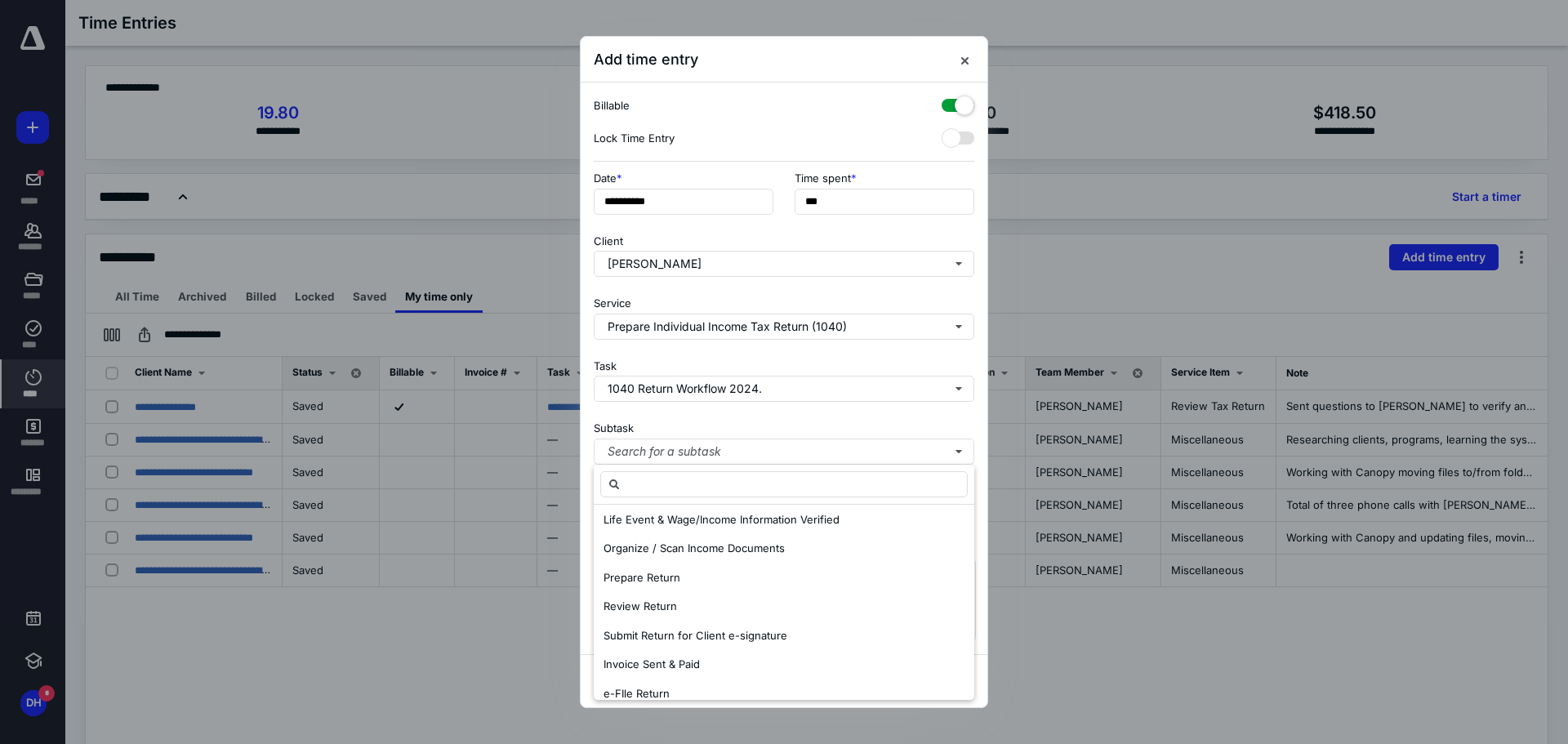 scroll, scrollTop: 50, scrollLeft: 0, axis: vertical 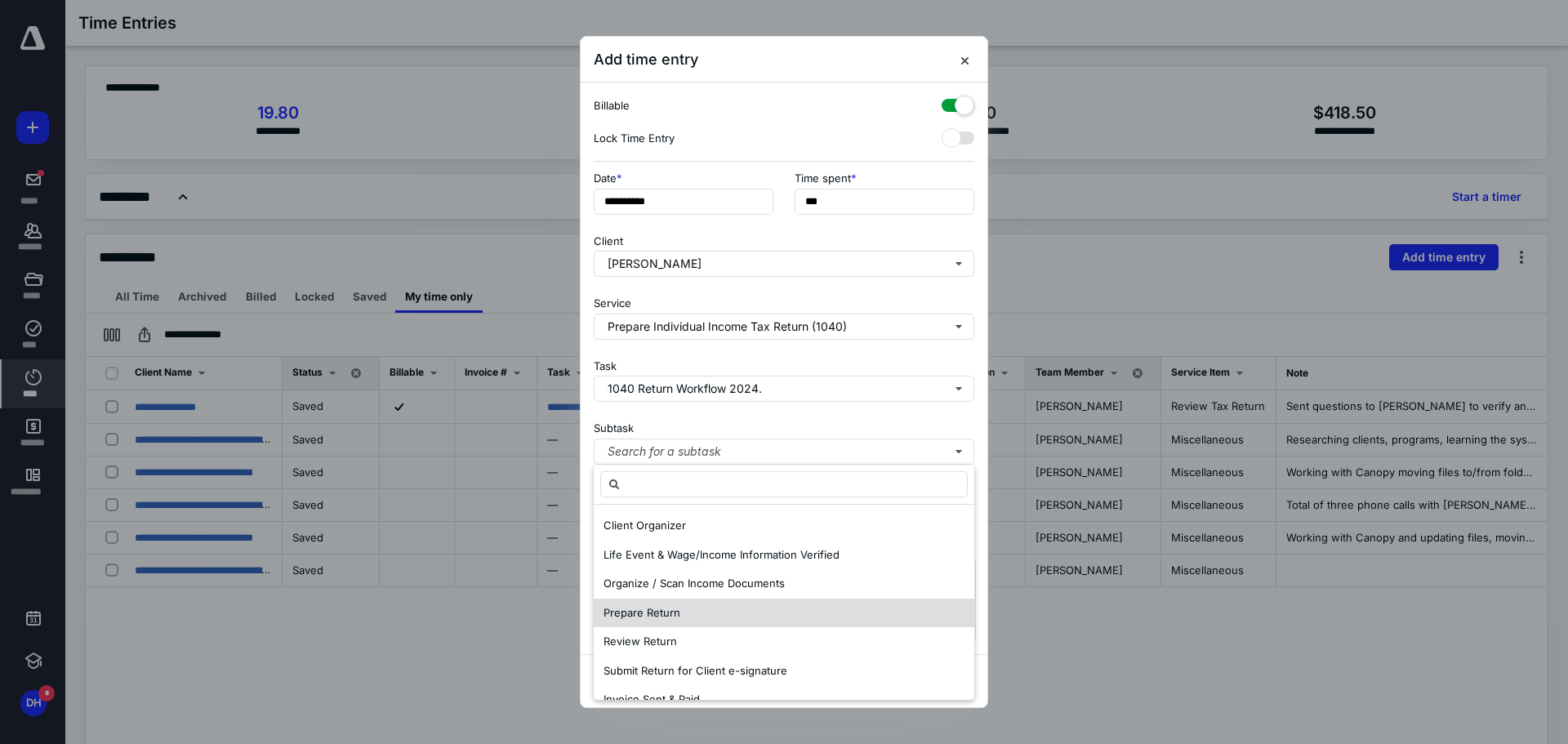click on "Prepare Return" at bounding box center (642, 613) 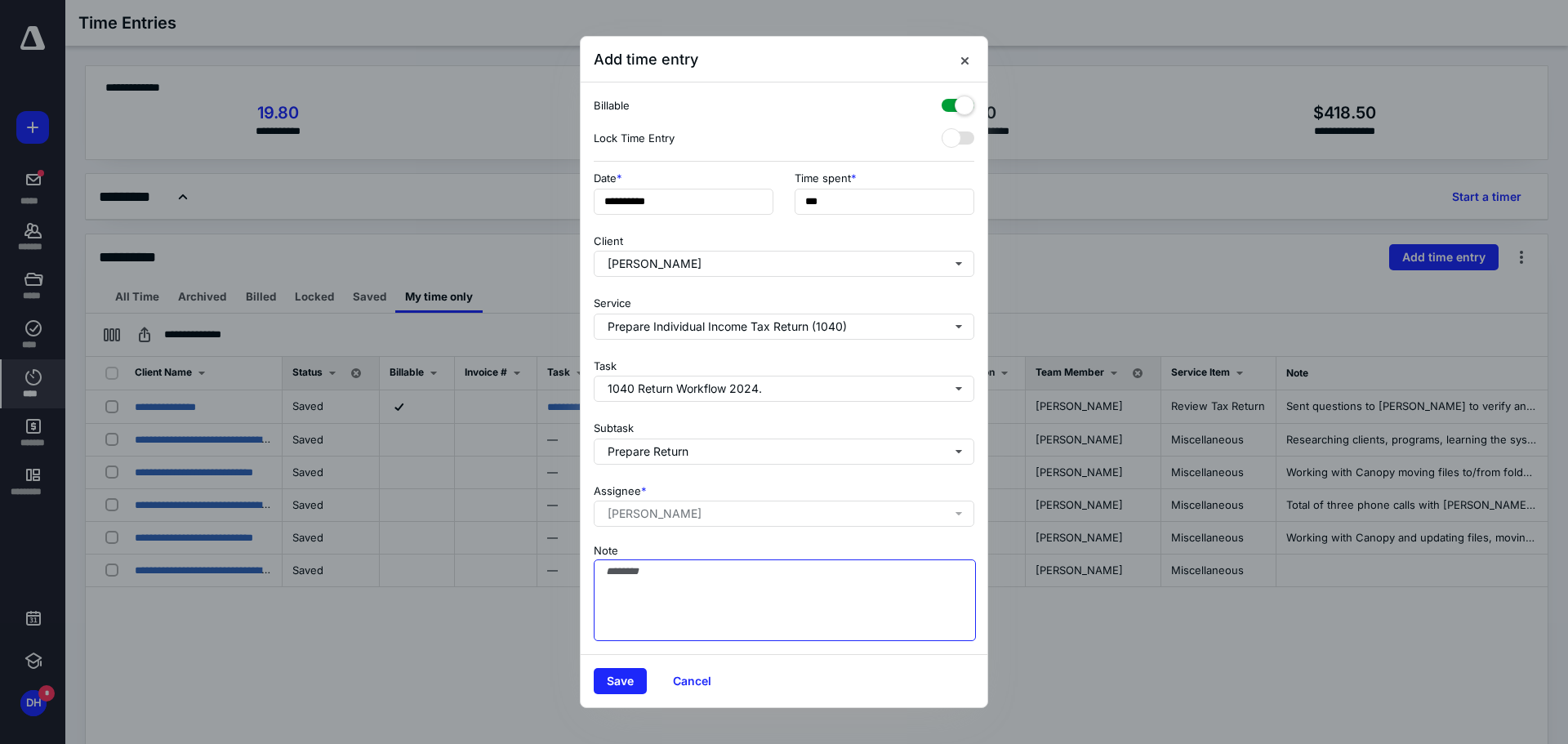 click on "Note" at bounding box center [785, 600] 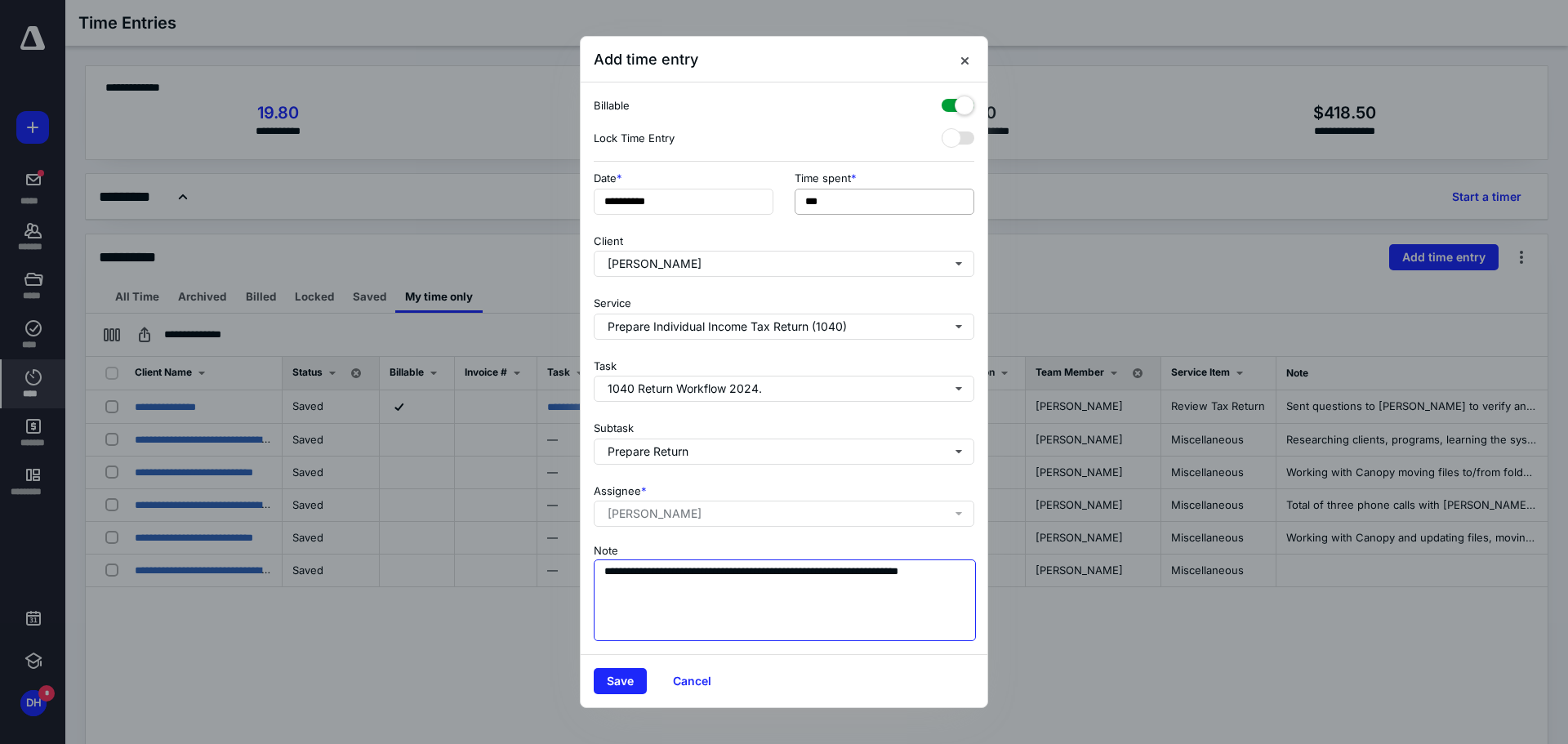 type on "**********" 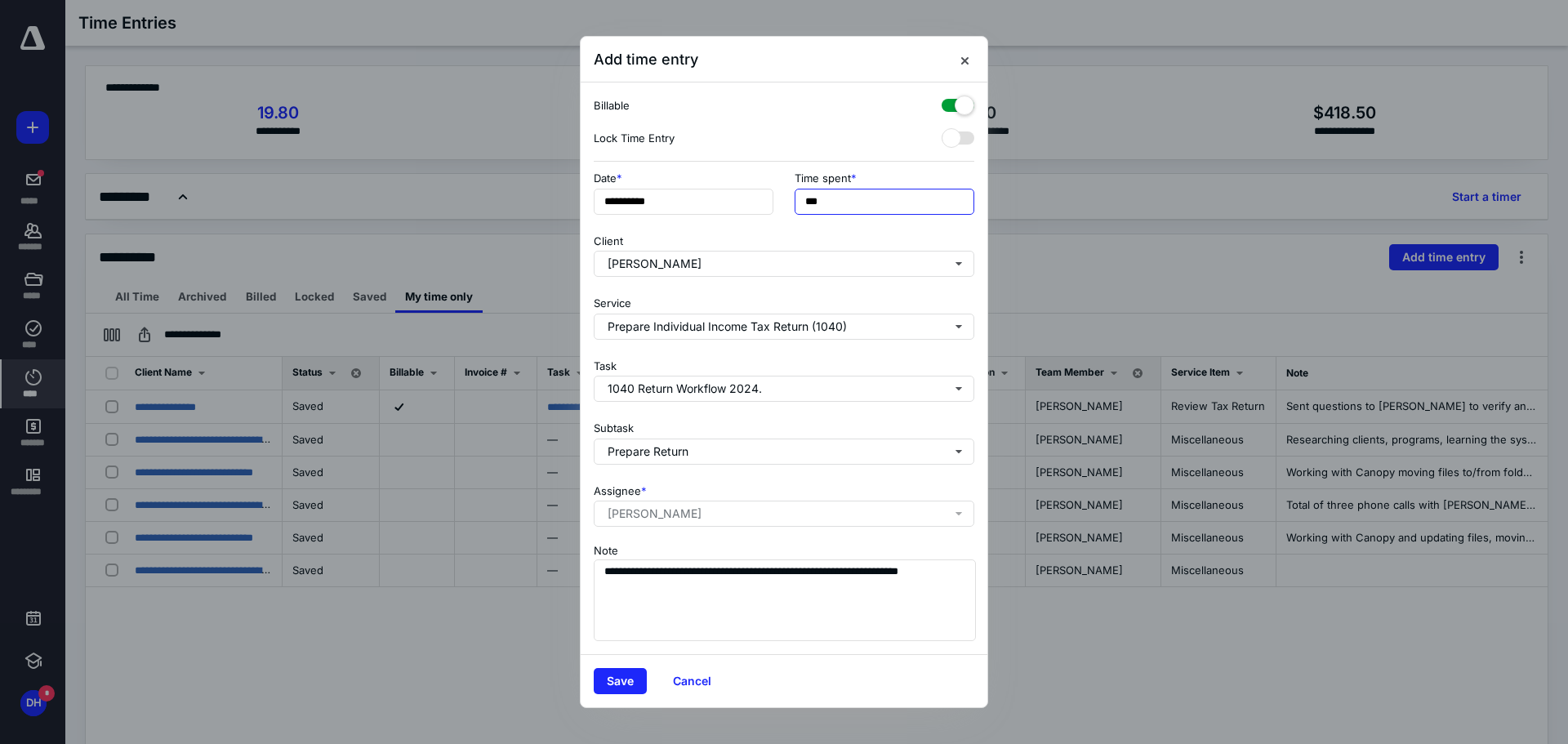 click on "***" at bounding box center (884, 202) 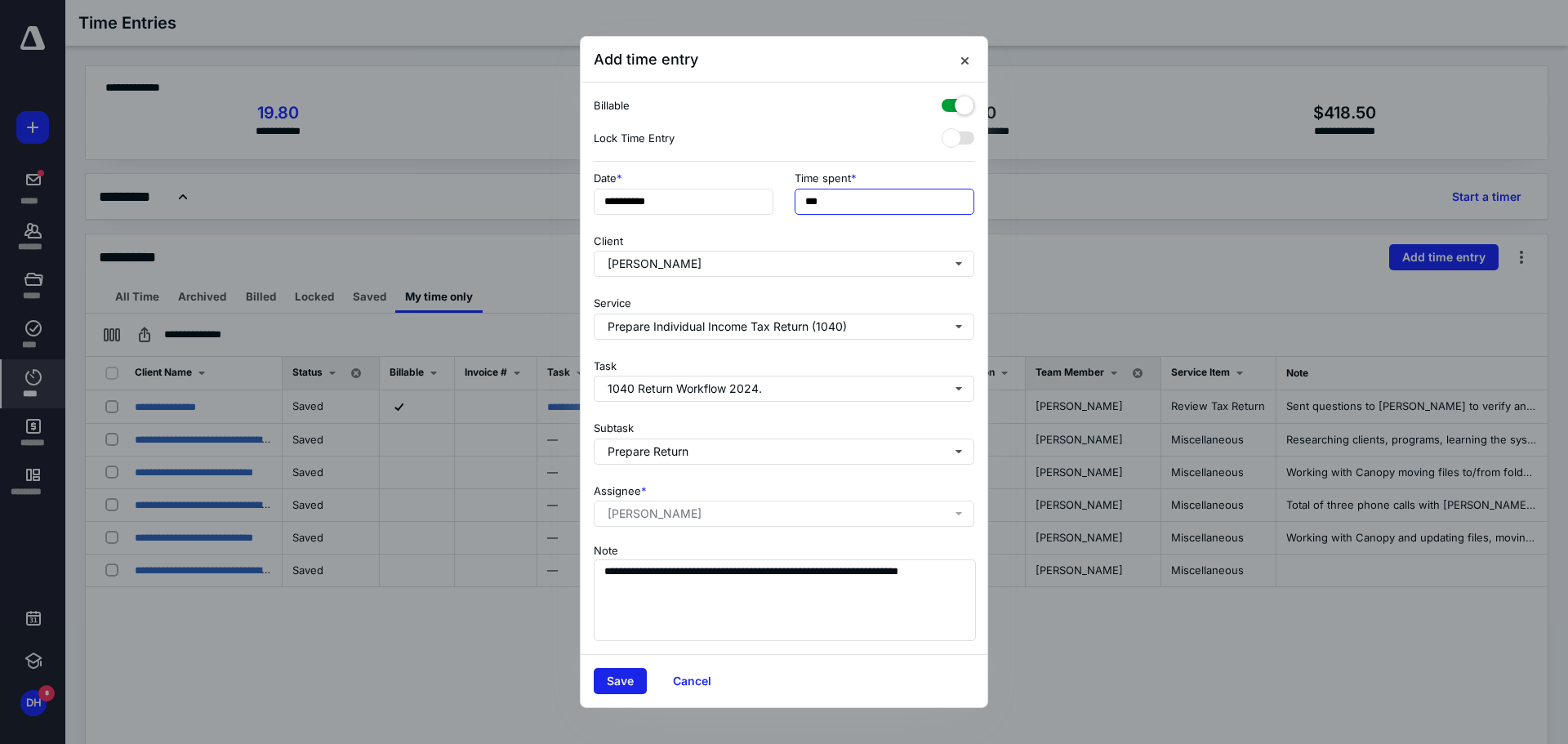 type on "***" 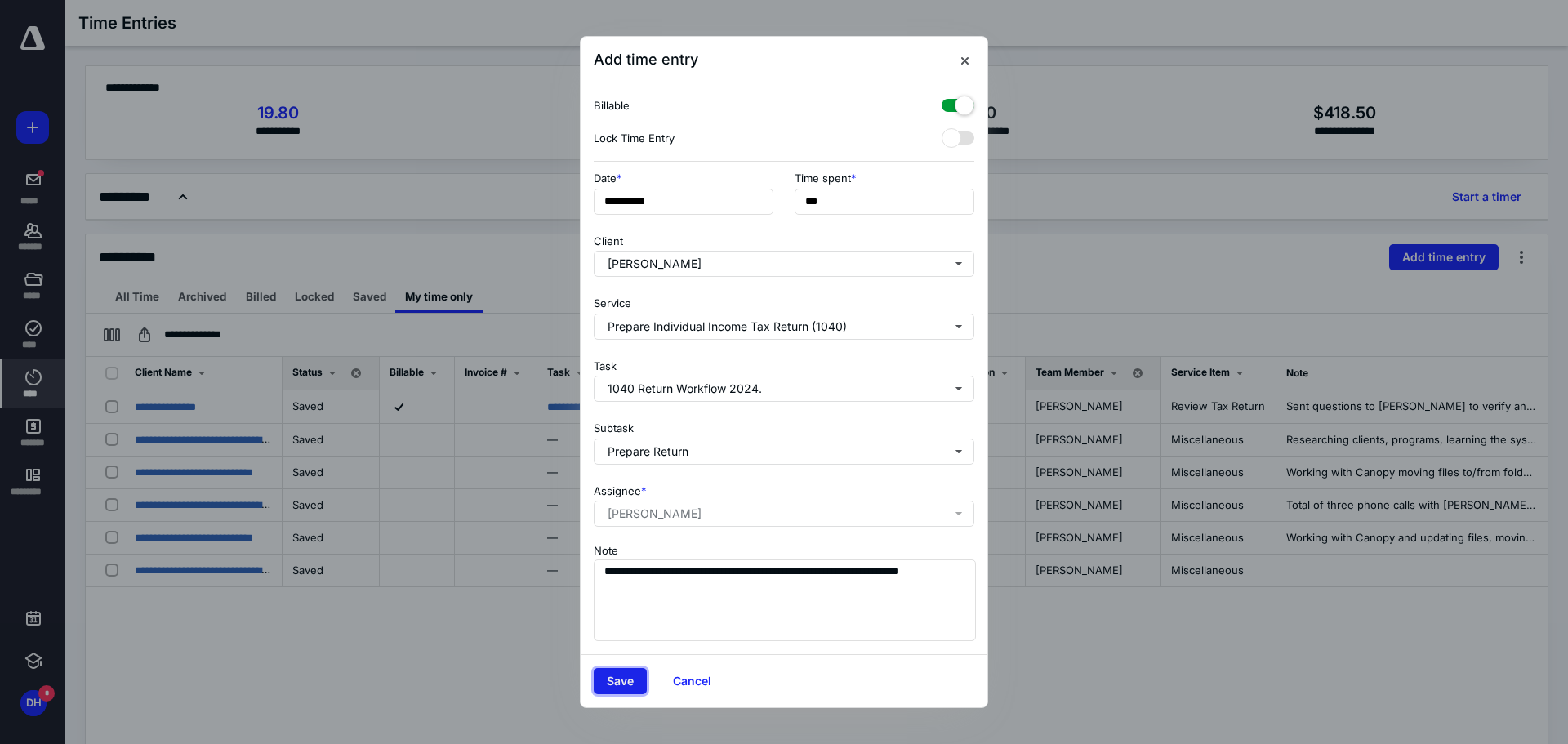 click on "Save" at bounding box center [620, 681] 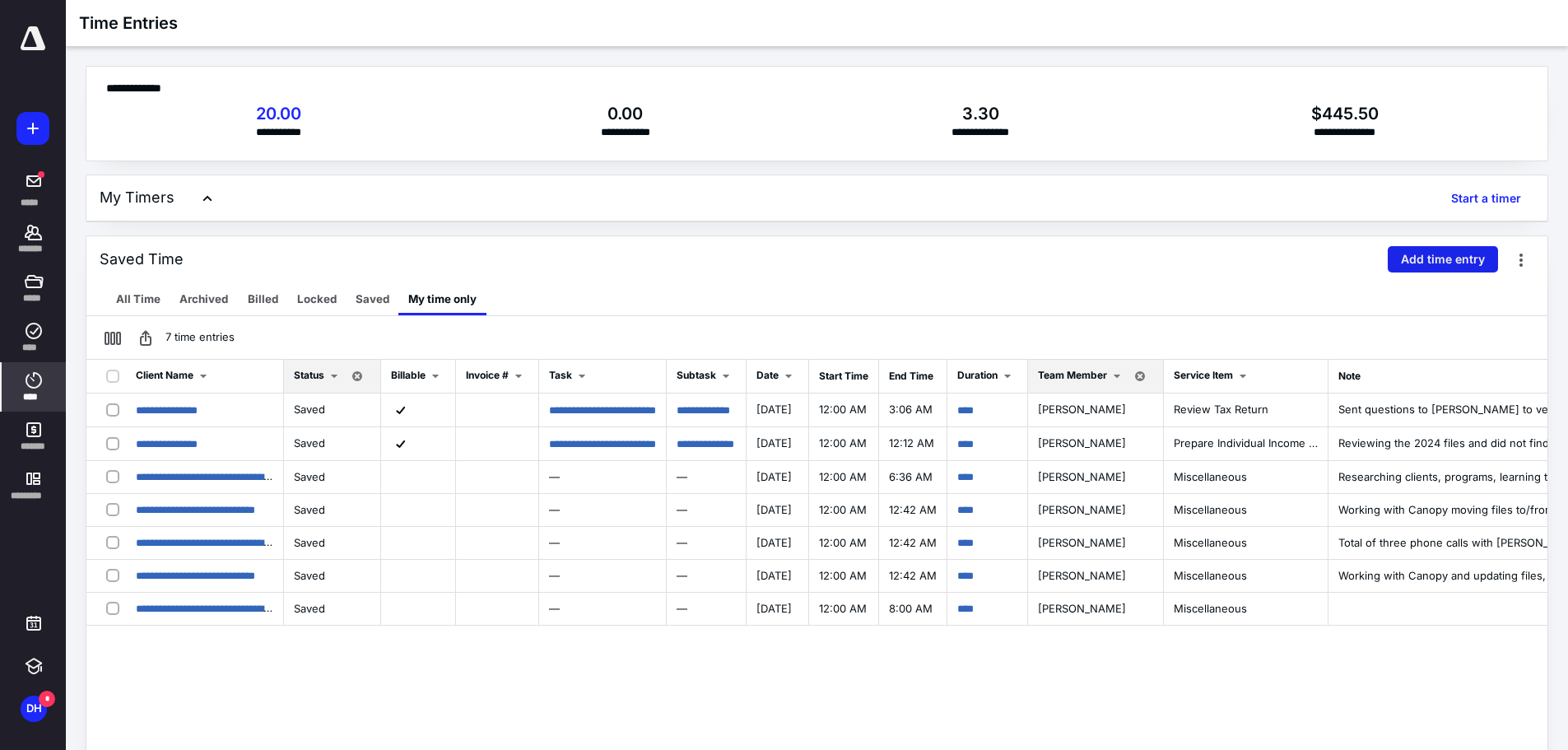 click on "Add time entry" at bounding box center [1443, 259] 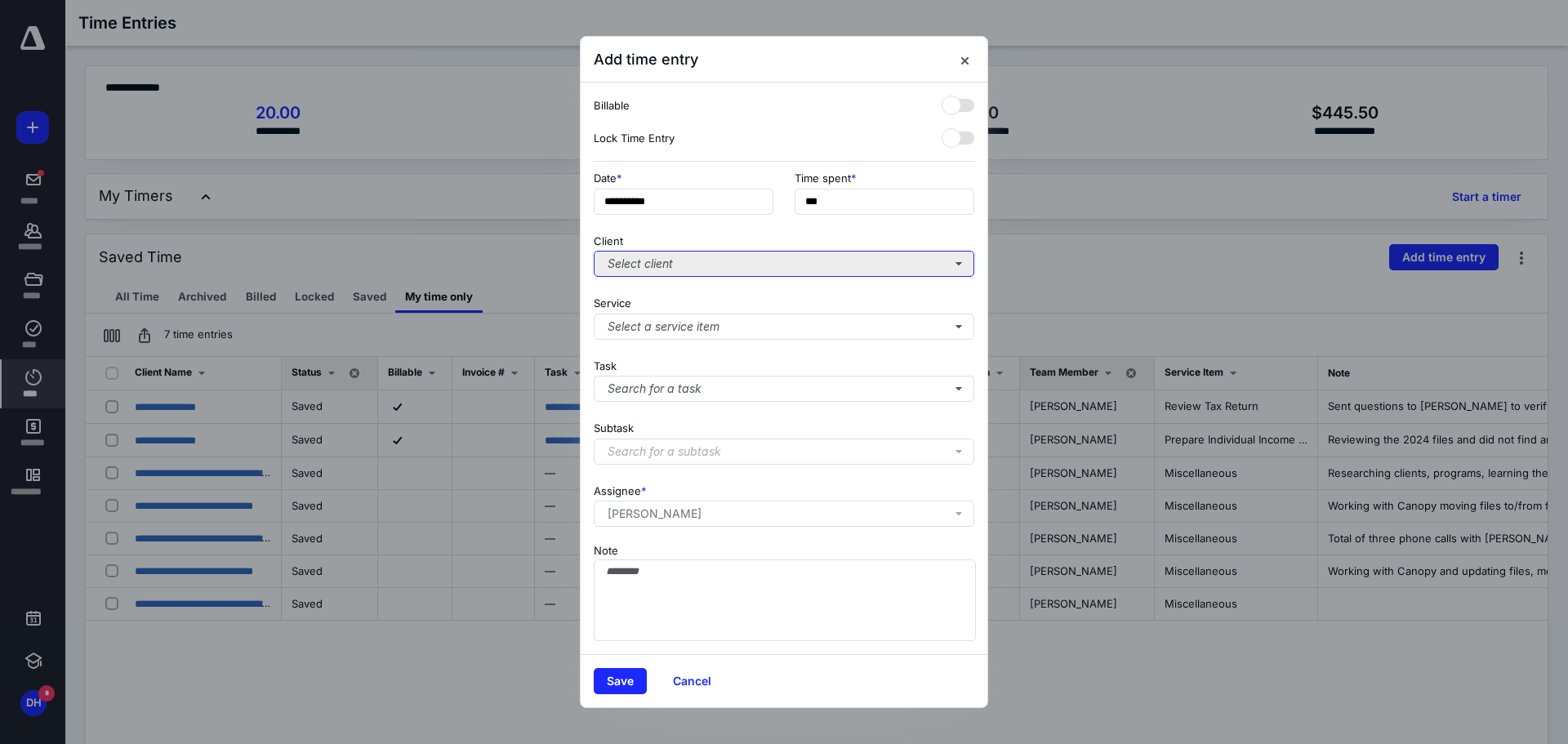 click on "Select client" at bounding box center (784, 264) 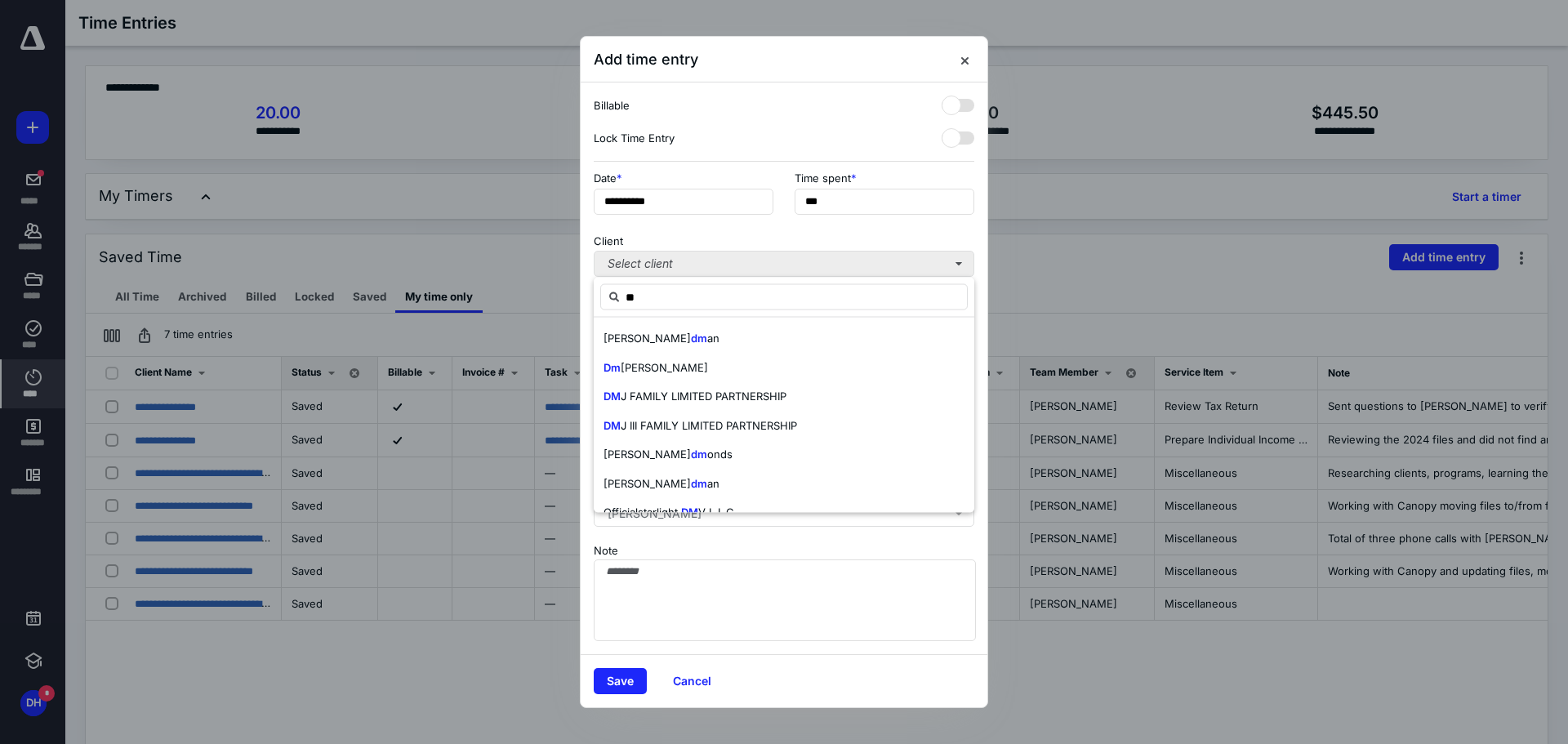 type on "*" 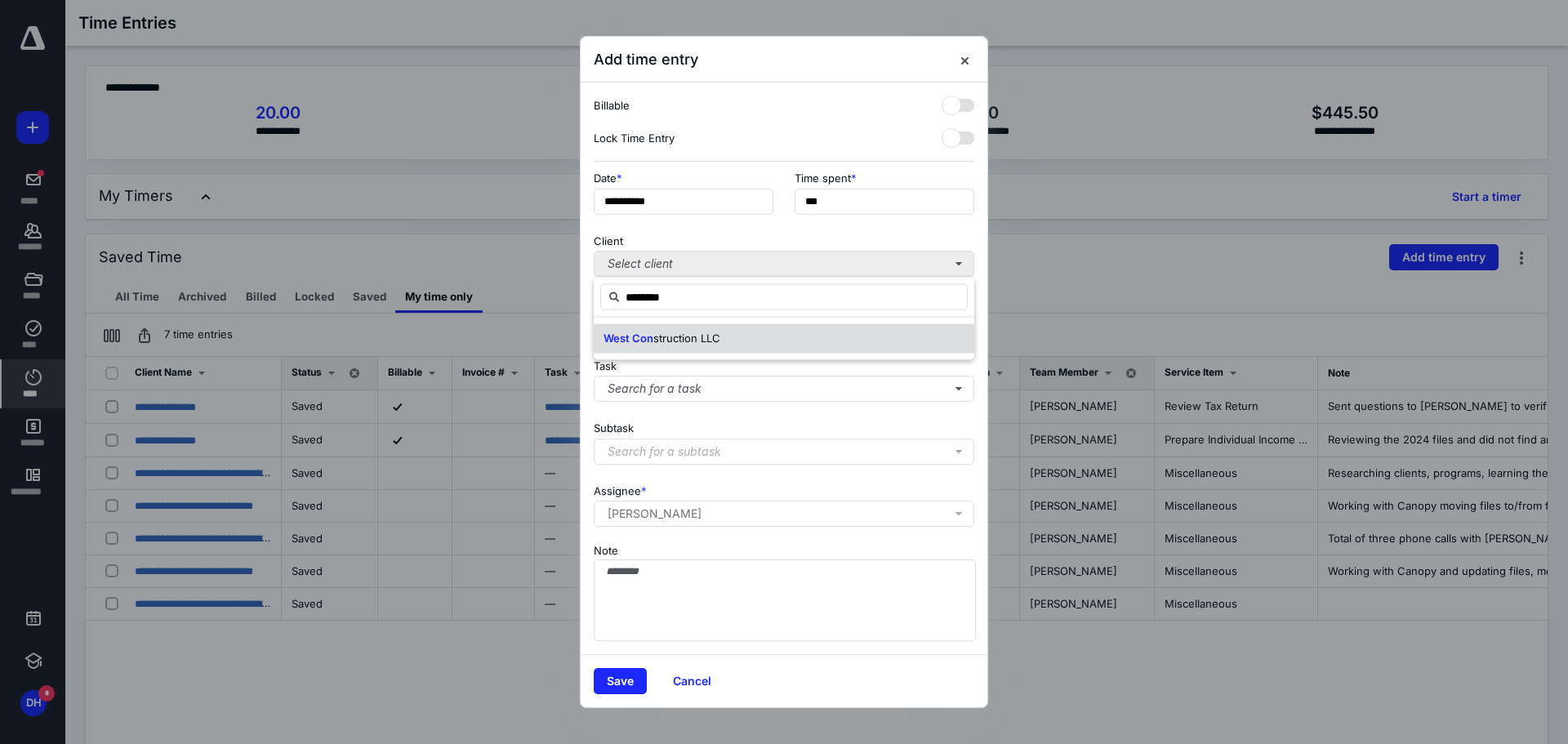 type on "********" 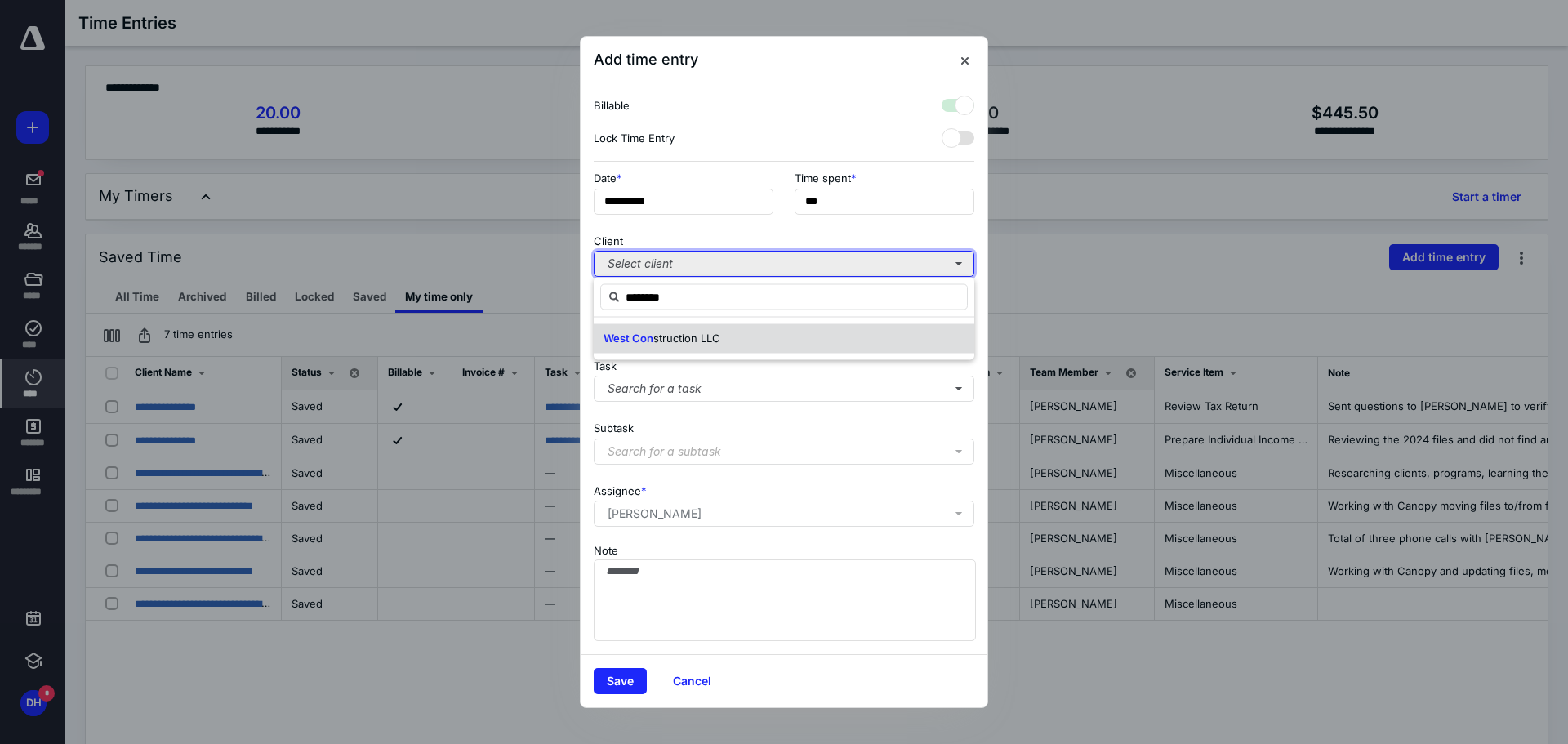 checkbox on "true" 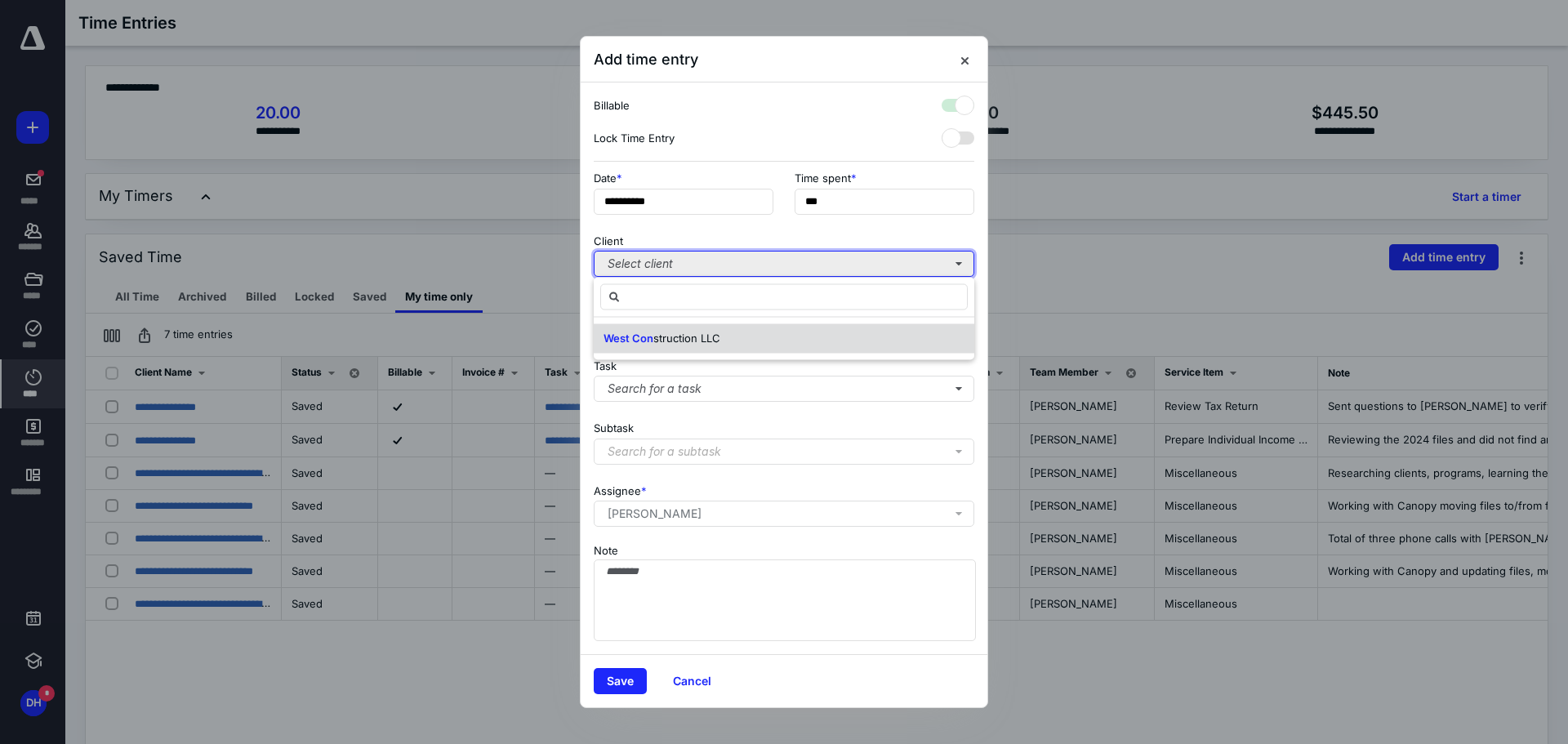 type 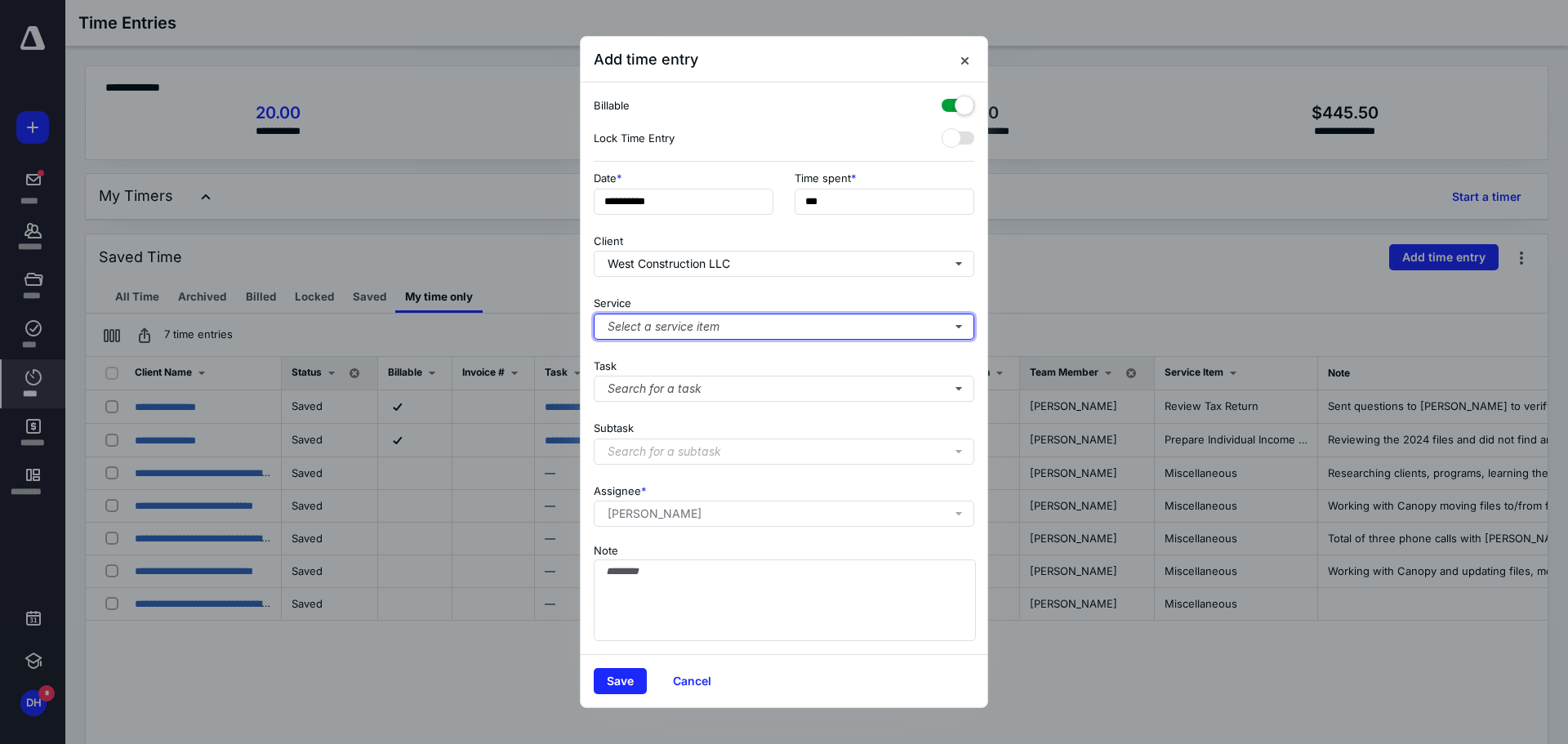 type 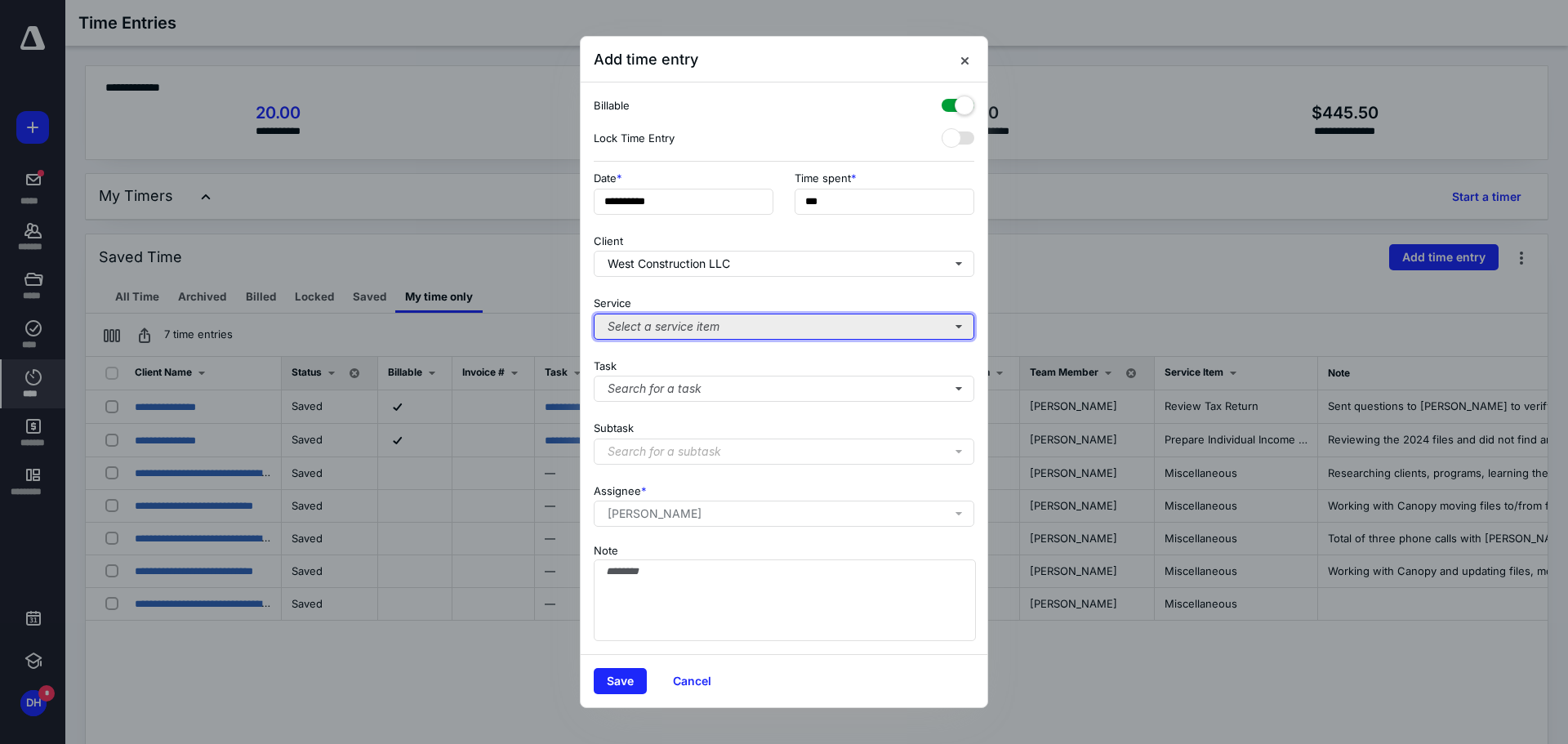 click on "Select a service item" at bounding box center (784, 327) 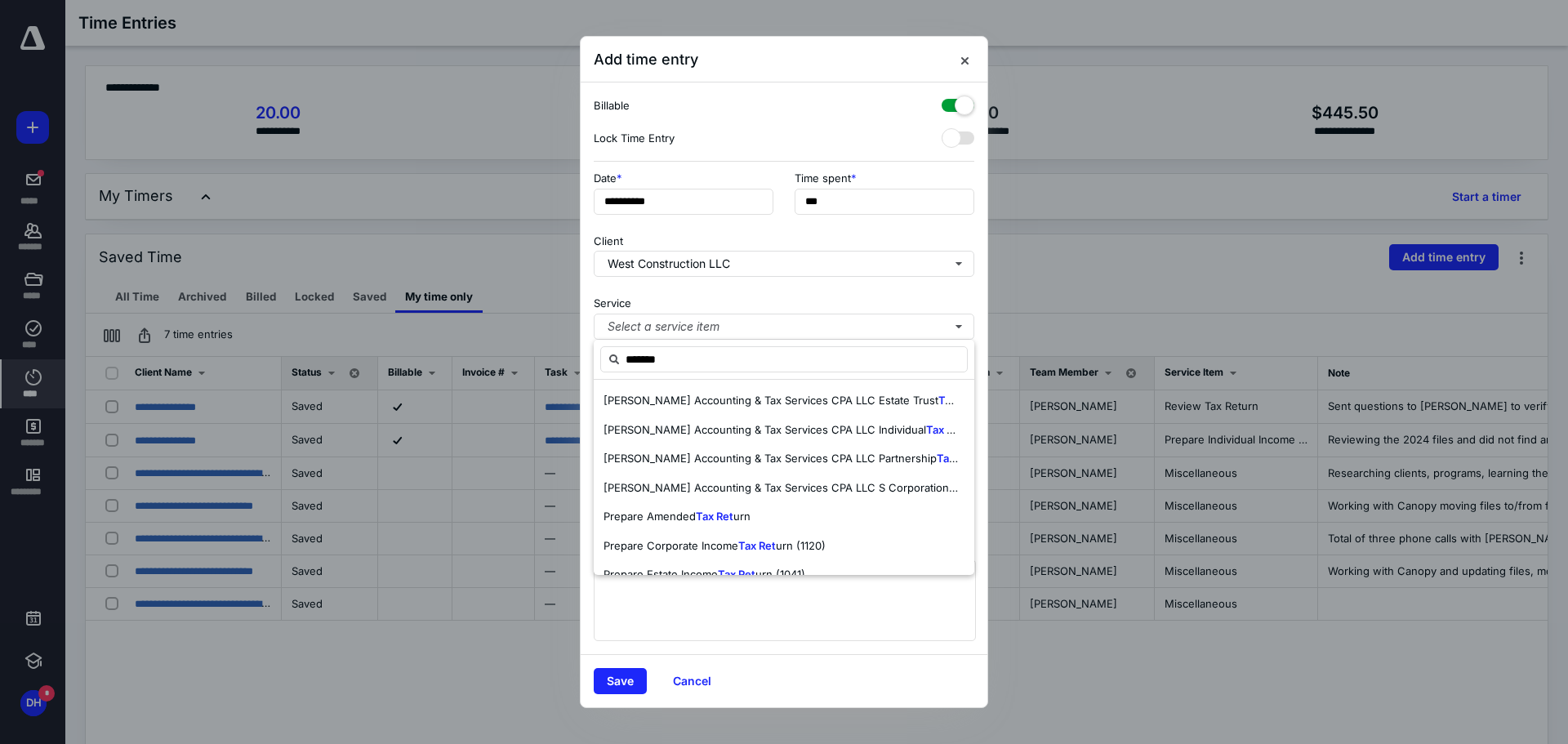 type on "*******" 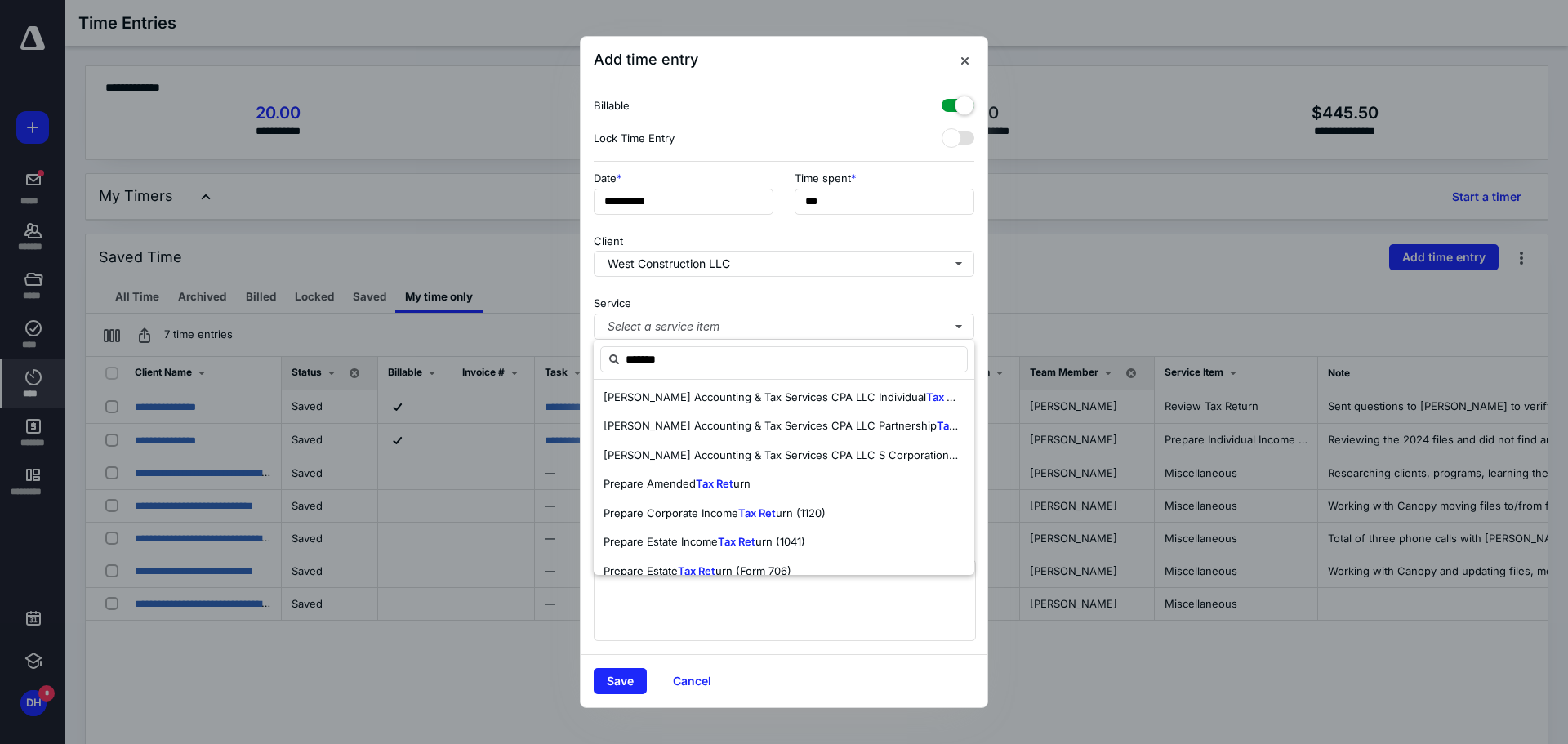scroll, scrollTop: 65, scrollLeft: 0, axis: vertical 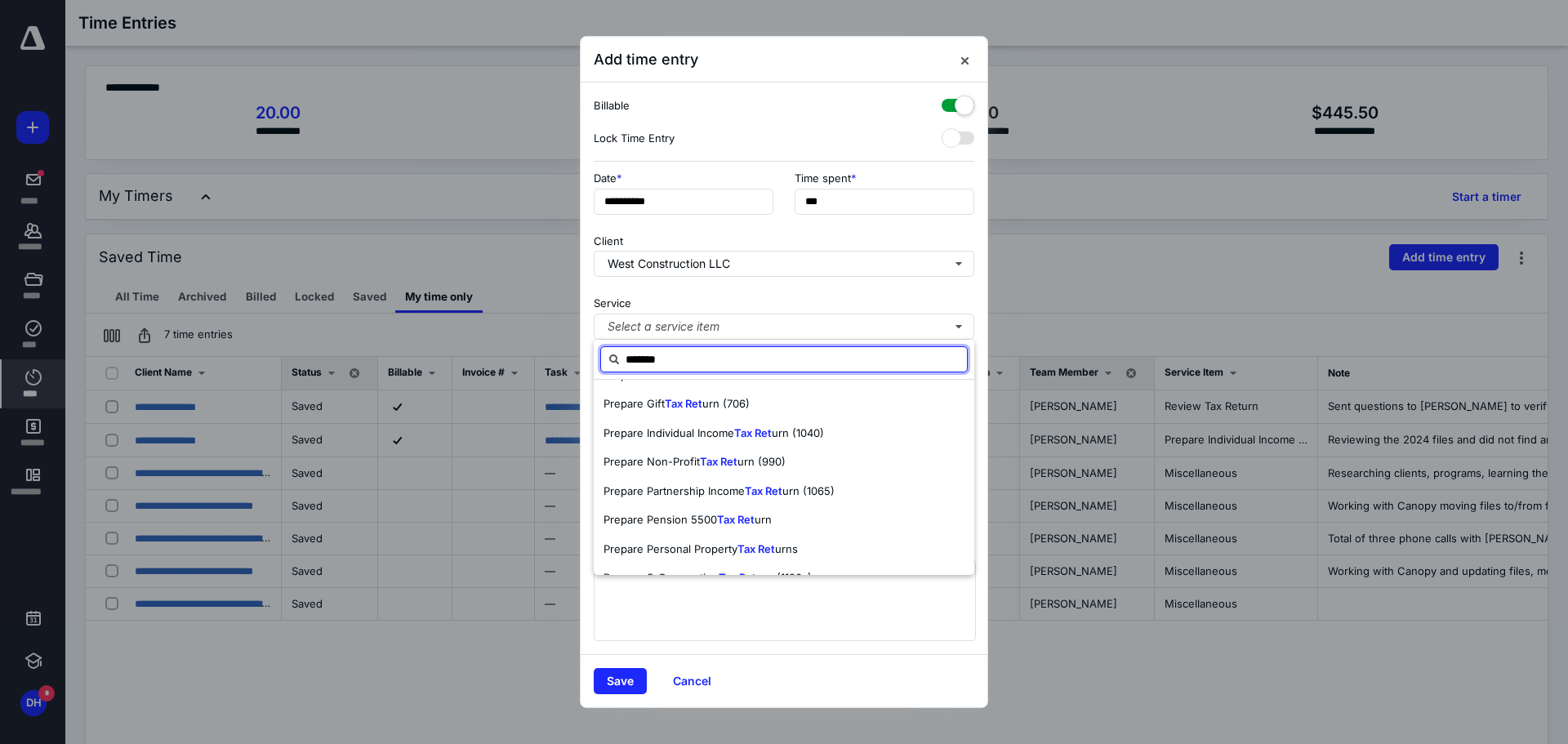 drag, startPoint x: 695, startPoint y: 363, endPoint x: 419, endPoint y: 336, distance: 277.31751 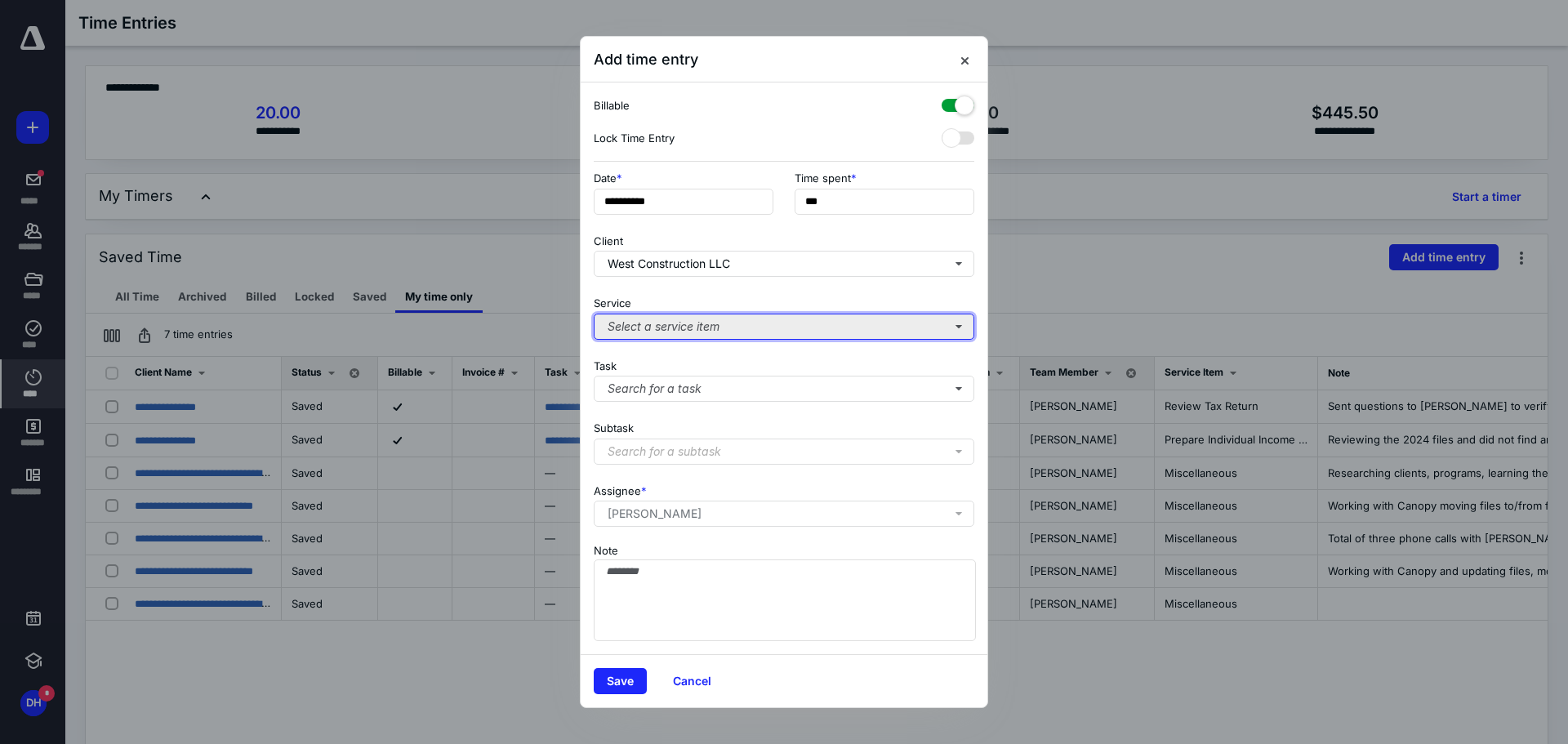 click on "Select a service item" at bounding box center [784, 327] 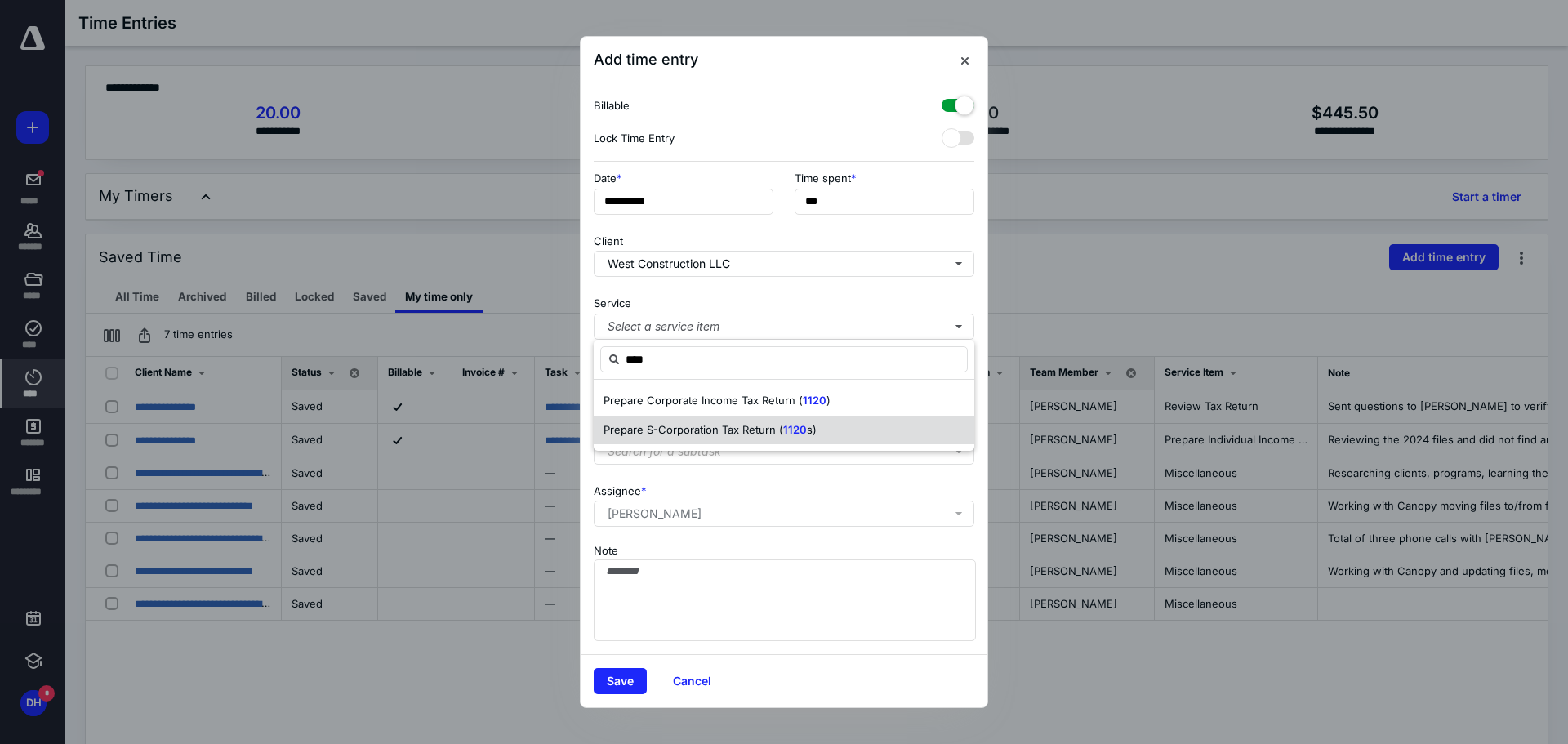 click on "Prepare S-Corporation Tax Return (" at bounding box center (693, 430) 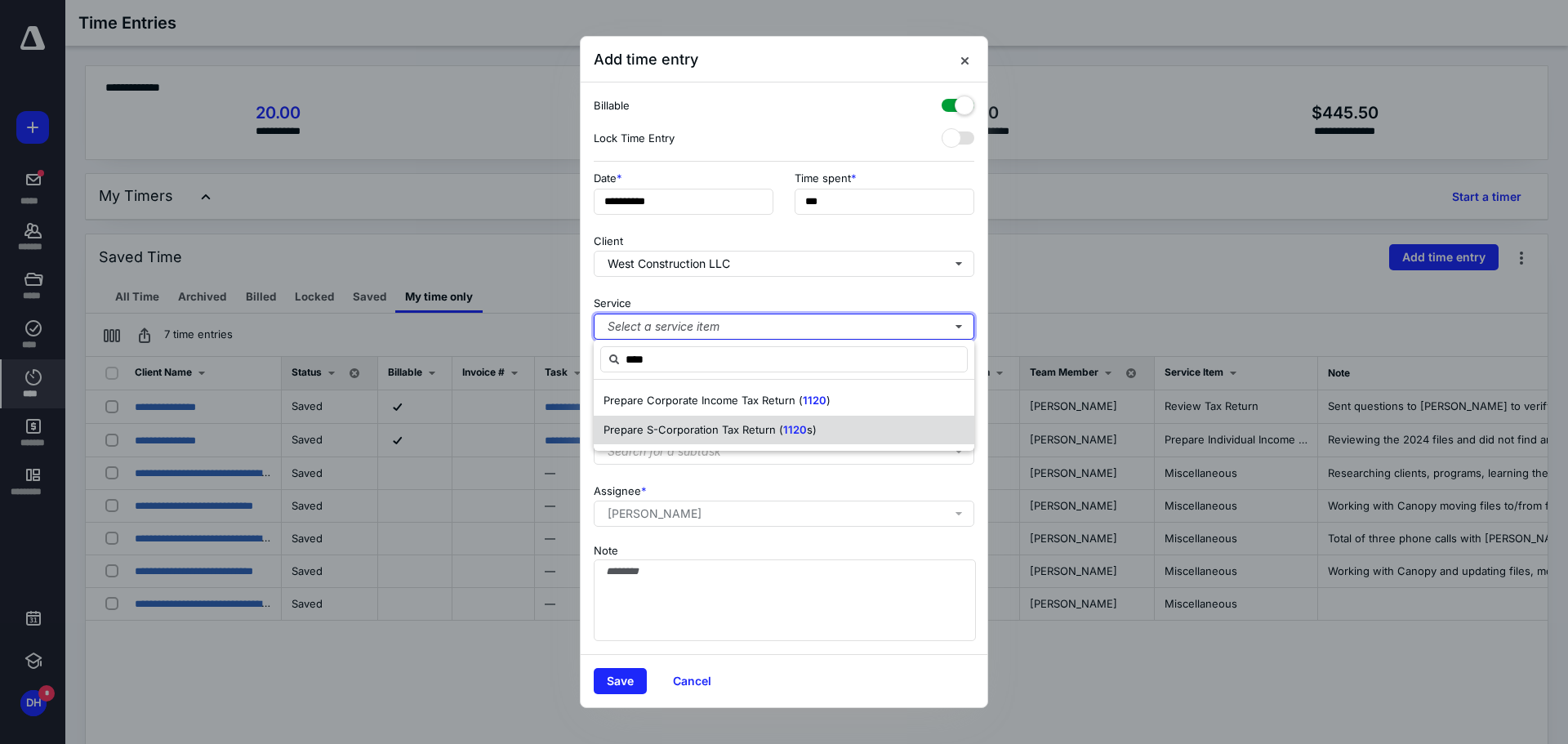 type 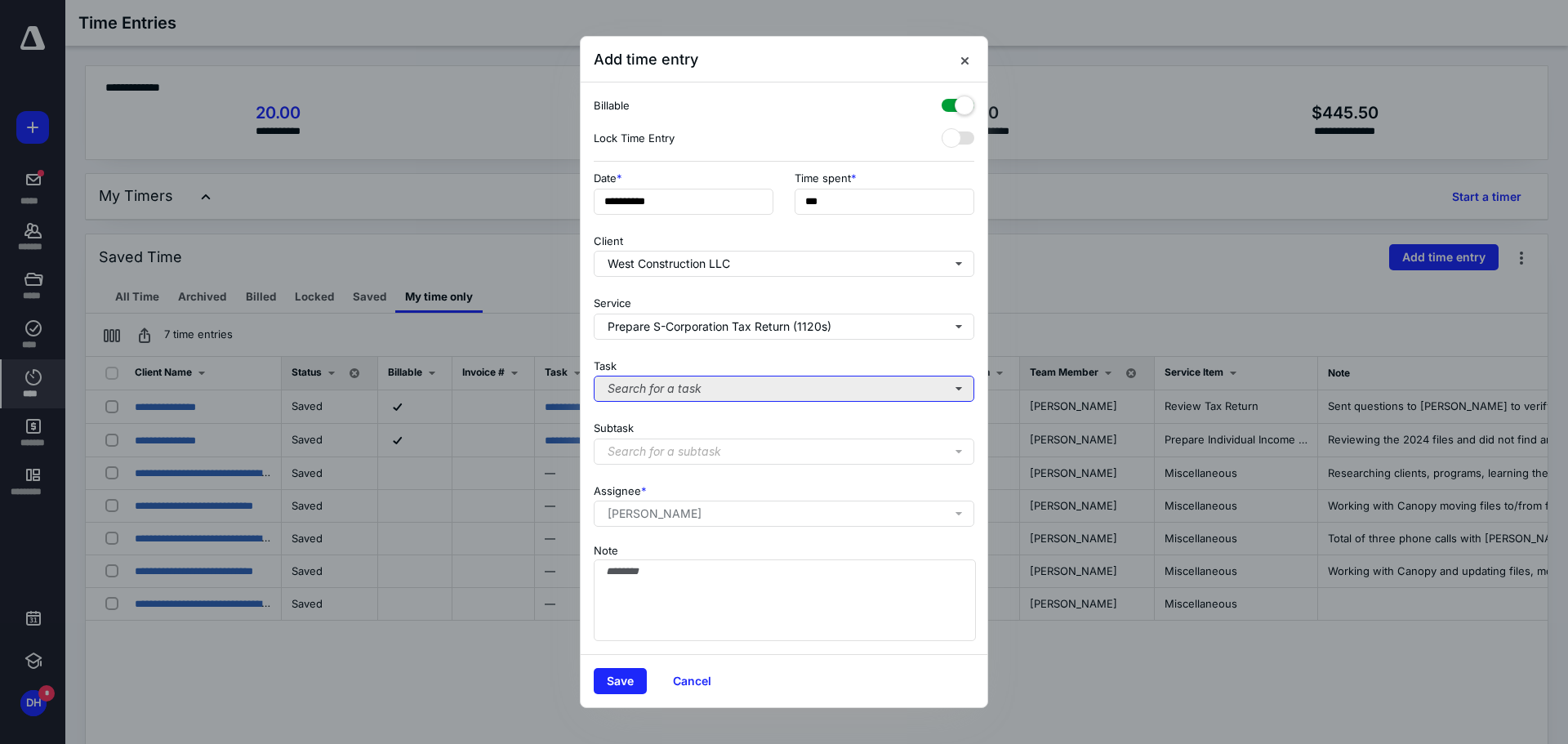 click on "Search for a task" at bounding box center [784, 389] 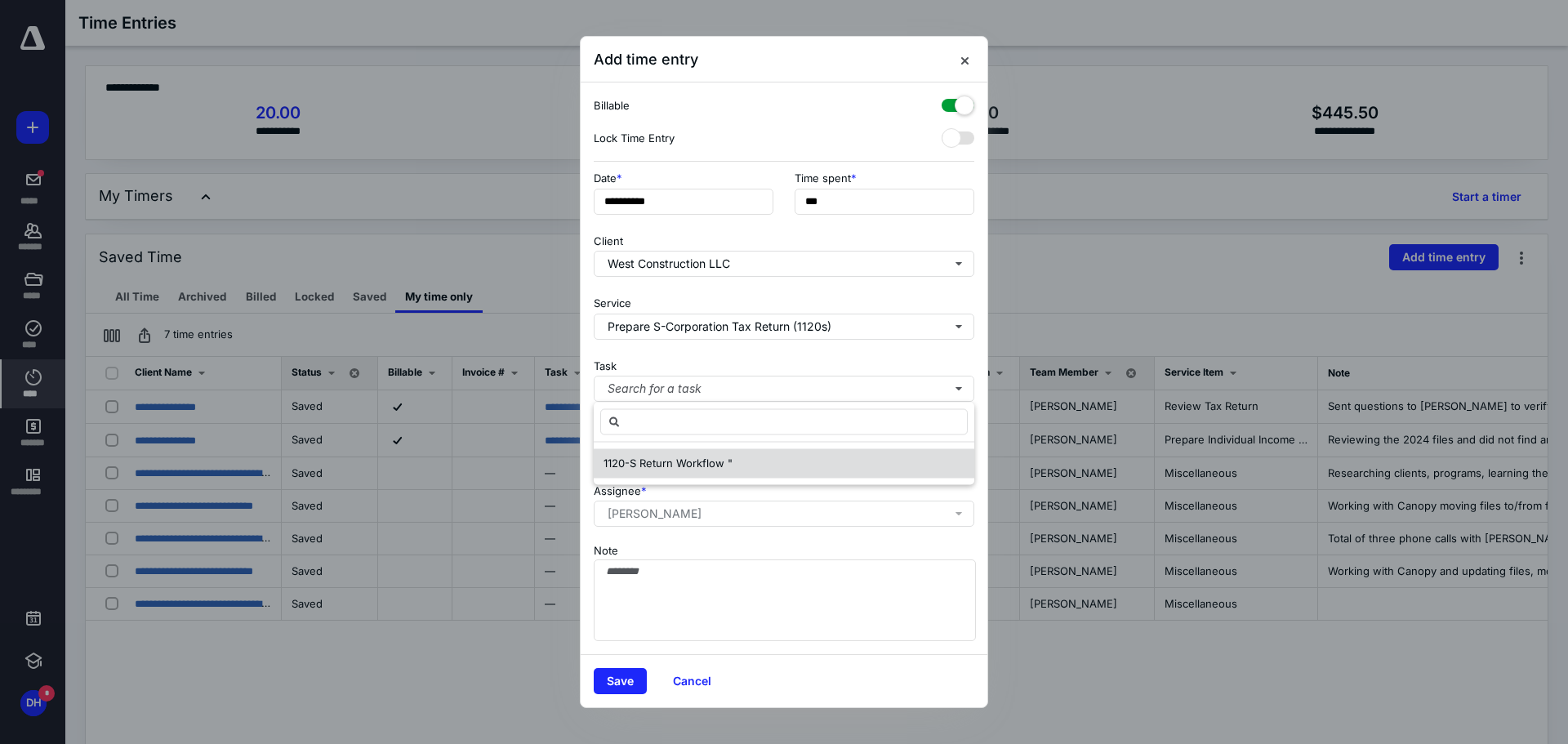 click on "1120-S Return Workflow "" at bounding box center (668, 463) 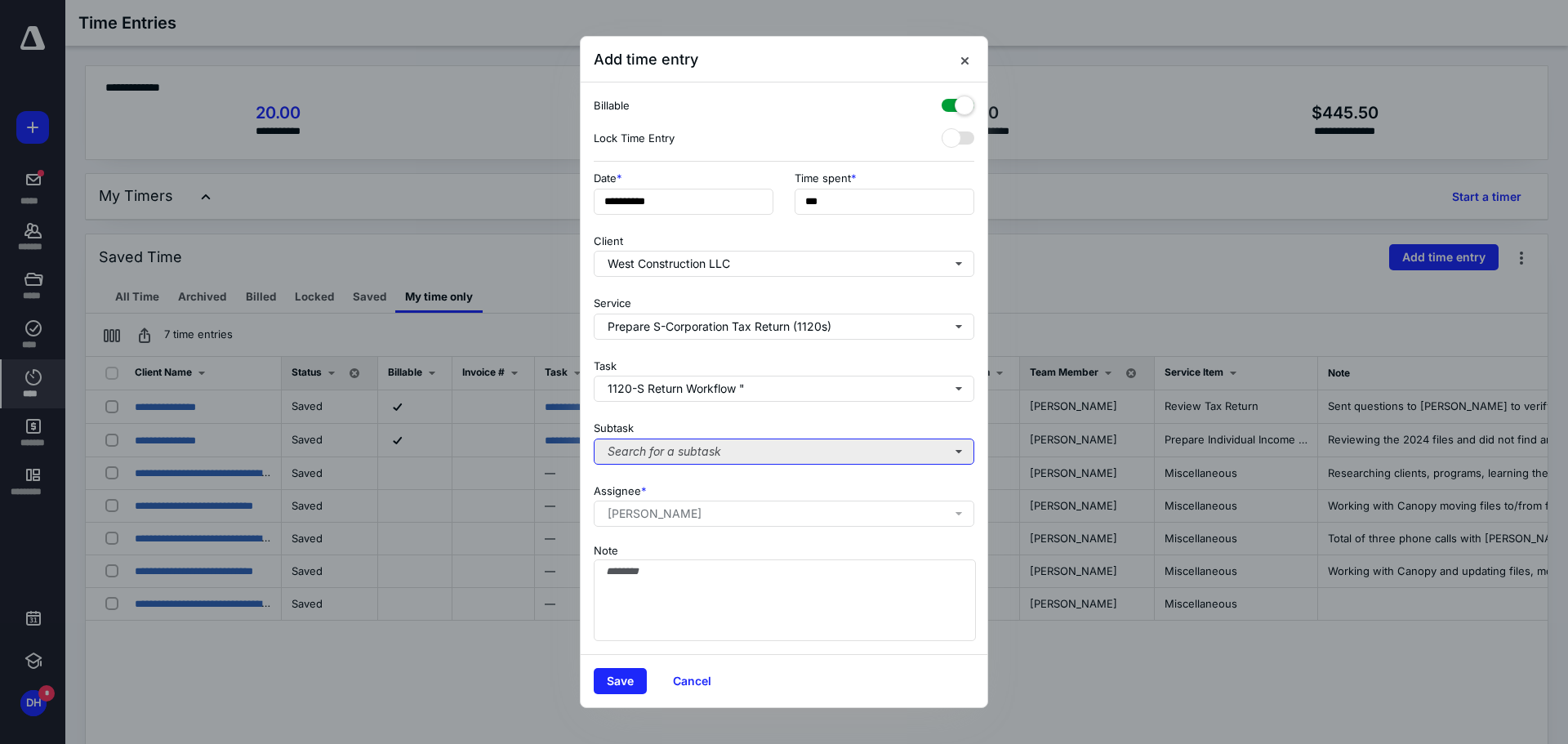 click on "Search for a subtask" at bounding box center (784, 452) 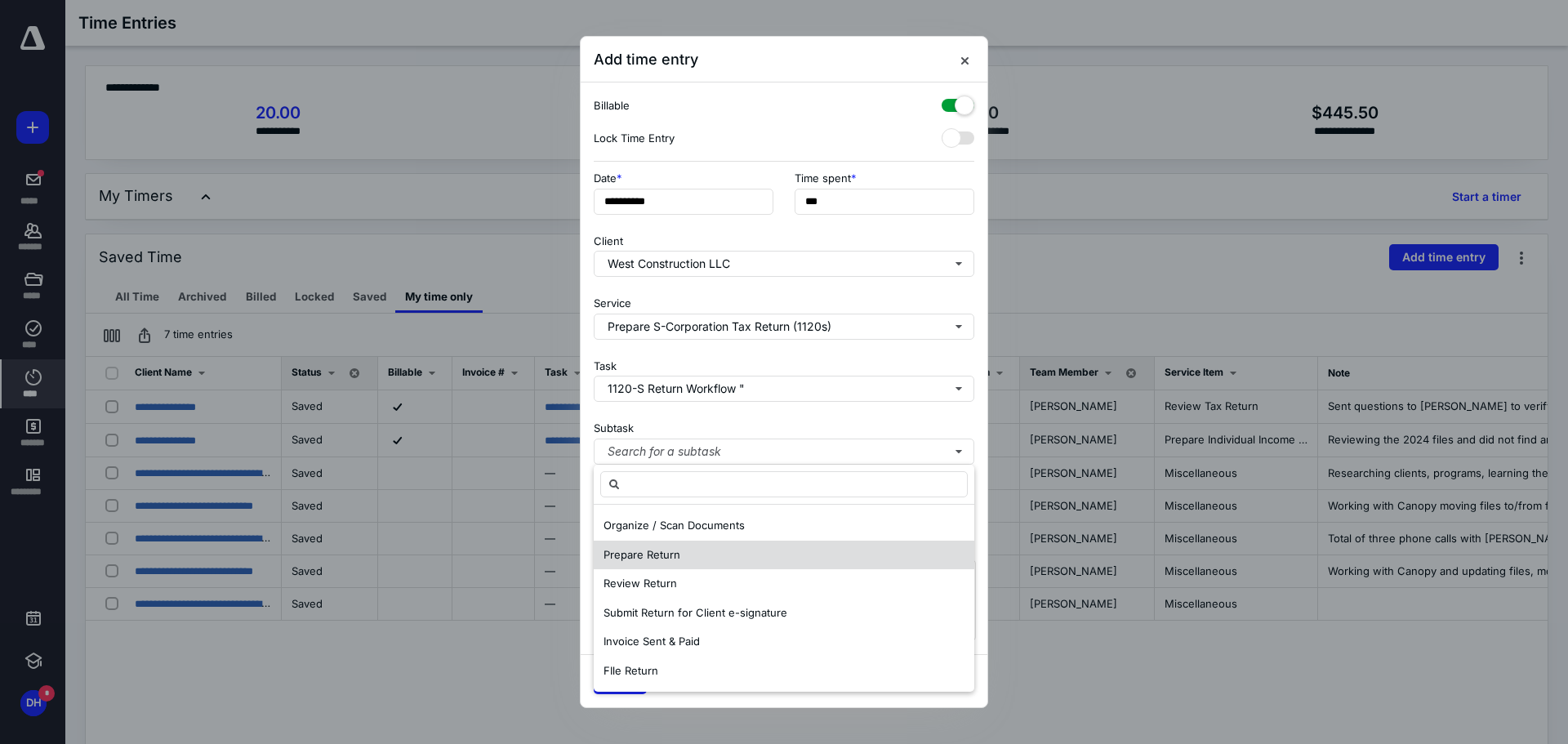 click on "Prepare Return" at bounding box center (642, 555) 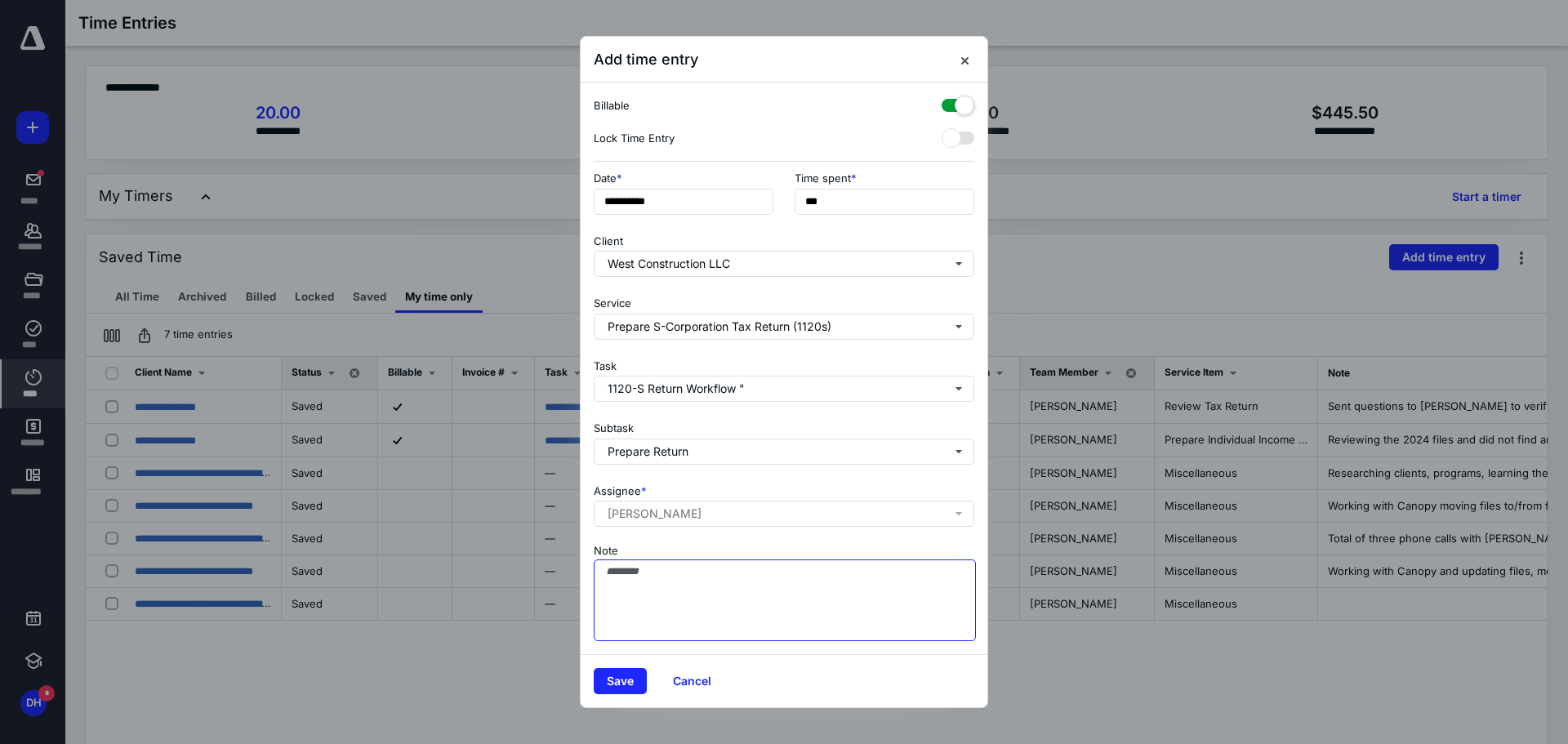 click on "Note" at bounding box center [785, 600] 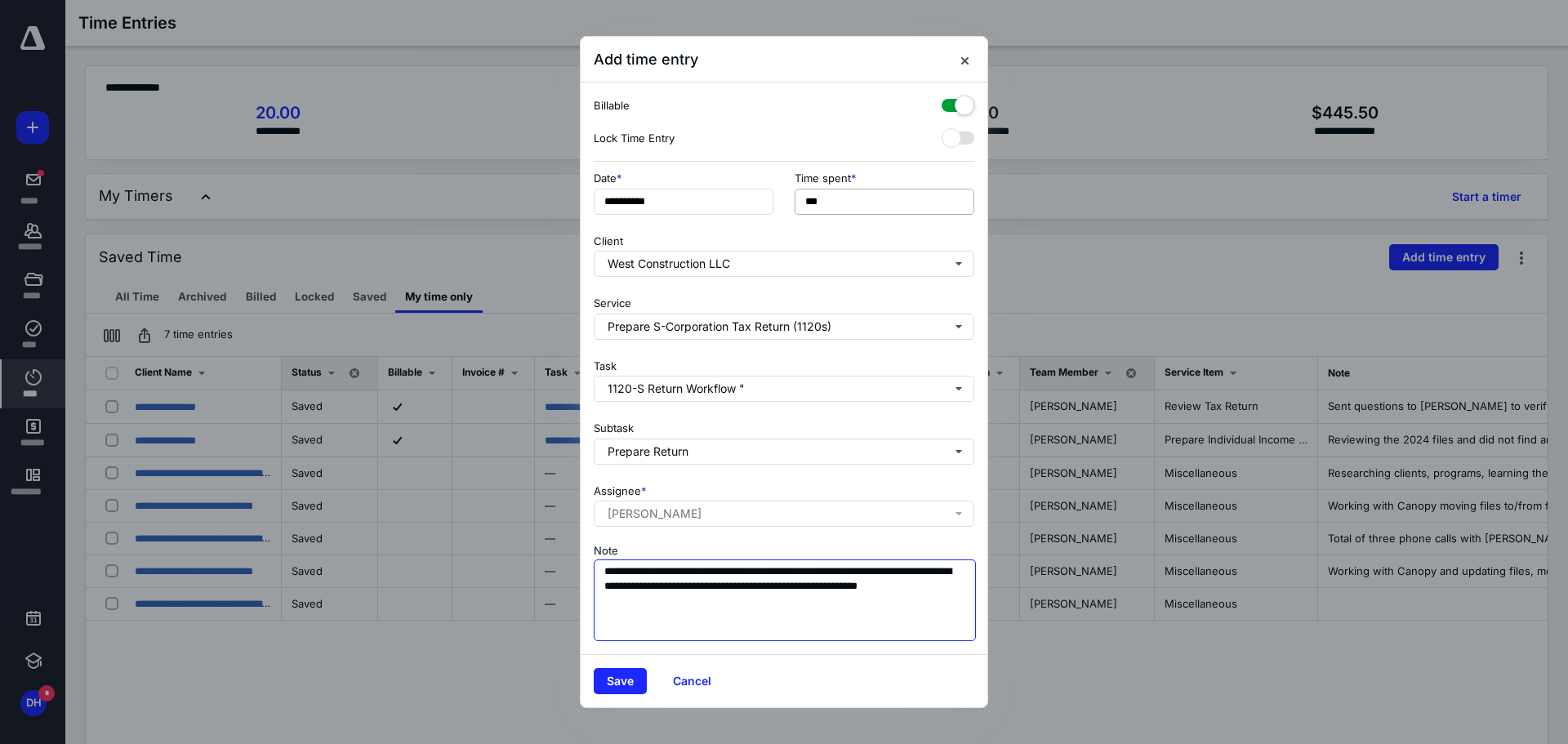 type on "**********" 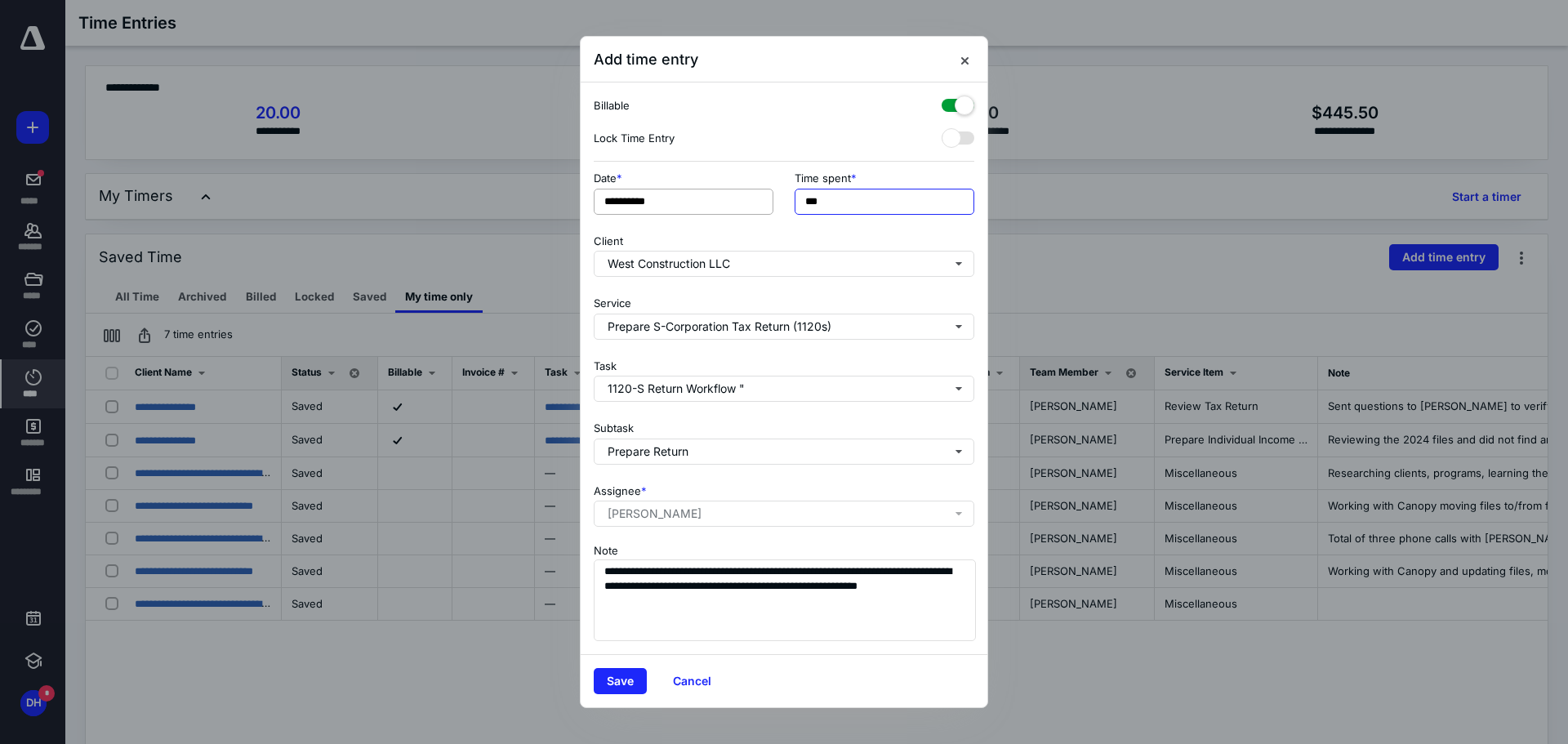 drag, startPoint x: 819, startPoint y: 200, endPoint x: 750, endPoint y: 211, distance: 69.87131 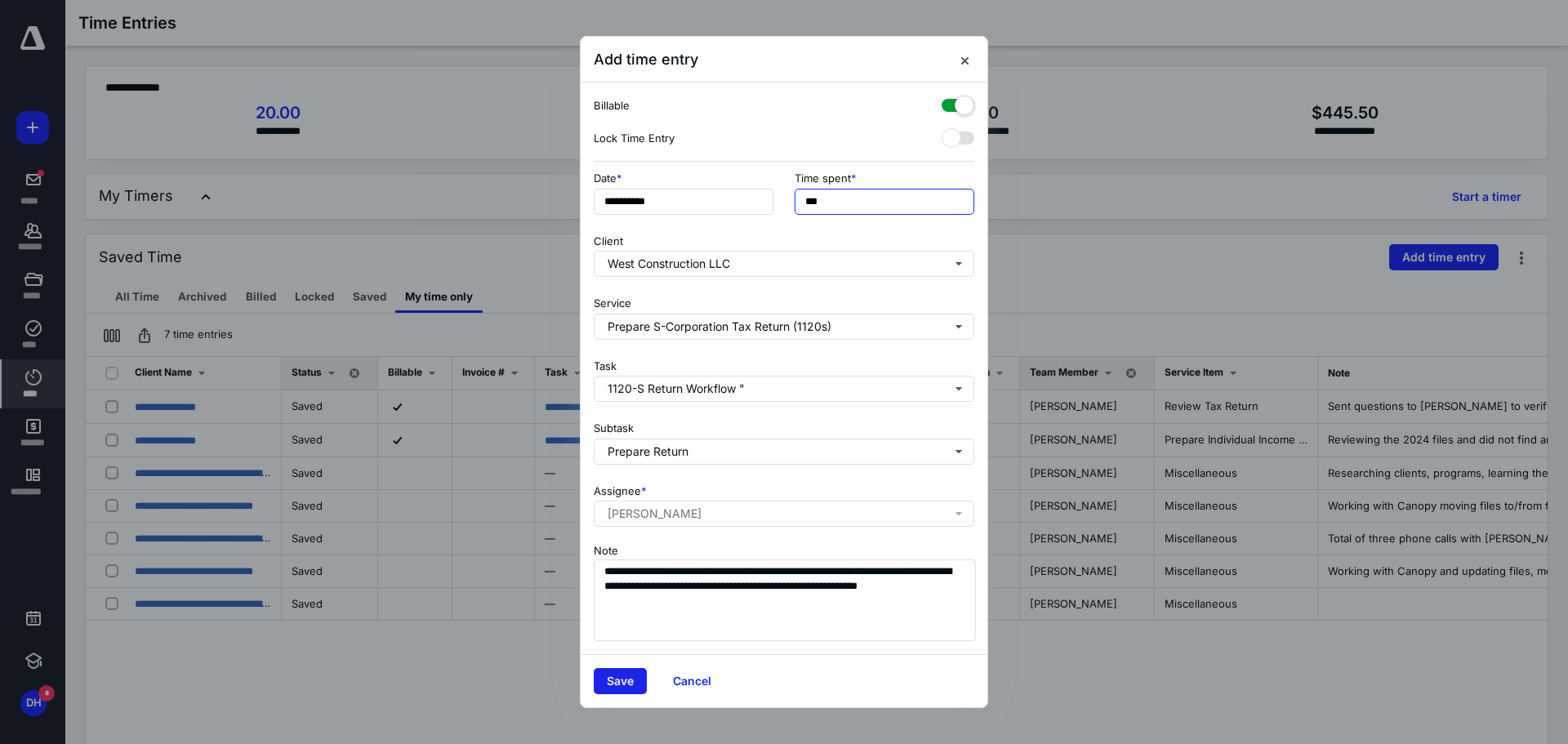 type on "***" 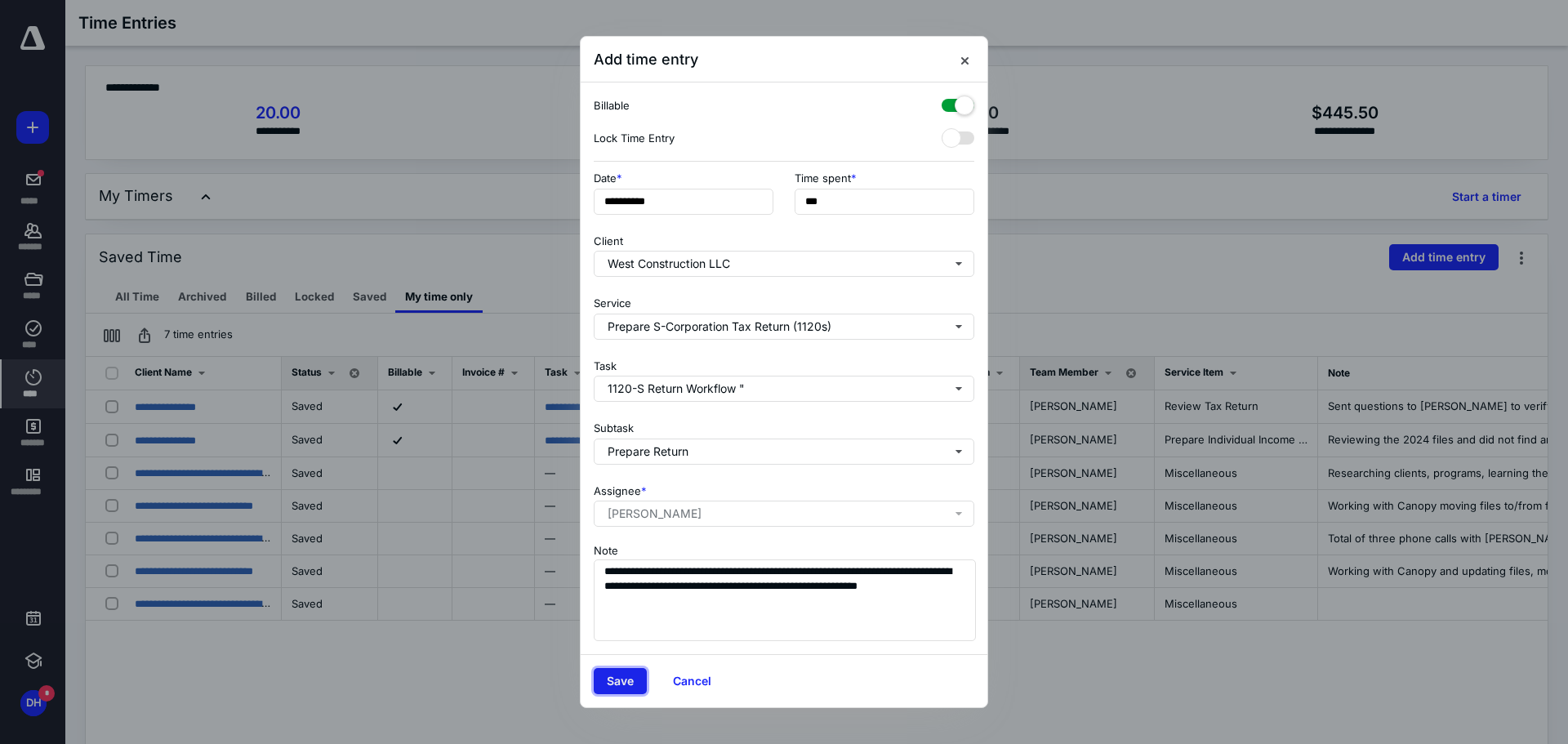 click on "Save" at bounding box center (620, 681) 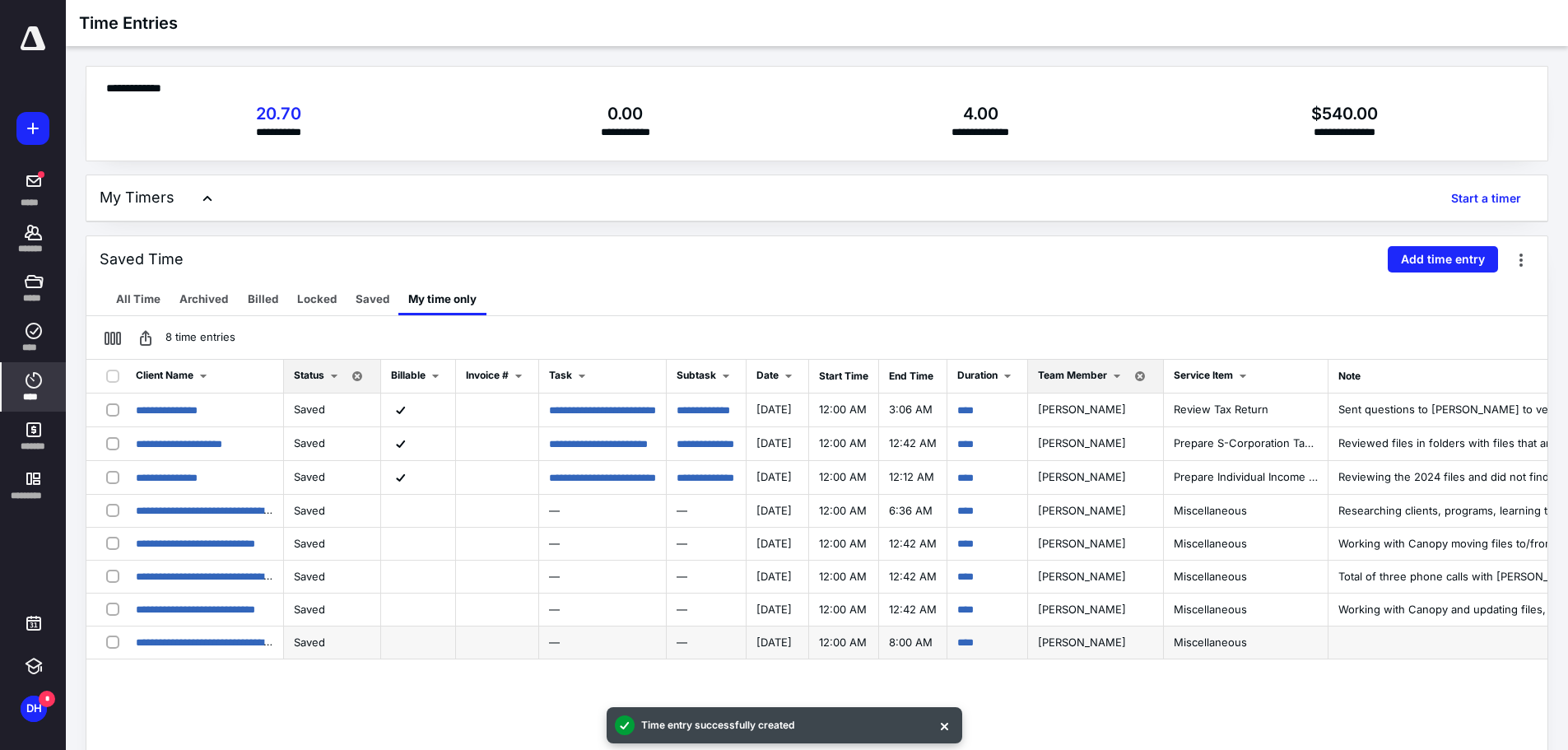 click at bounding box center (1464, 643) 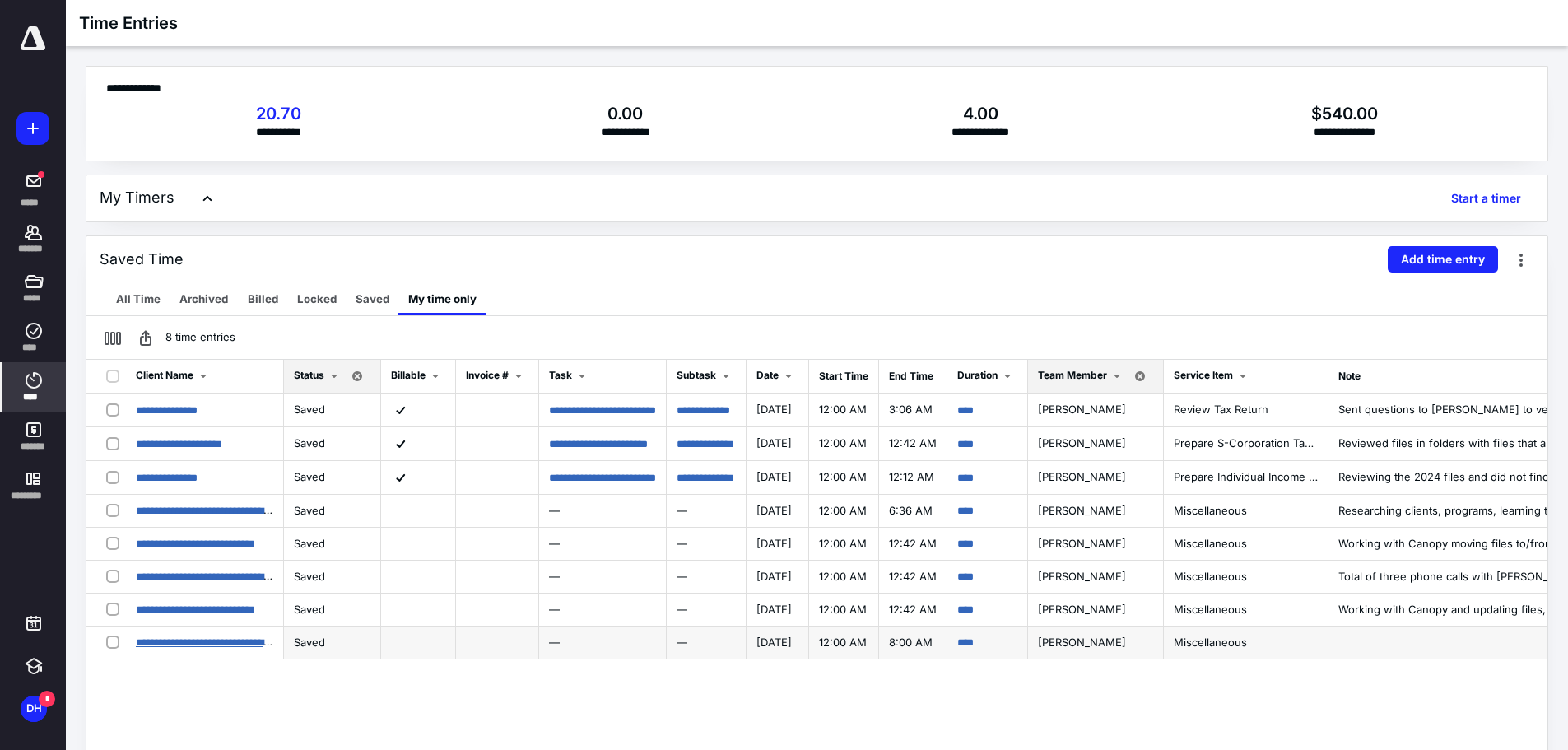 click on "**********" at bounding box center [218, 641] 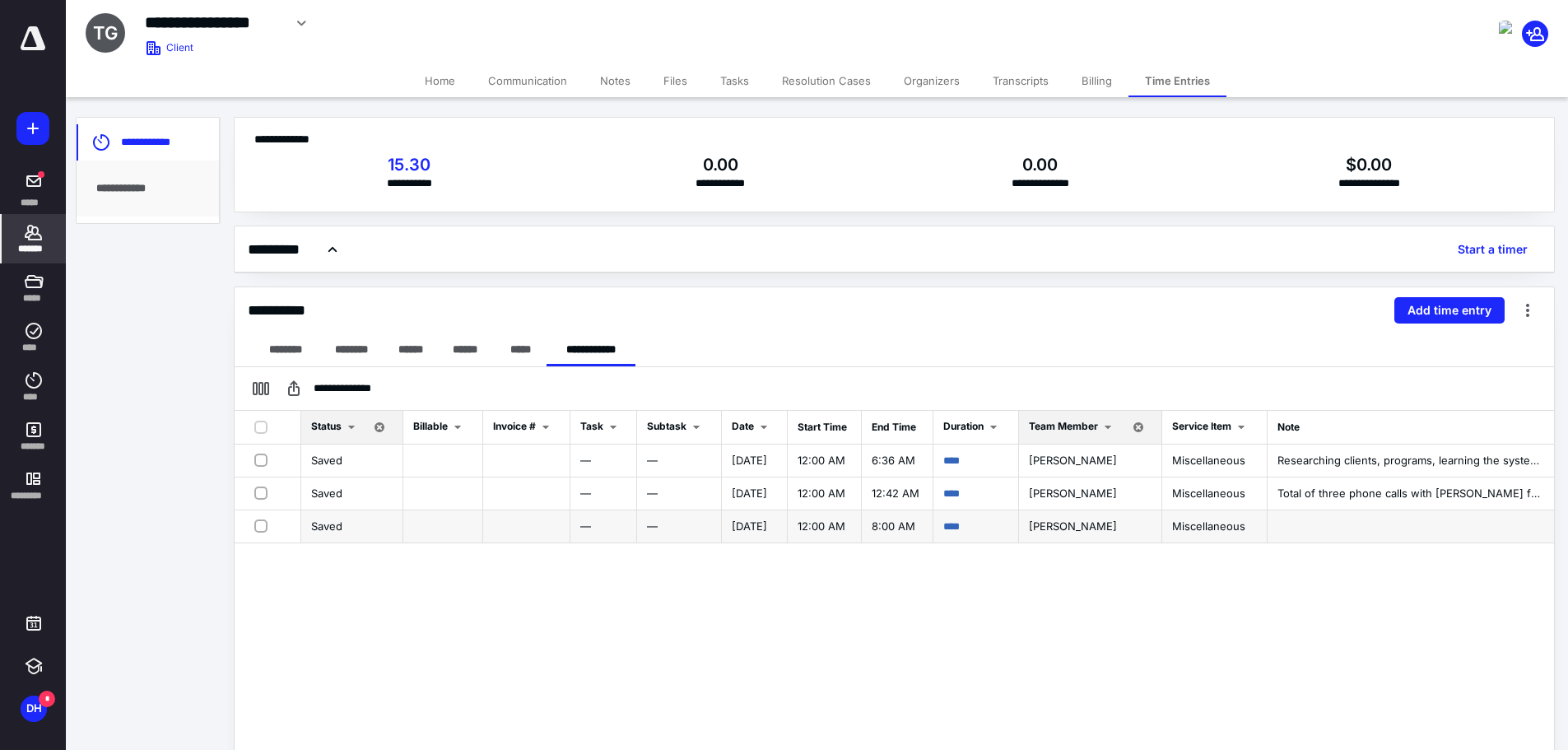 click at bounding box center [1411, 527] 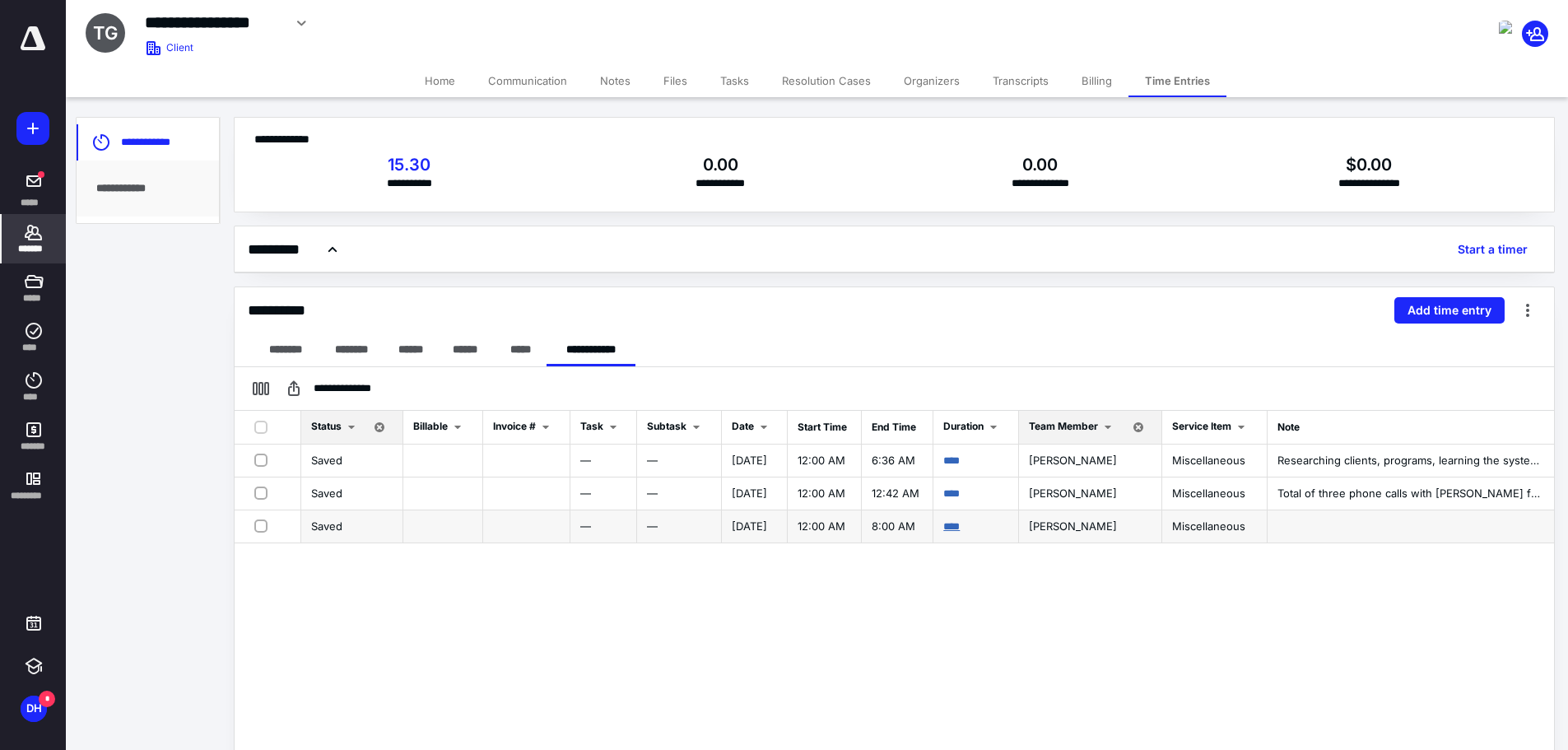 click on "****" at bounding box center [952, 526] 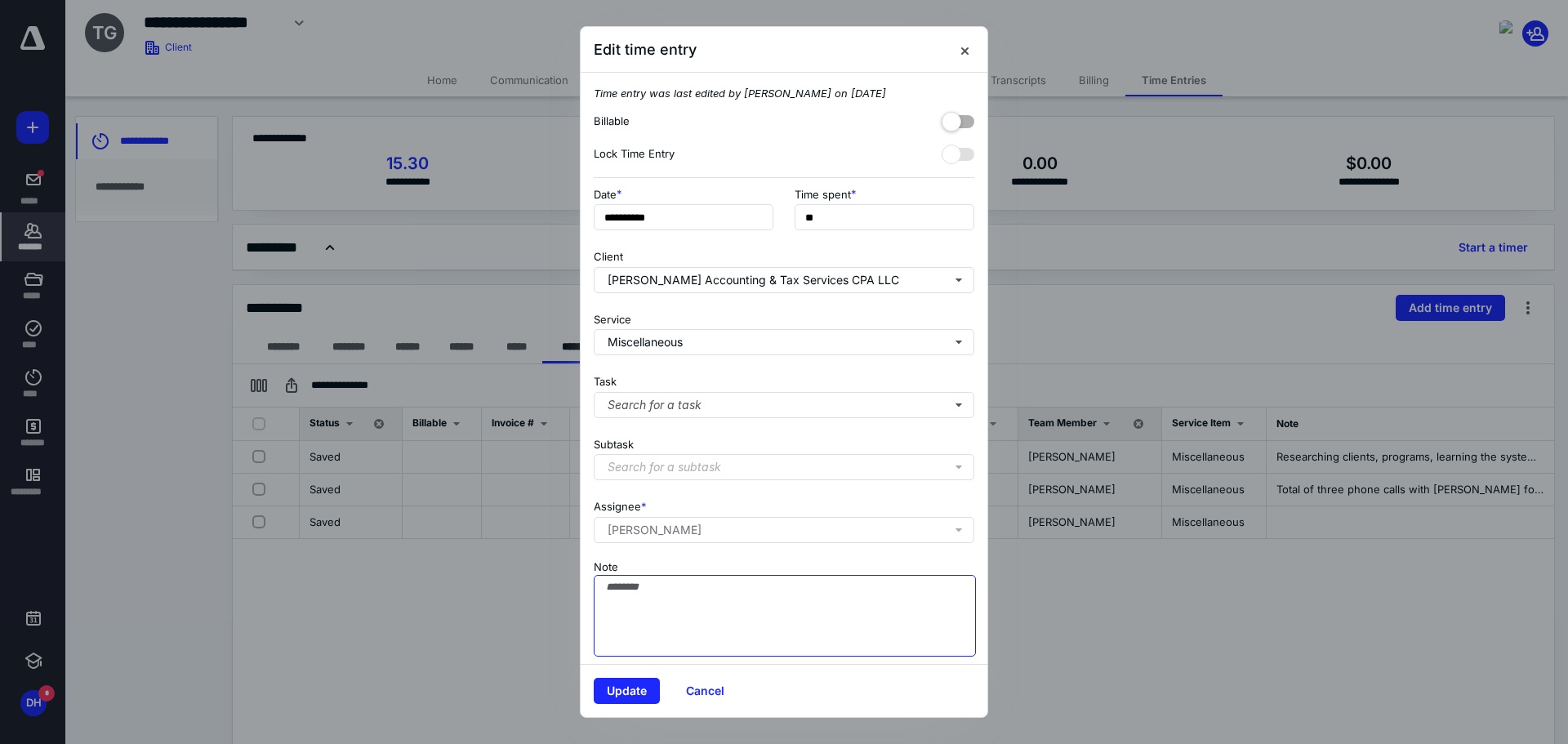 click on "Note" at bounding box center (785, 616) 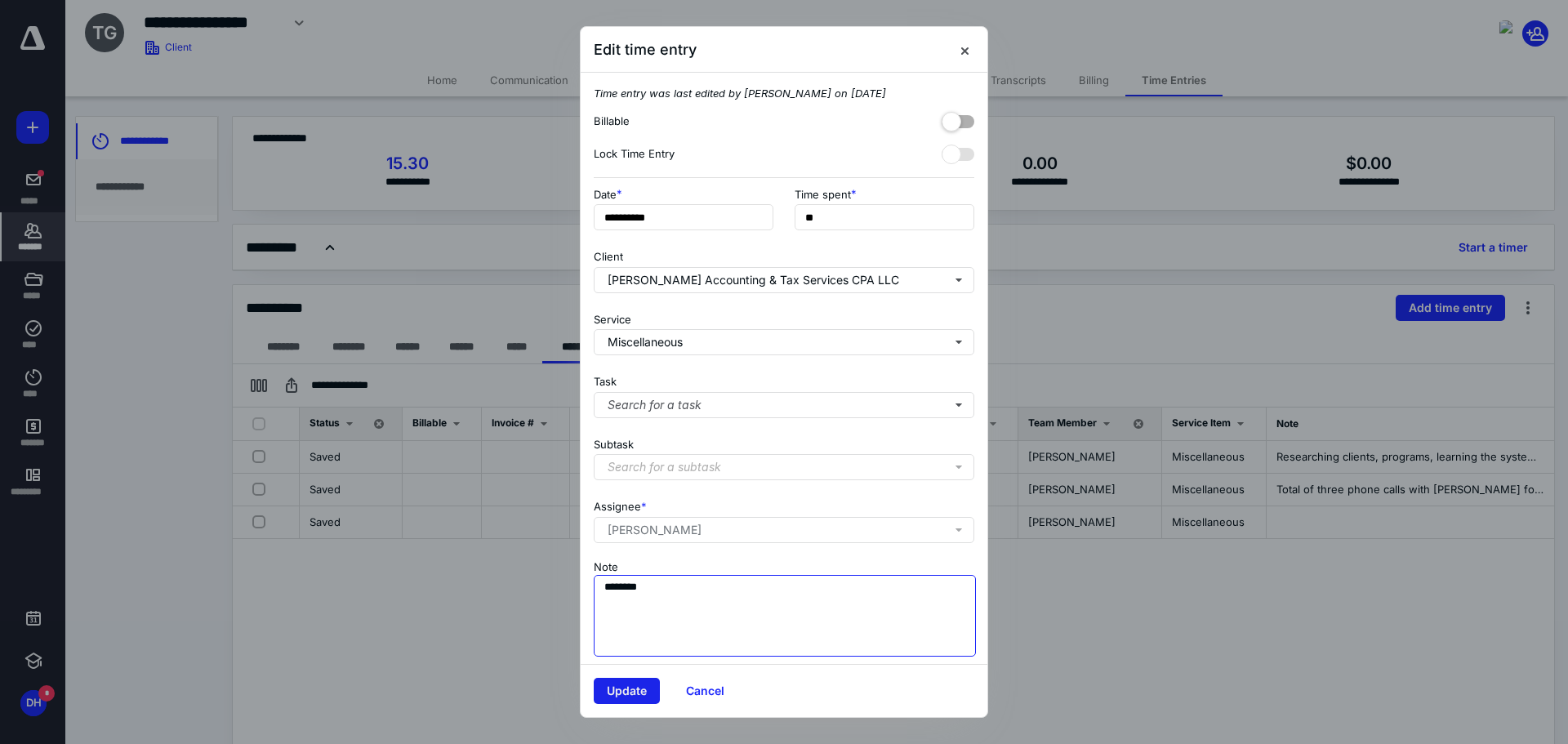 type on "********" 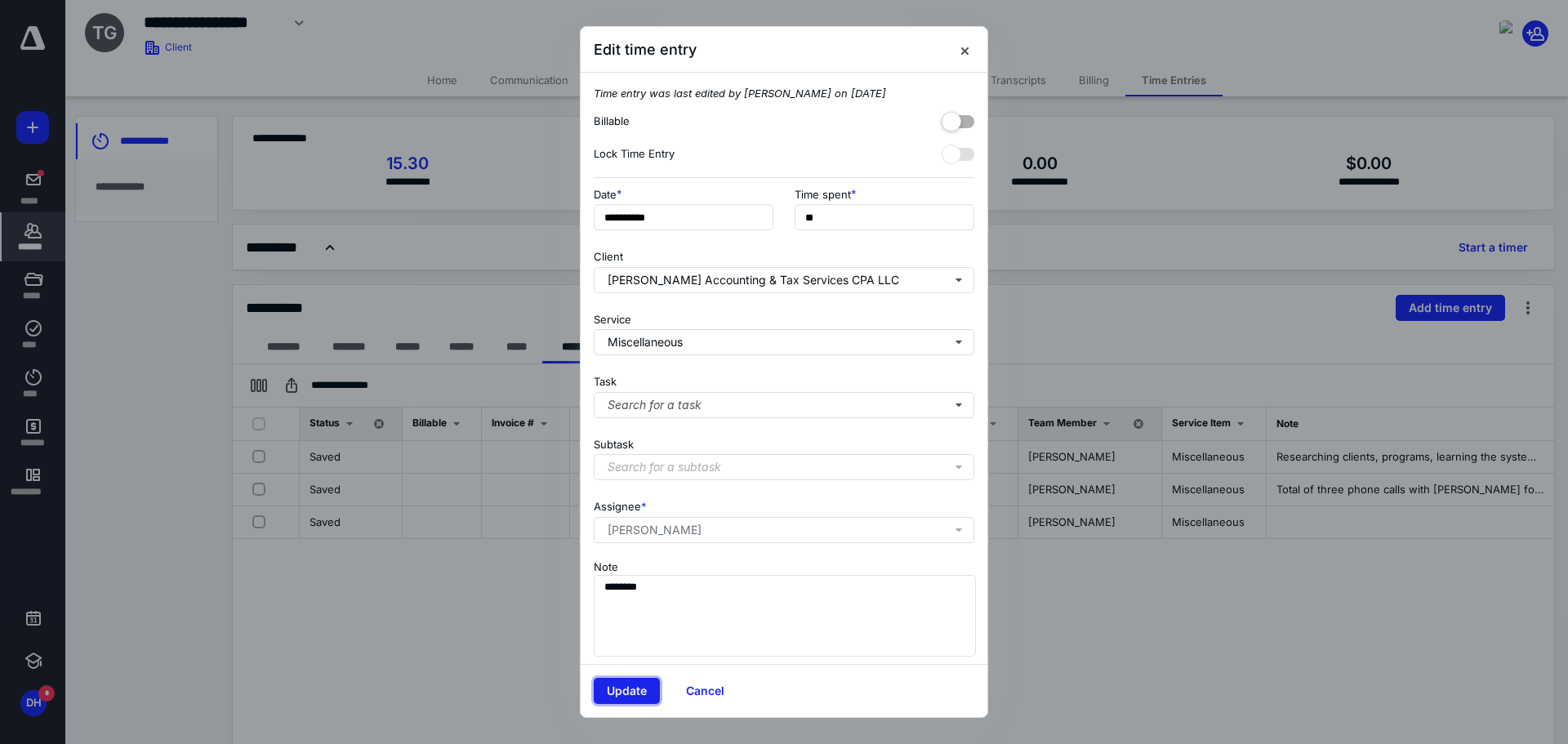 click on "Update" at bounding box center (626, 691) 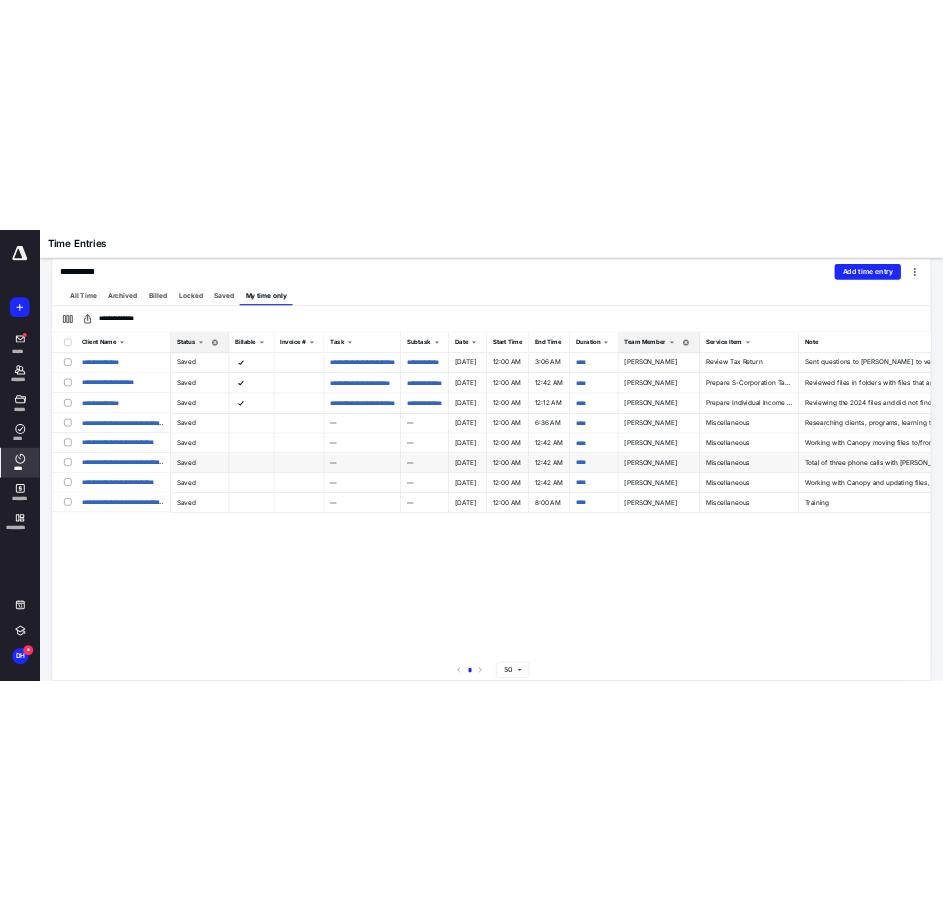 scroll, scrollTop: 0, scrollLeft: 0, axis: both 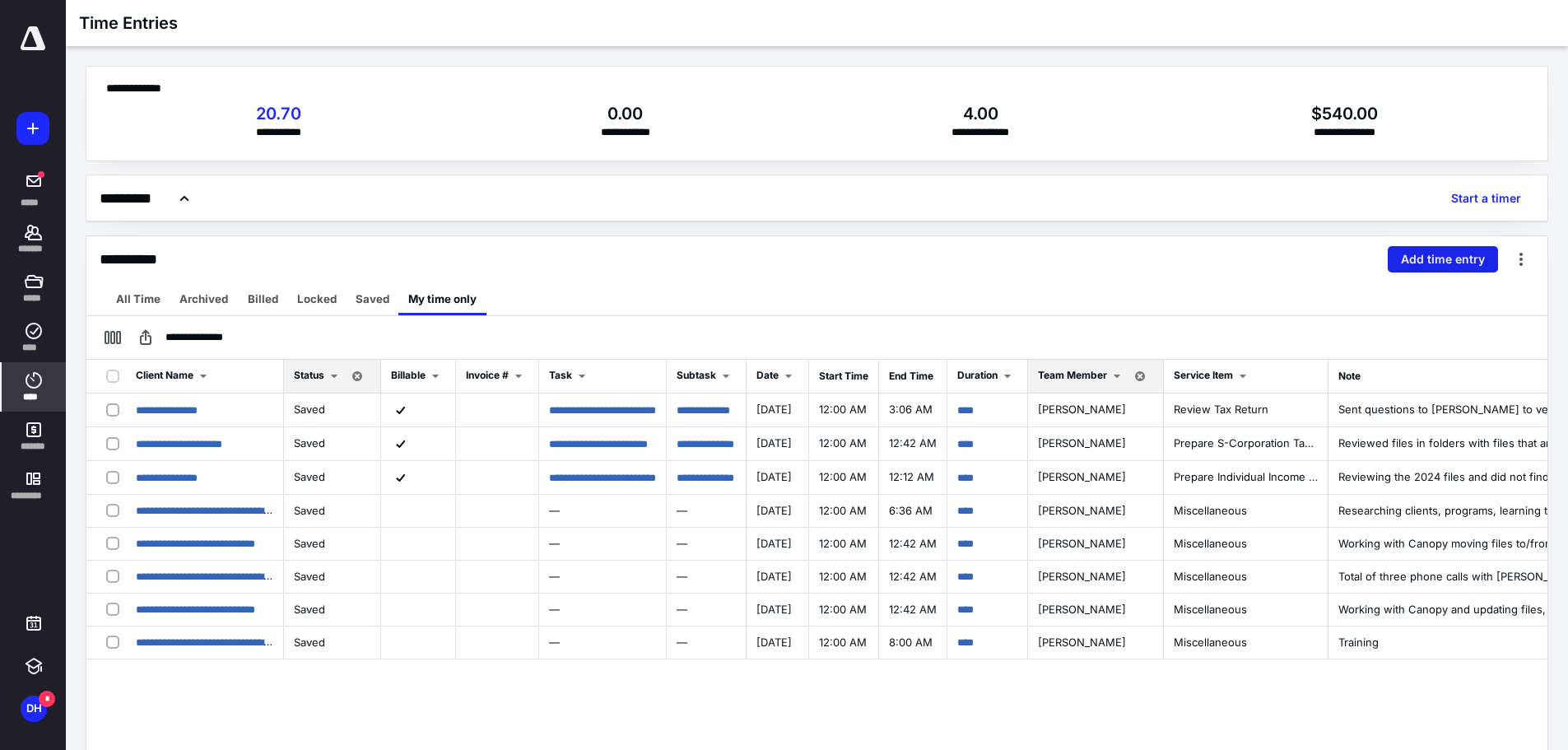 click on "Add time entry" at bounding box center [1443, 259] 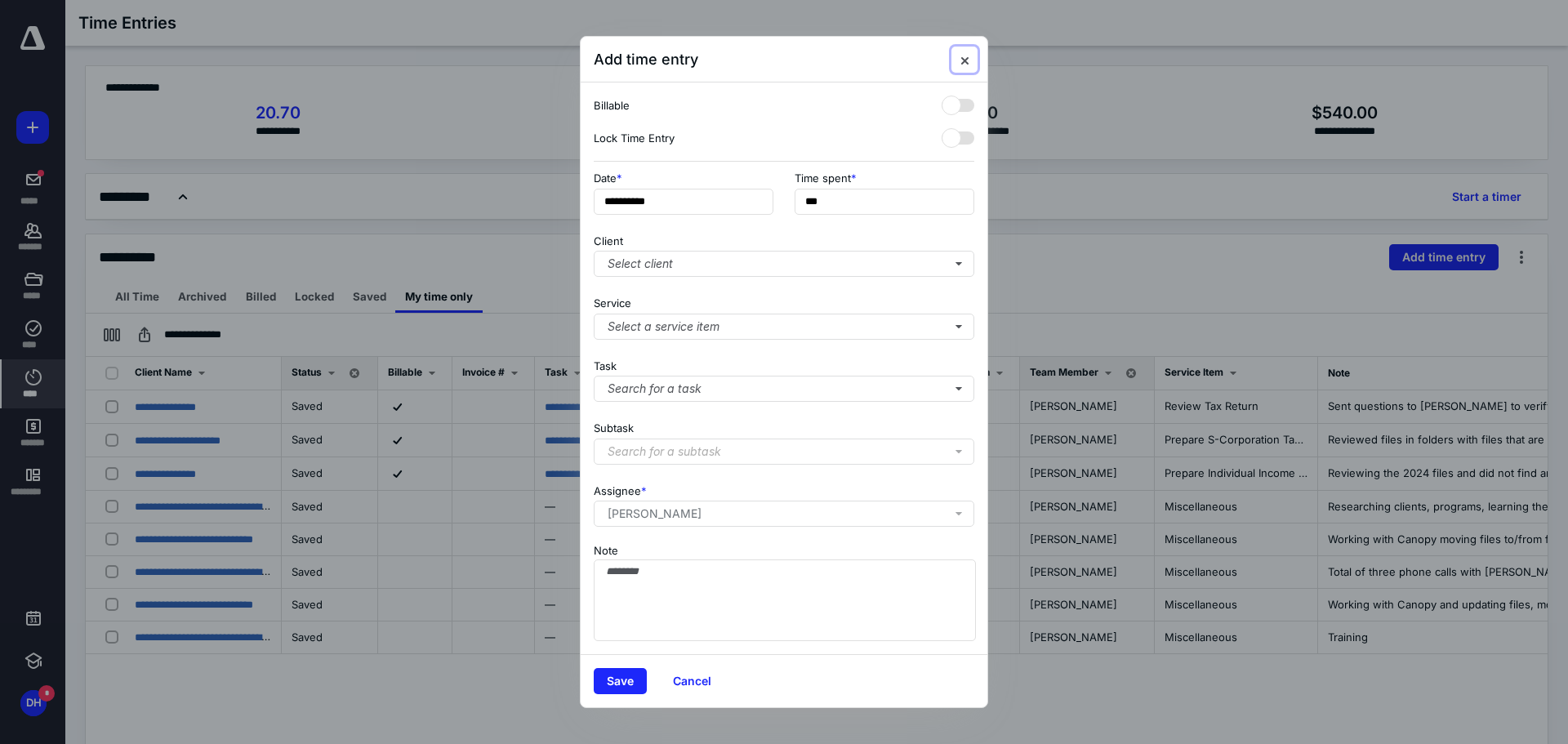 type 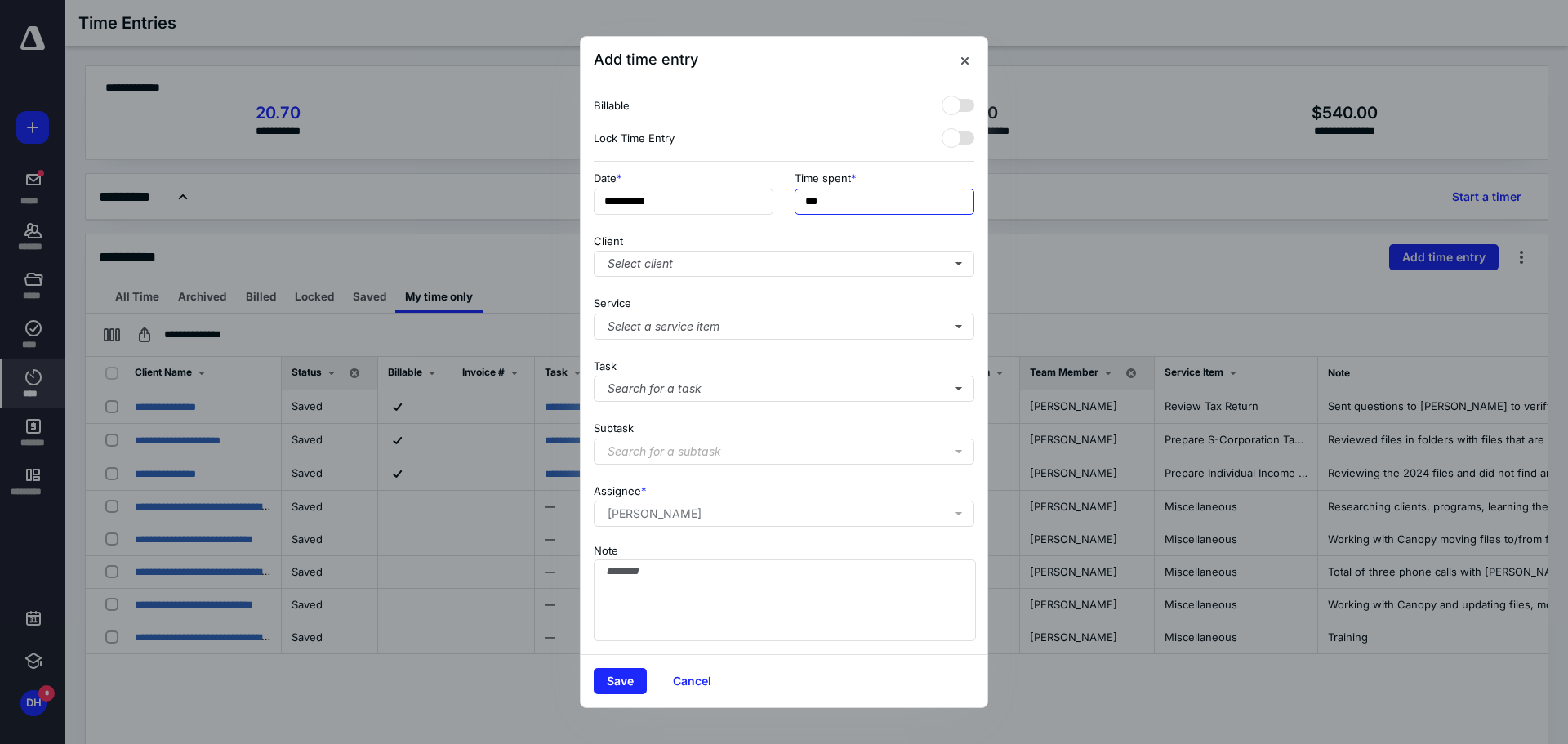type on "***" 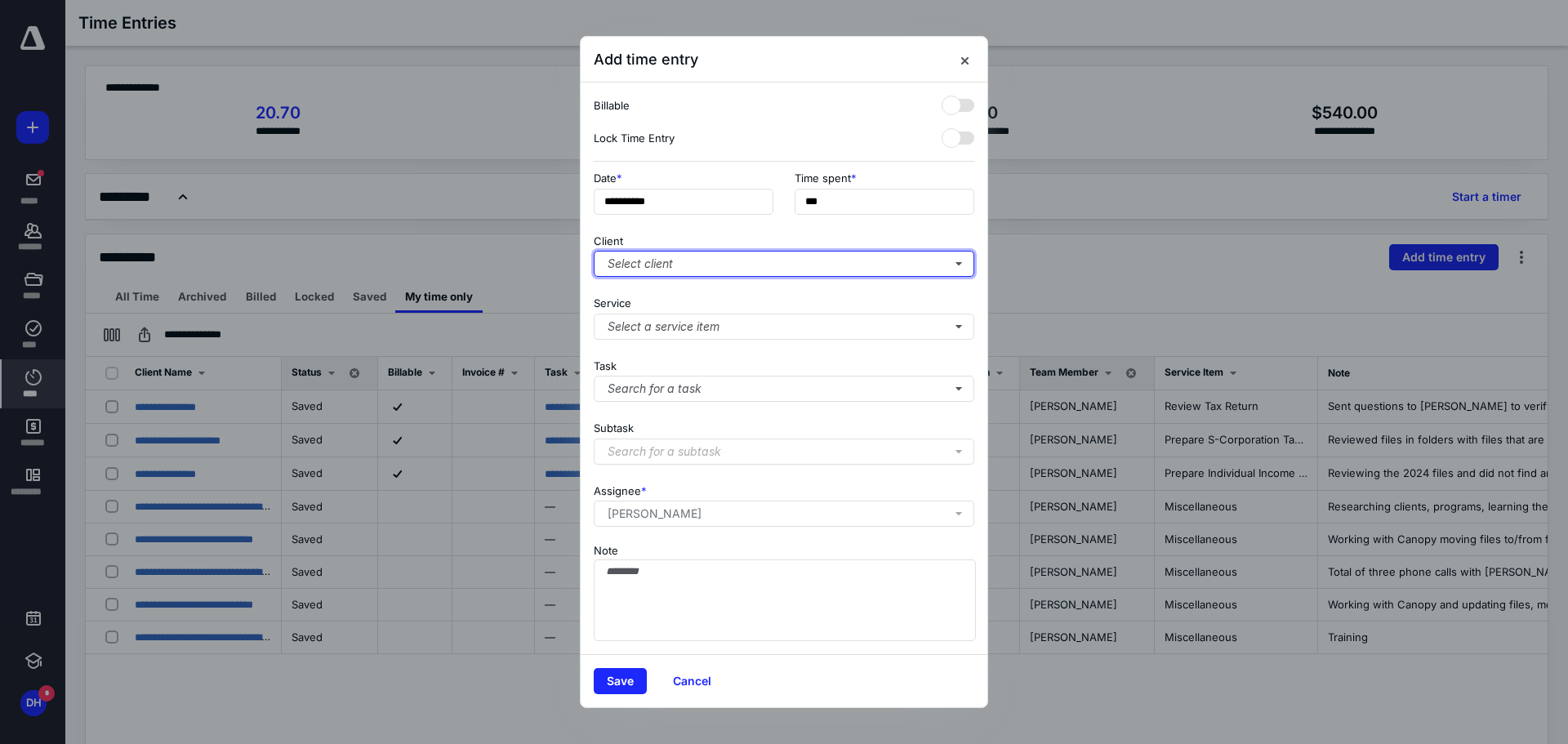 type 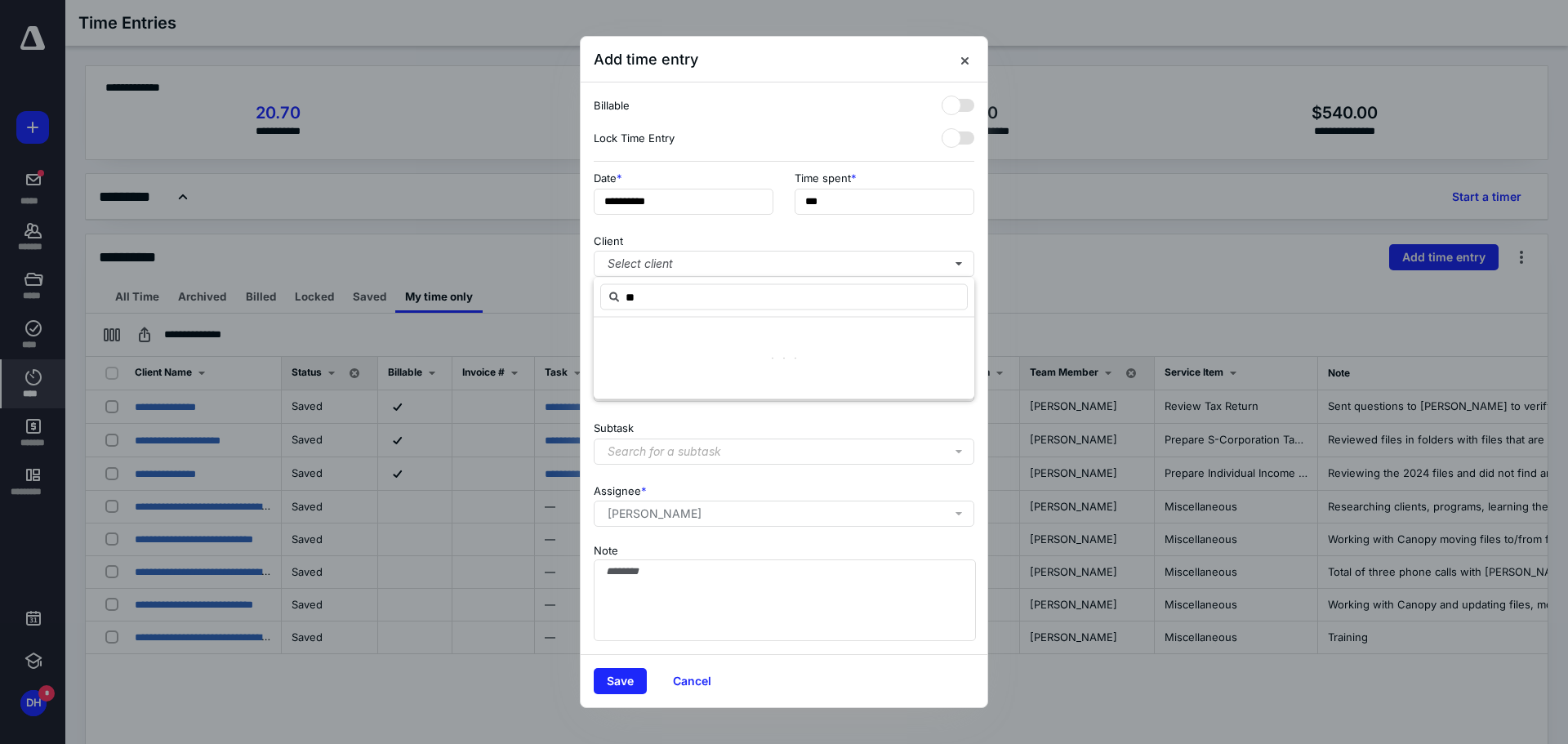 type on "*" 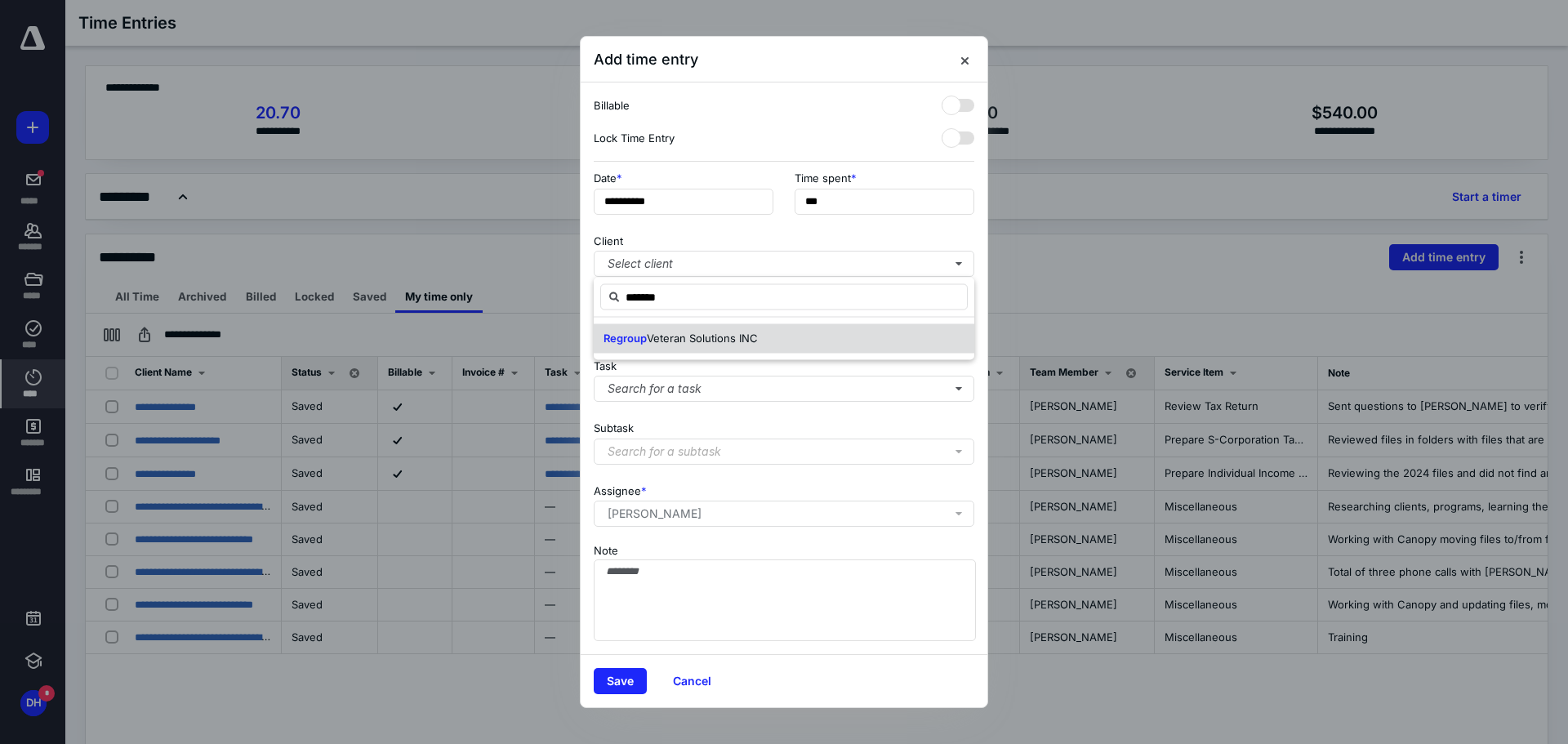 type on "*******" 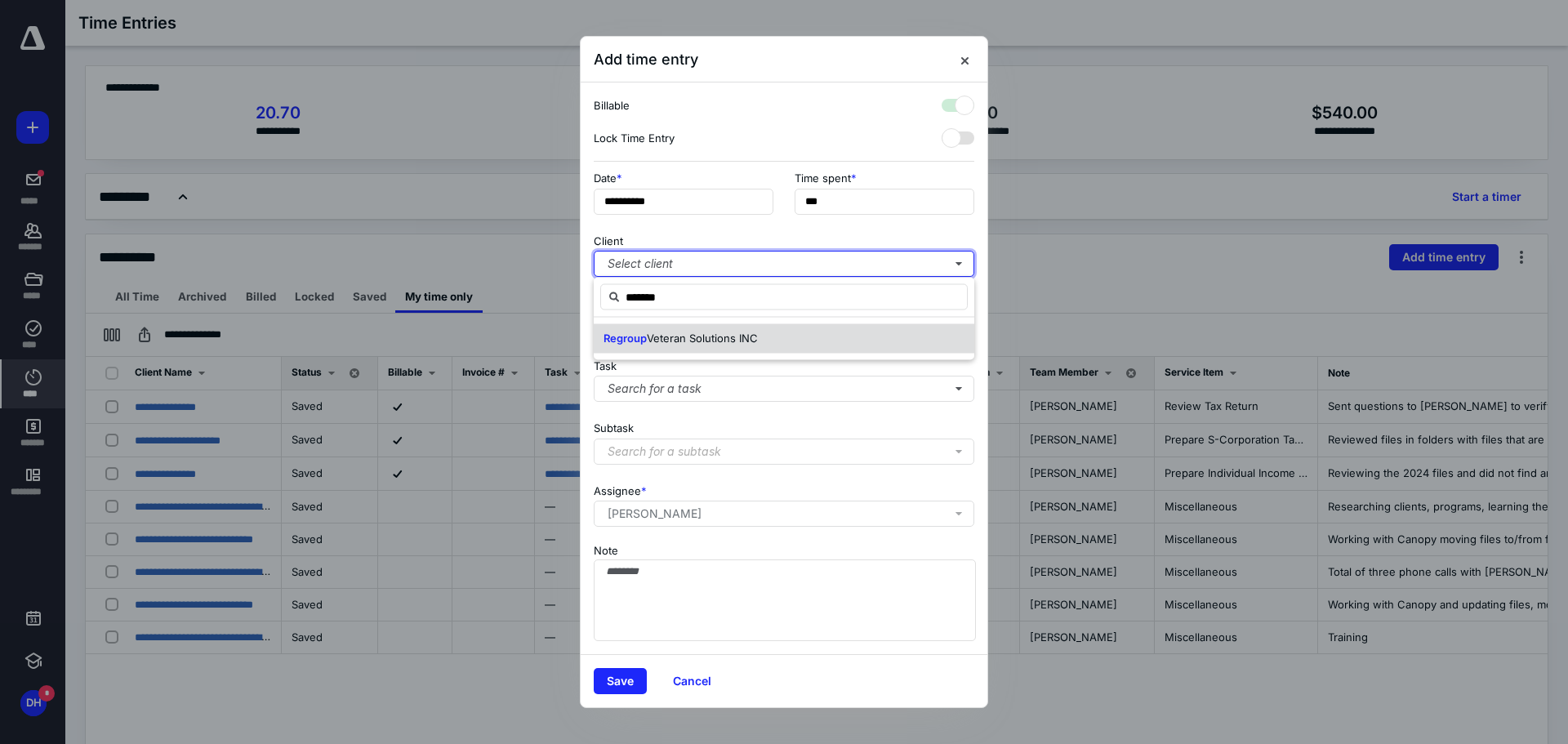 checkbox on "true" 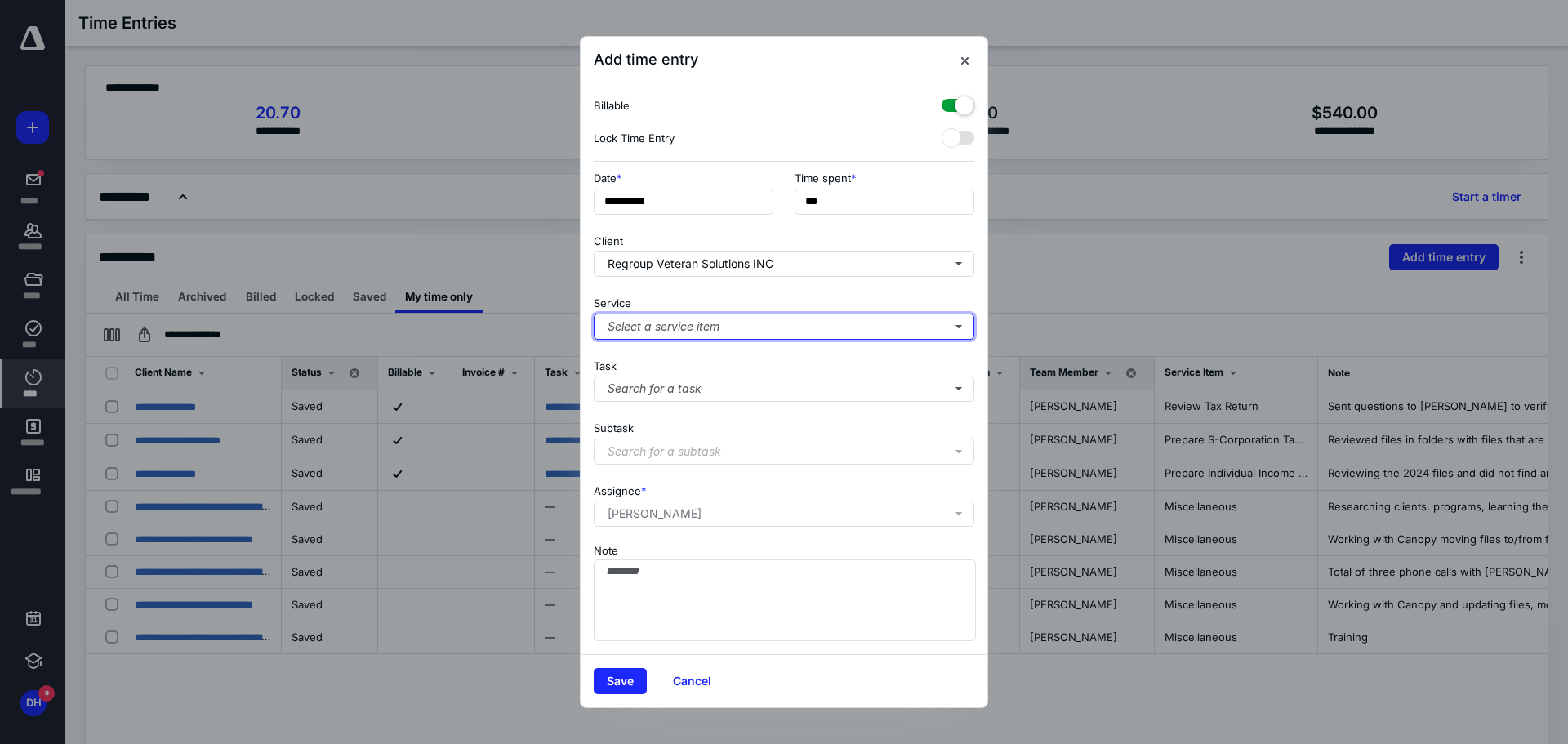 type 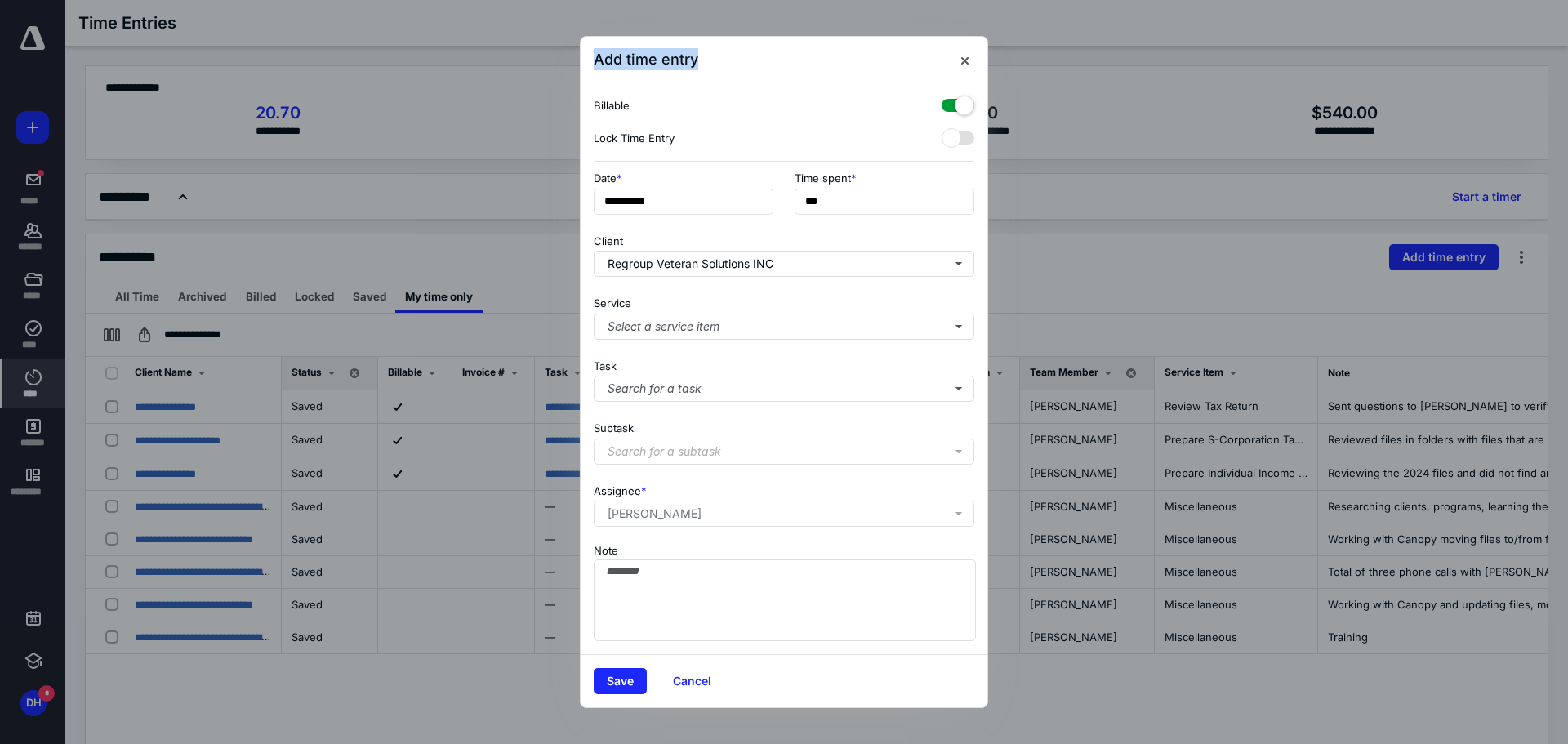 drag, startPoint x: 823, startPoint y: 52, endPoint x: 1163, endPoint y: 56, distance: 340.02353 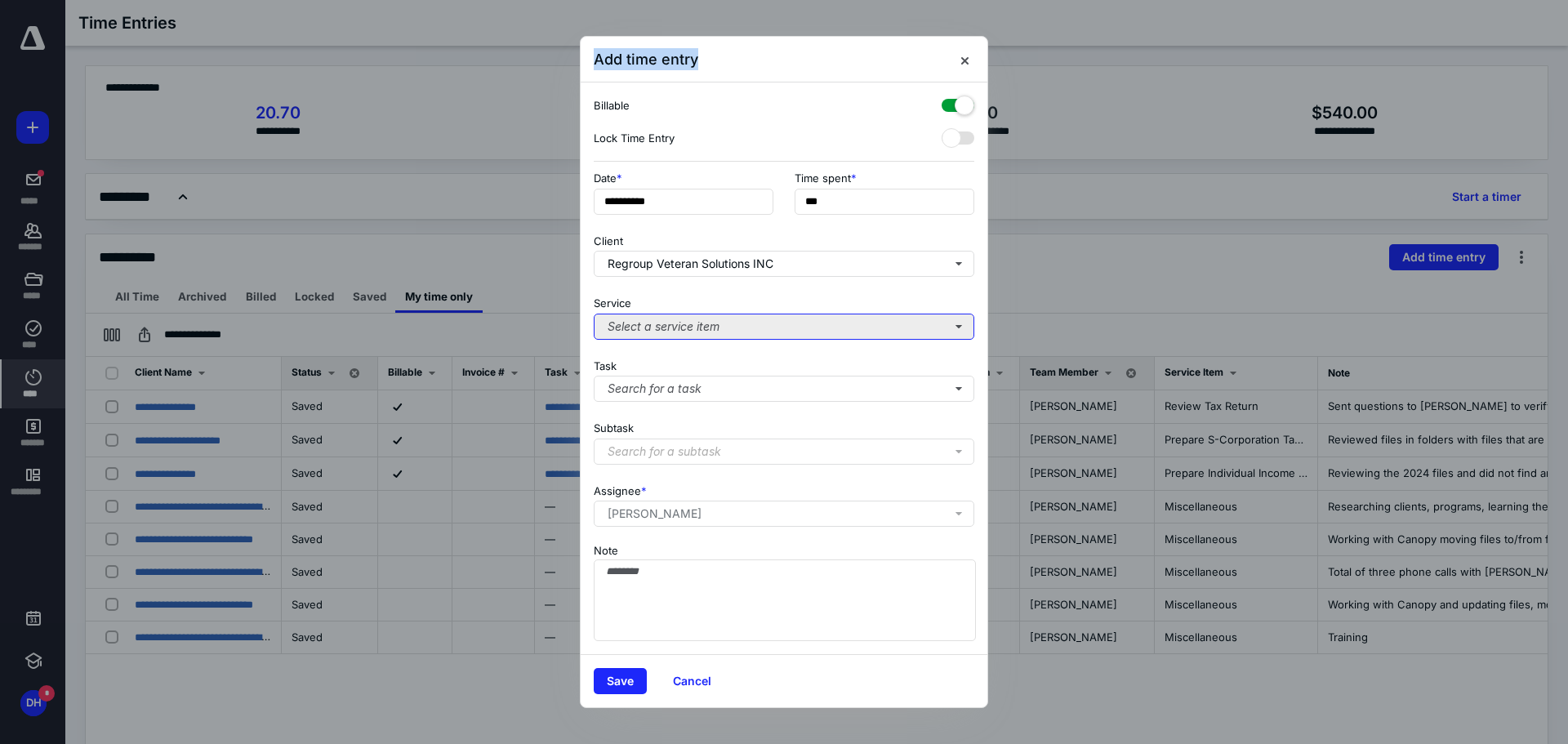 click on "Select a service item" at bounding box center [784, 327] 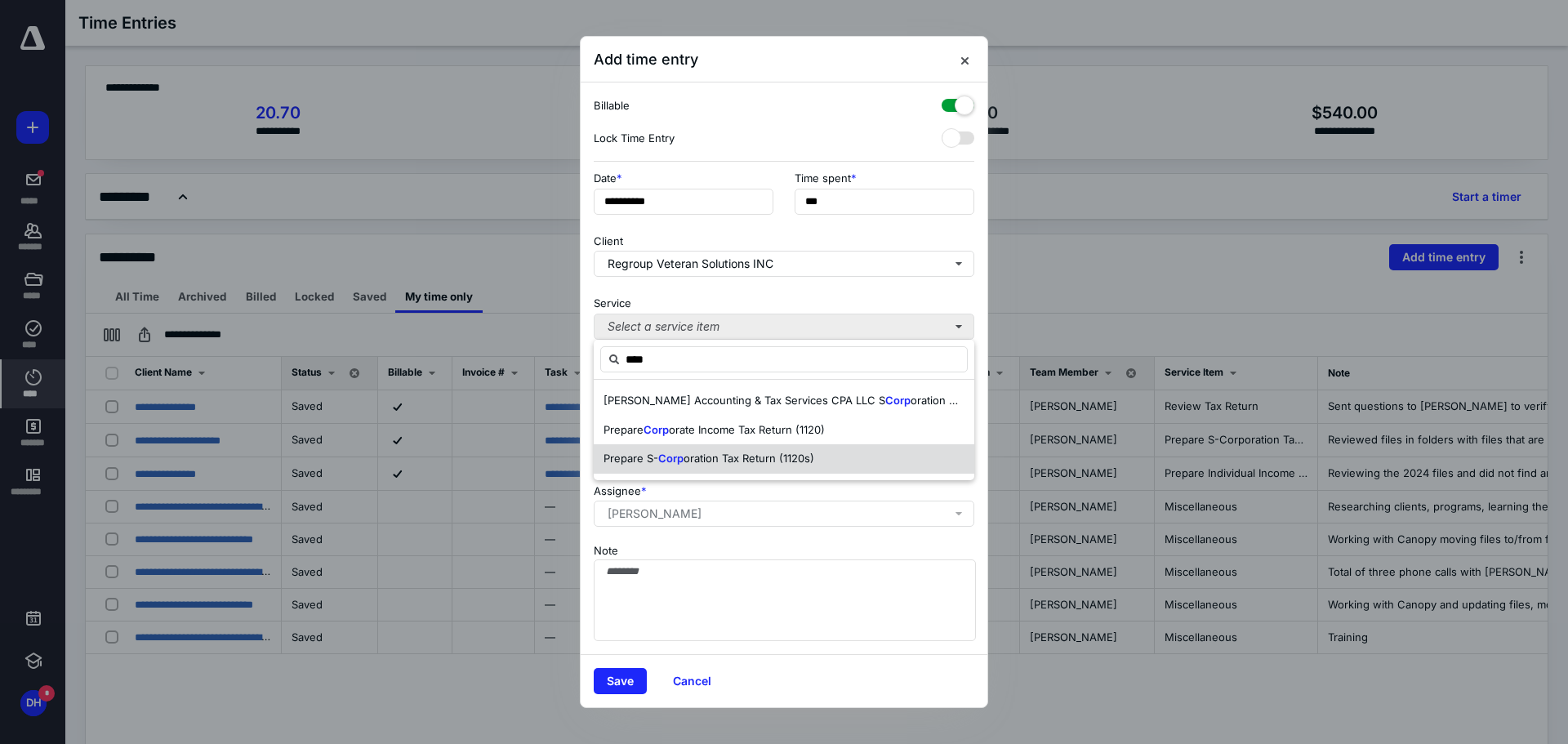 type on "****" 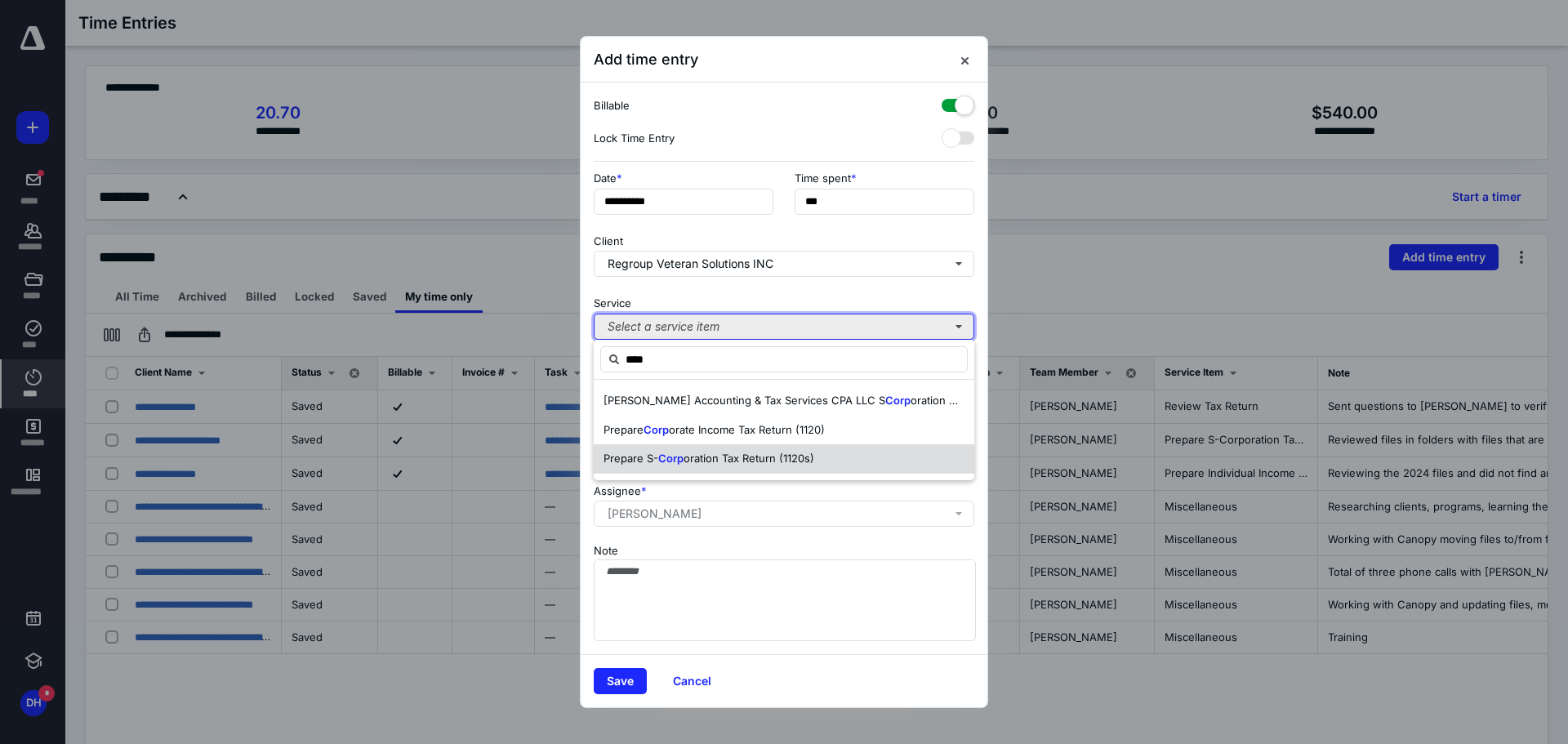 type 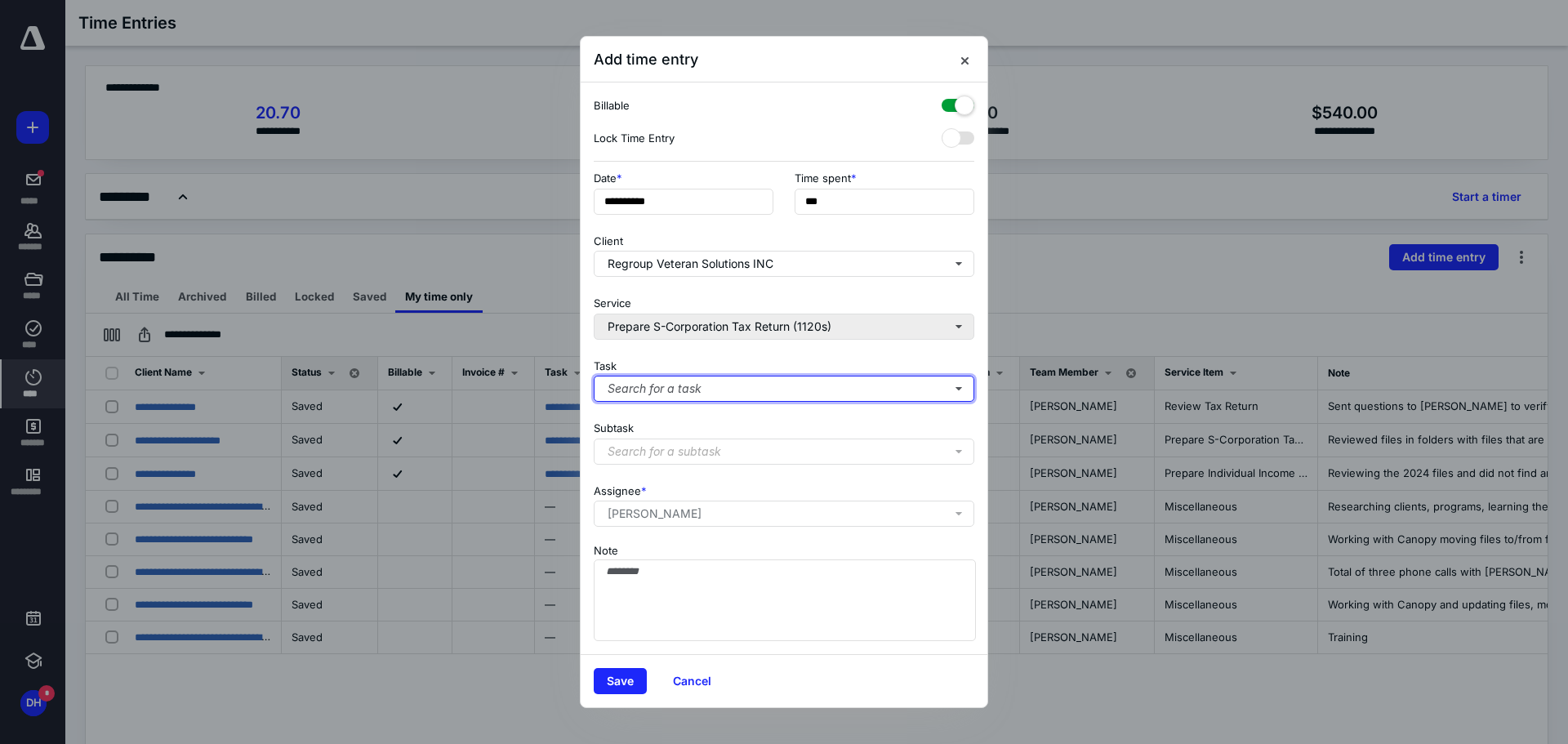 type 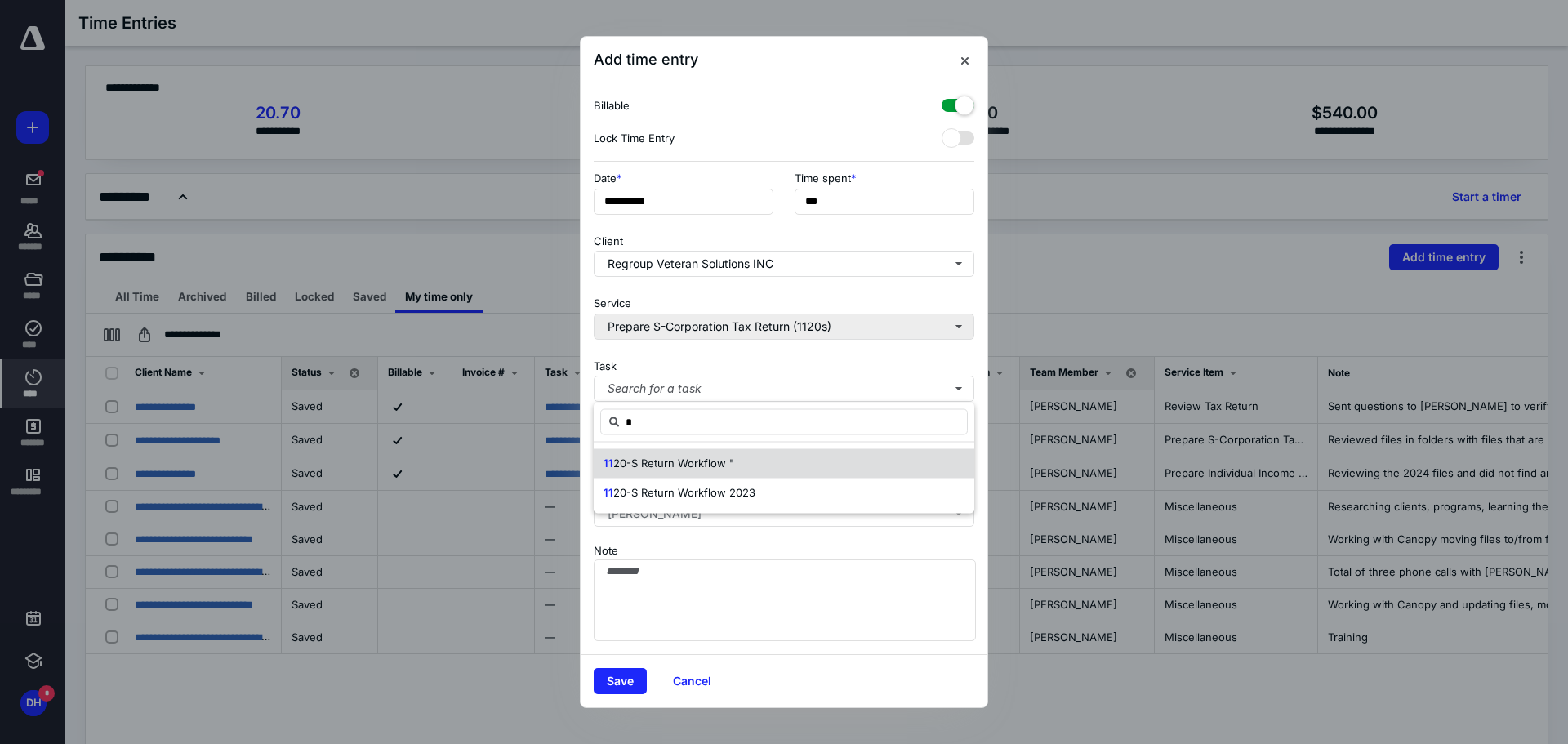 type on "*" 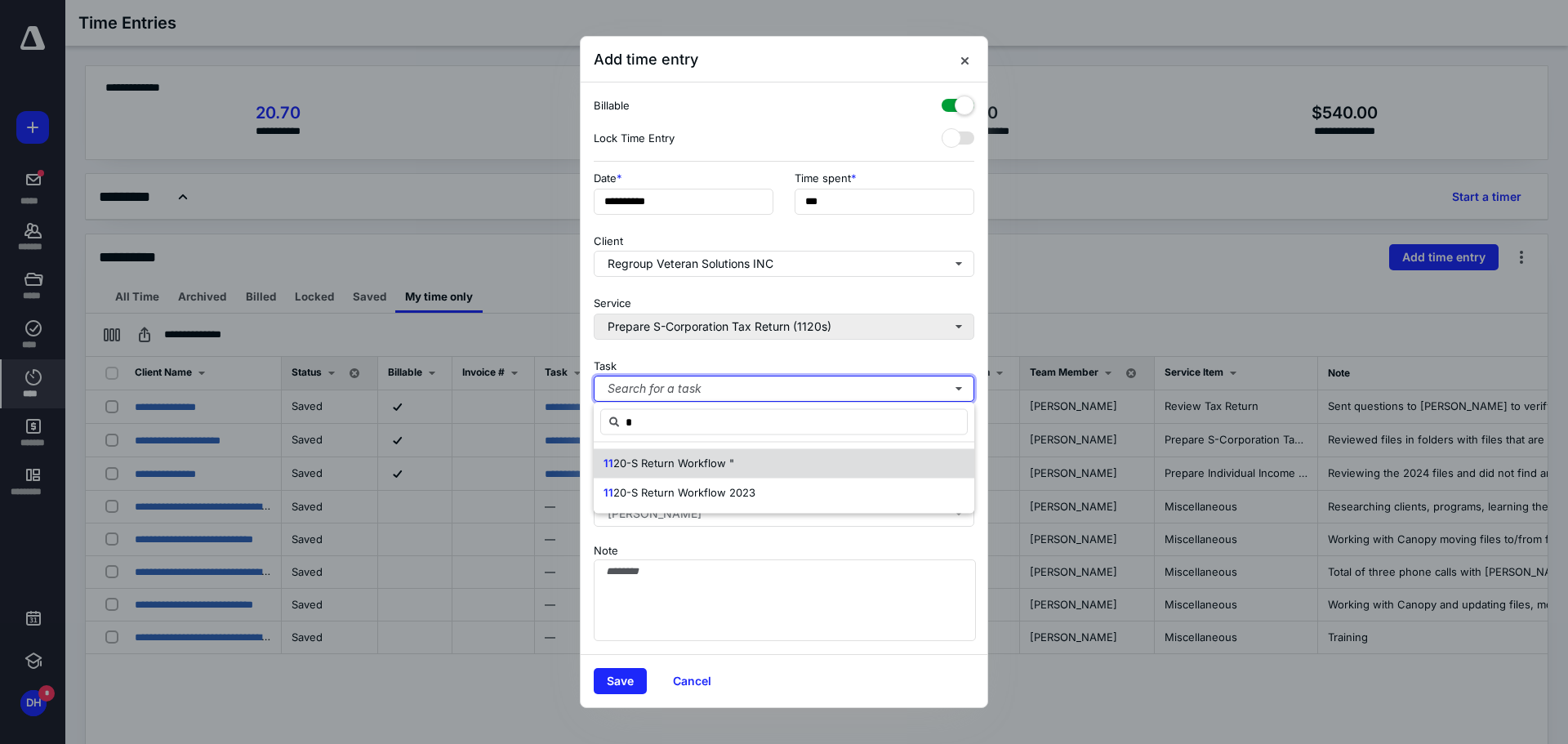 type 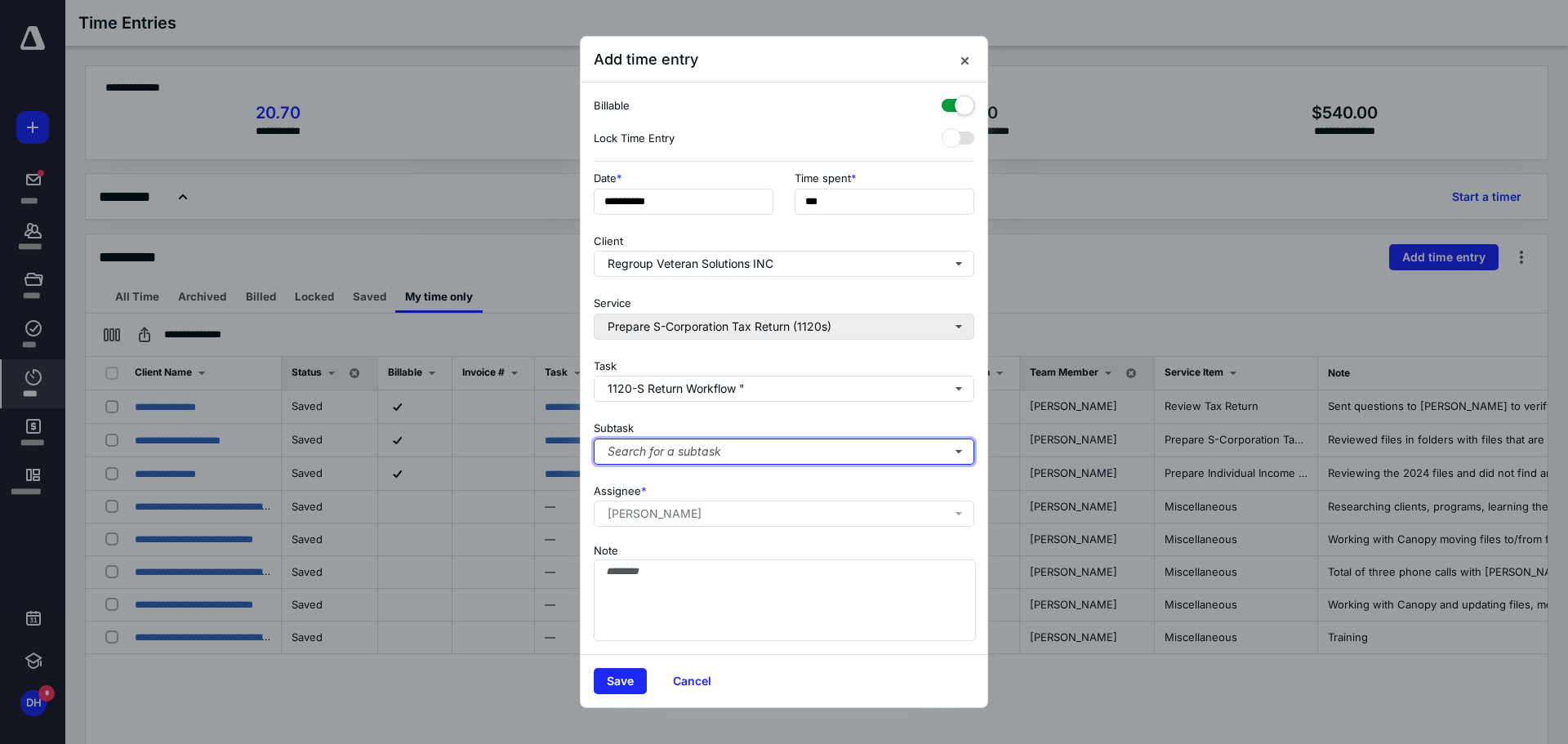 type 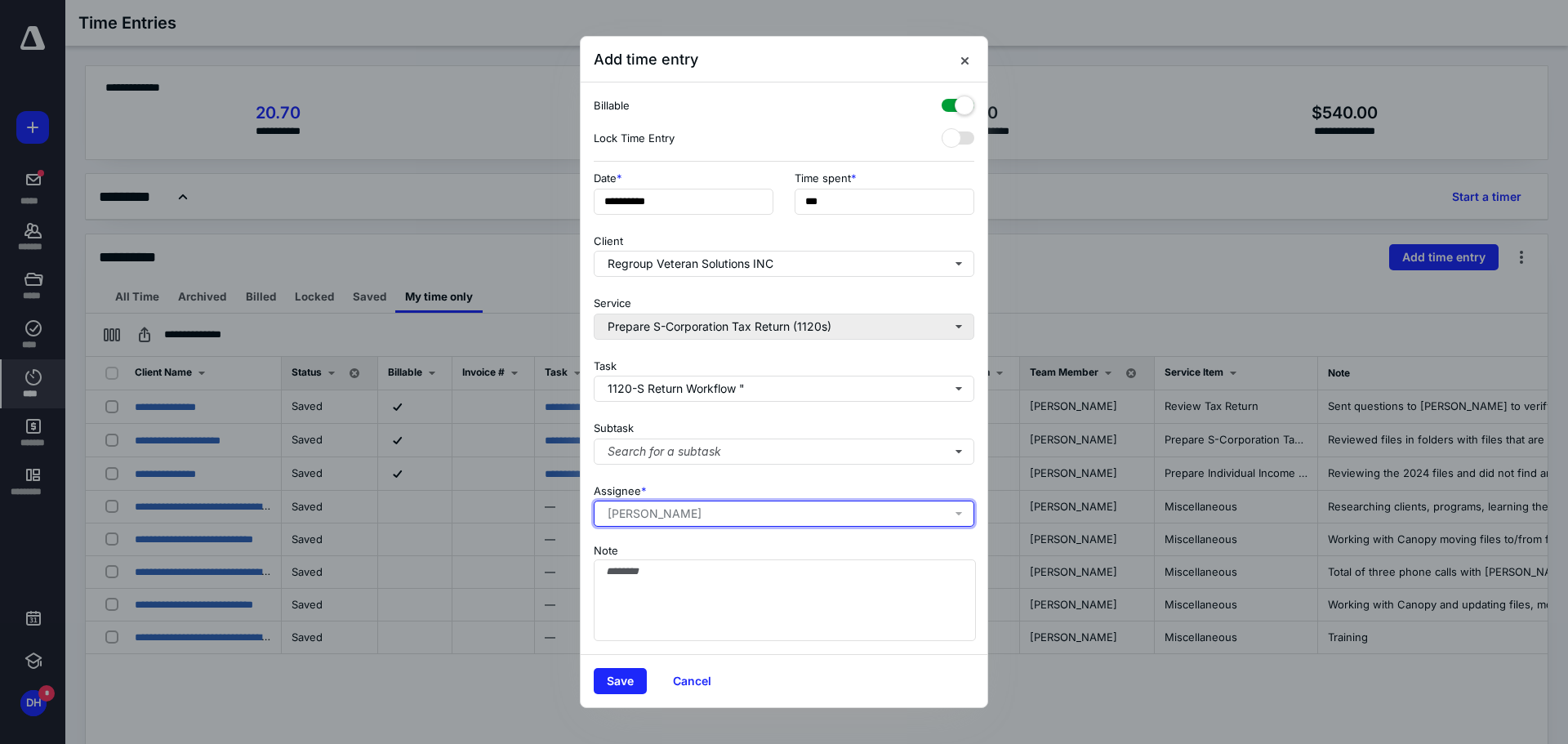 type 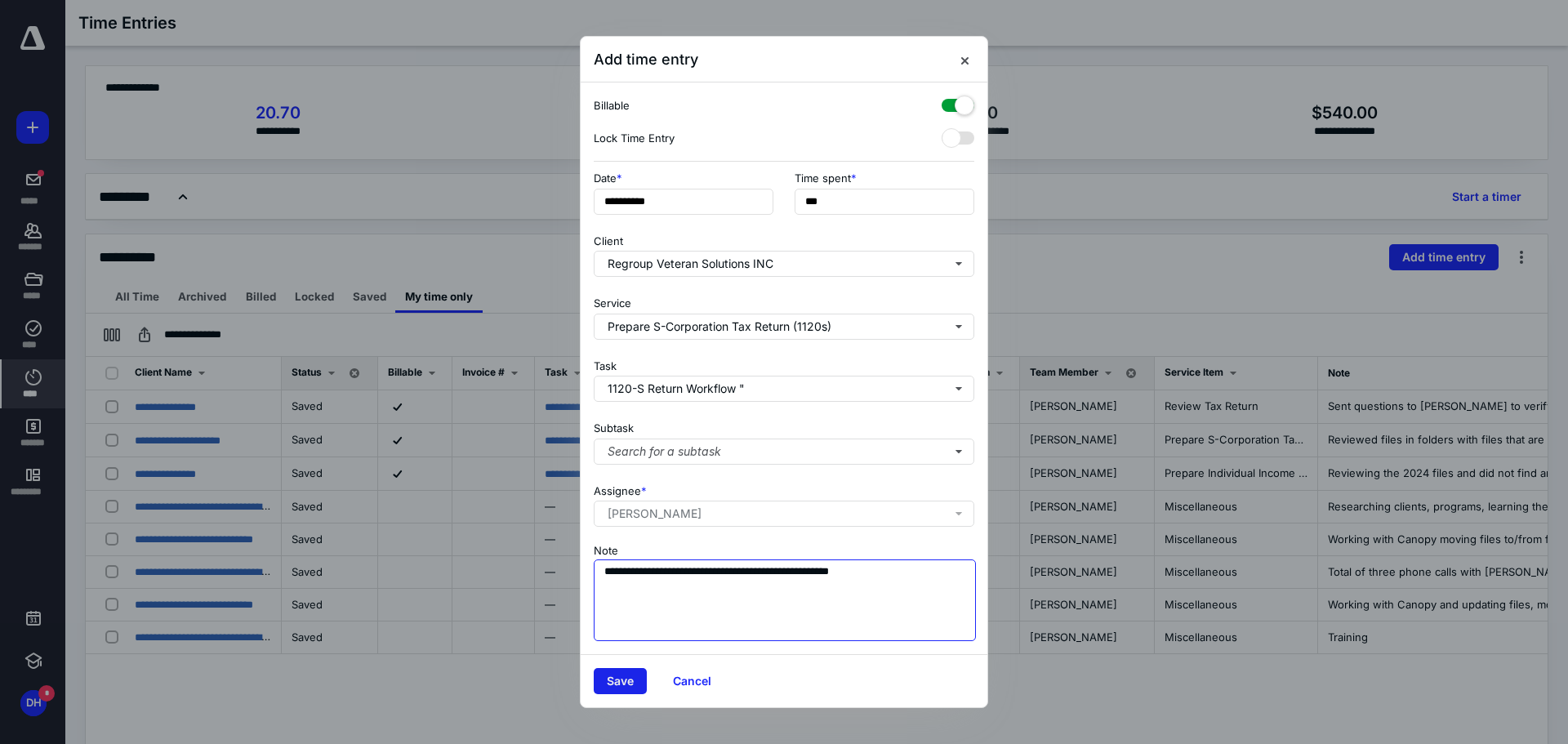 type on "**********" 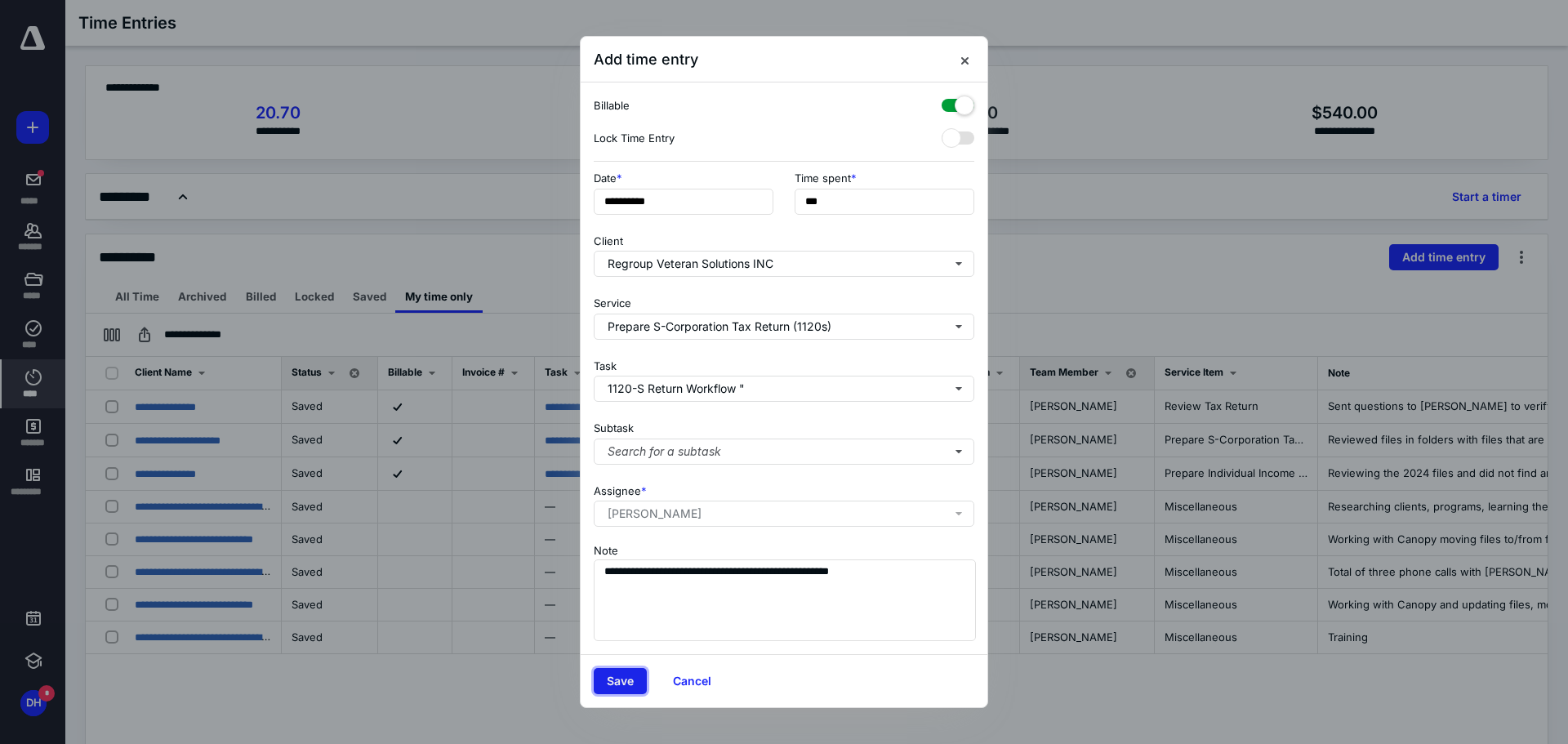 click on "Save" at bounding box center (620, 681) 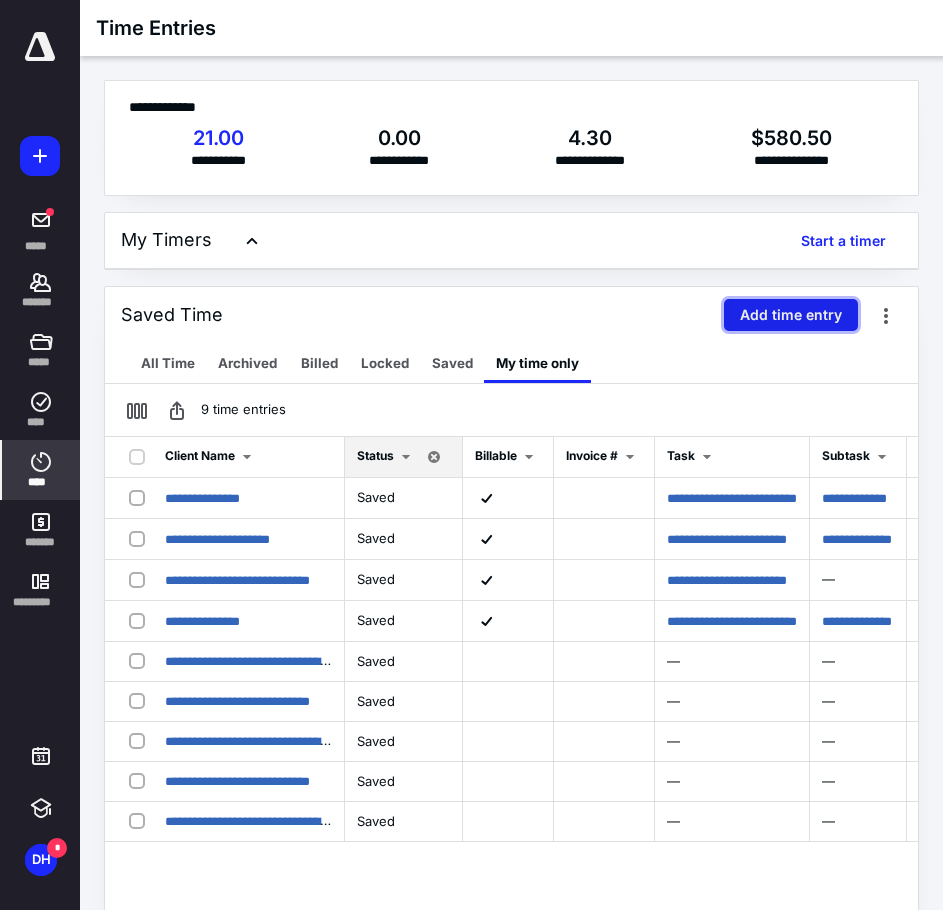 click on "Add time entry" at bounding box center [791, 315] 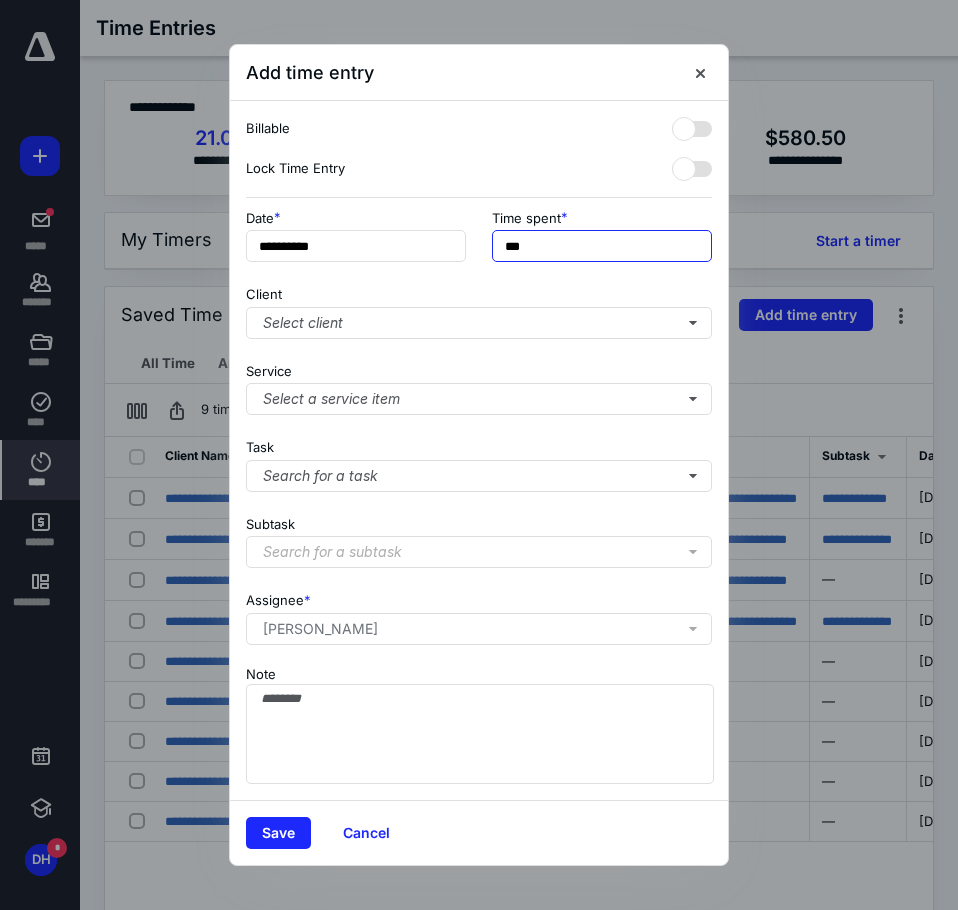 click on "***" at bounding box center (602, 246) 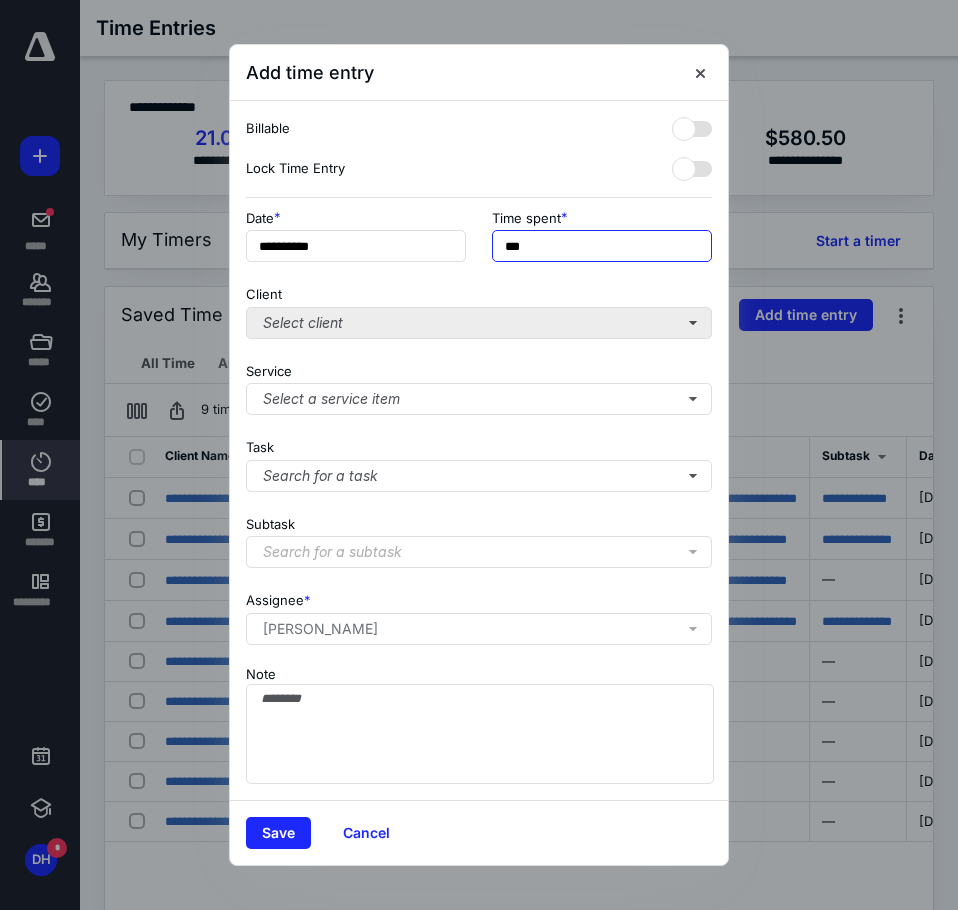 type on "***" 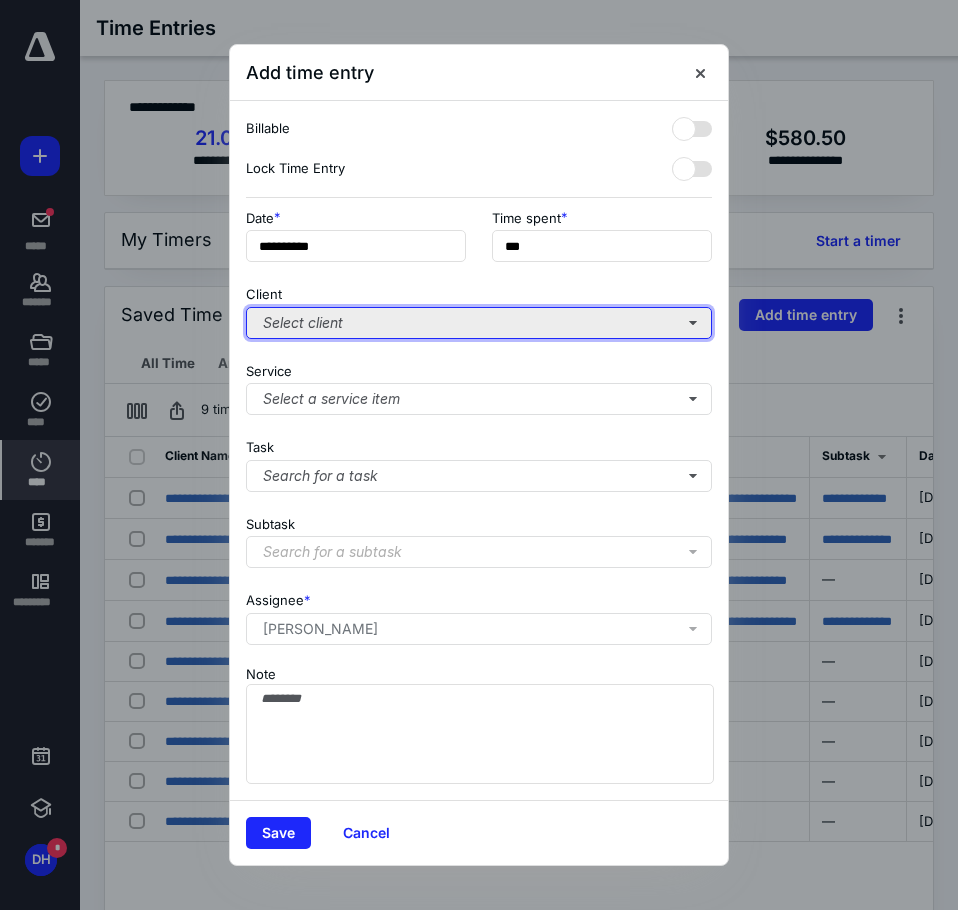 type 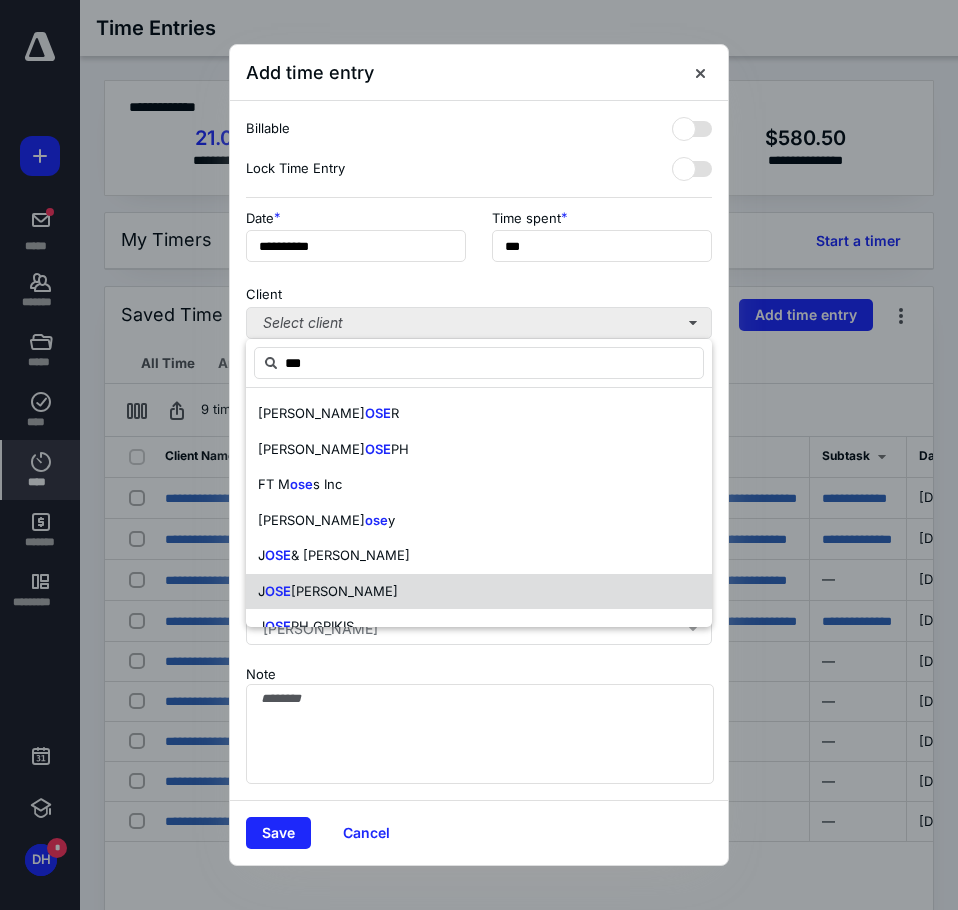 type on "***" 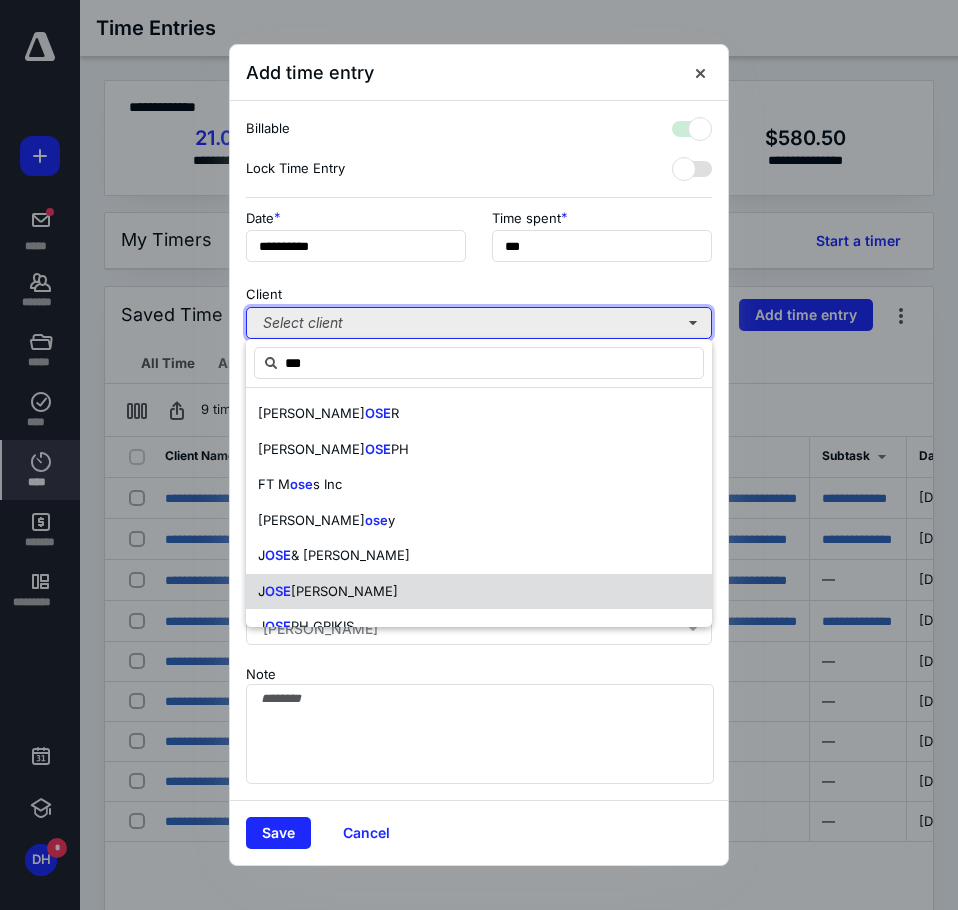 checkbox on "true" 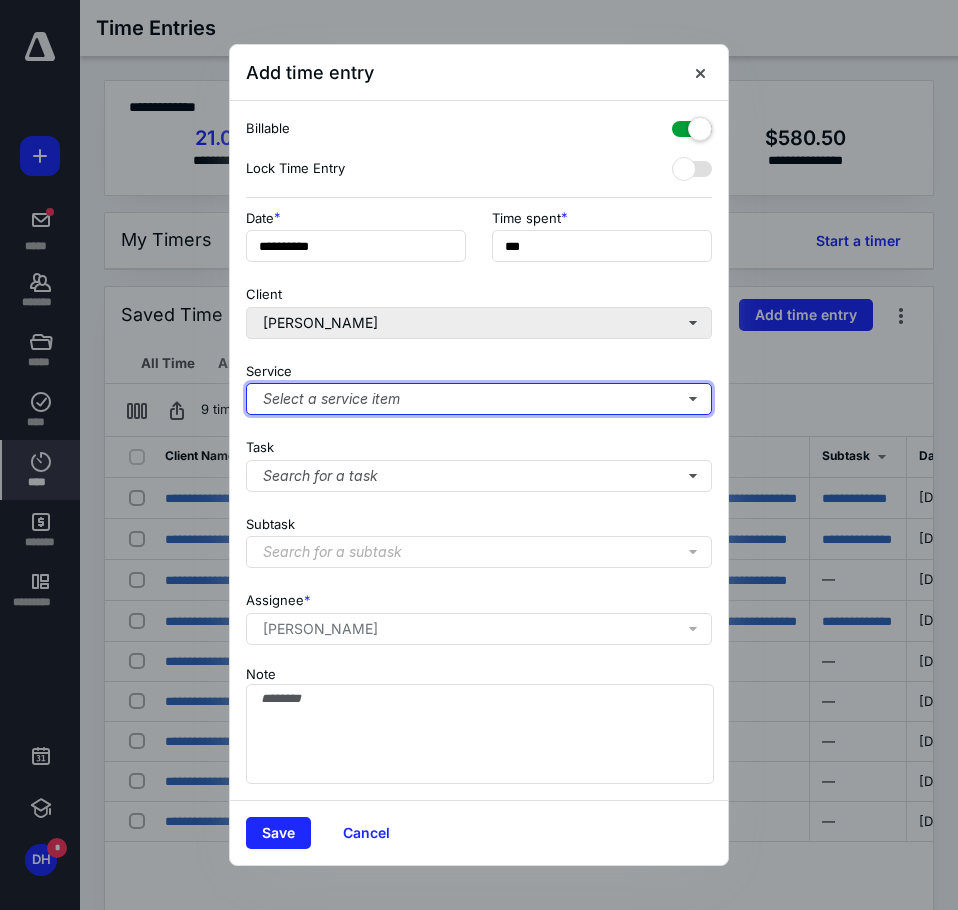 type 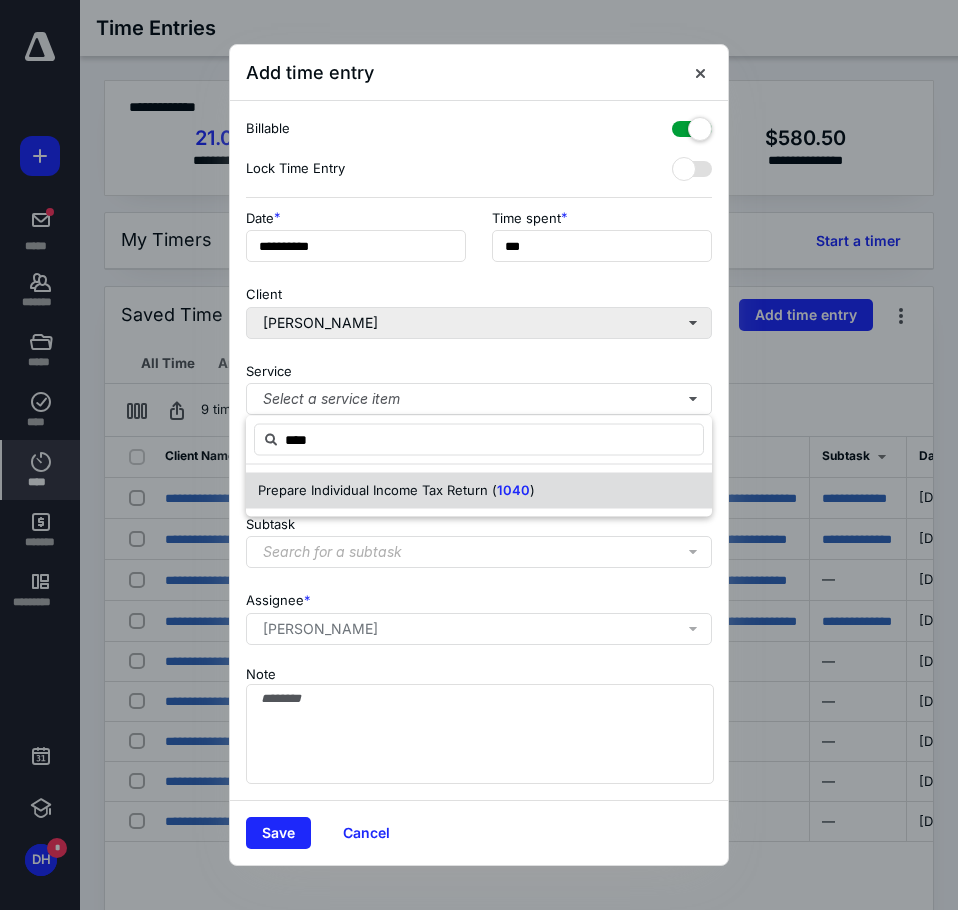 type on "****" 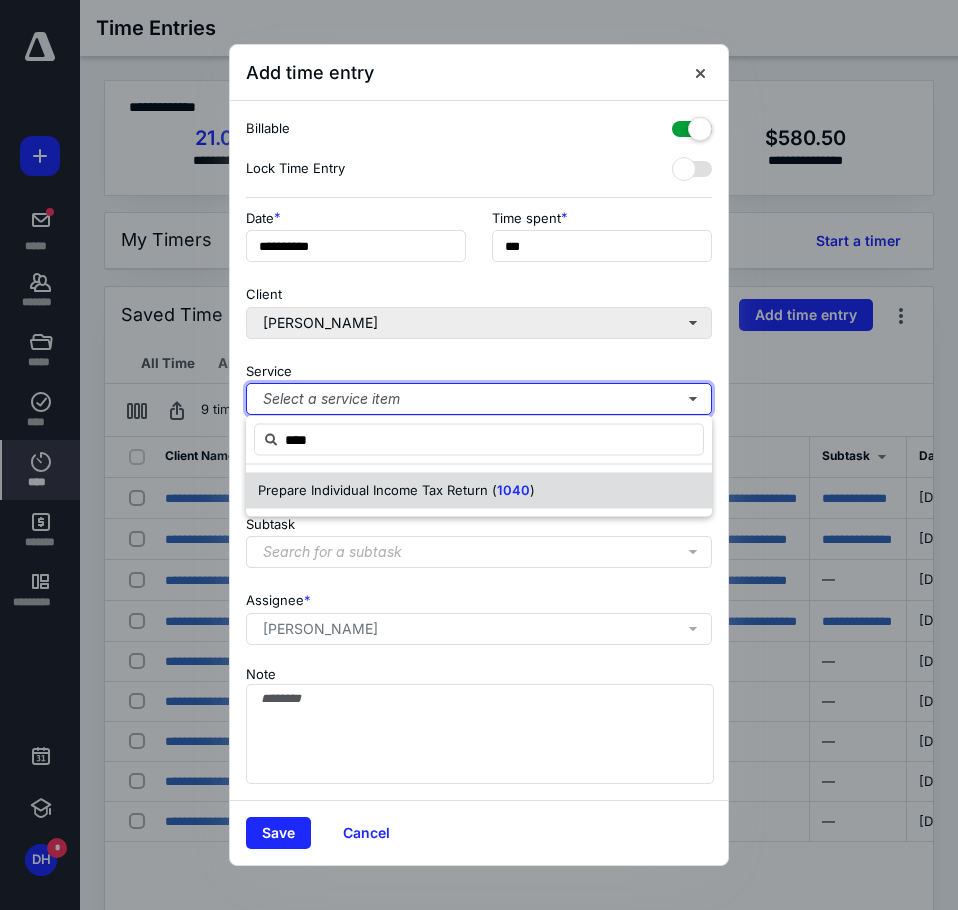 type 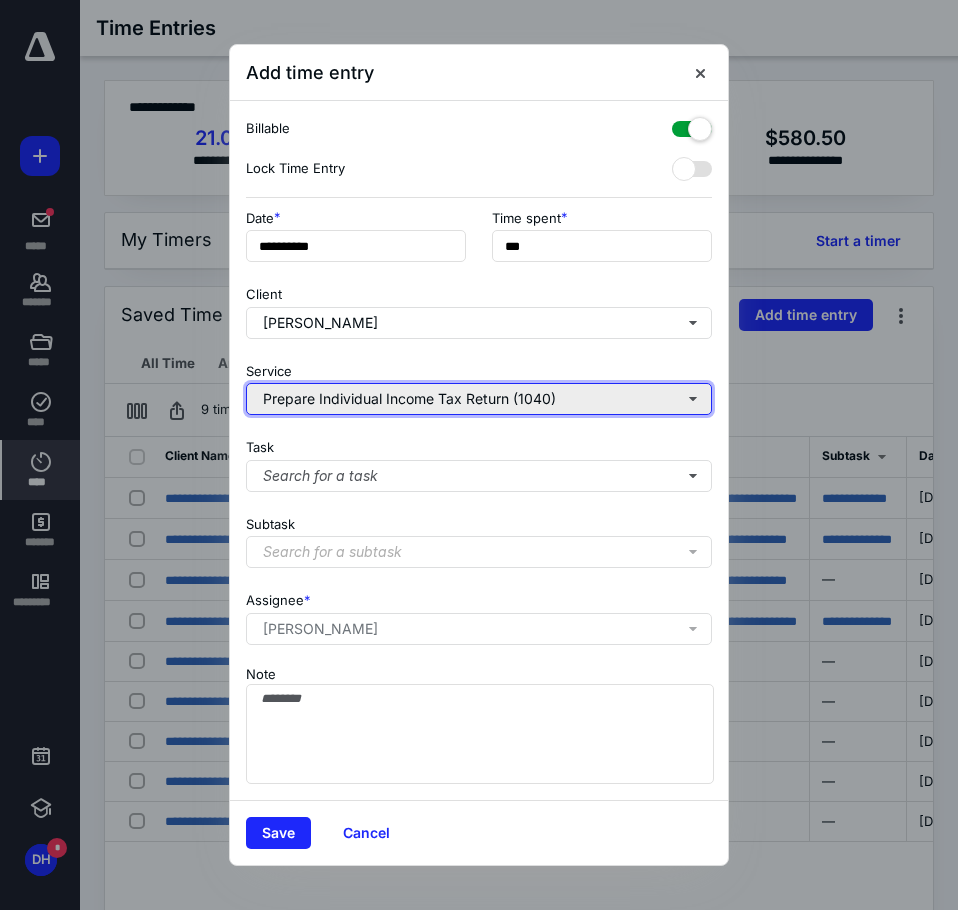 click on "Prepare Individual Income Tax Return (1040)" at bounding box center (479, 399) 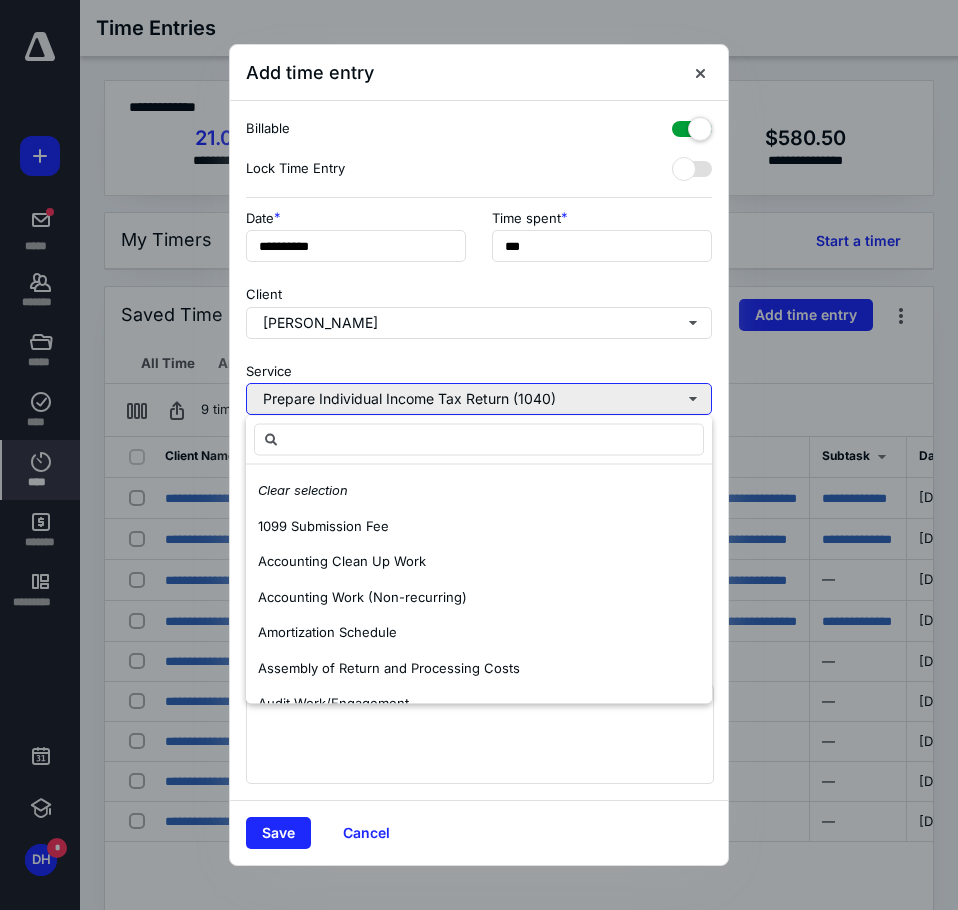 click on "Prepare Individual Income Tax Return (1040)" at bounding box center [479, 399] 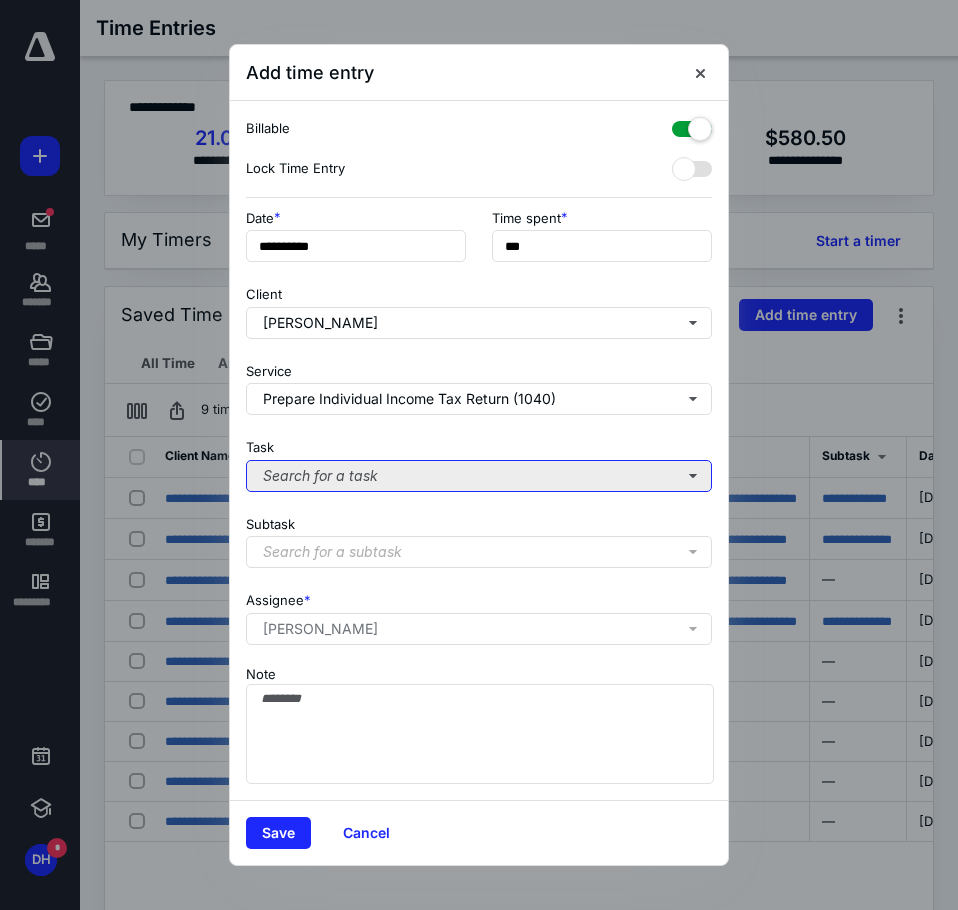 click on "Search for a task" at bounding box center (479, 476) 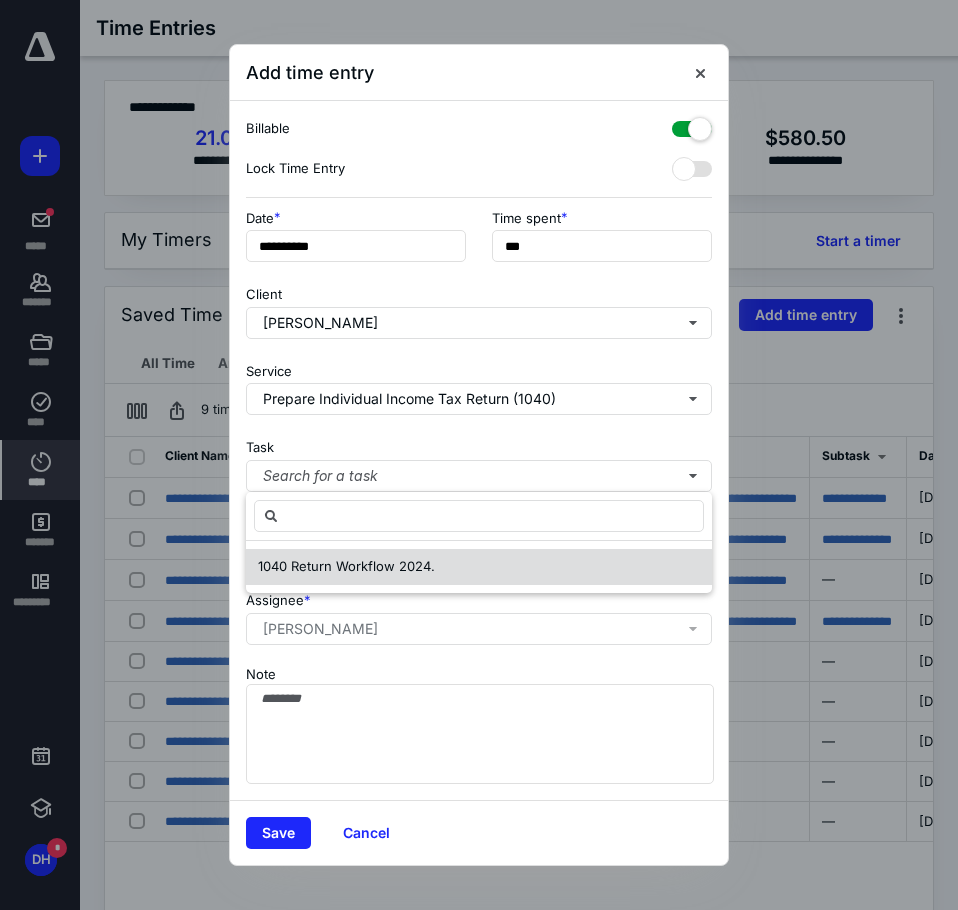 click on "1040 Return Workflow 2024." at bounding box center (346, 567) 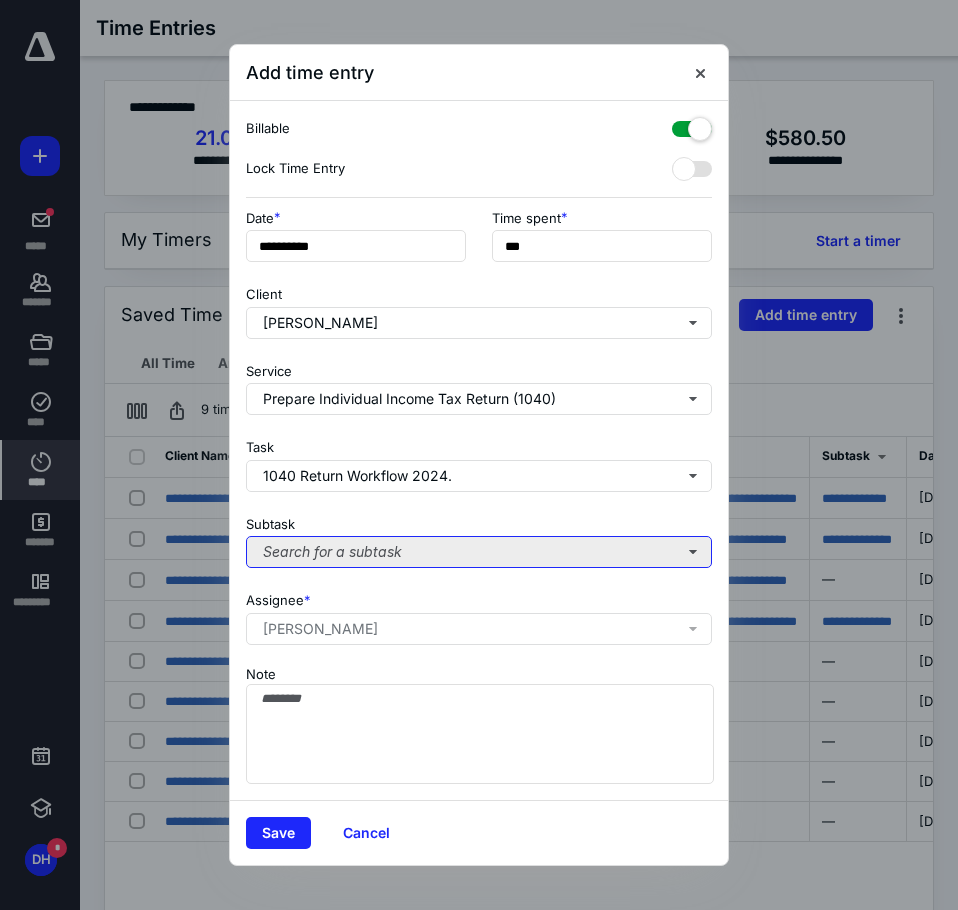 click on "Search for a subtask" at bounding box center (479, 552) 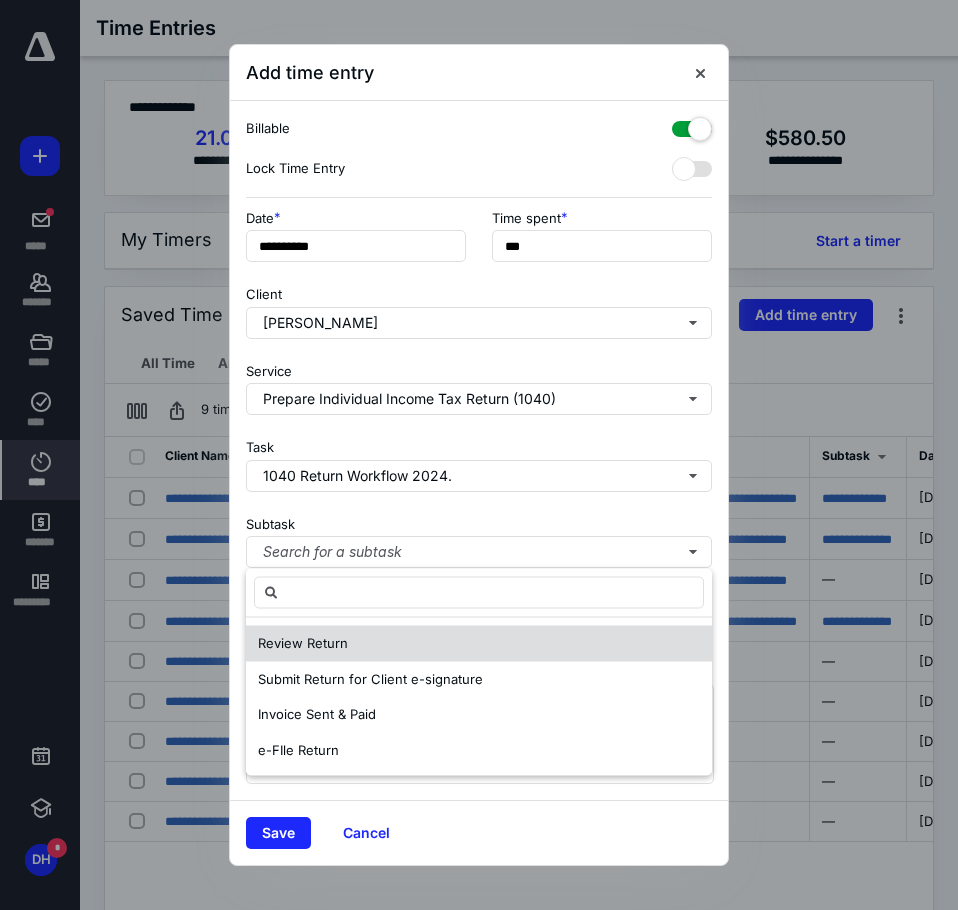 click on "Review Return" at bounding box center [479, 644] 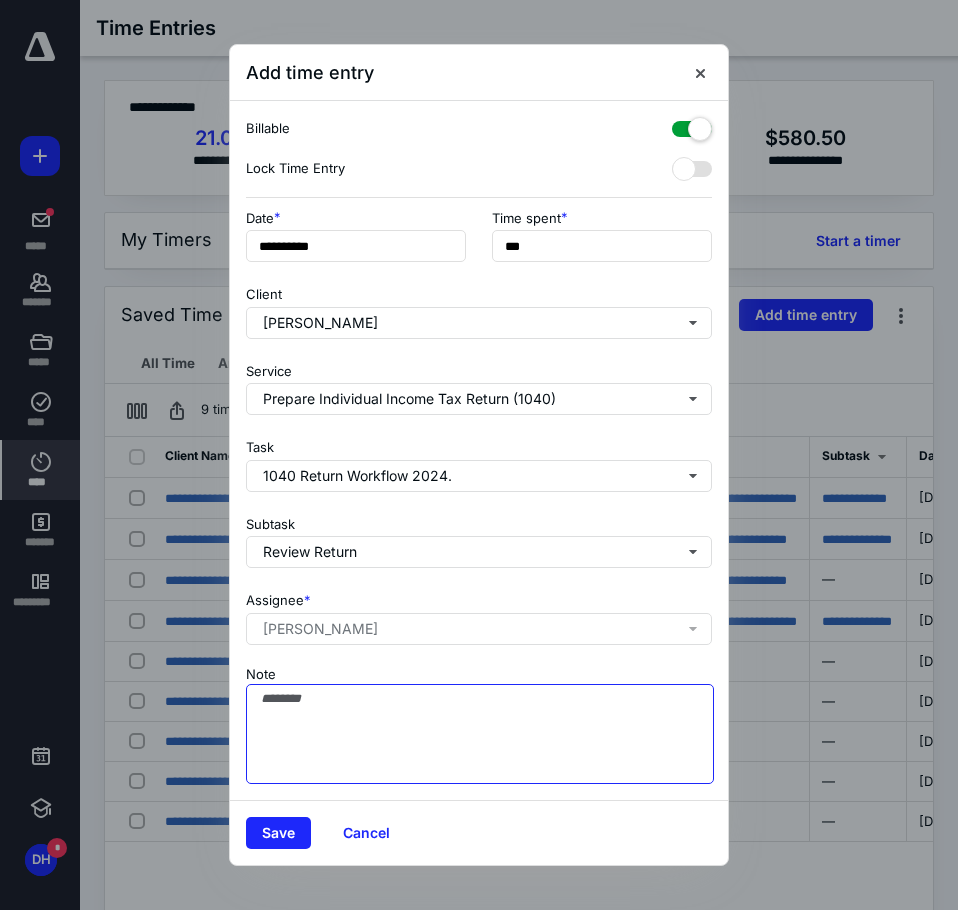 click on "Note" at bounding box center [480, 734] 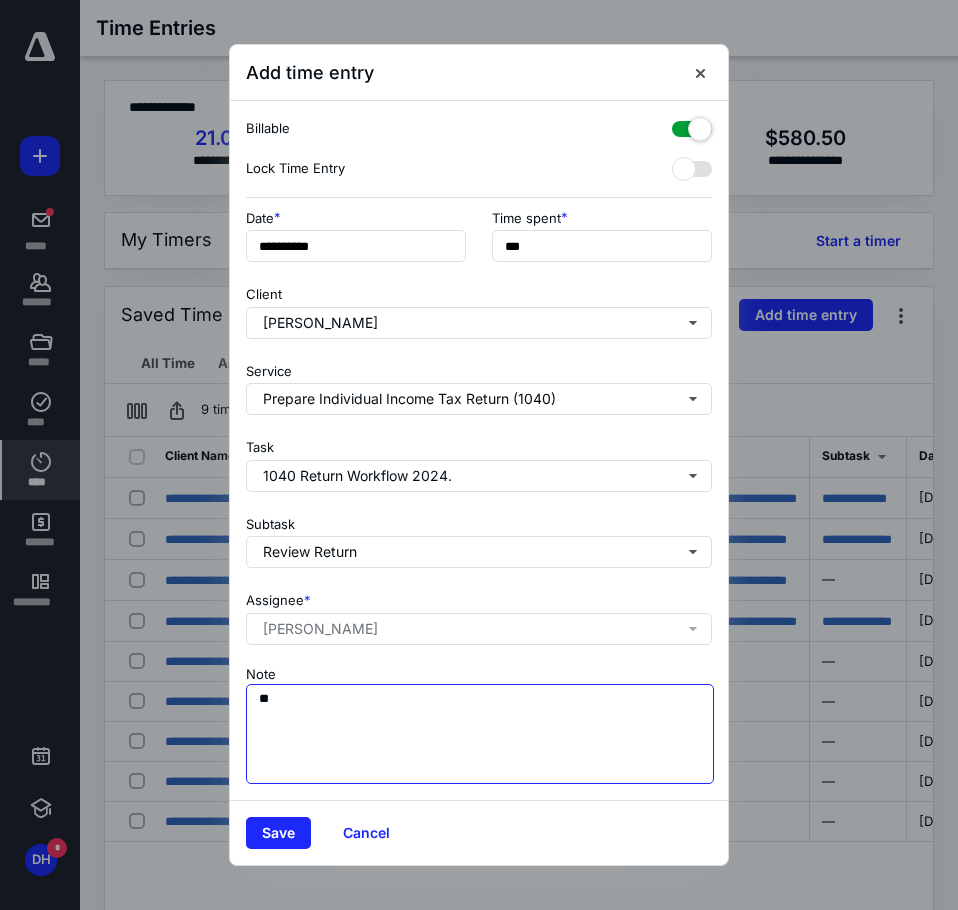 type on "*" 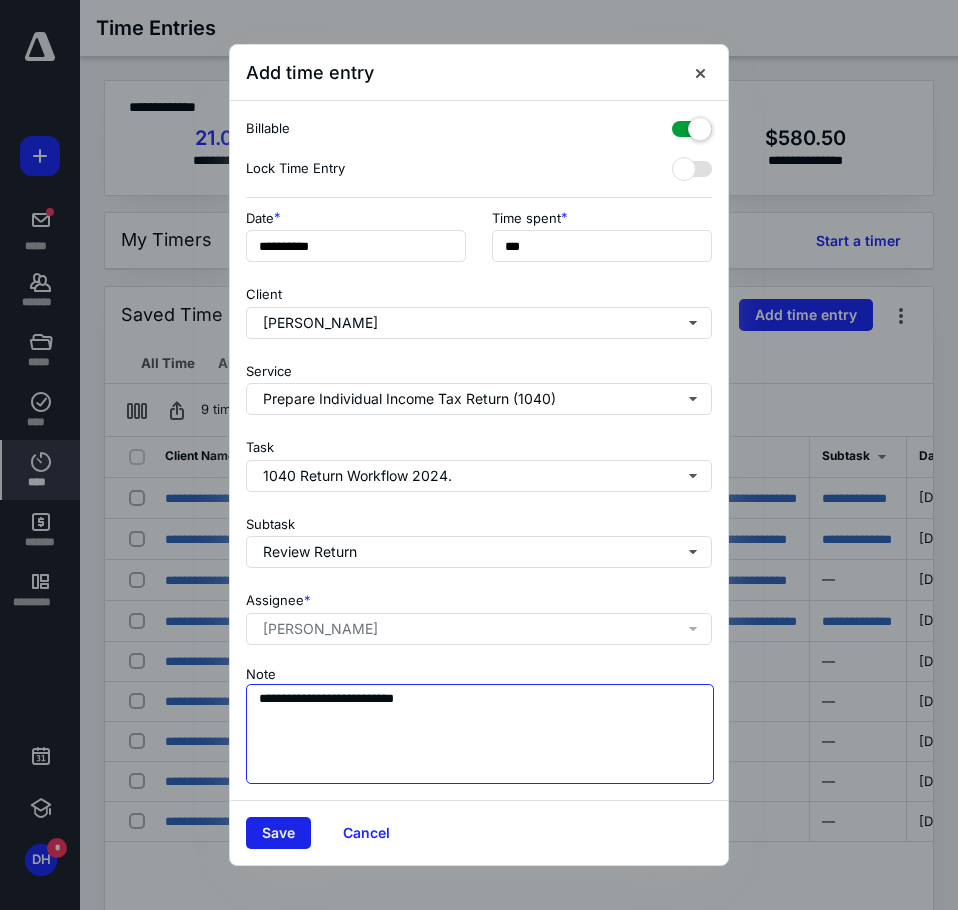 type on "**********" 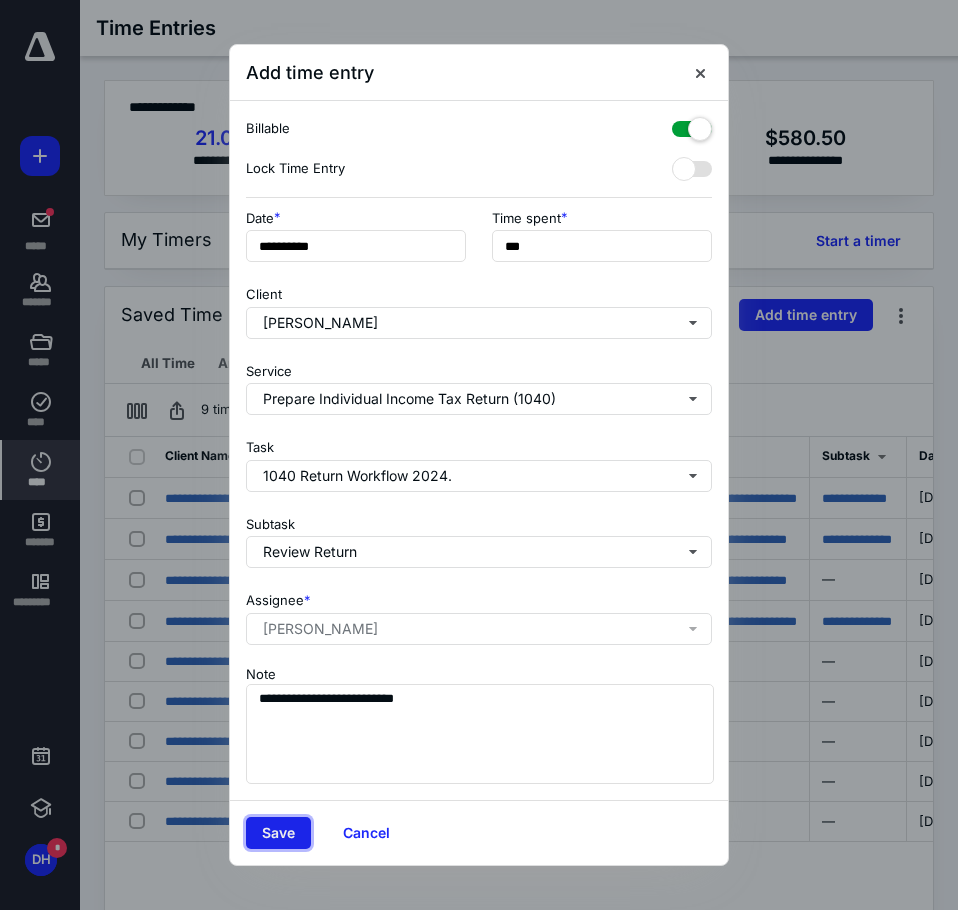 click on "Save" at bounding box center [278, 833] 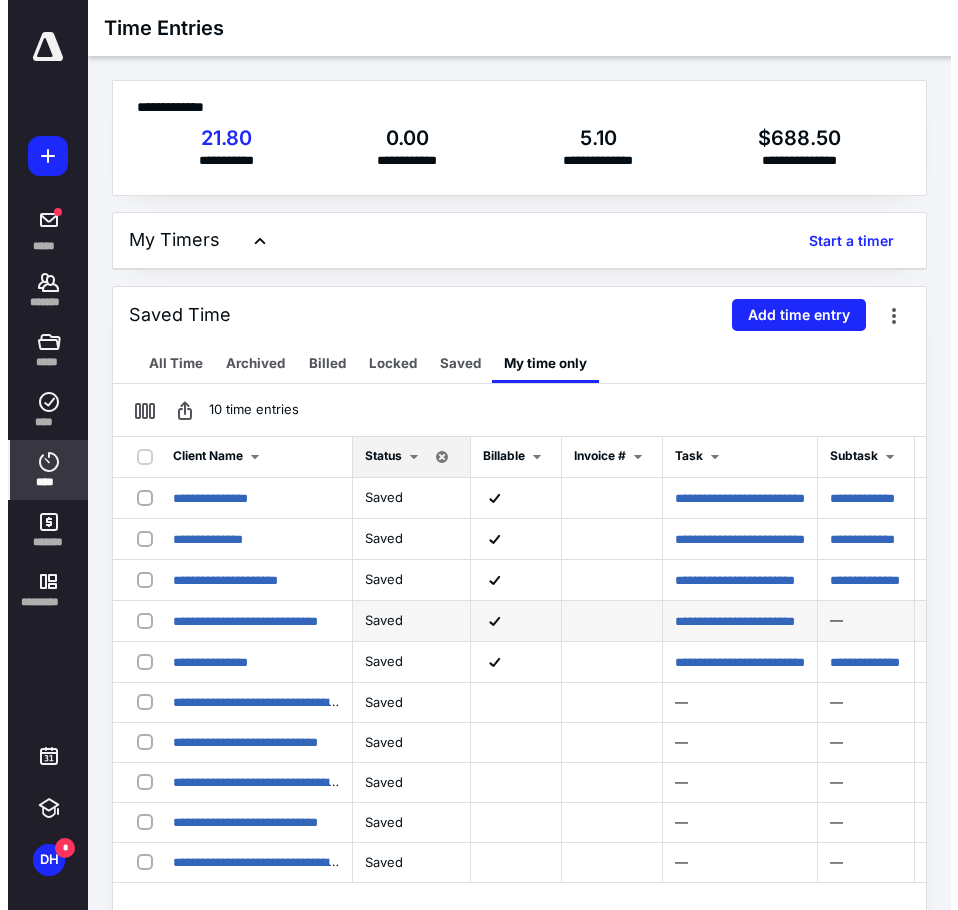 scroll, scrollTop: 0, scrollLeft: 0, axis: both 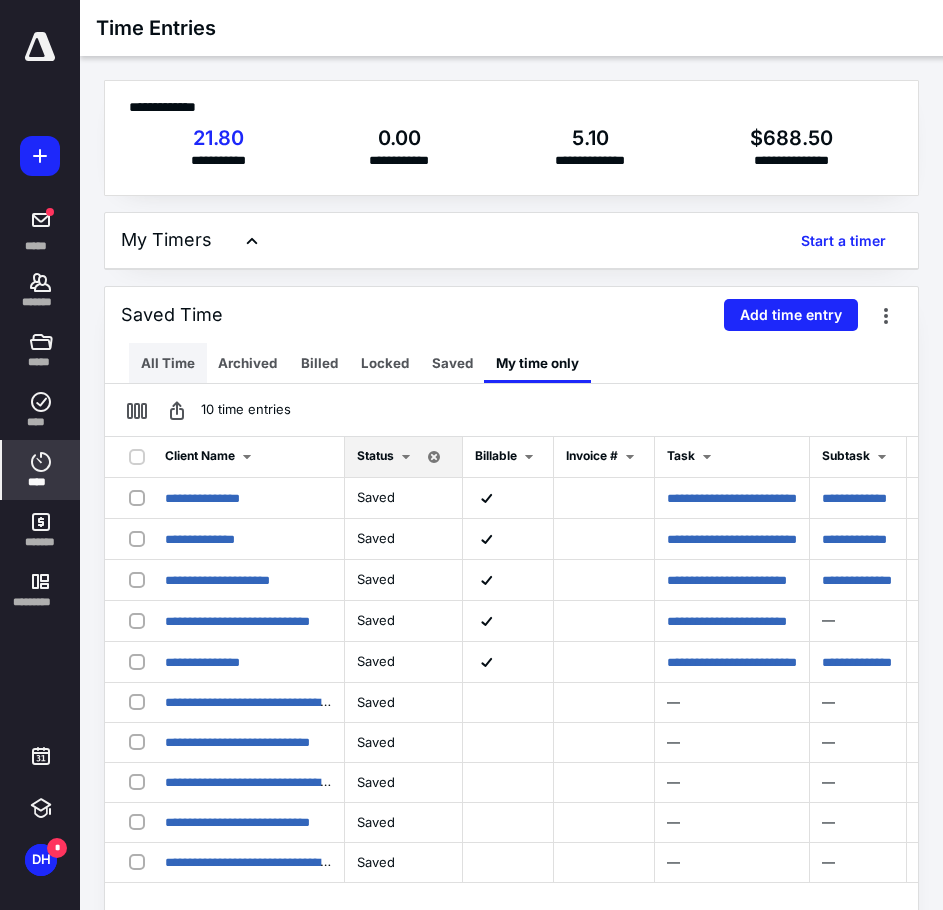 click on "All Time" at bounding box center [168, 363] 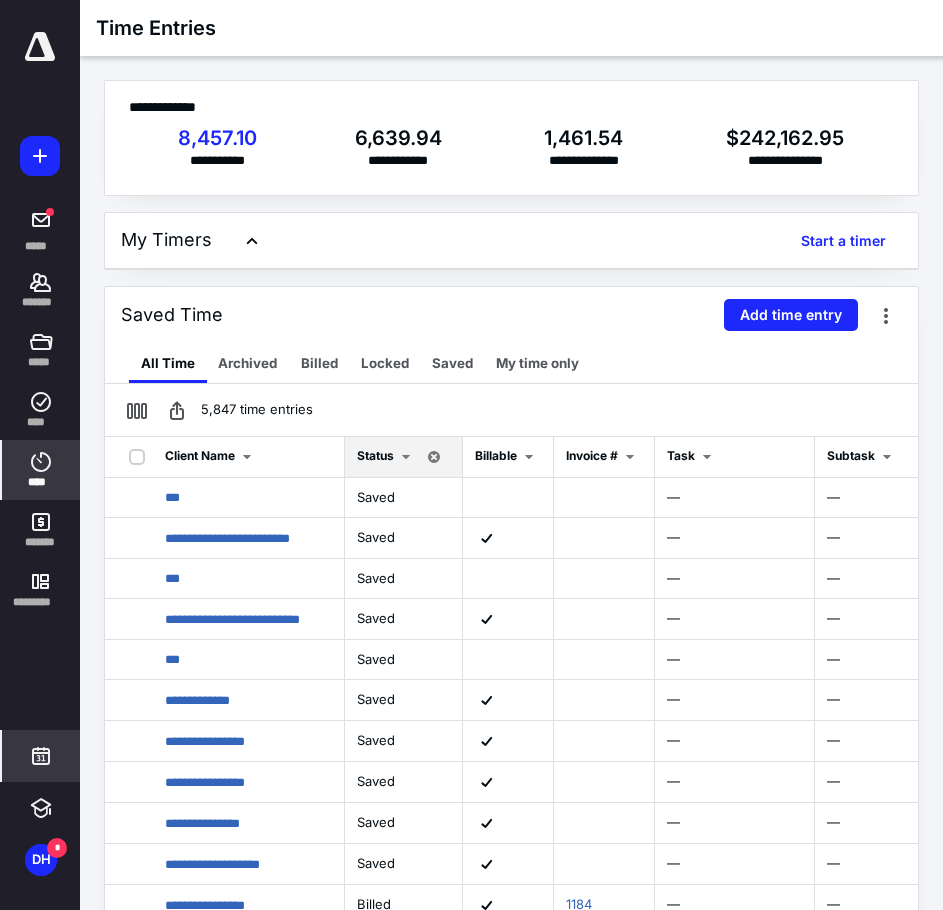 drag, startPoint x: 163, startPoint y: 366, endPoint x: 43, endPoint y: 755, distance: 407.08844 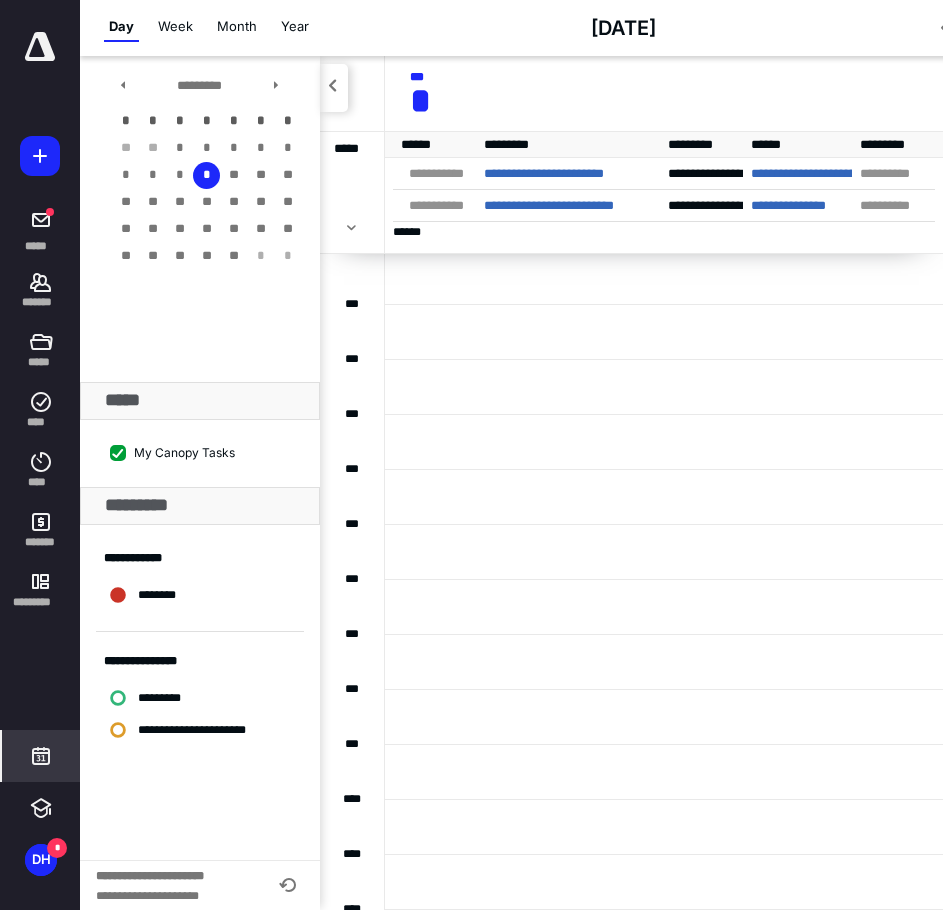 scroll, scrollTop: 0, scrollLeft: 0, axis: both 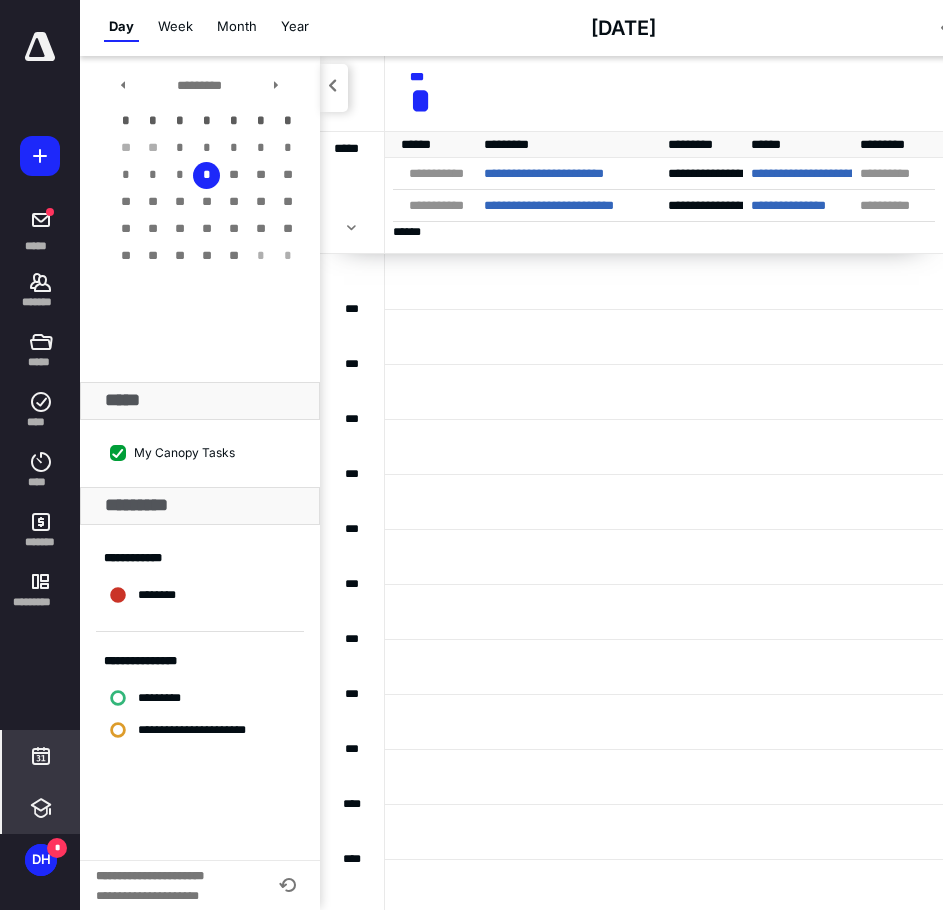 click 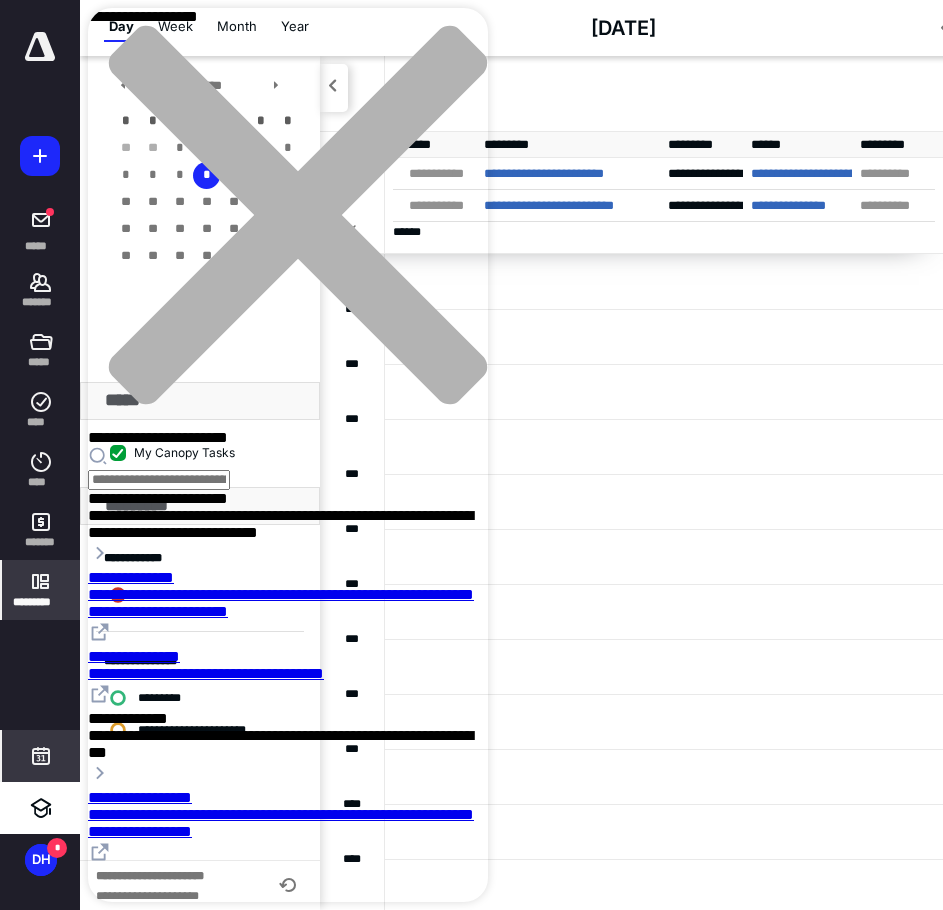 click 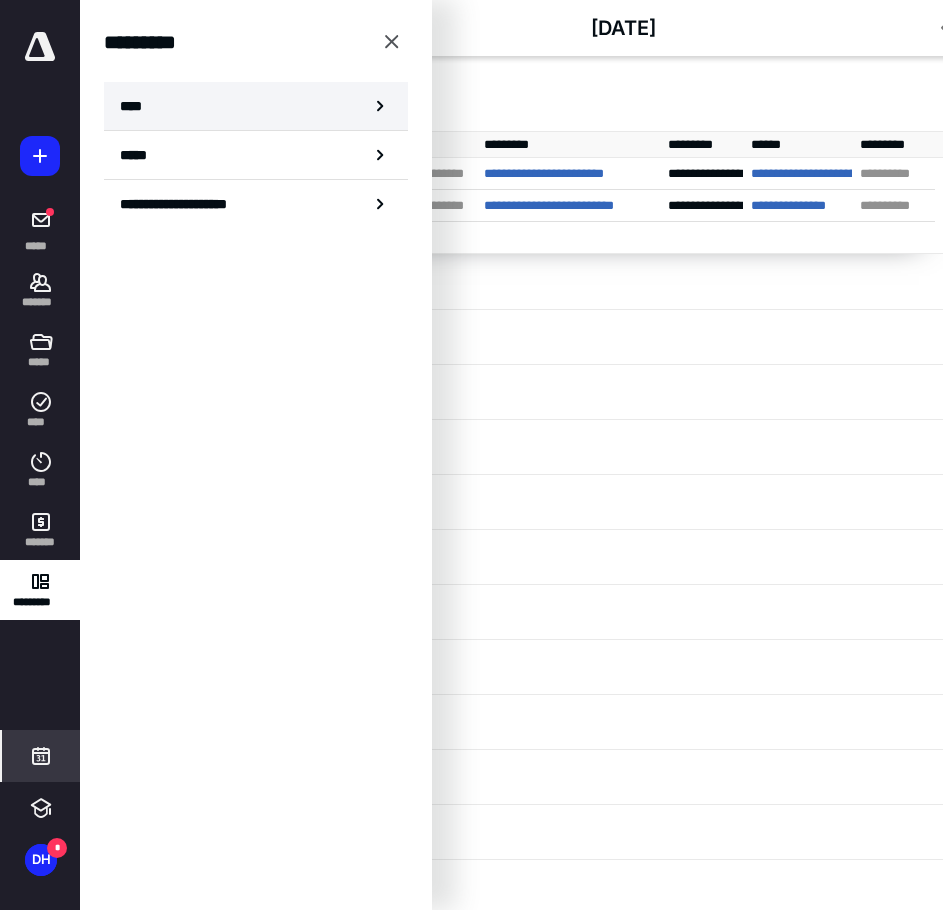 click on "****" at bounding box center [256, 106] 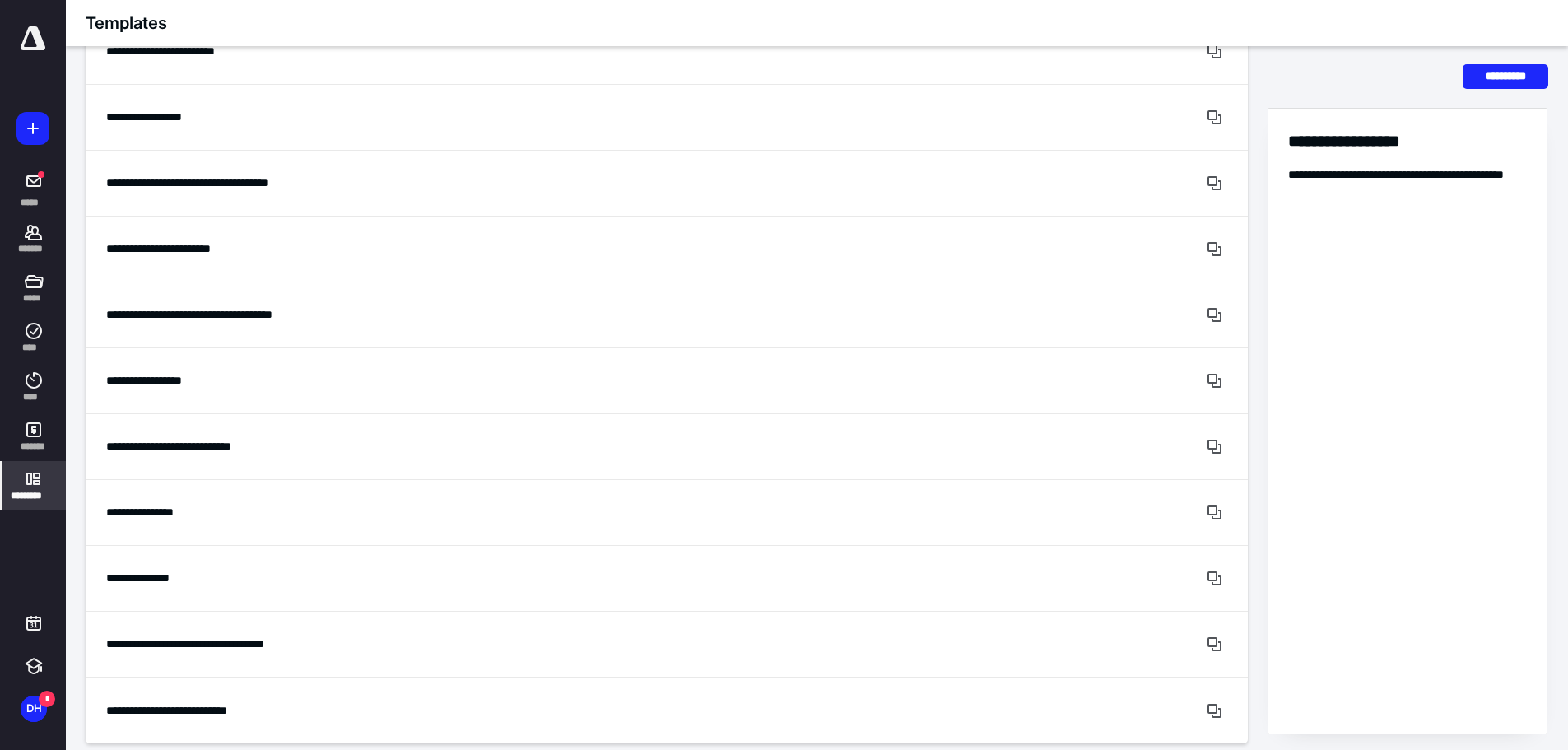 scroll, scrollTop: 9500, scrollLeft: 0, axis: vertical 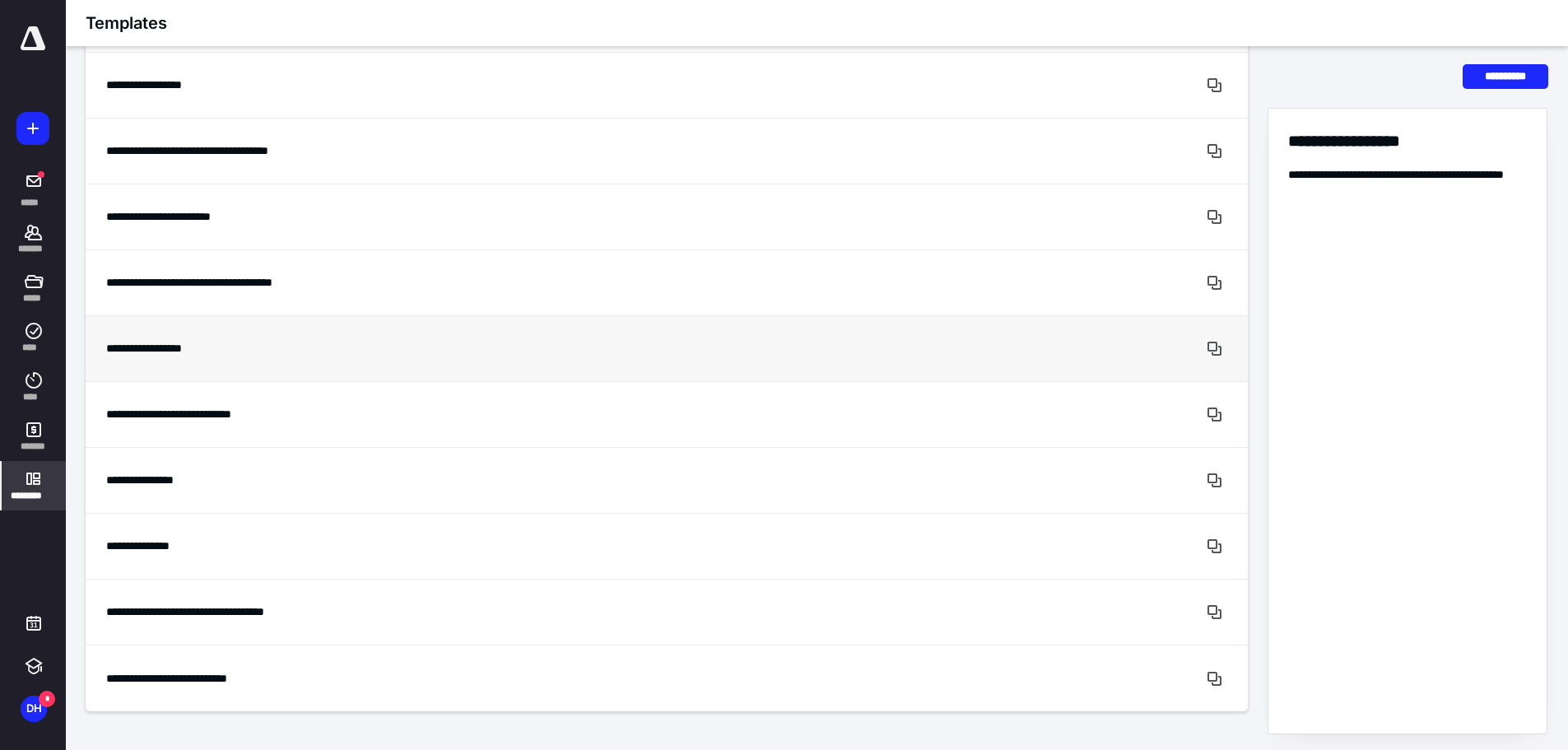 click on "**********" at bounding box center (605, 348) 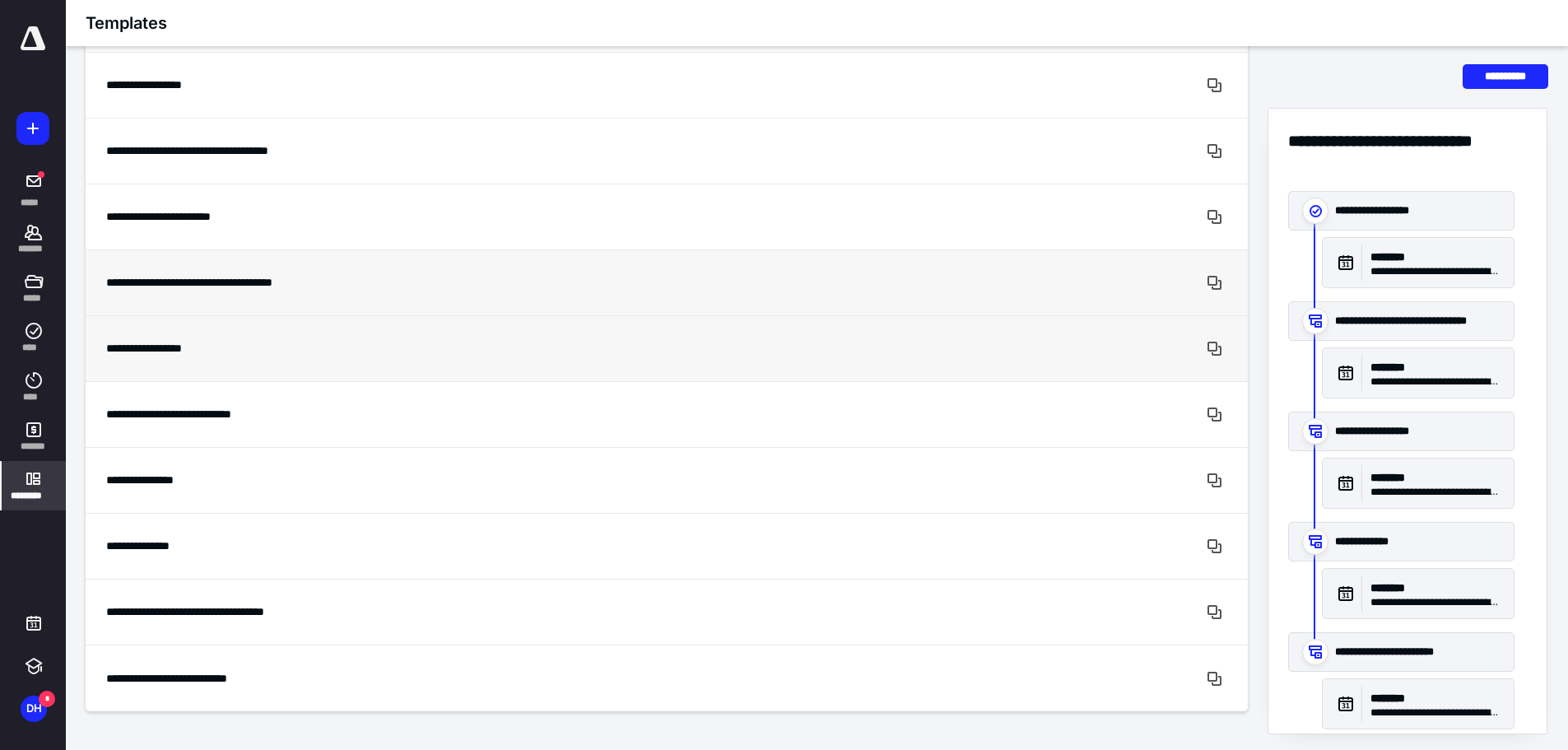 click on "**********" at bounding box center (605, 282) 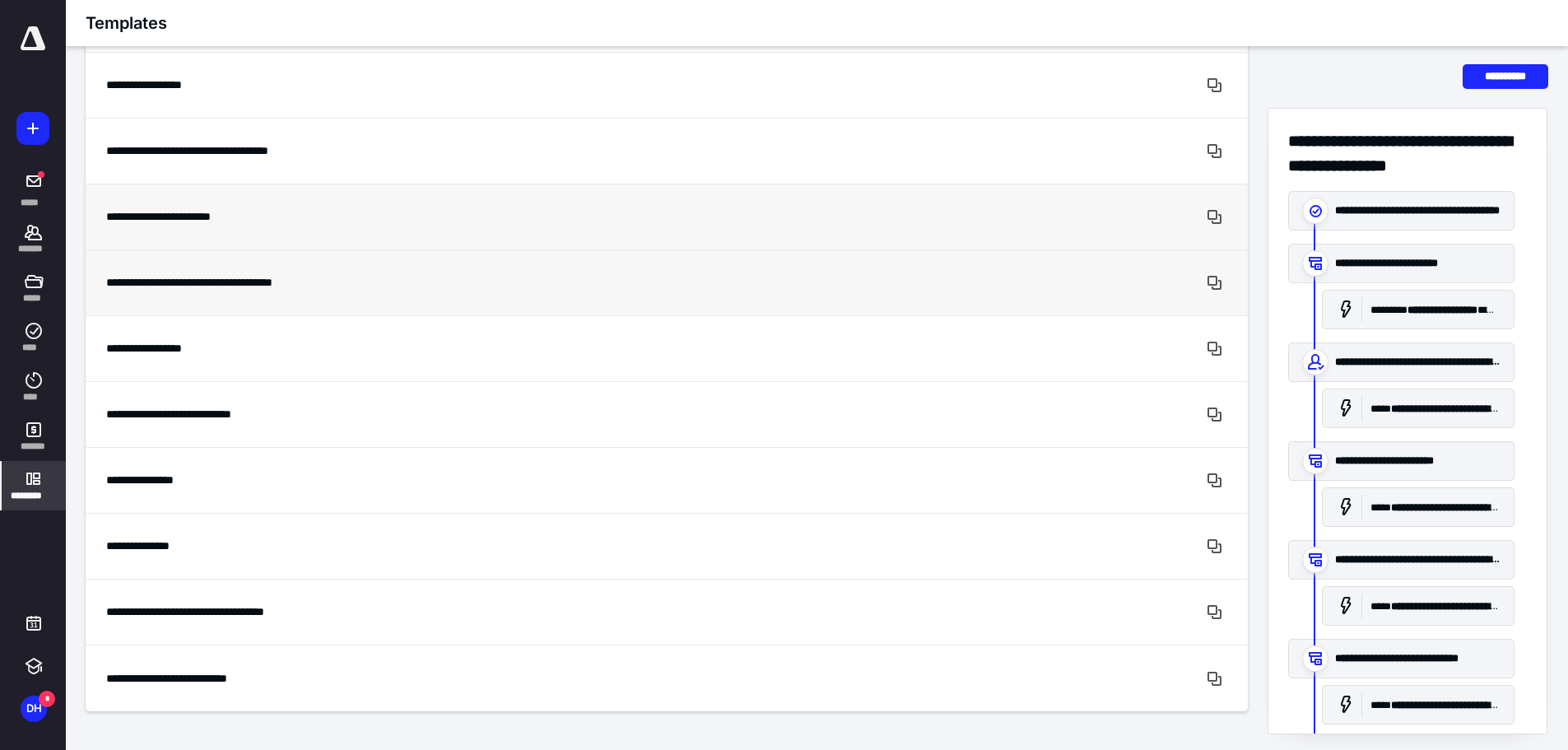 click on "**********" at bounding box center (605, 217) 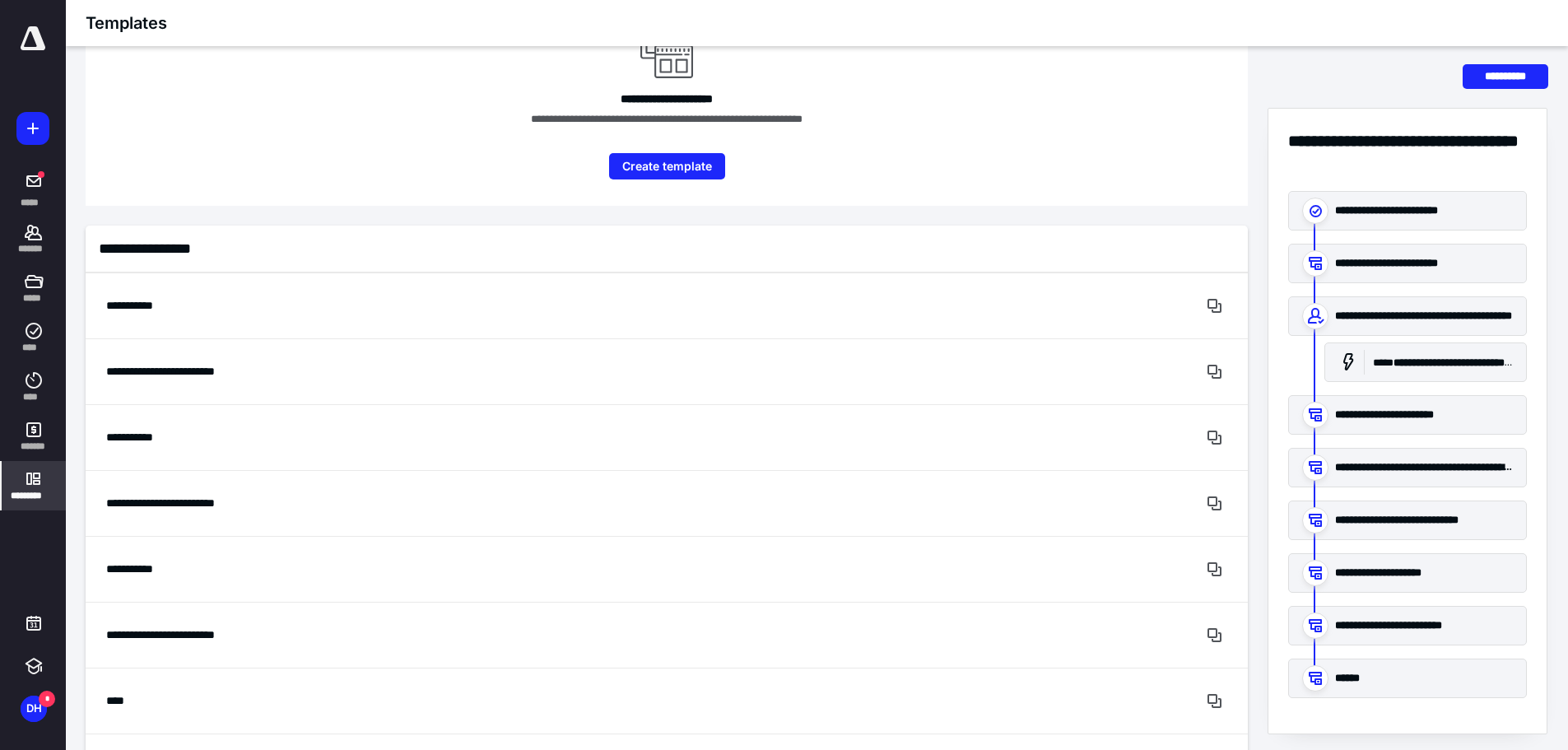 scroll, scrollTop: 247, scrollLeft: 0, axis: vertical 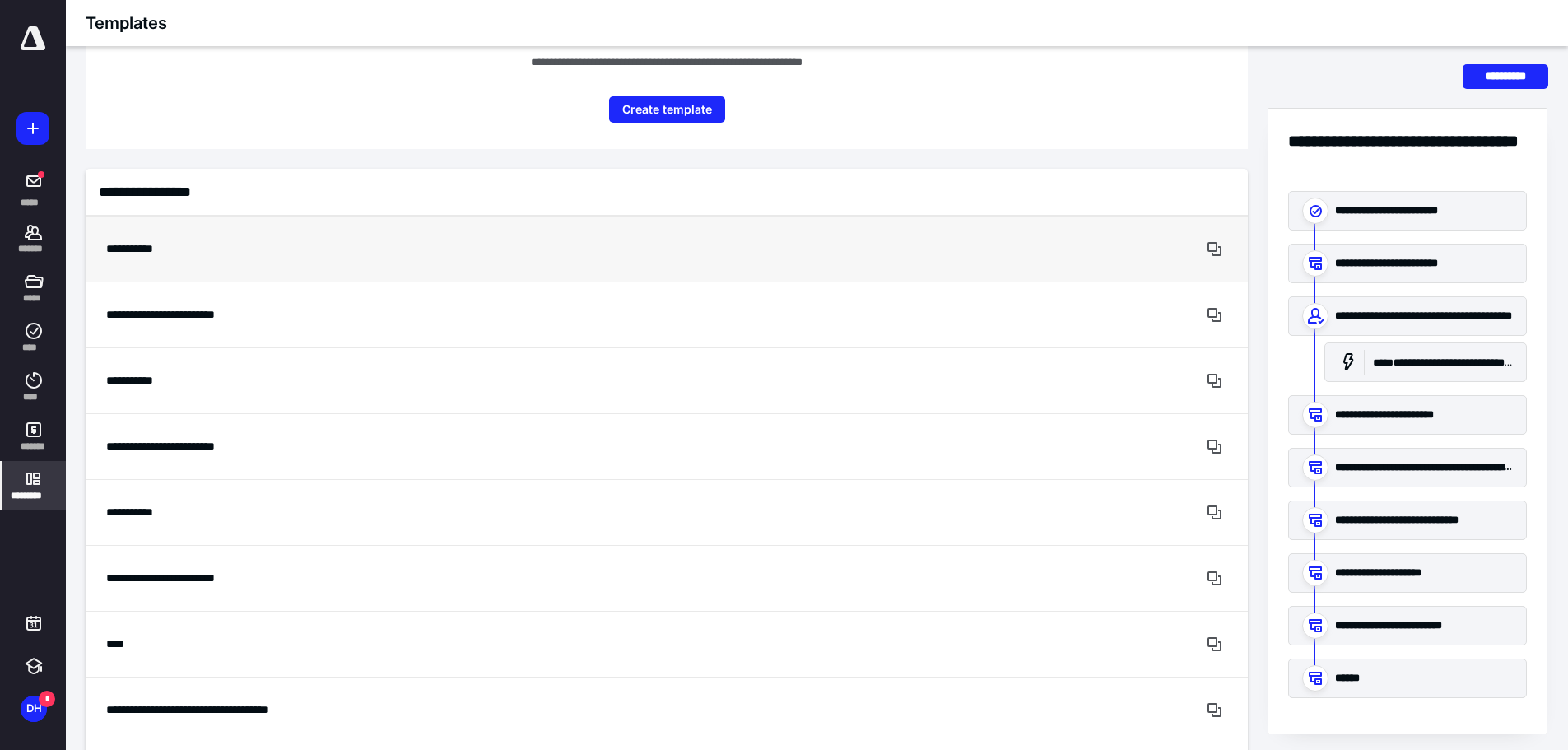 click on "**********" at bounding box center (605, 249) 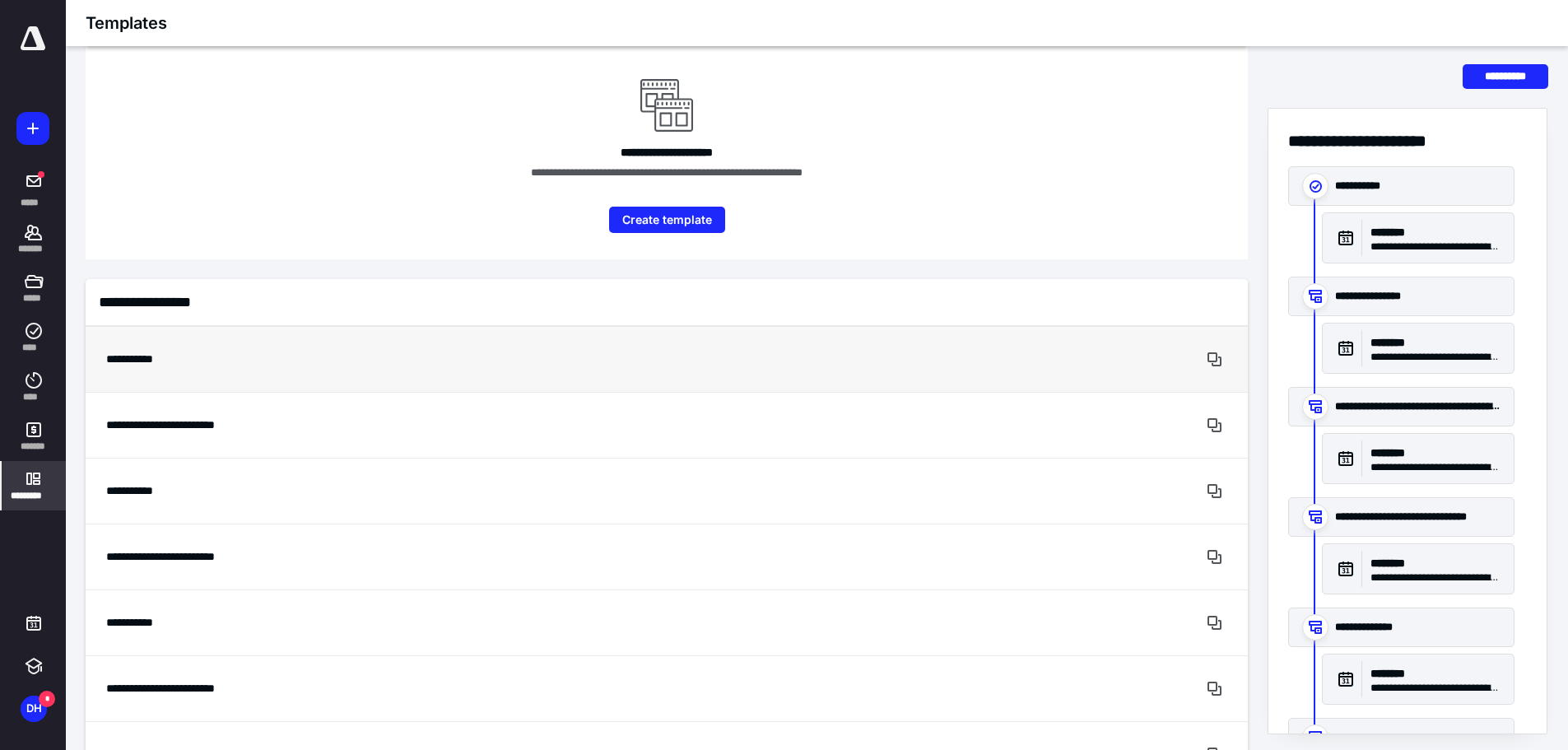 scroll, scrollTop: 82, scrollLeft: 0, axis: vertical 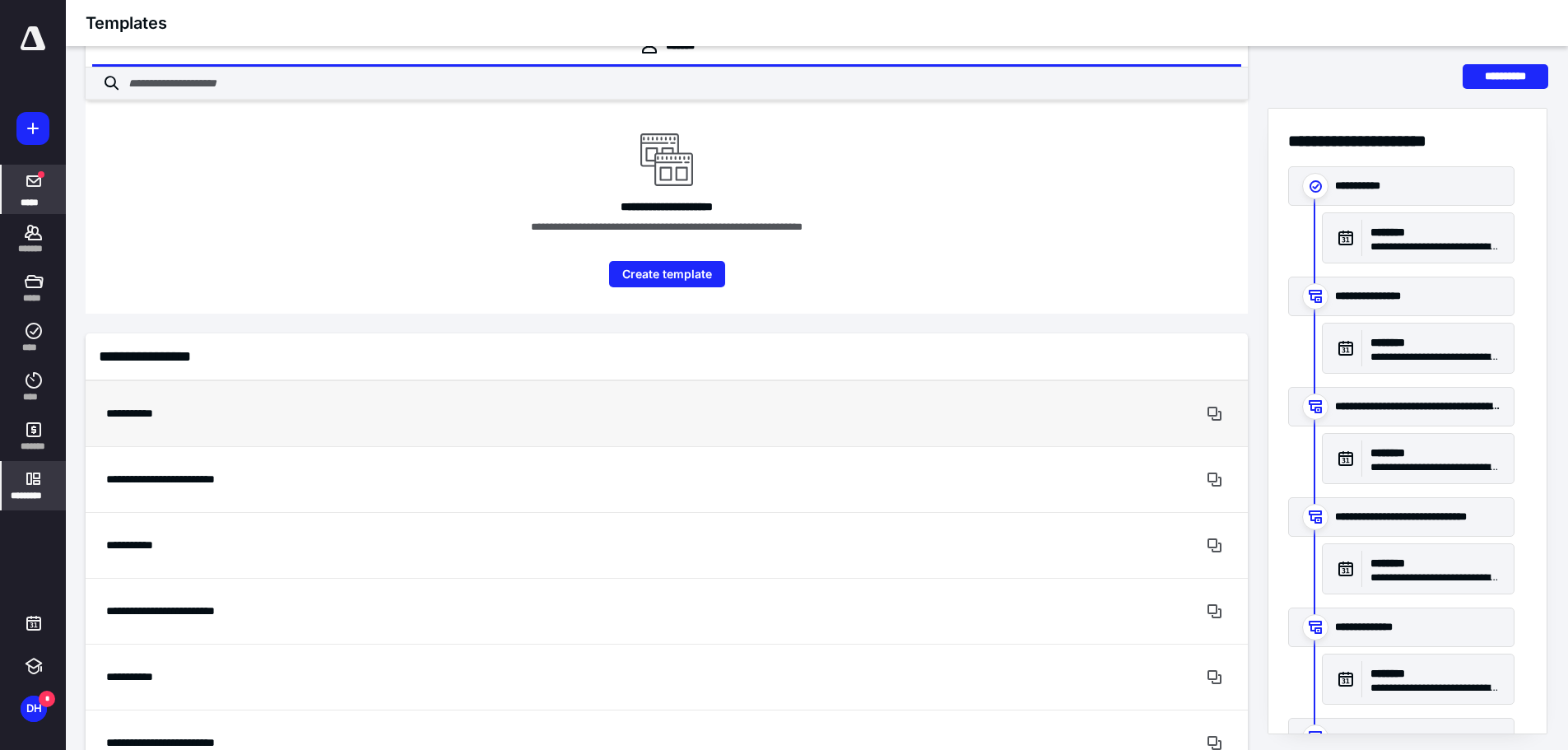 click 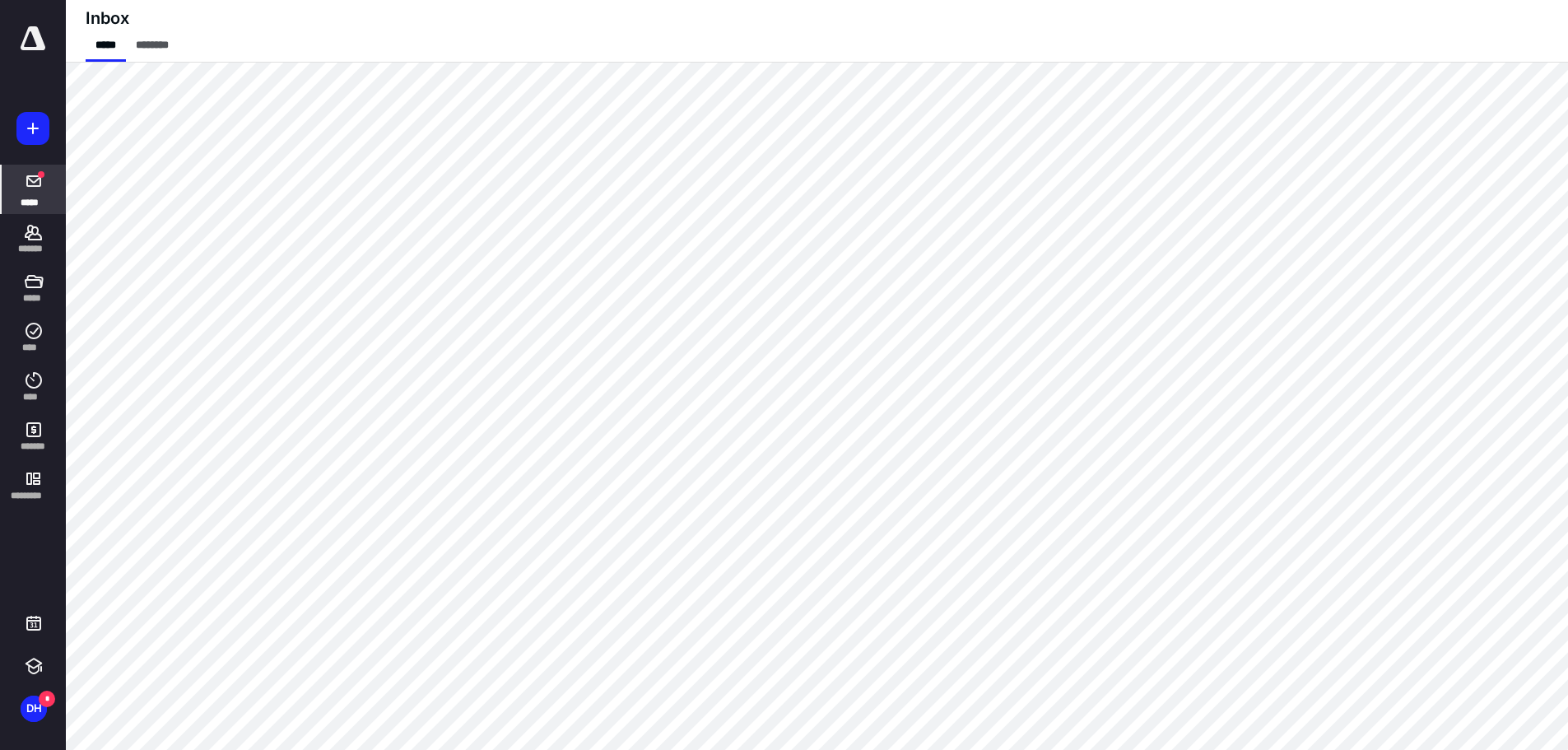scroll, scrollTop: 0, scrollLeft: 0, axis: both 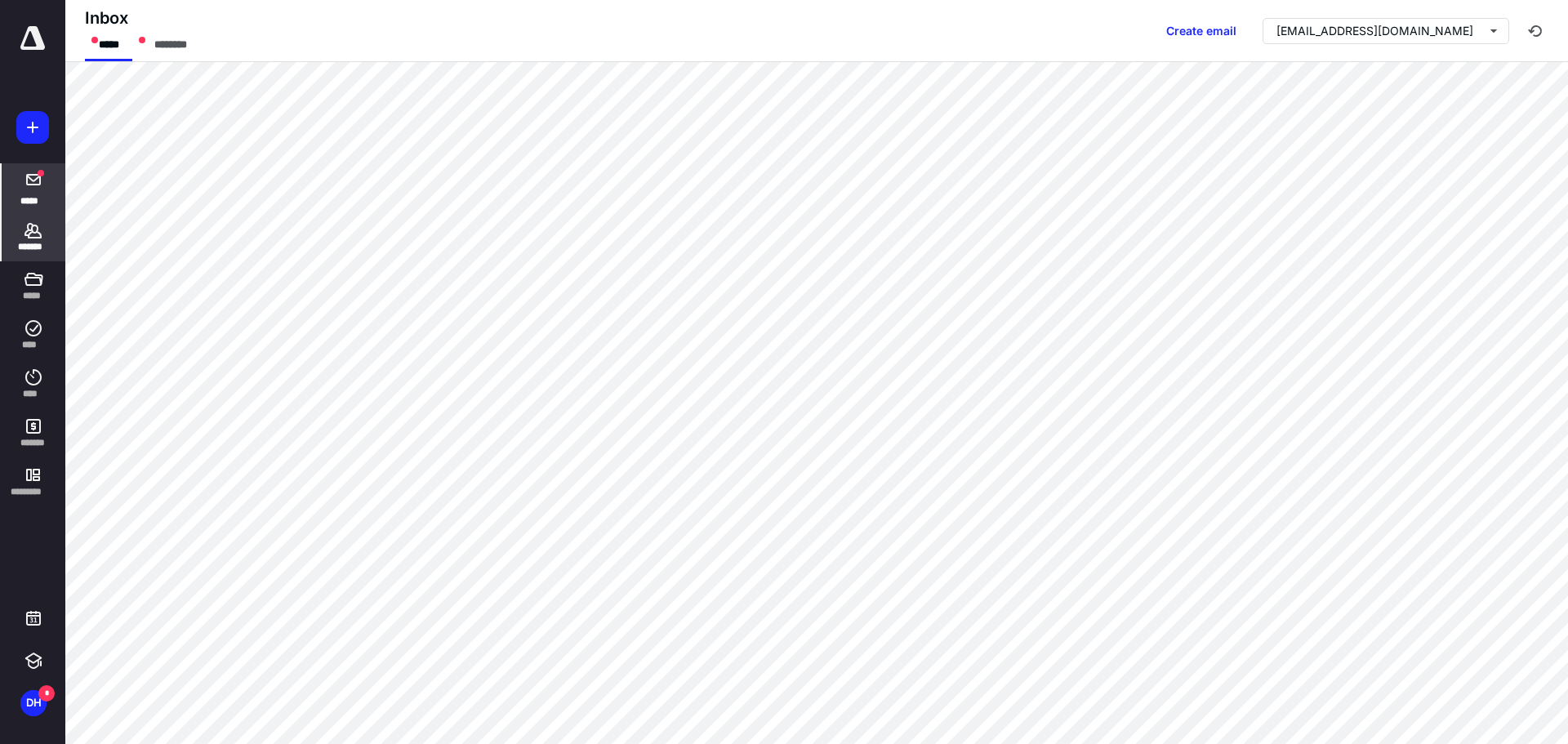 click 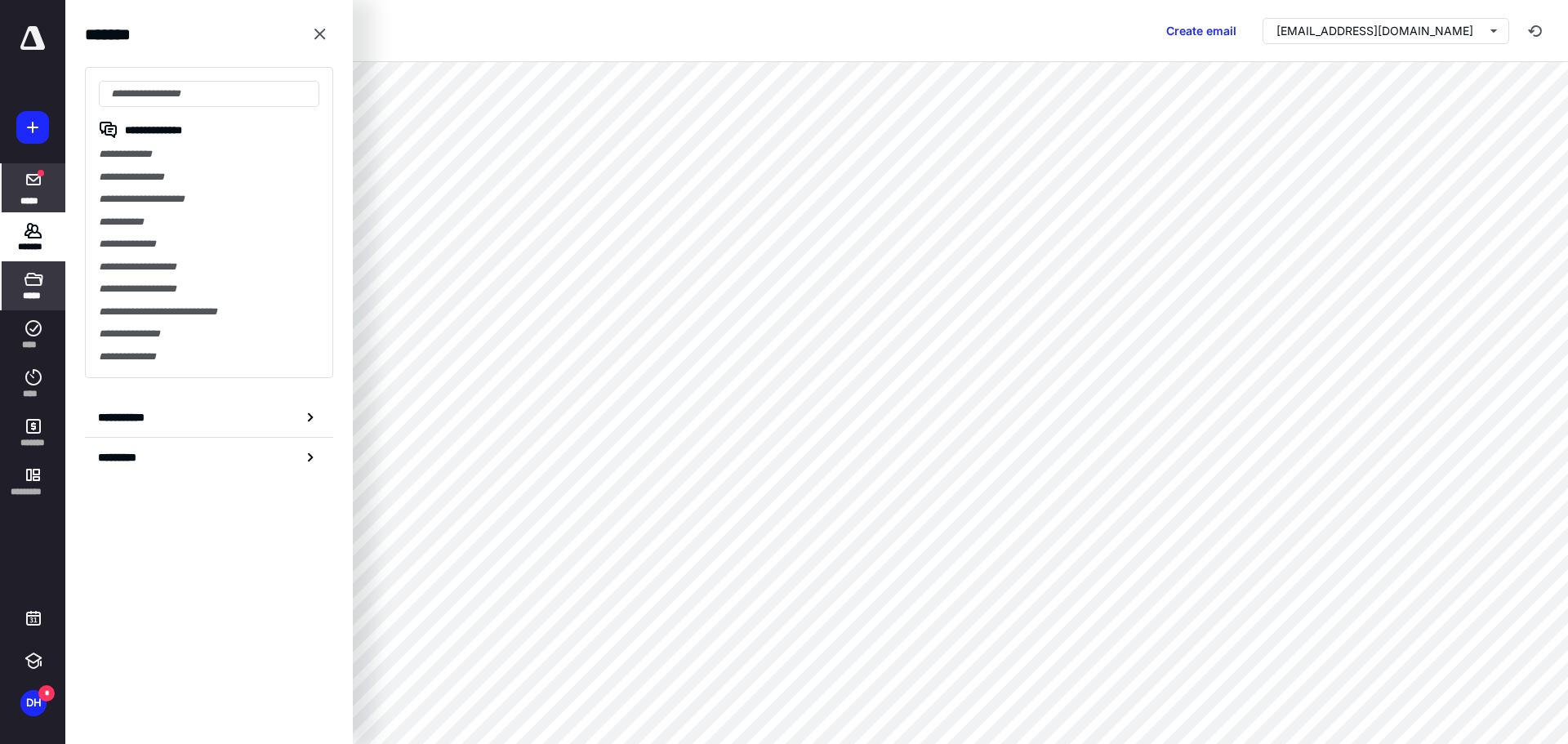 click on "*****" at bounding box center [33, 286] 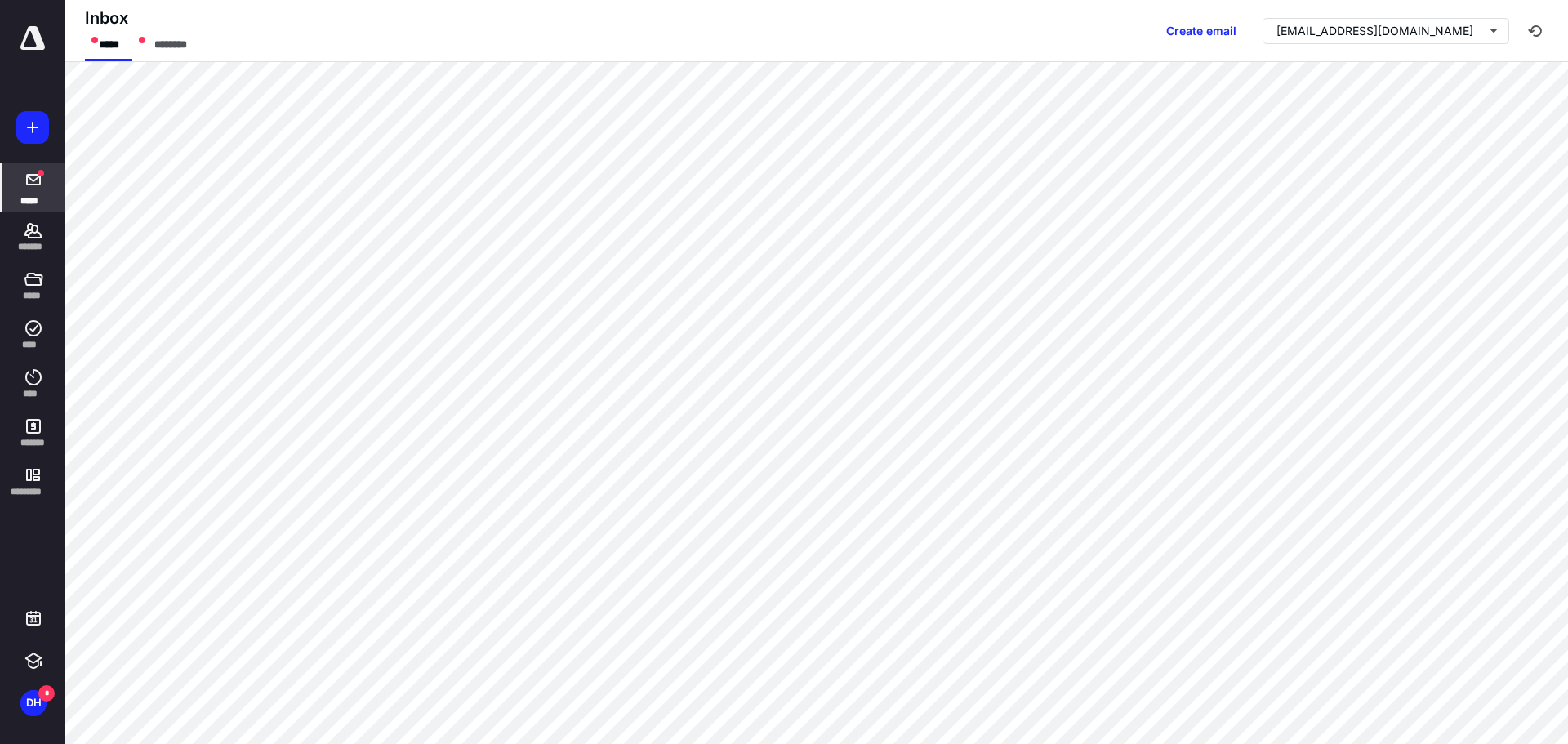 click at bounding box center [33, 38] 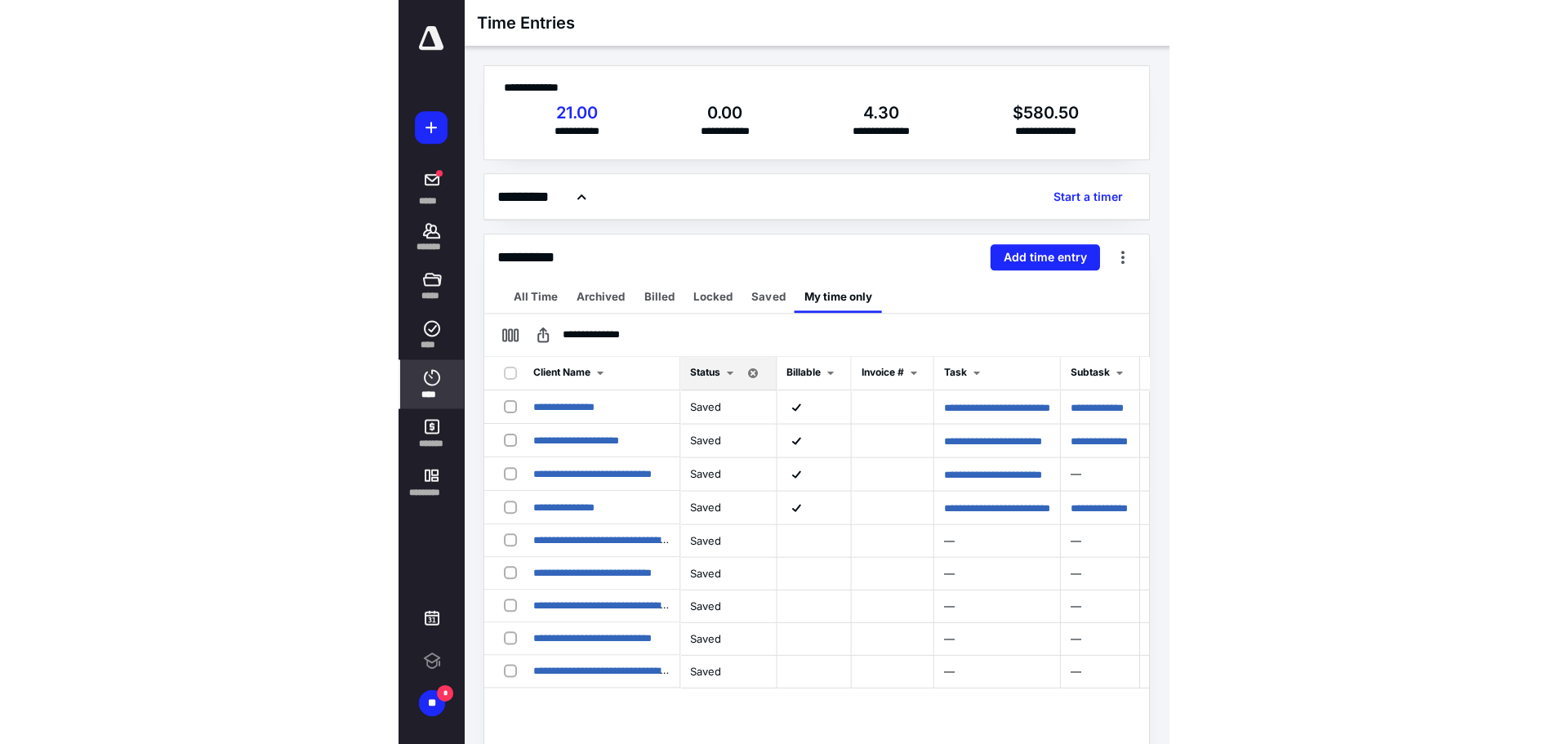 scroll, scrollTop: 0, scrollLeft: 0, axis: both 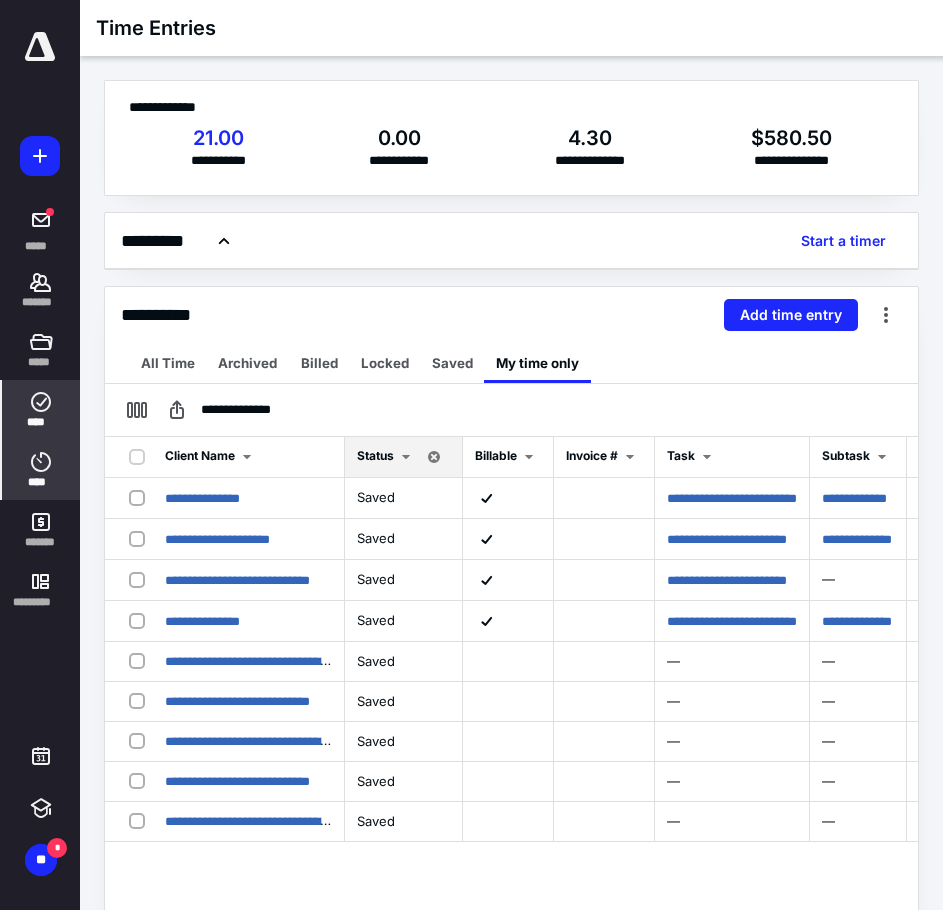 click 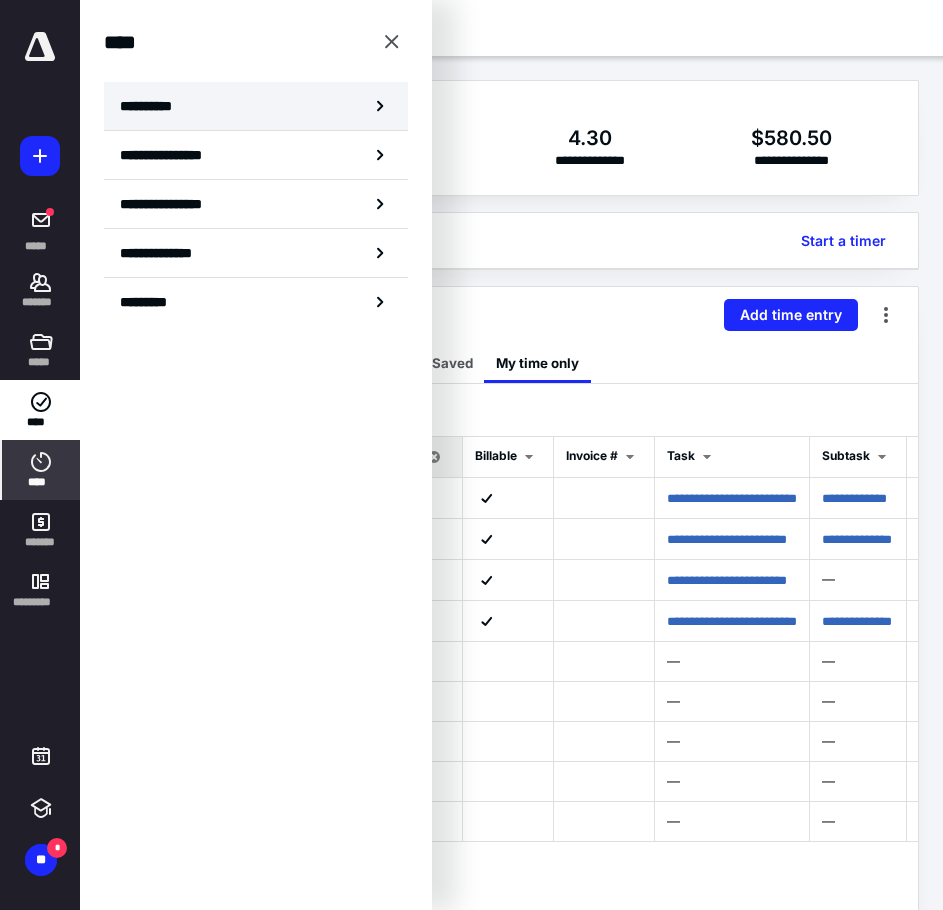 click on "**********" at bounding box center (153, 106) 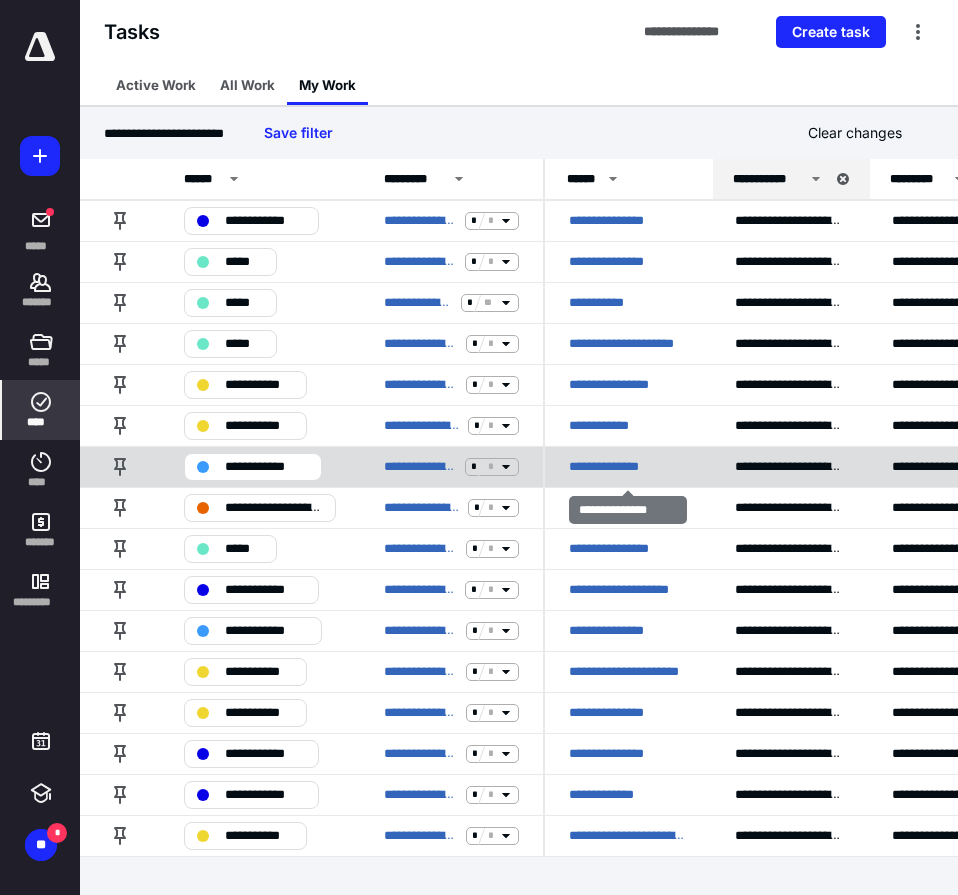 click on "**********" at bounding box center (621, 467) 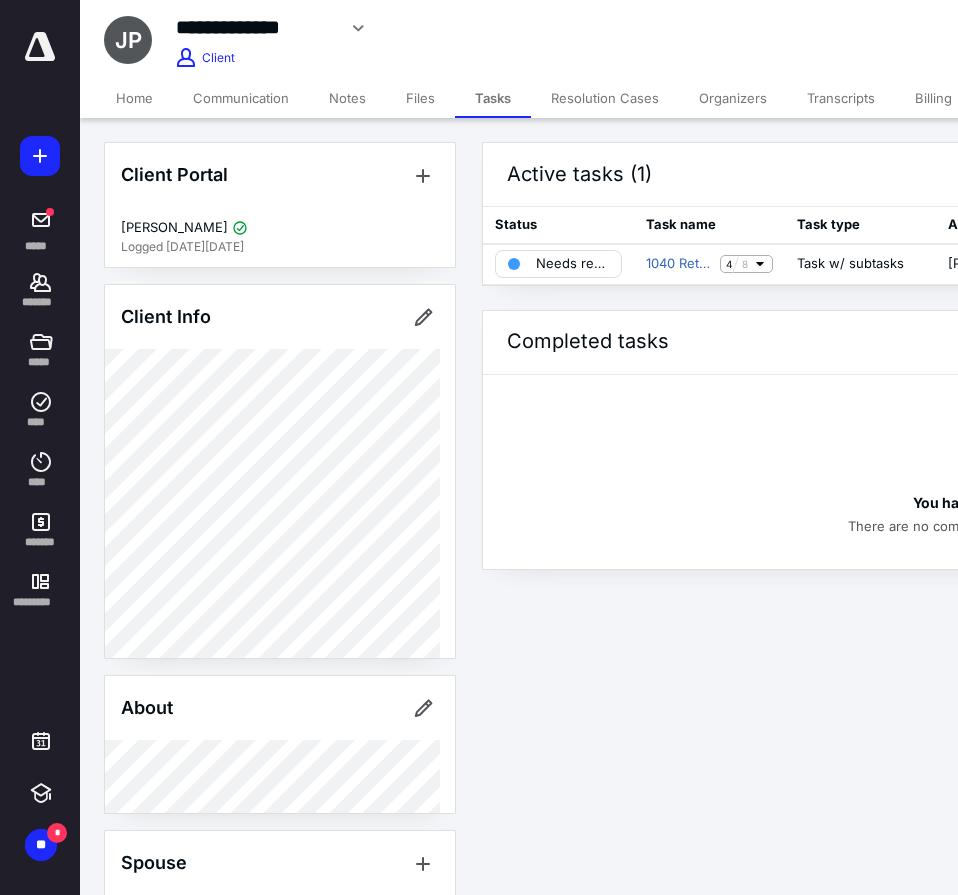 click on "You have no completed tasks There are no completed tasks assigned to this client." at bounding box center (1012, 472) 